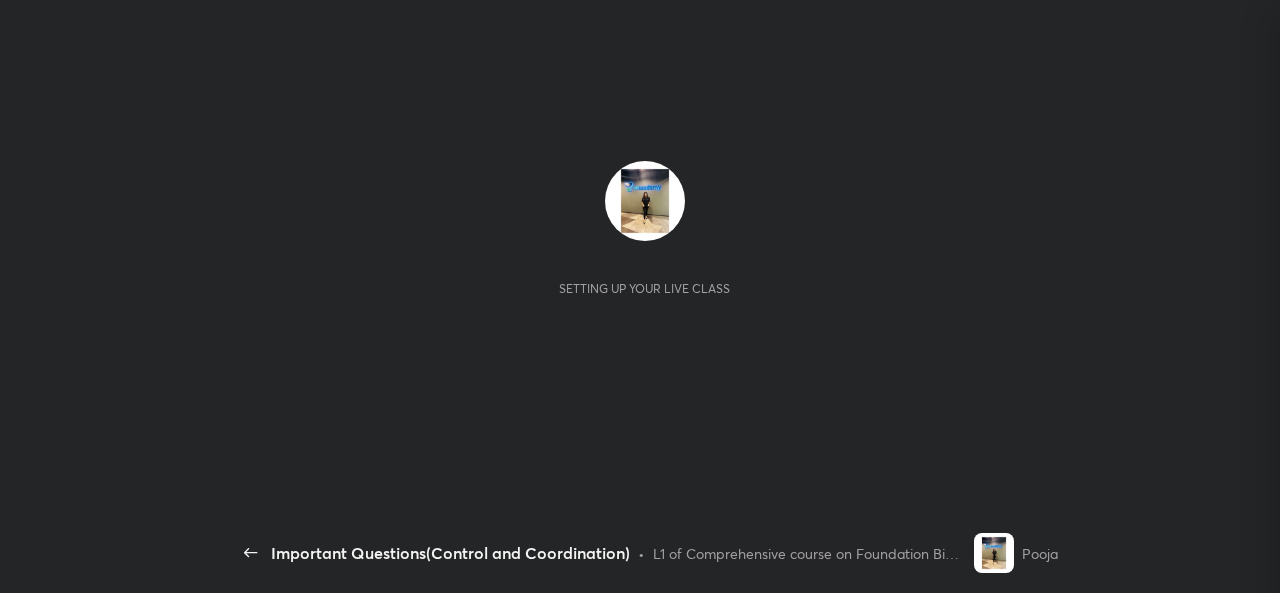 scroll, scrollTop: 0, scrollLeft: 0, axis: both 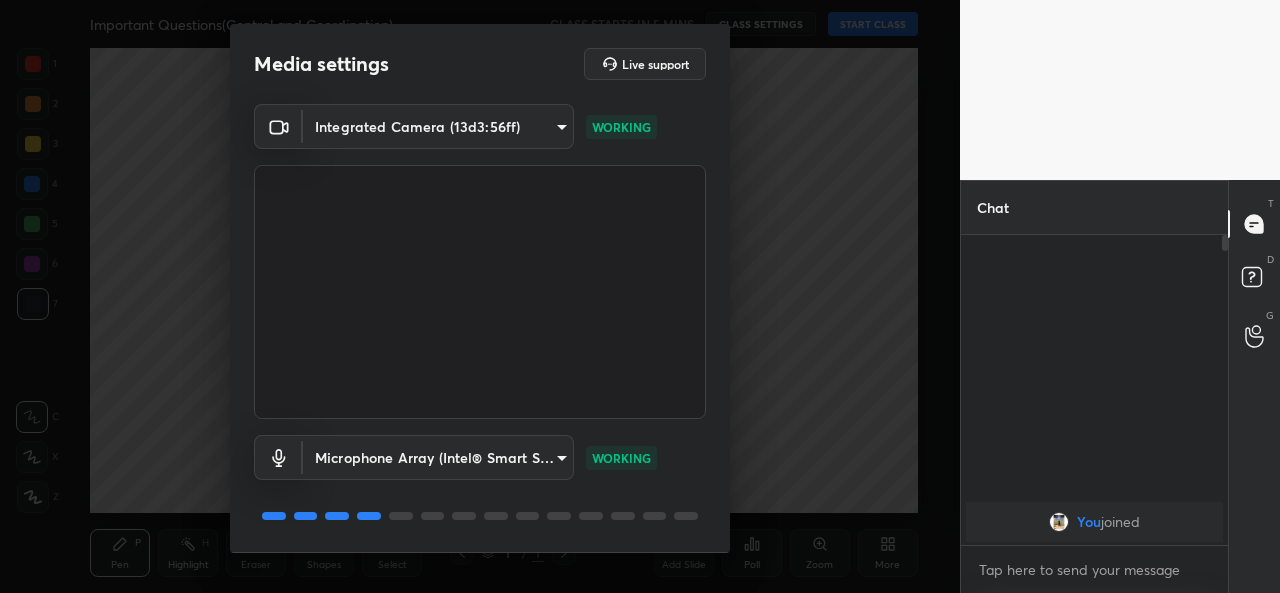click on "Integrated Camera (13d3:56ff) 9e49c1d1db936a76be41fc7825413e291275c4768a8dee1baf46790c4194877d WORKING Microphone Array (Intel® Smart Sound Technology for Digital Microphones) 2a24547fe2bff605ba714debbf118b9a7e526eacfbf0cac24f9020d32e80cca3 WORKING" at bounding box center [480, 328] 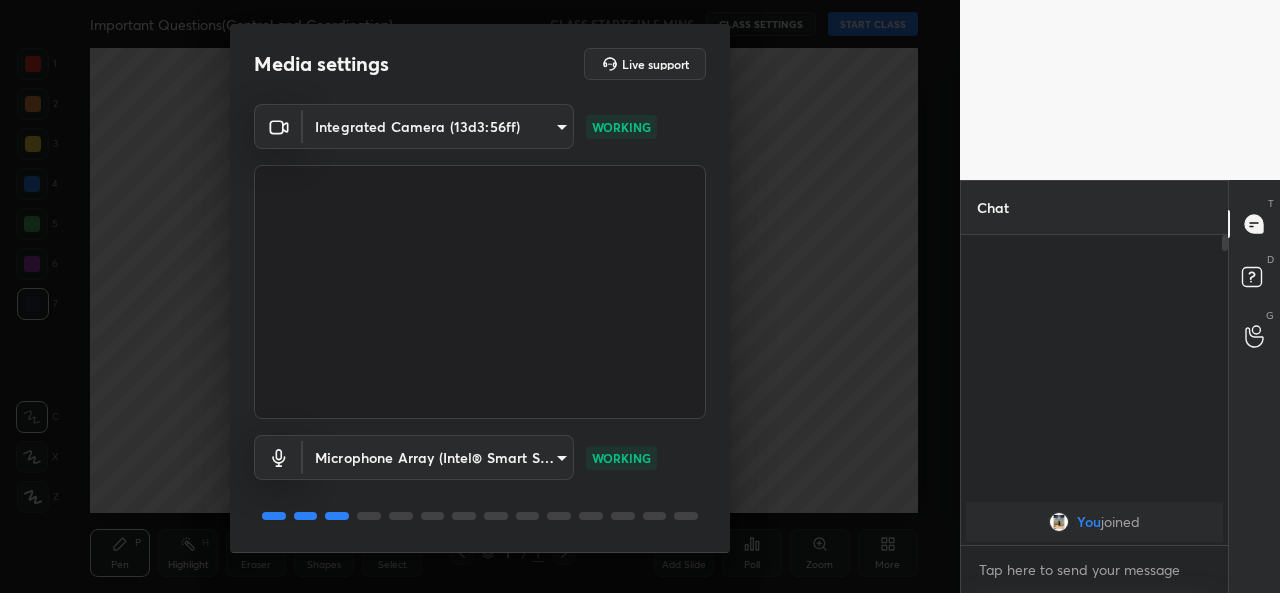 click on "Media settings Live support Integrated Camera (13d3:56ff) 9e49c1d1db936a76be41fc7825413e291275c4768a8dee1baf46790c4194877d WORKING Microphone Array (Intel® Smart Sound Technology for Digital Microphones) 2a24547fe2bff605ba714debbf118b9a7e526eacfbf0cac24f9020d32e80cca3 WORKING 1 / 4 Next" at bounding box center (480, 296) 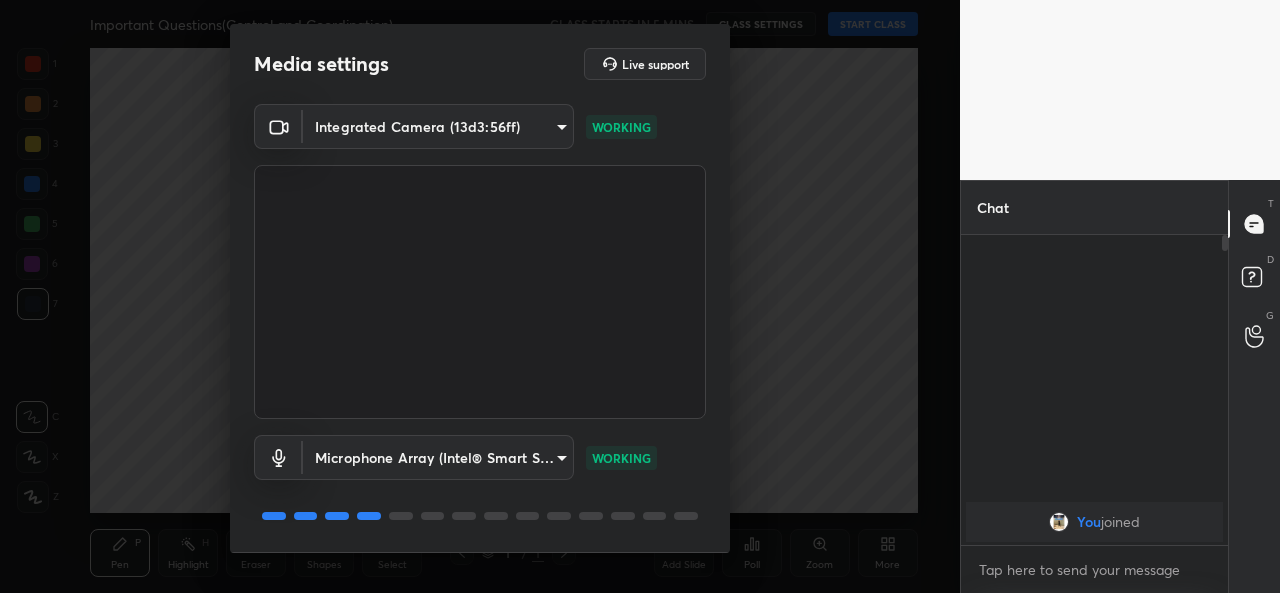 scroll, scrollTop: 62, scrollLeft: 0, axis: vertical 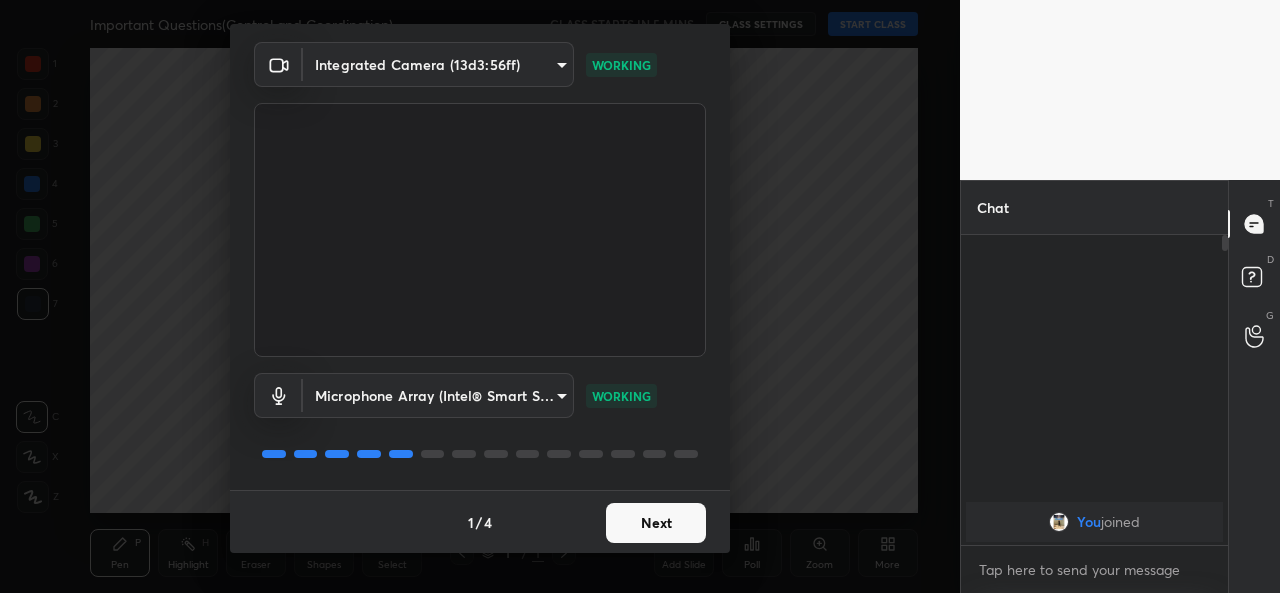 click on "Next" at bounding box center [656, 523] 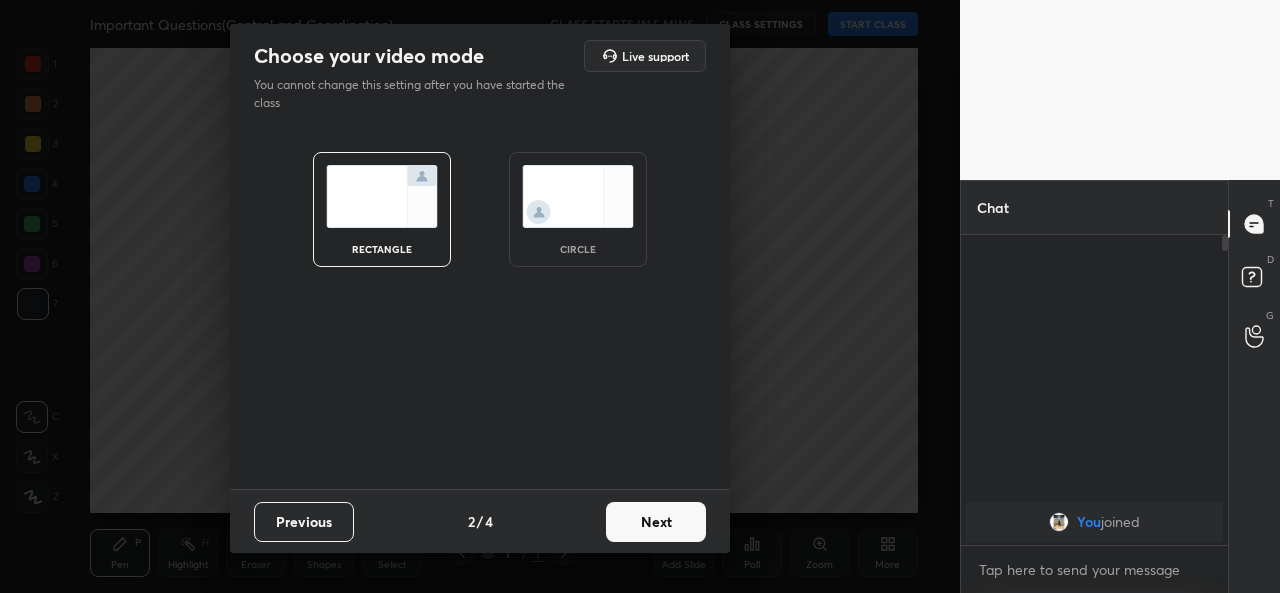 scroll, scrollTop: 0, scrollLeft: 0, axis: both 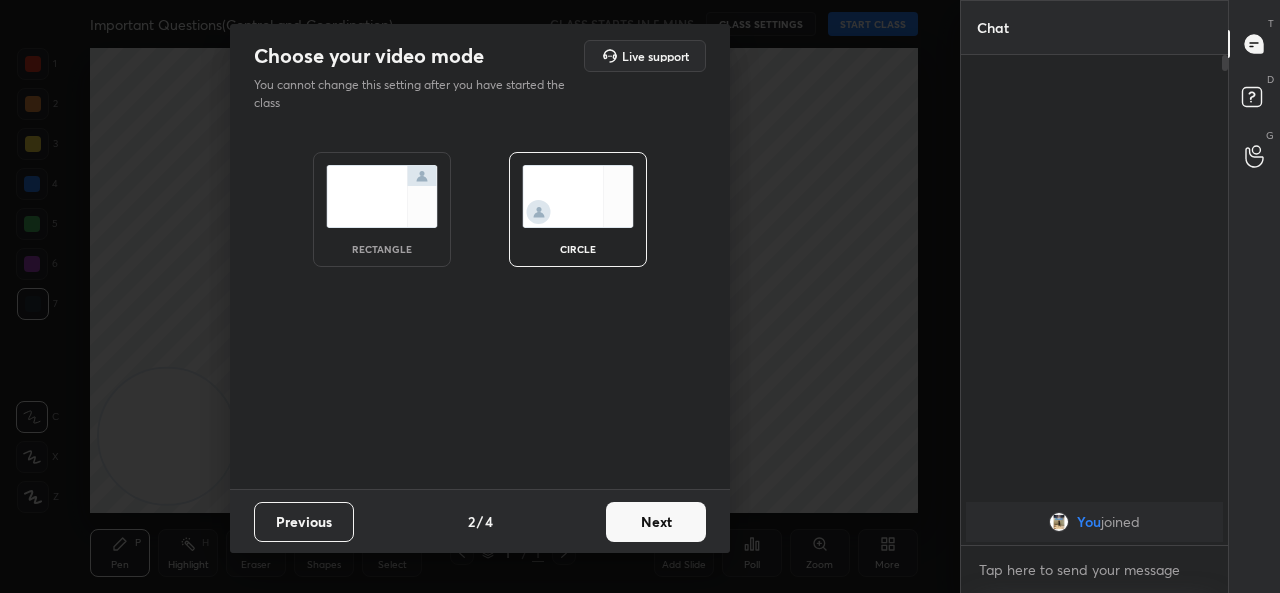 click on "Next" at bounding box center [656, 522] 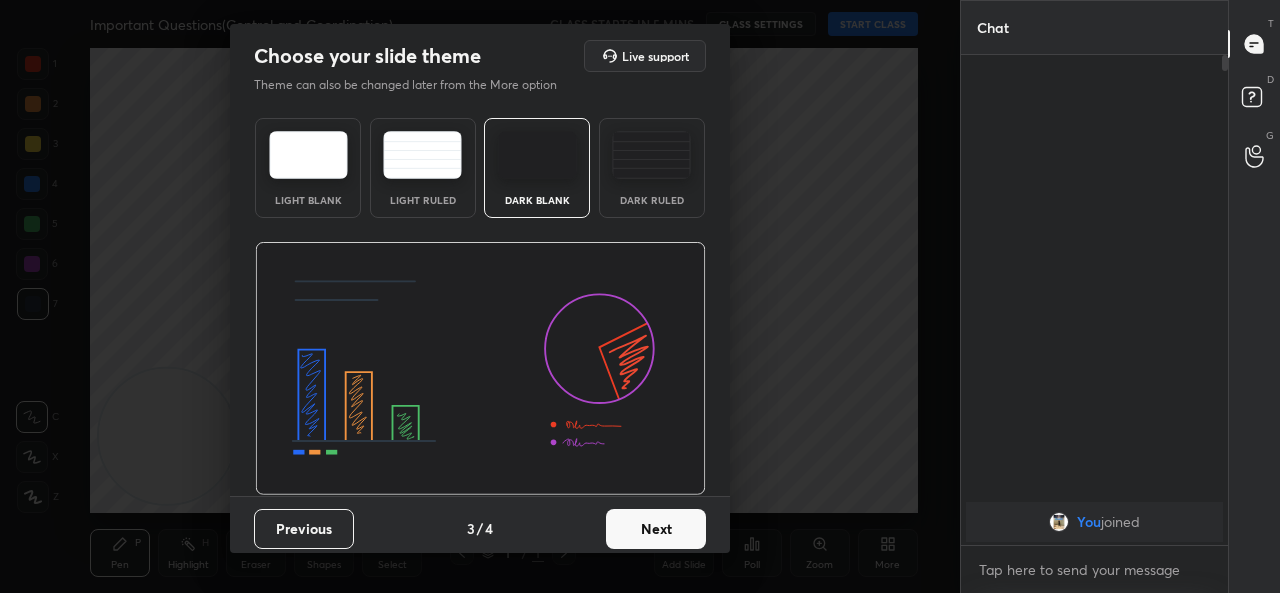 click on "Next" at bounding box center [656, 529] 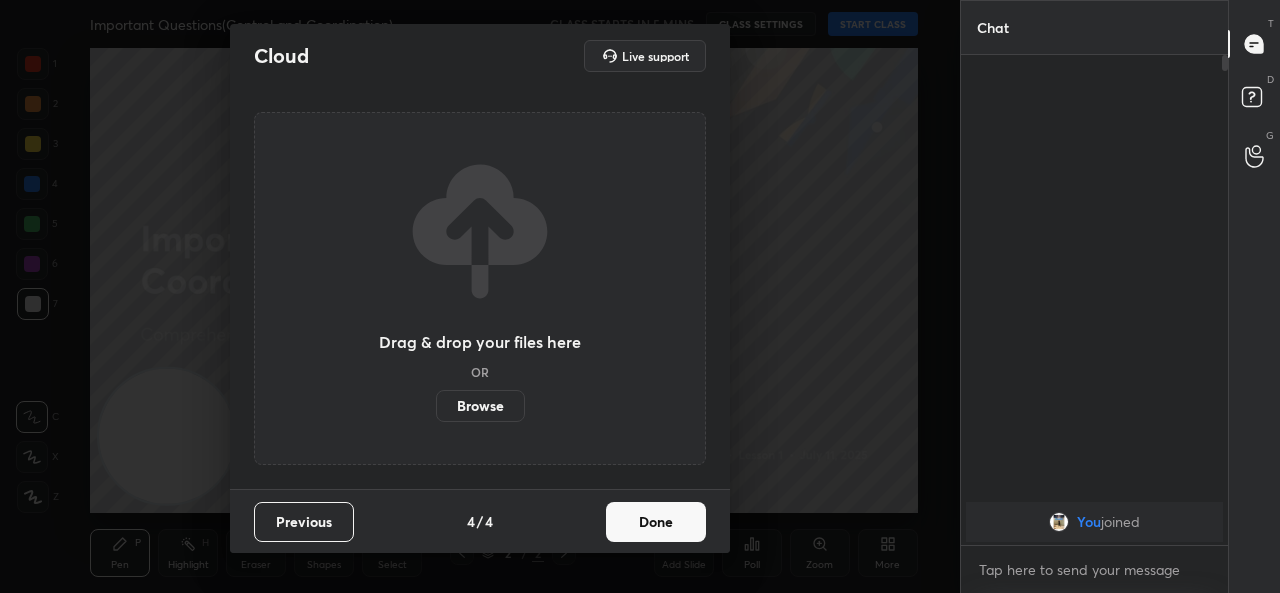 click on "Browse" at bounding box center [480, 406] 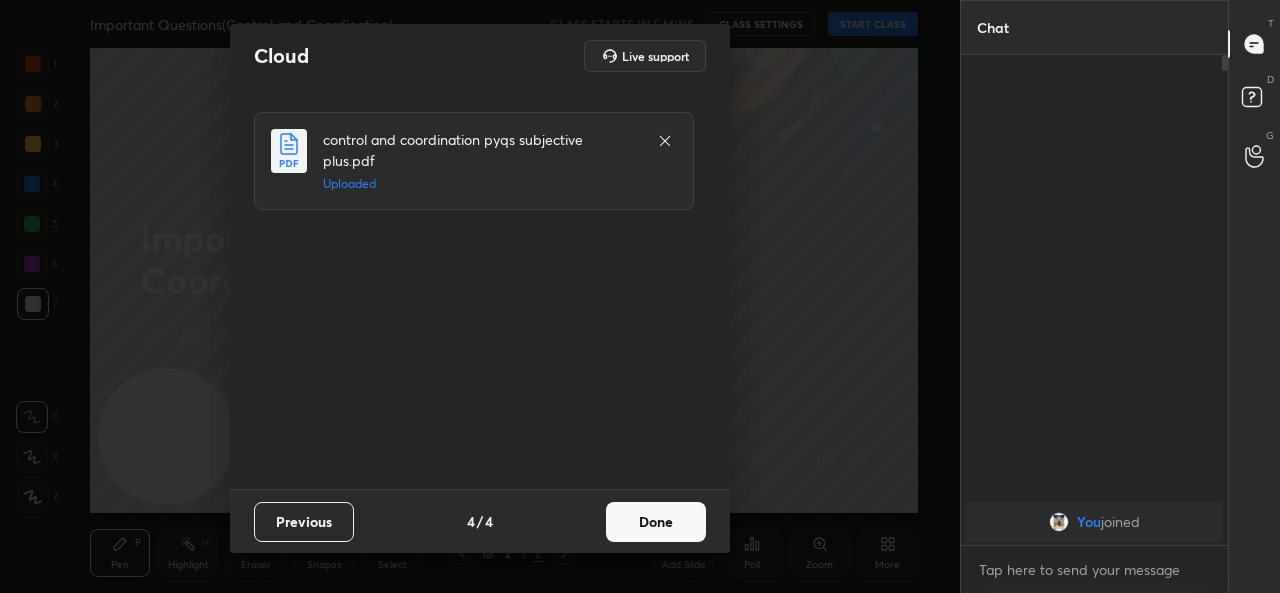 click on "Done" at bounding box center [656, 522] 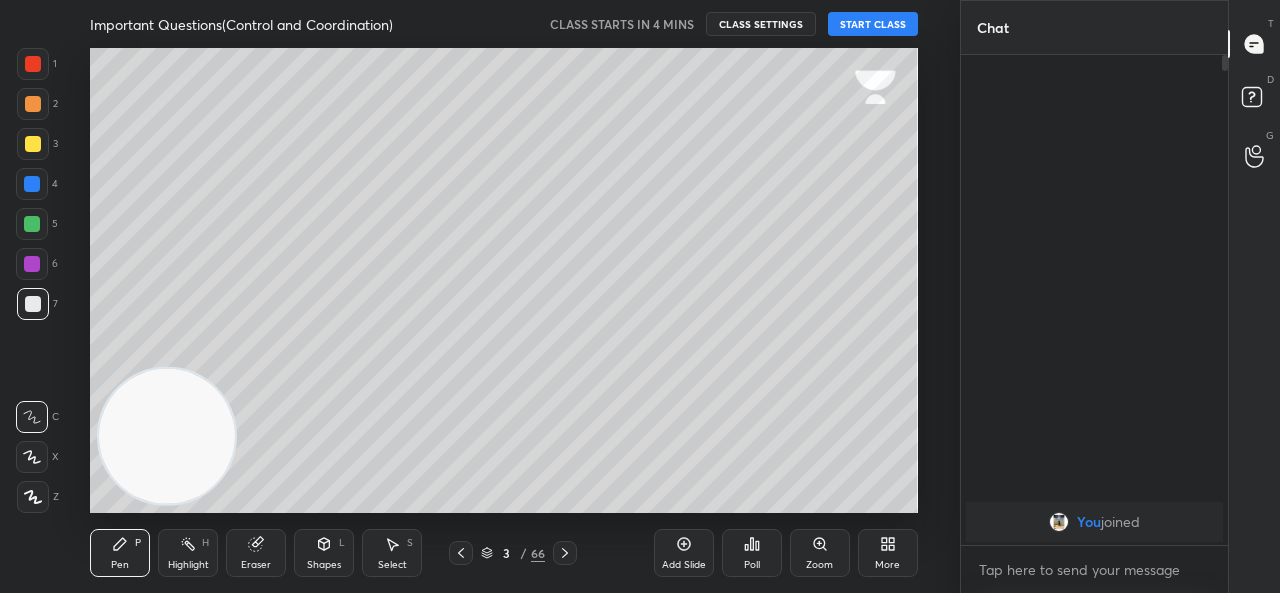 click 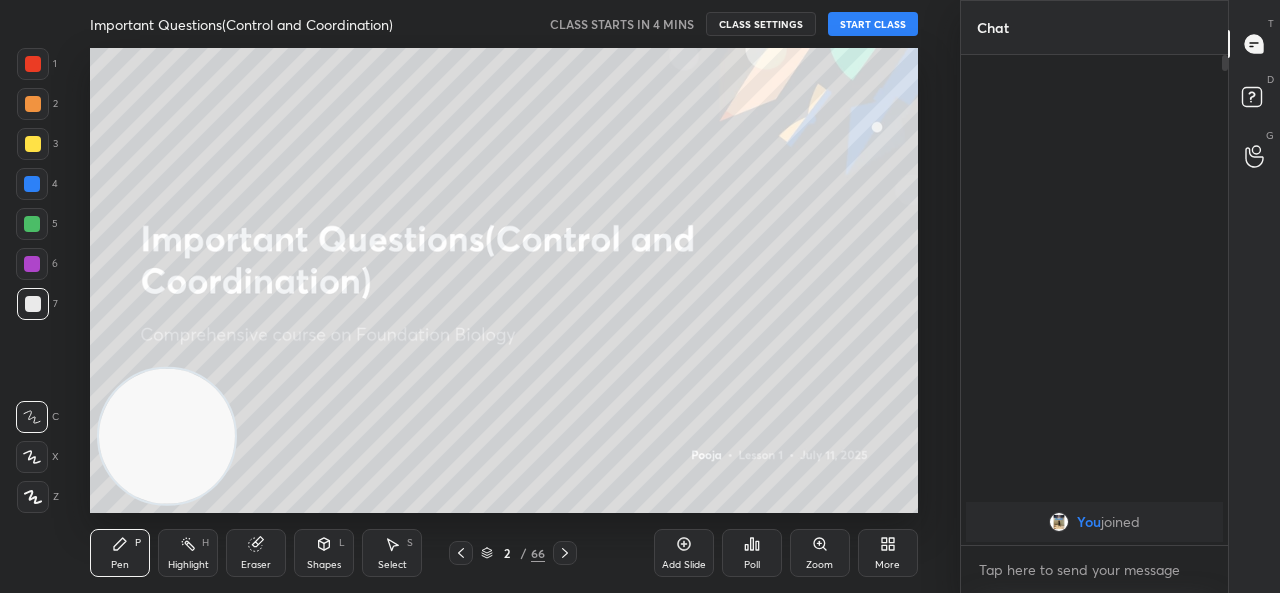 click 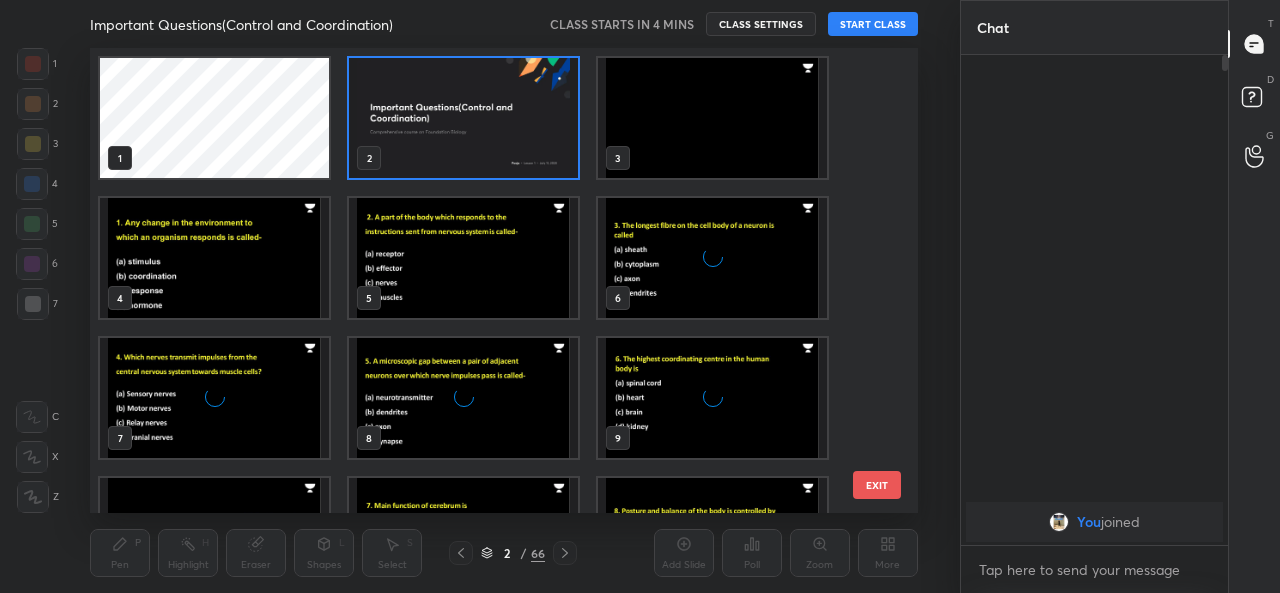 scroll, scrollTop: 6, scrollLeft: 10, axis: both 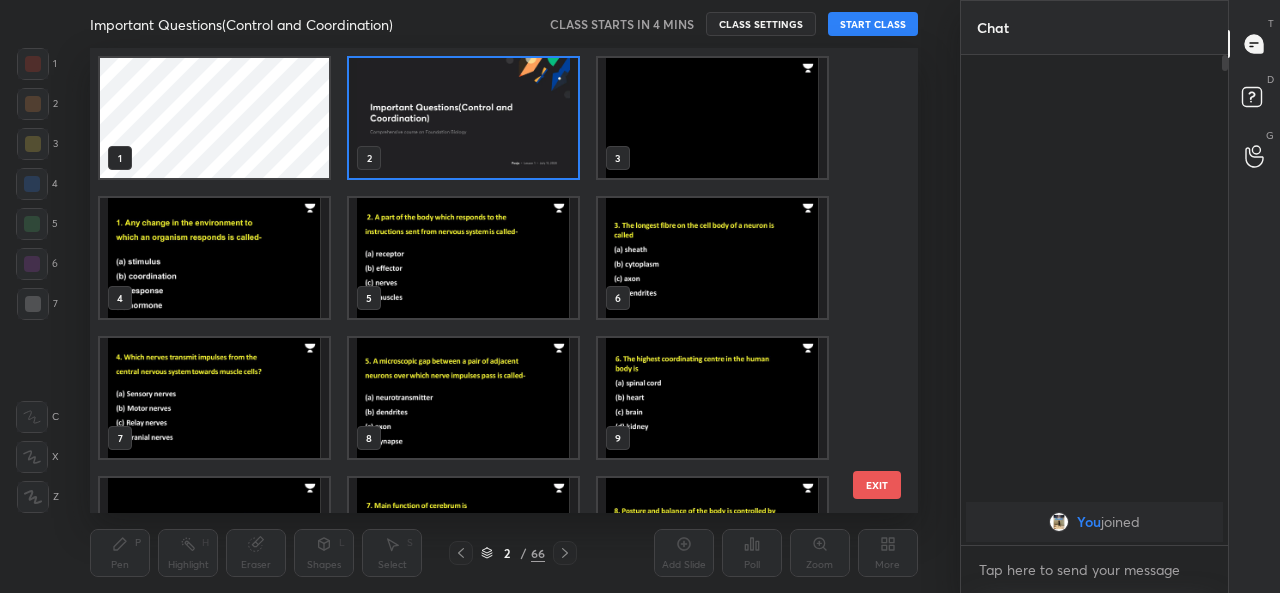 click at bounding box center (463, 118) 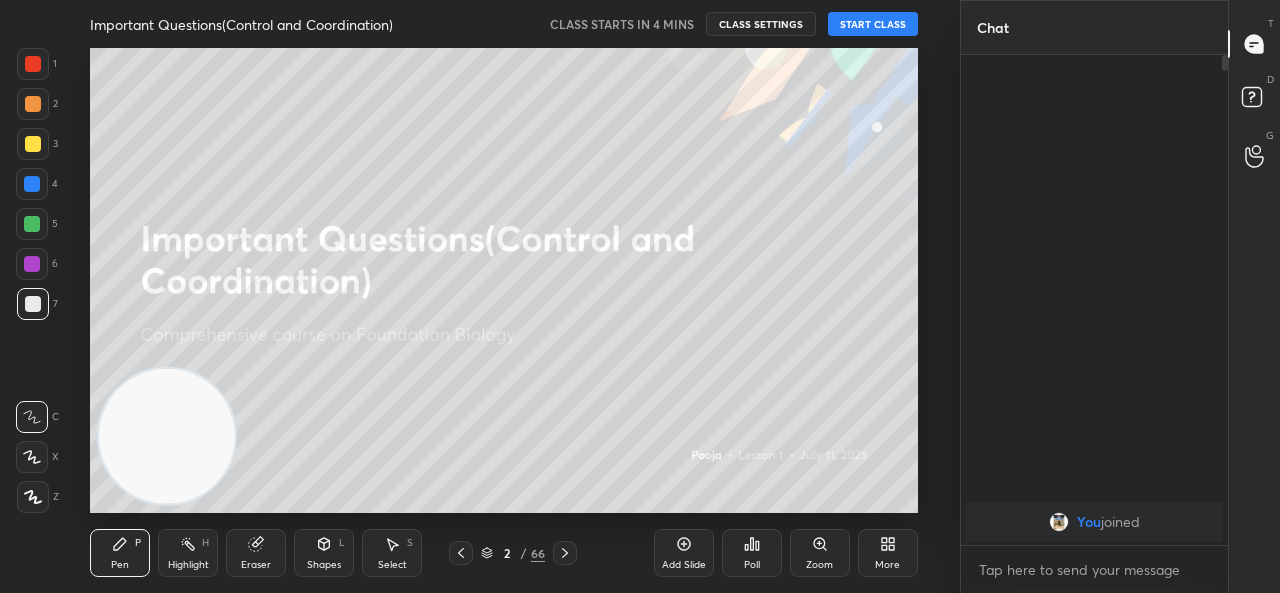 click at bounding box center (463, 118) 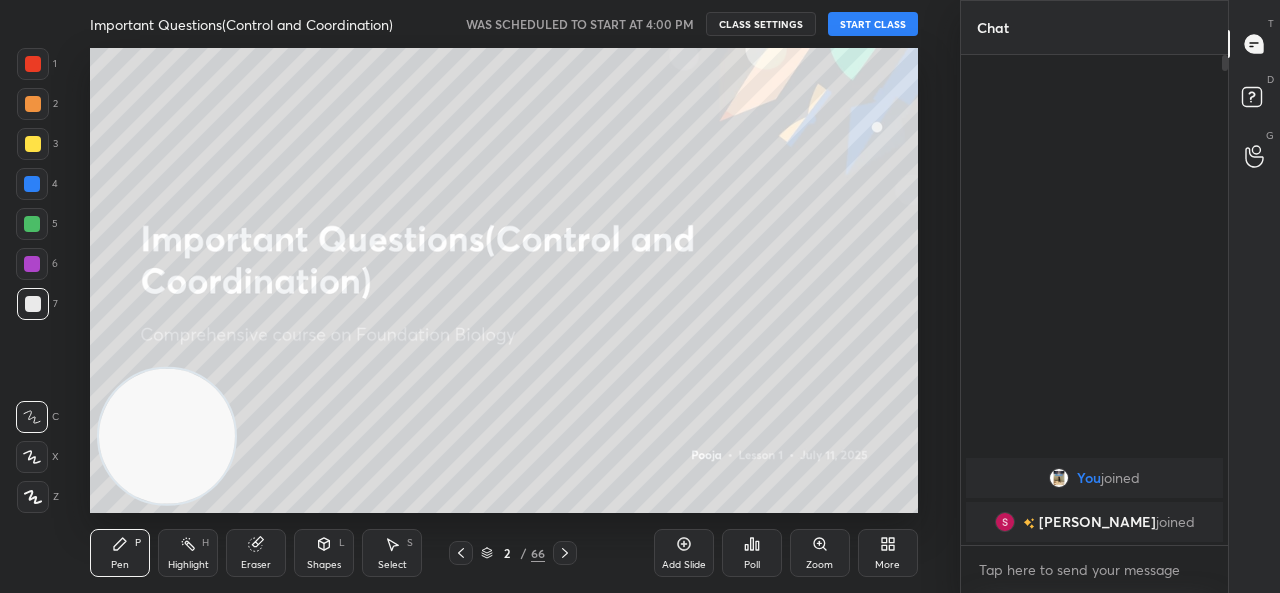 click on "START CLASS" at bounding box center (873, 24) 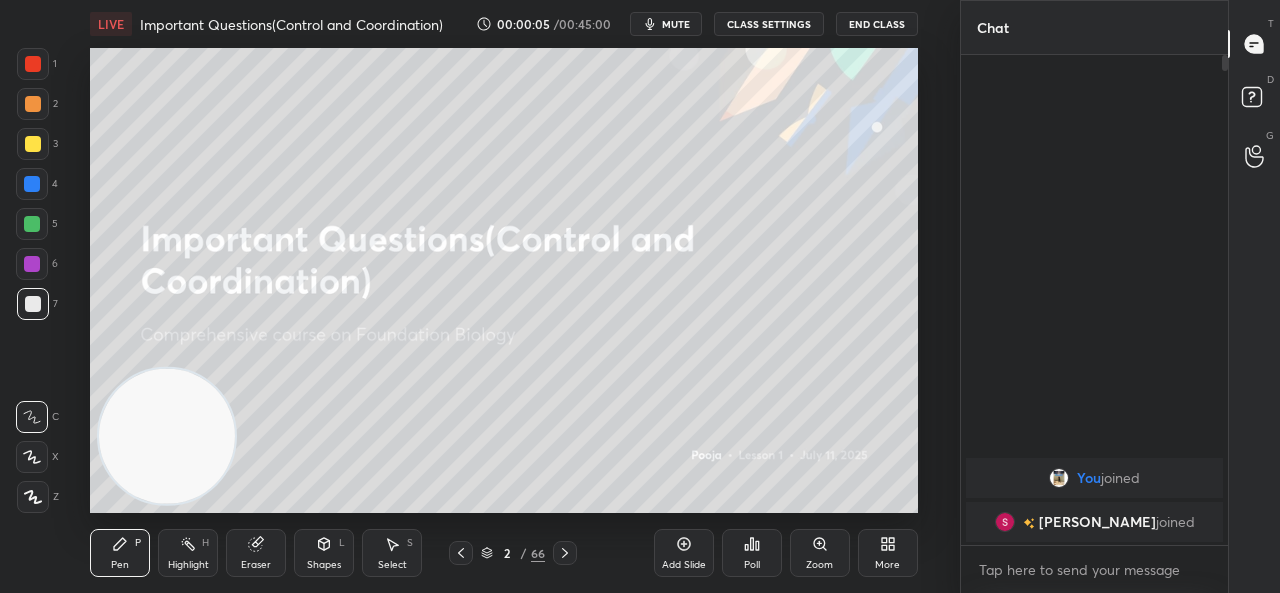 drag, startPoint x: 24, startPoint y: 147, endPoint x: 41, endPoint y: 236, distance: 90.60905 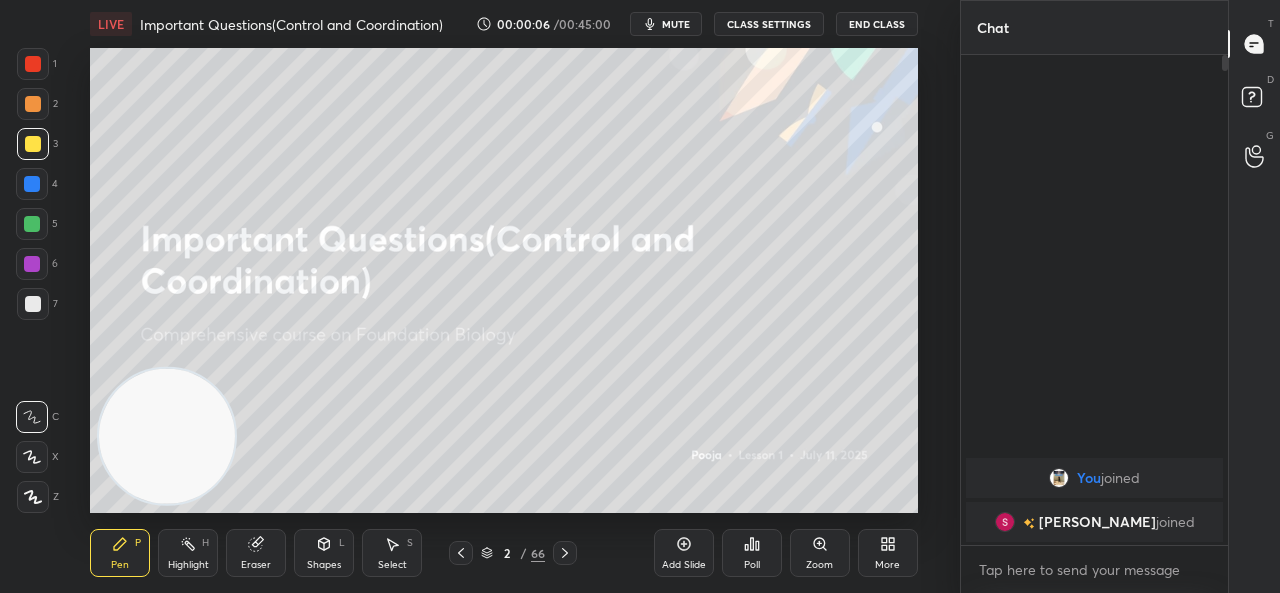 click 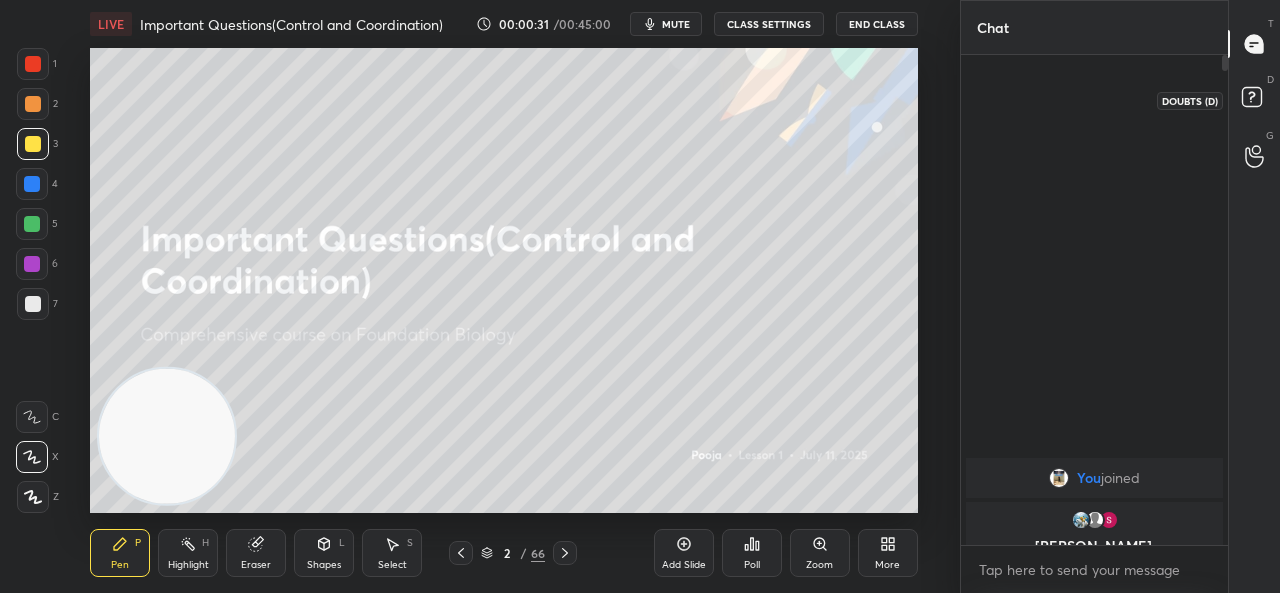 drag, startPoint x: 1253, startPoint y: 96, endPoint x: 1248, endPoint y: 151, distance: 55.226807 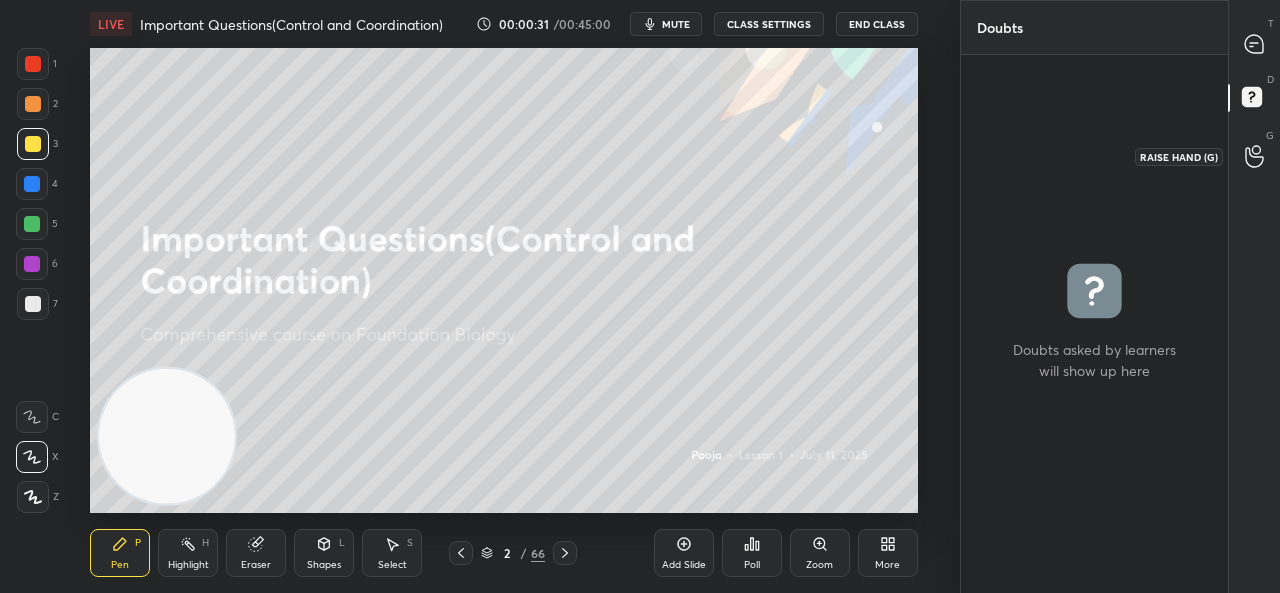 drag, startPoint x: 1251, startPoint y: 148, endPoint x: 1266, endPoint y: 97, distance: 53.160137 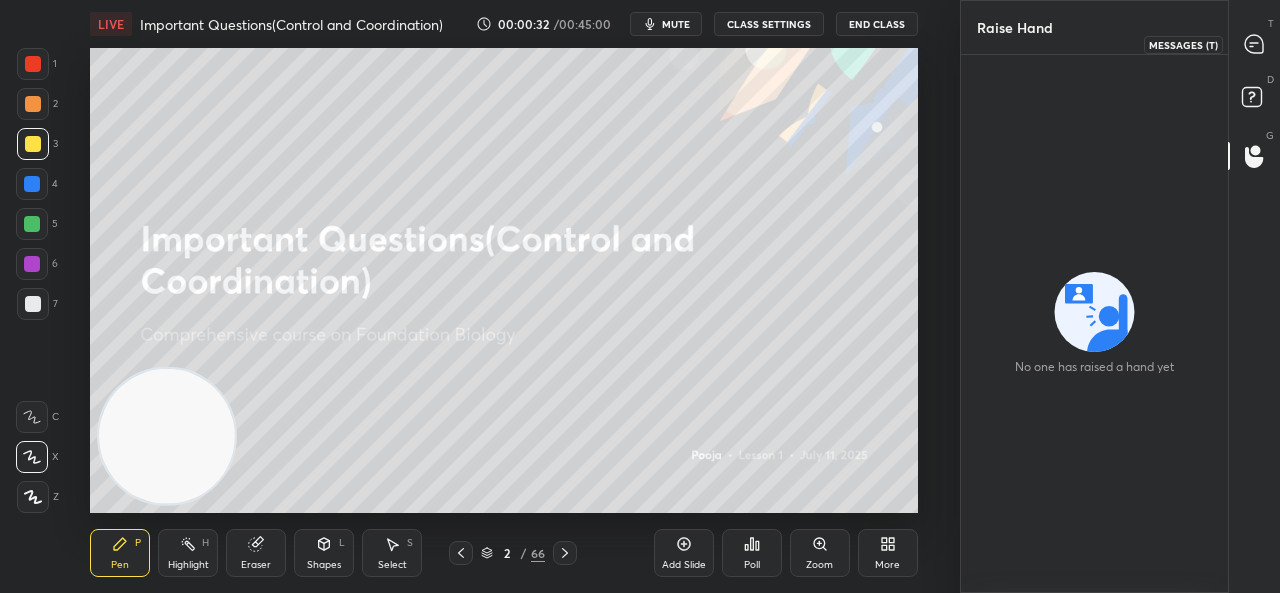 click 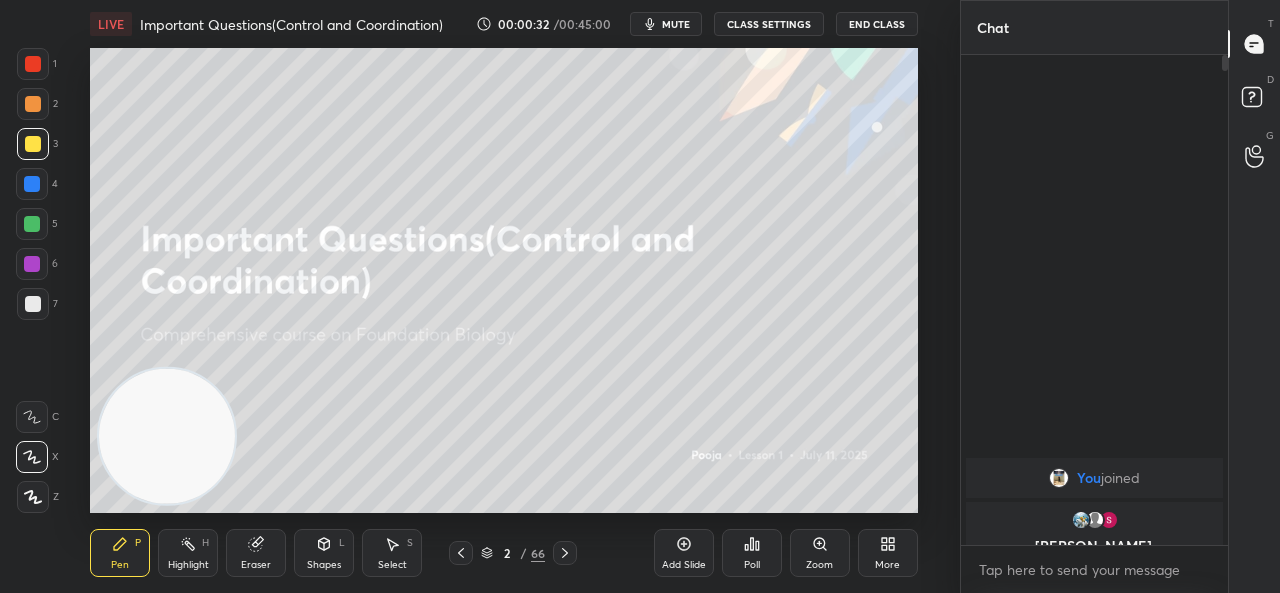 scroll, scrollTop: 7, scrollLeft: 6, axis: both 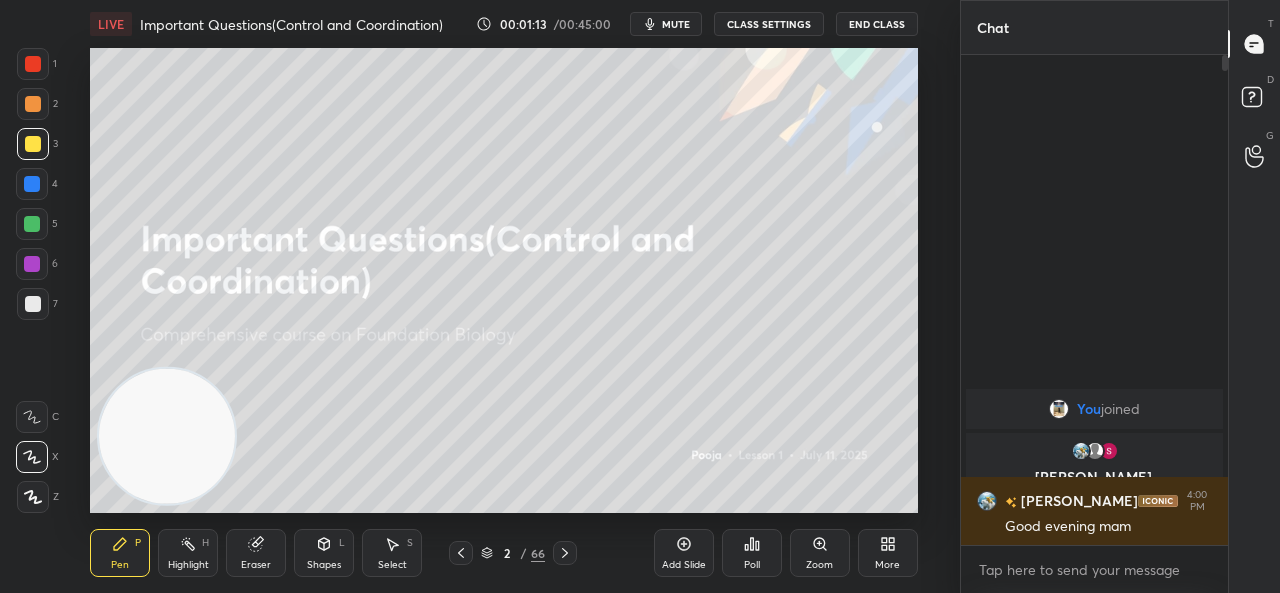 click 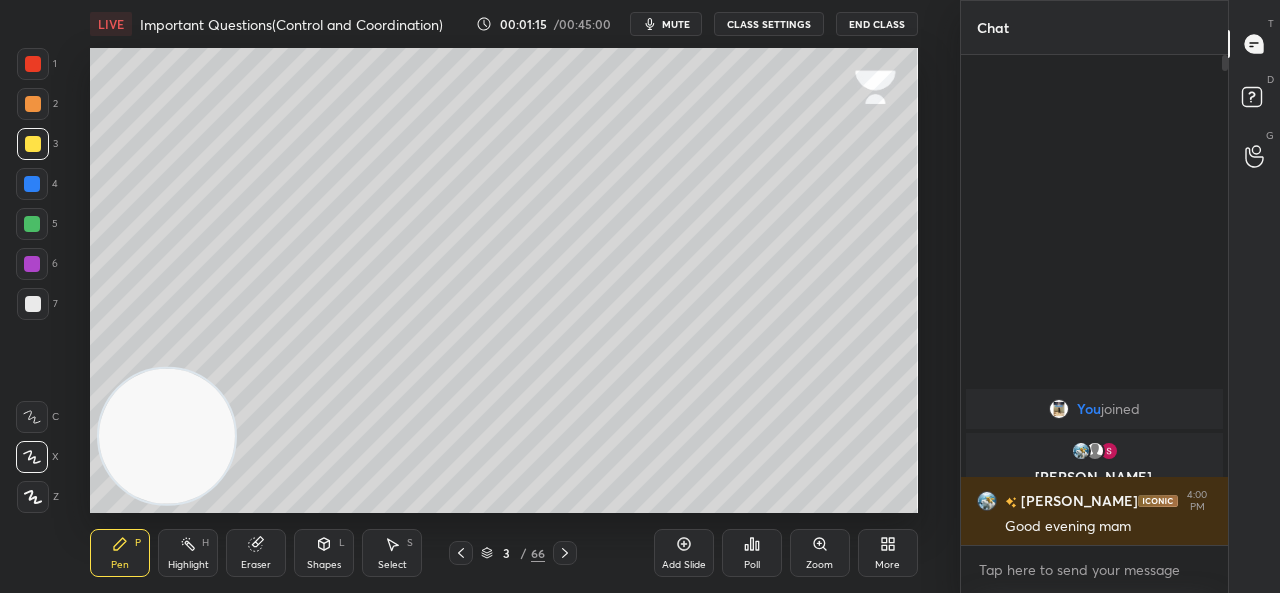 click 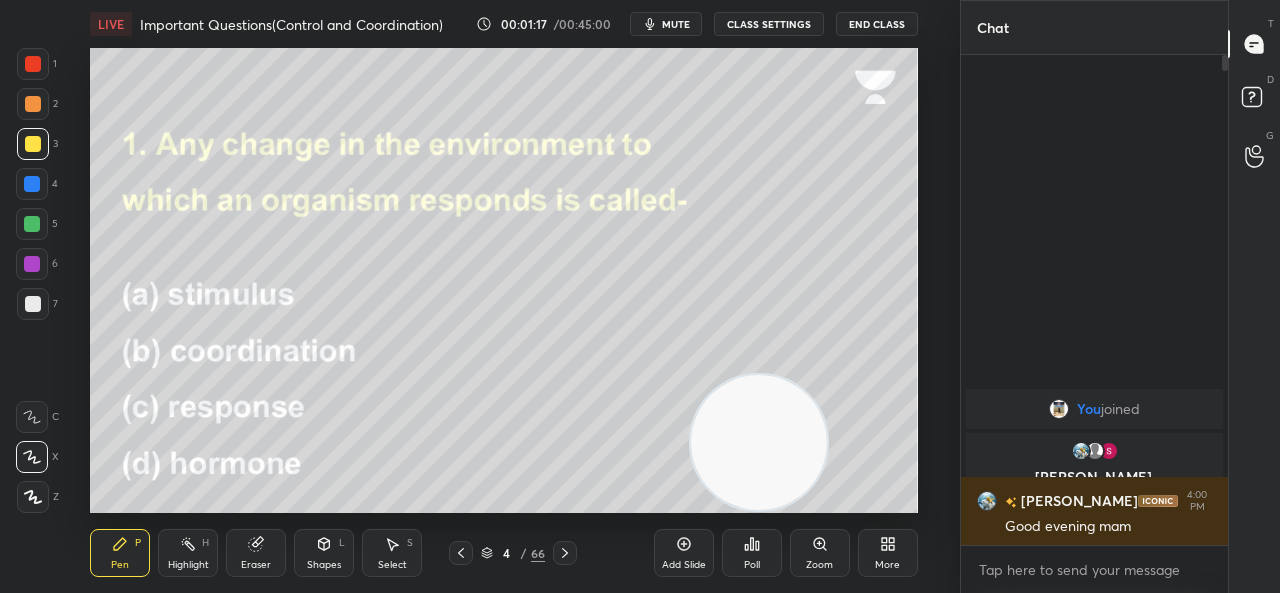 drag, startPoint x: 132, startPoint y: 480, endPoint x: 740, endPoint y: 521, distance: 609.38086 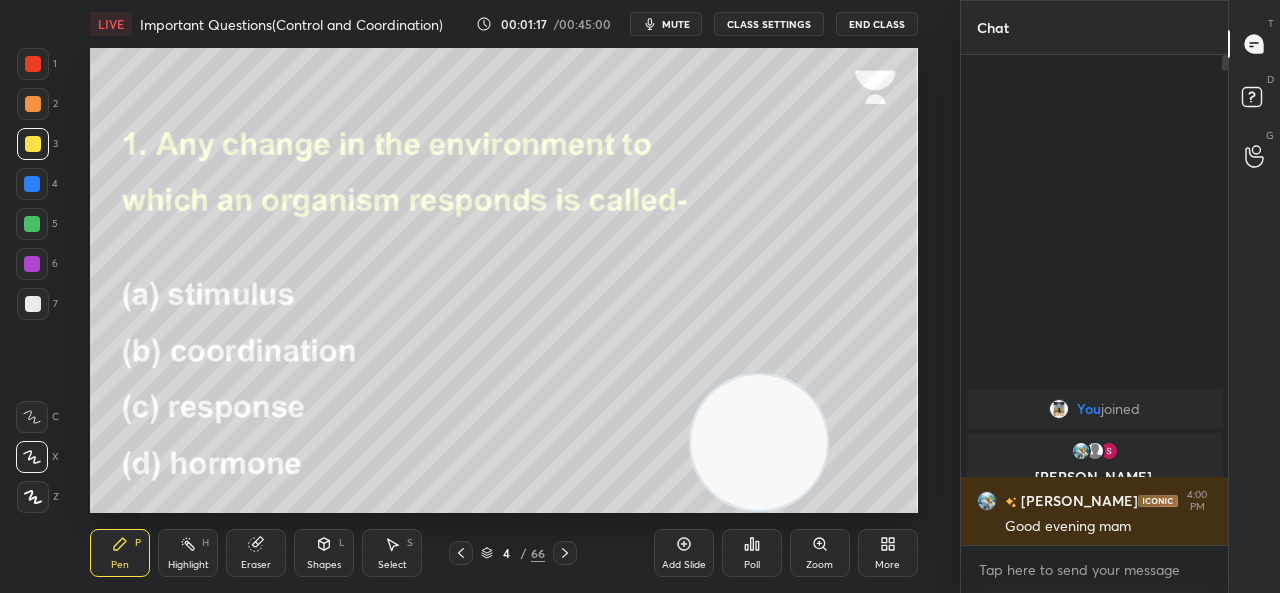 click on "LIVE Important Questions(Control and Coordination) 00:01:17 /  00:45:00 mute CLASS SETTINGS End Class Setting up your live class Poll for   secs No correct answer Start poll Back Important Questions(Control and Coordination) • L1 of Comprehensive course on Foundation Biology Pooja Pen P Highlight H Eraser Shapes L Select S 4 / 66 Add Slide Poll Zoom More" at bounding box center (504, 296) 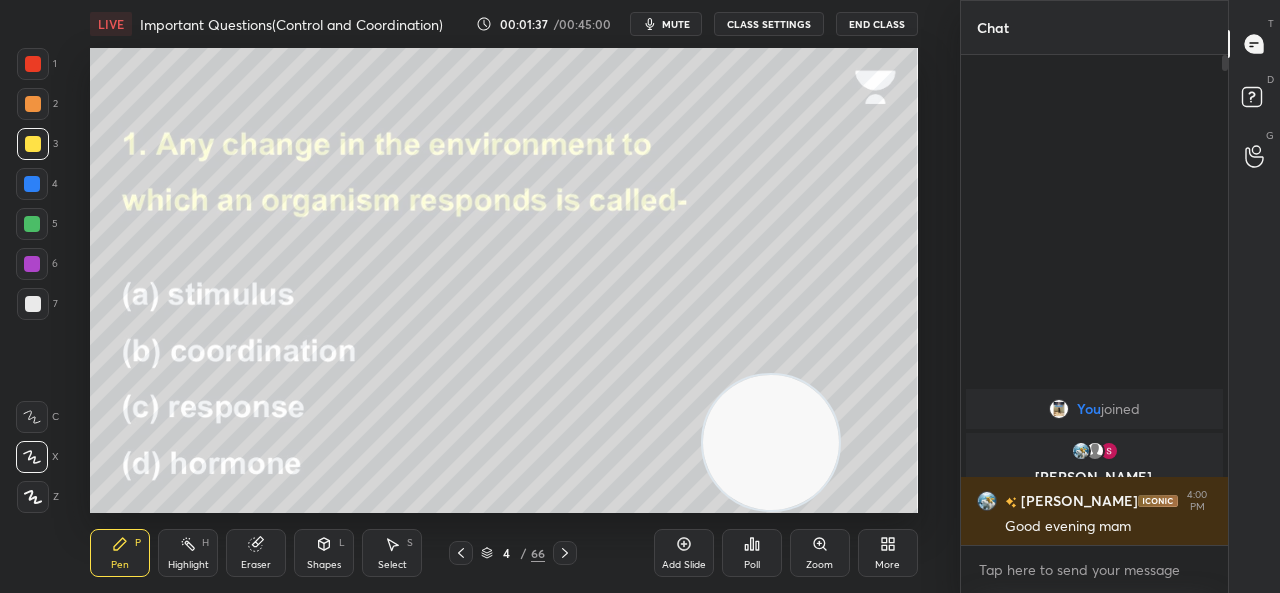 click on "Poll" at bounding box center (752, 565) 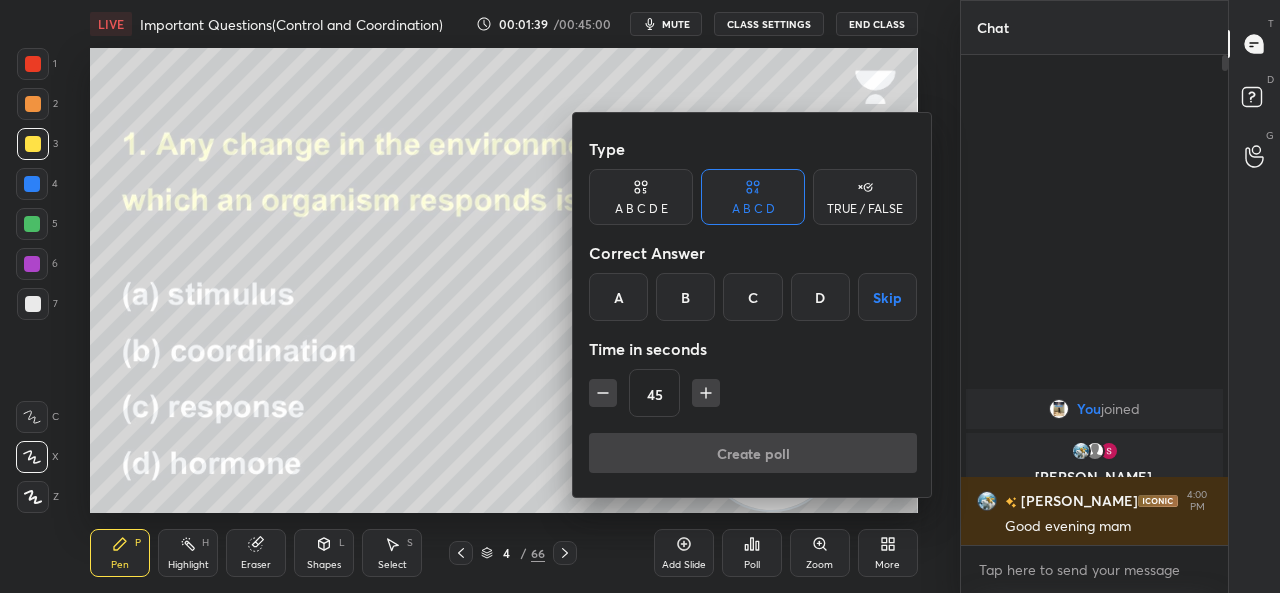 click 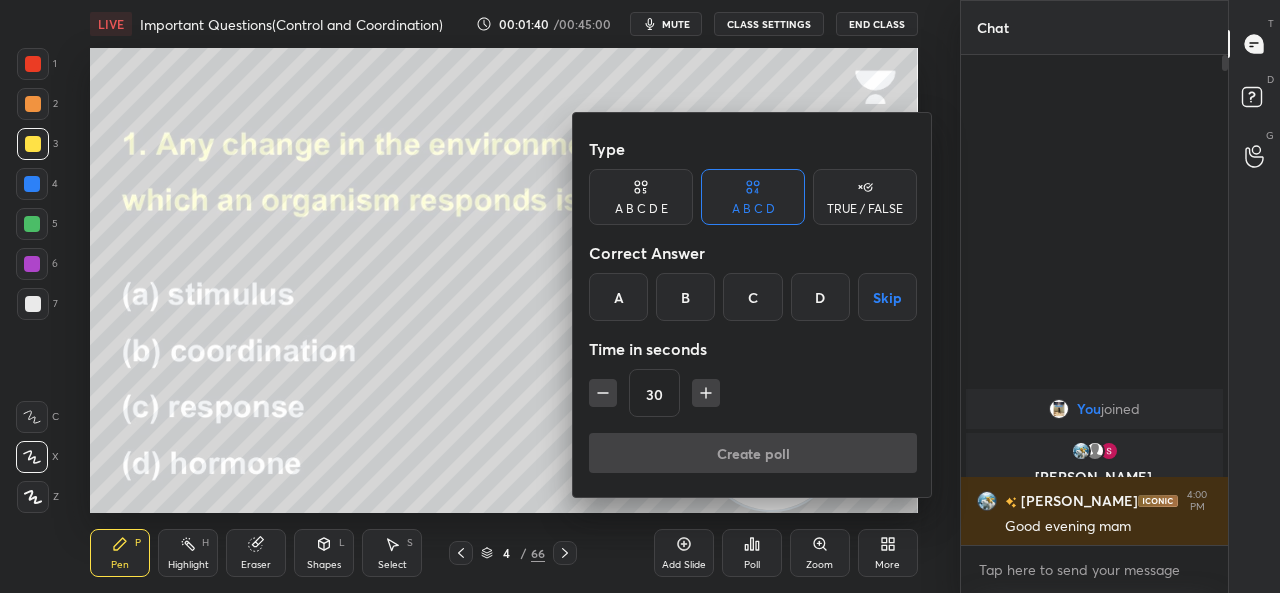 click 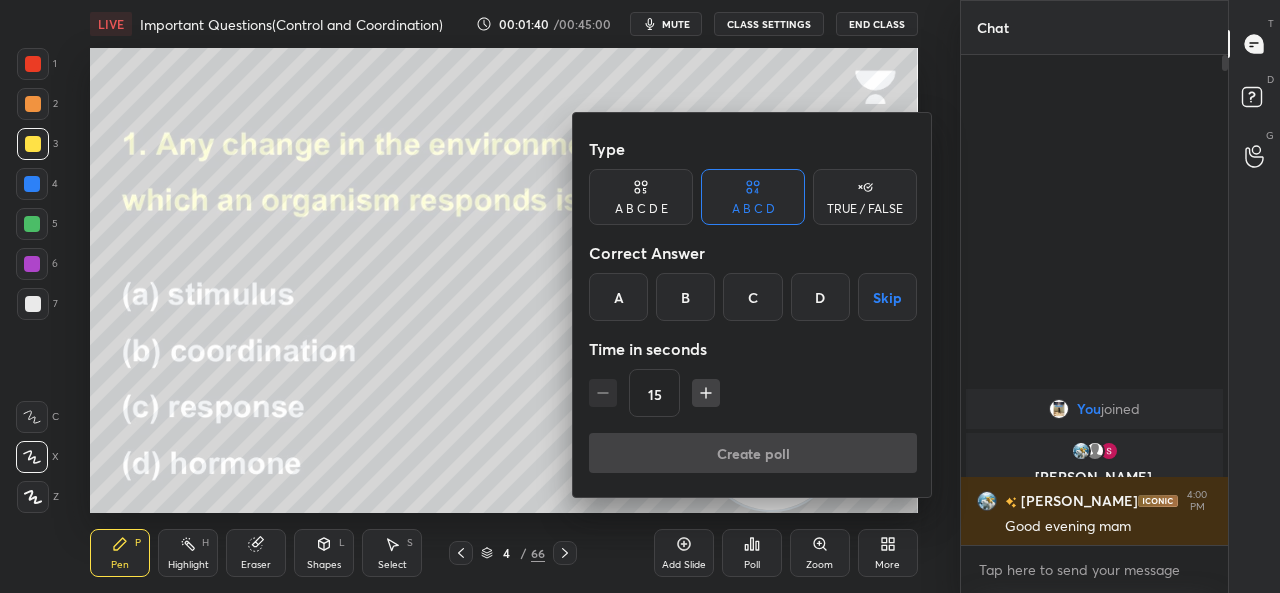 click 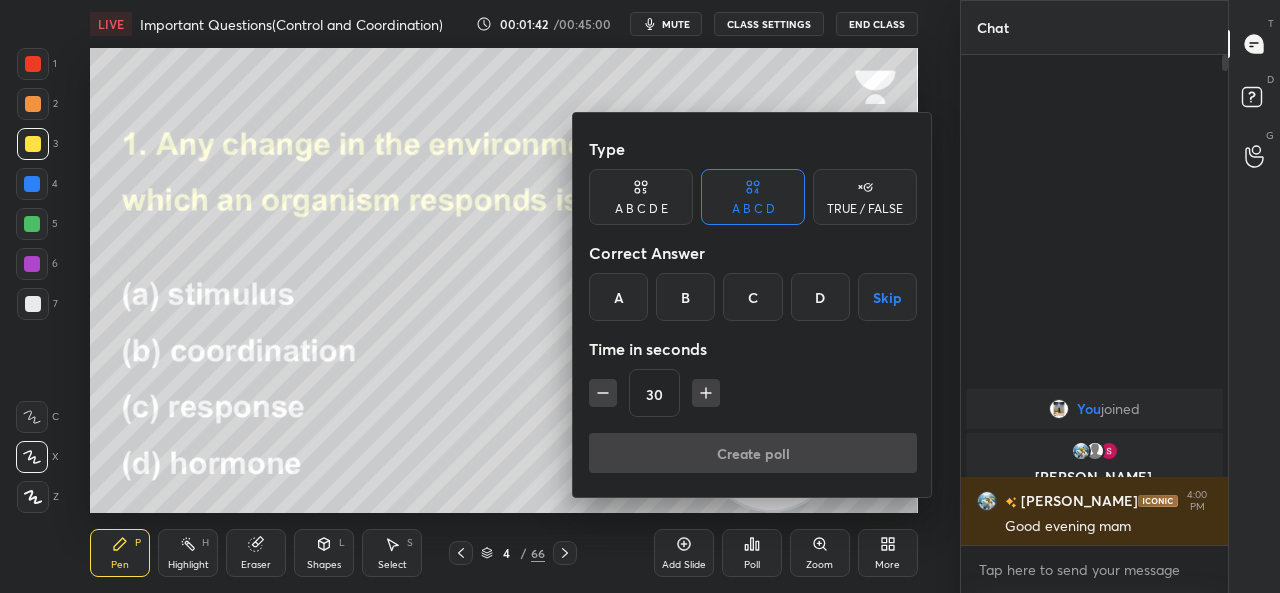 click at bounding box center [640, 296] 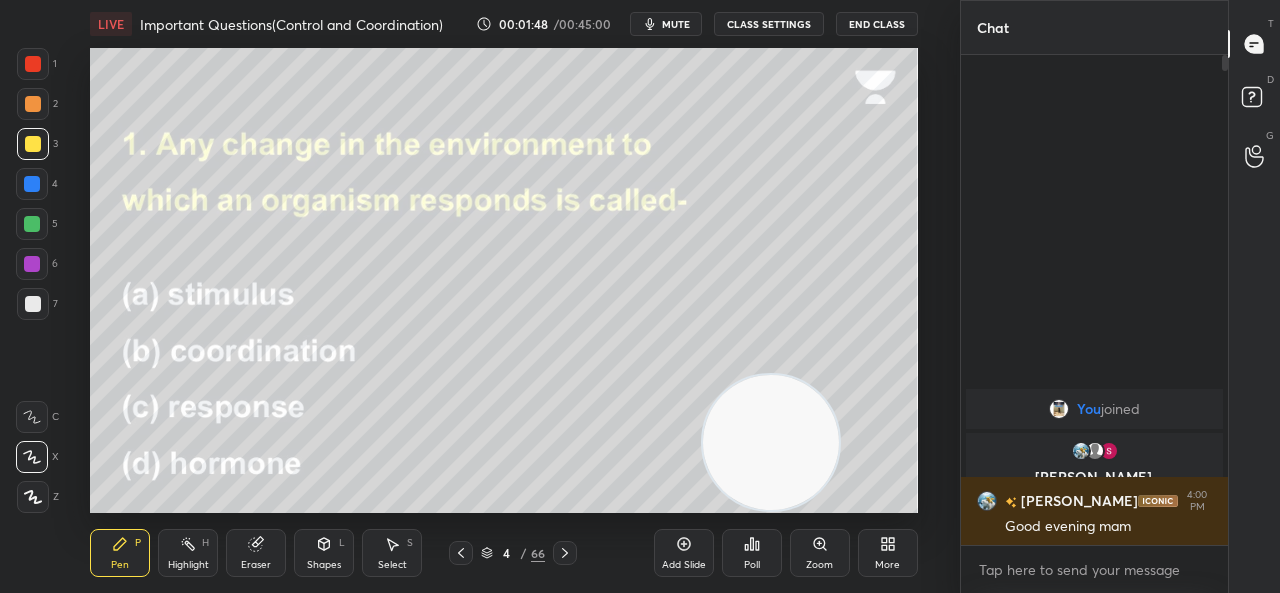 click on "Poll" at bounding box center (752, 565) 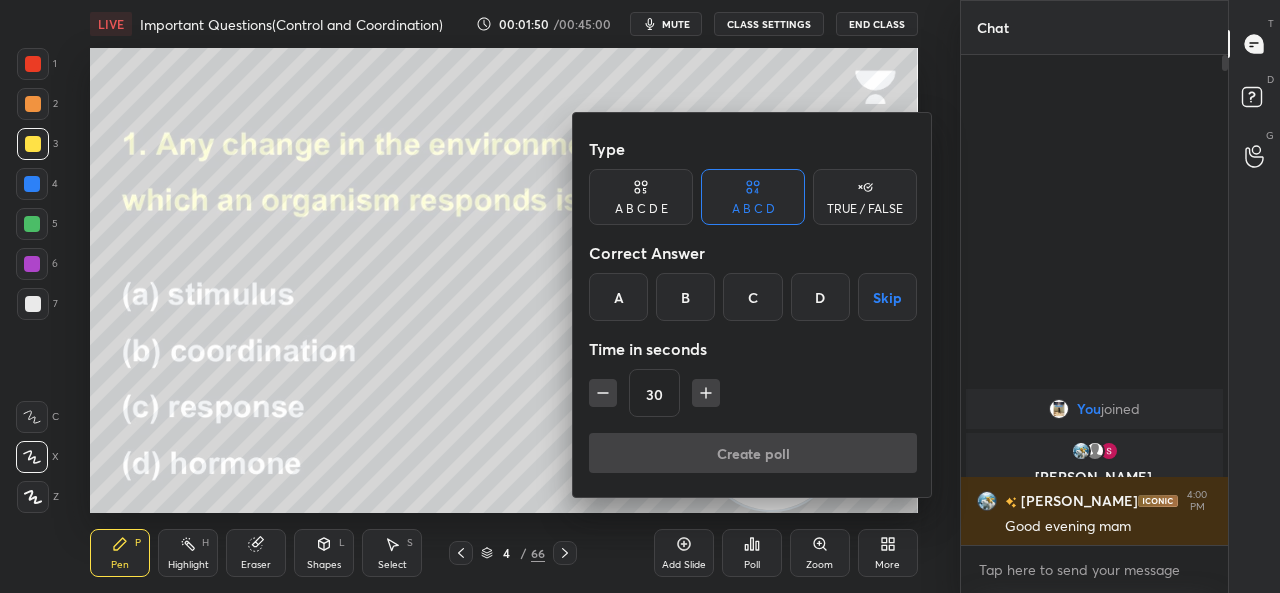 drag, startPoint x: 628, startPoint y: 292, endPoint x: 671, endPoint y: 353, distance: 74.63243 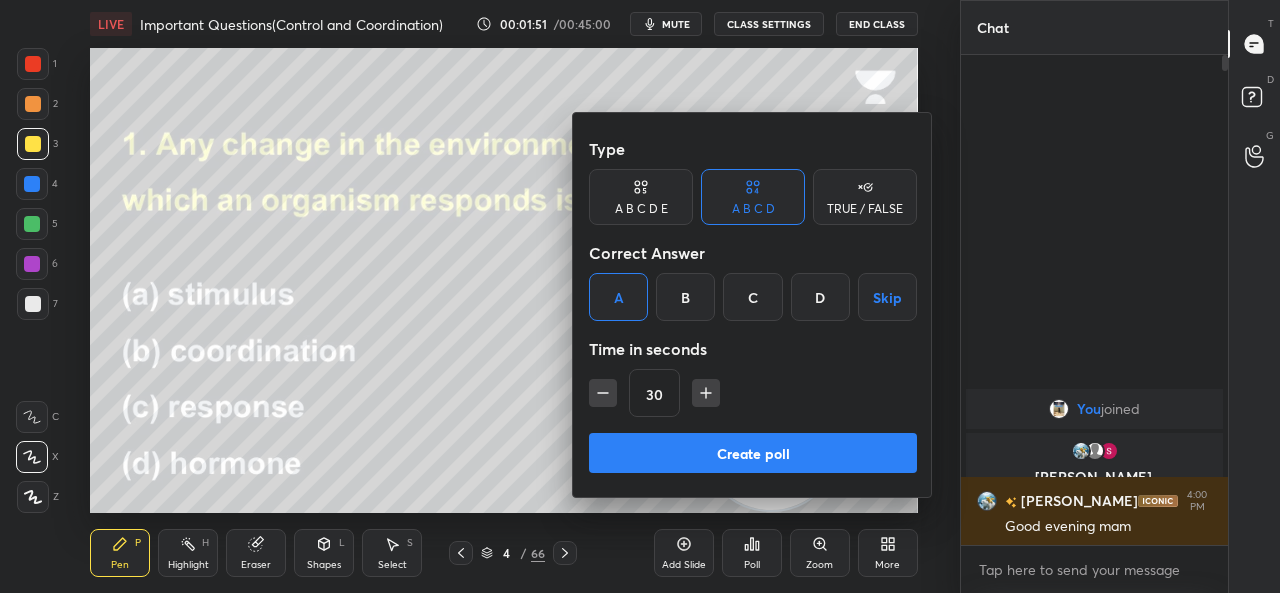 click on "Create poll" at bounding box center [753, 453] 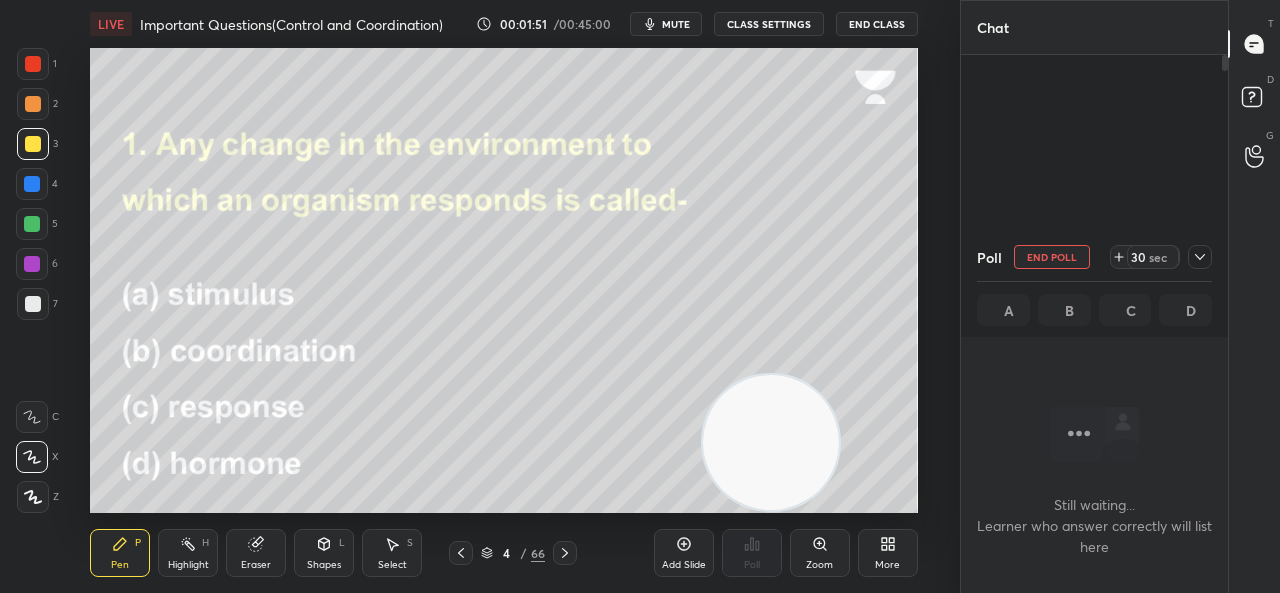 scroll, scrollTop: 397, scrollLeft: 261, axis: both 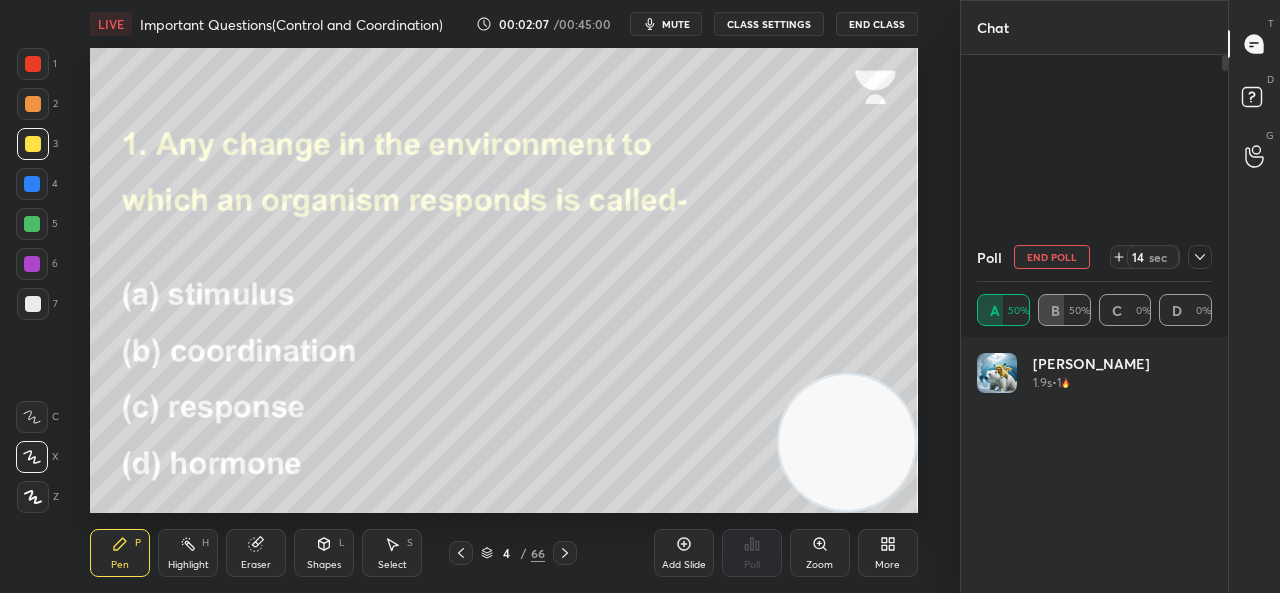 drag, startPoint x: 820, startPoint y: 461, endPoint x: 863, endPoint y: 465, distance: 43.185646 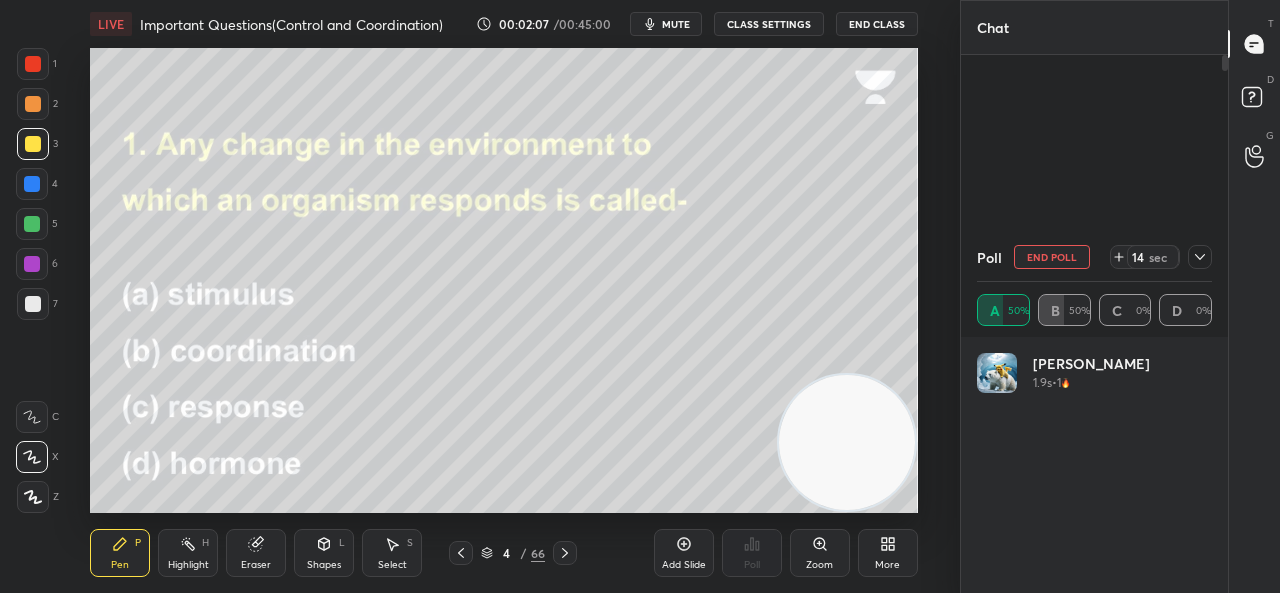 click at bounding box center [847, 443] 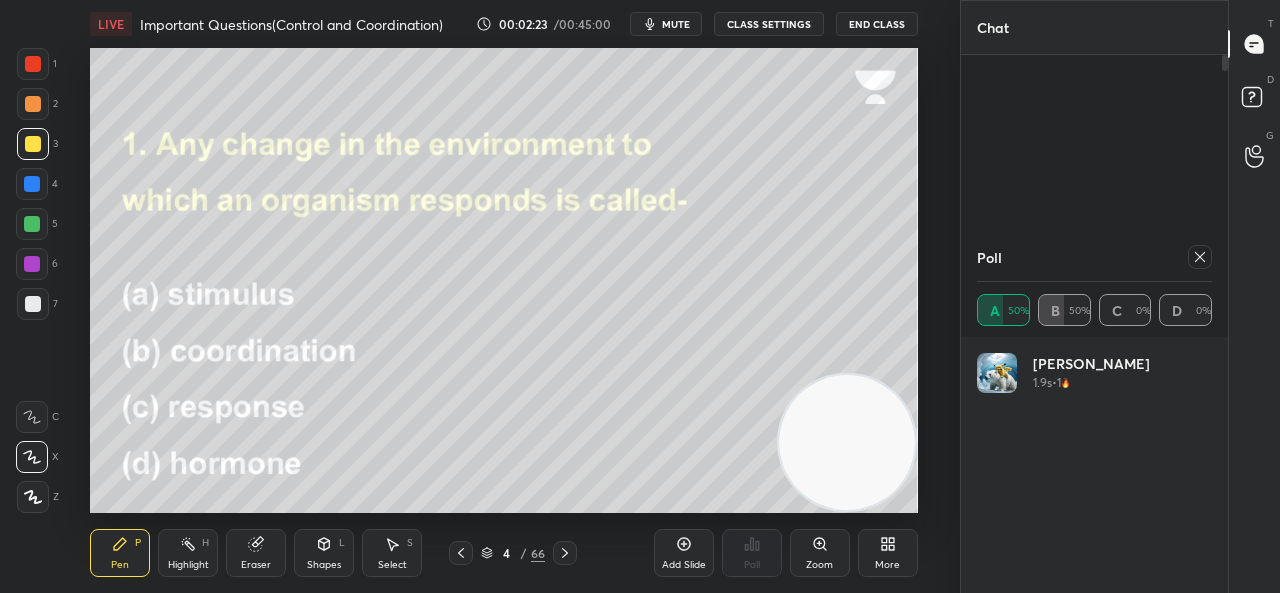 click 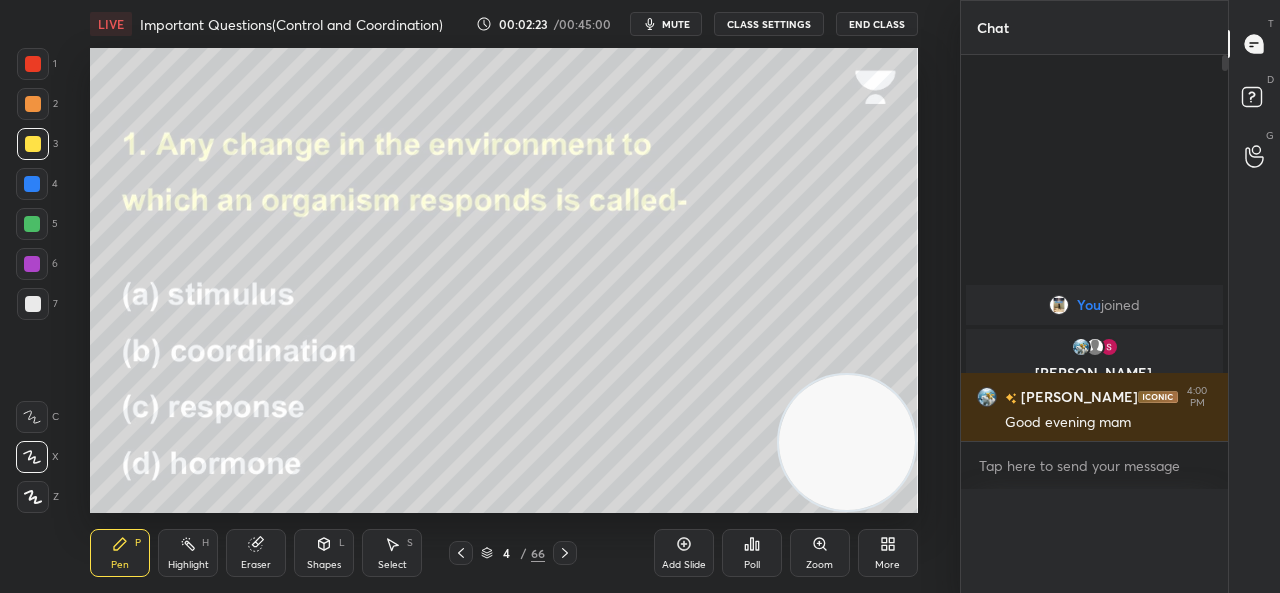 scroll, scrollTop: 88, scrollLeft: 229, axis: both 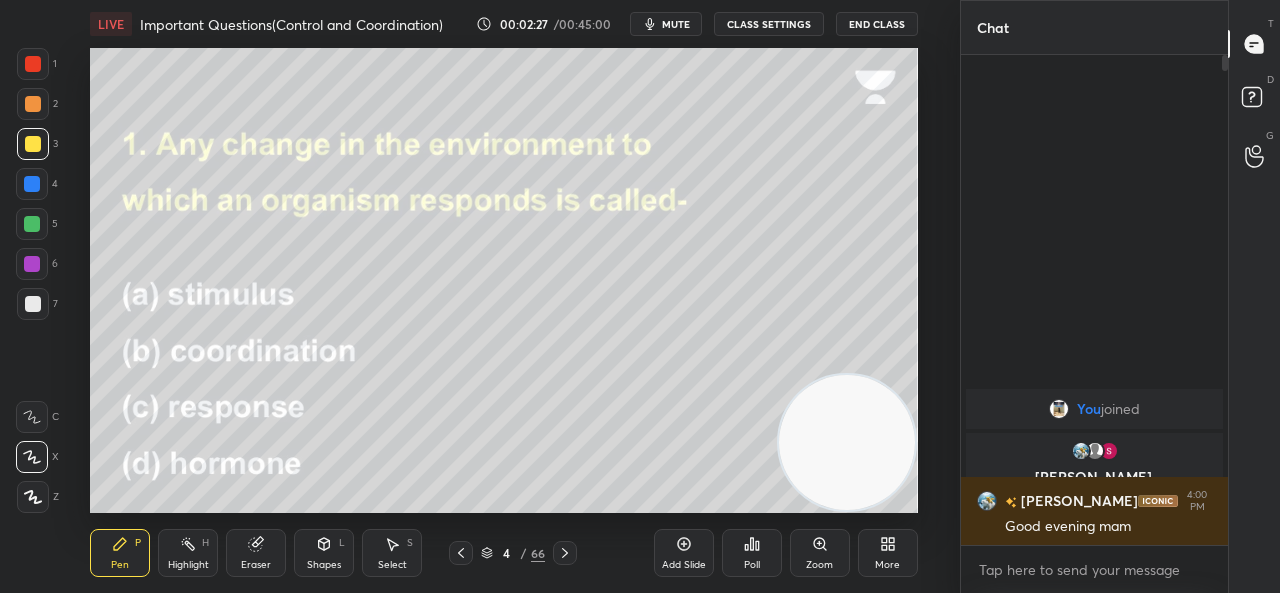 click 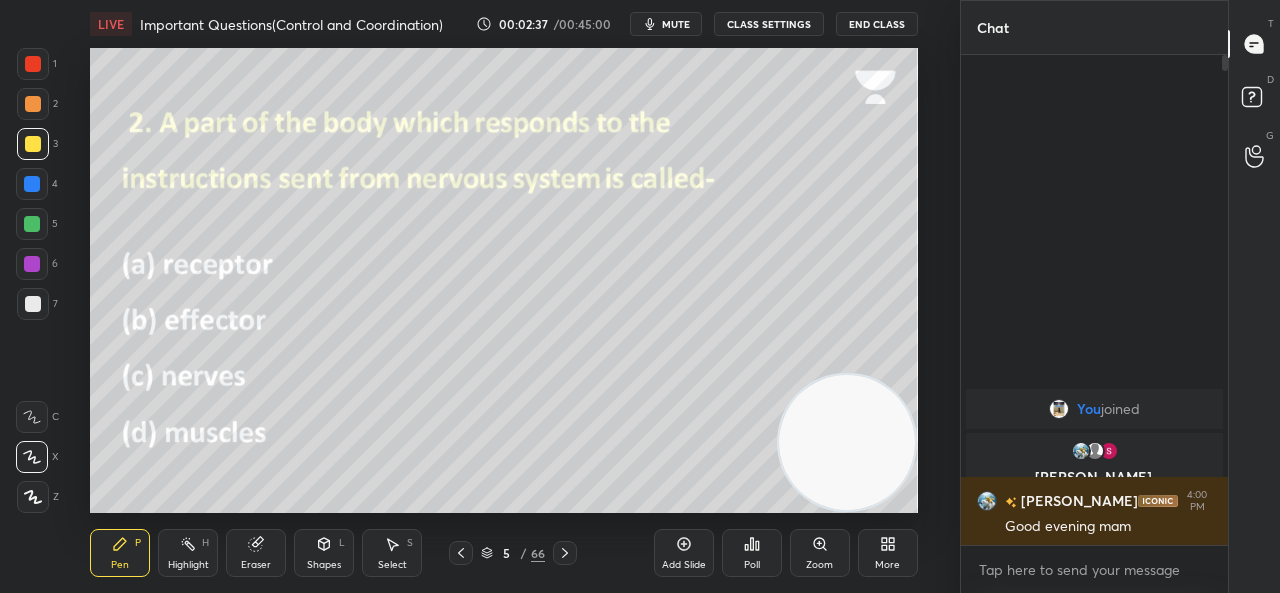 click on "Poll" at bounding box center [752, 553] 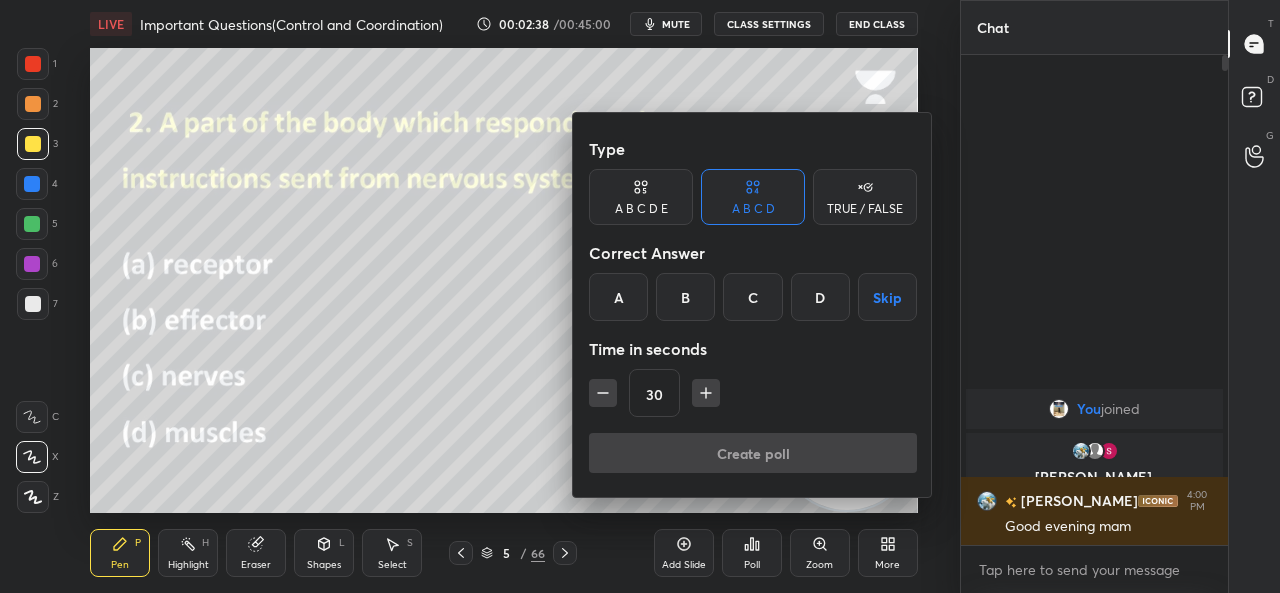drag, startPoint x: 668, startPoint y: 293, endPoint x: 677, endPoint y: 328, distance: 36.138622 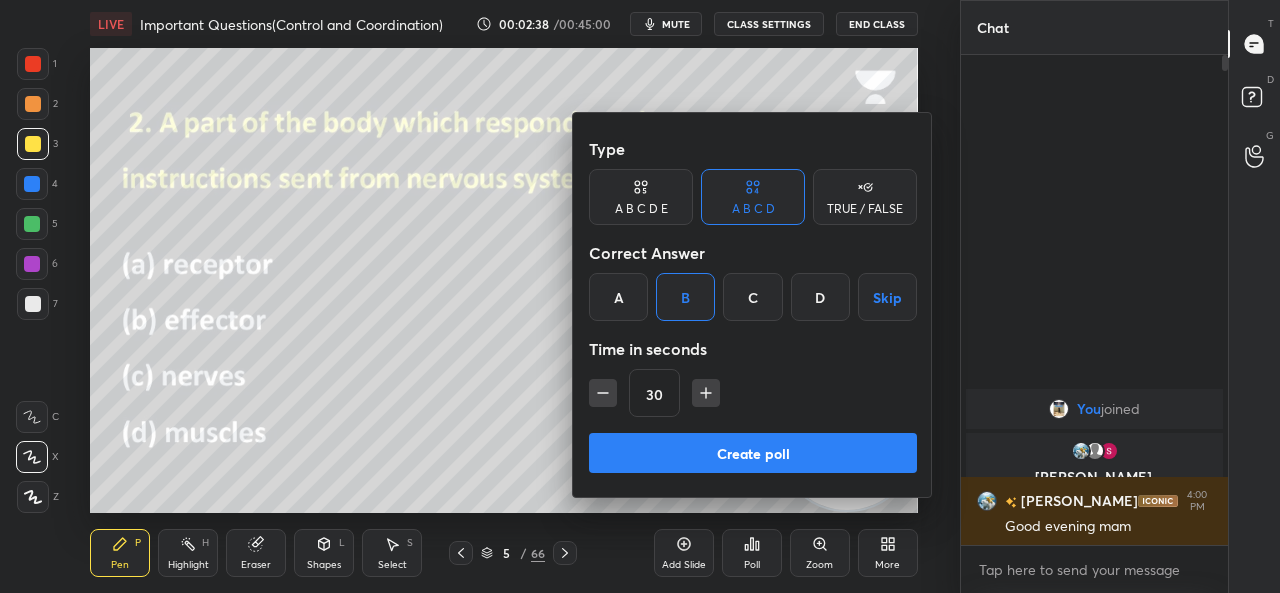 click on "Create poll" at bounding box center (753, 453) 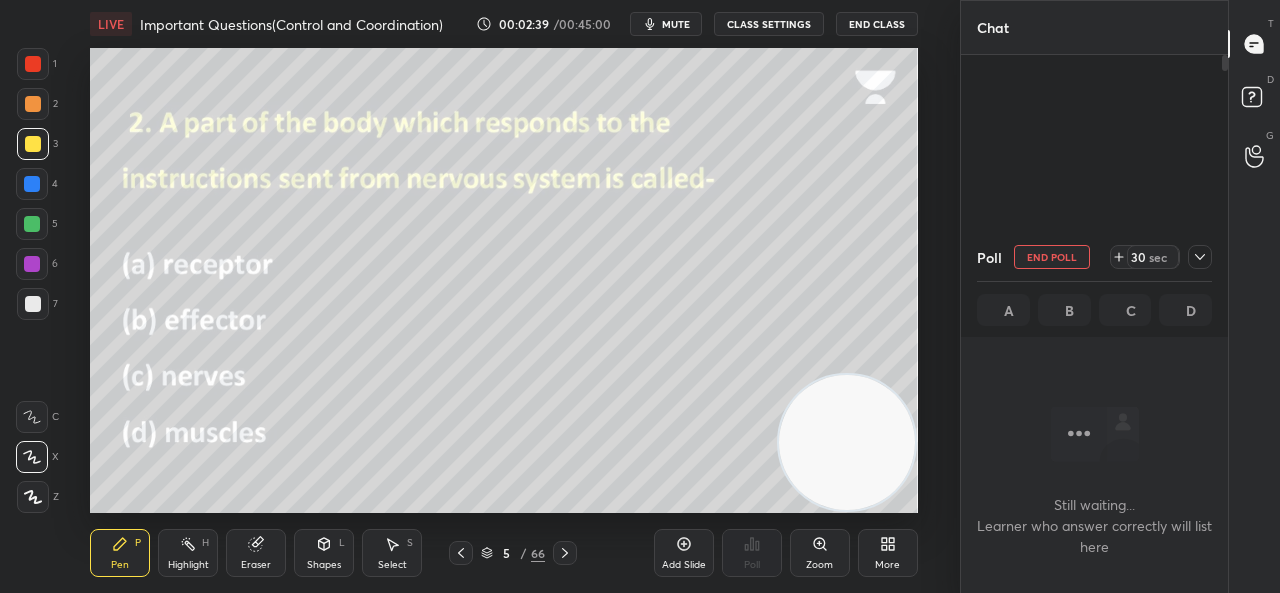 scroll, scrollTop: 460, scrollLeft: 261, axis: both 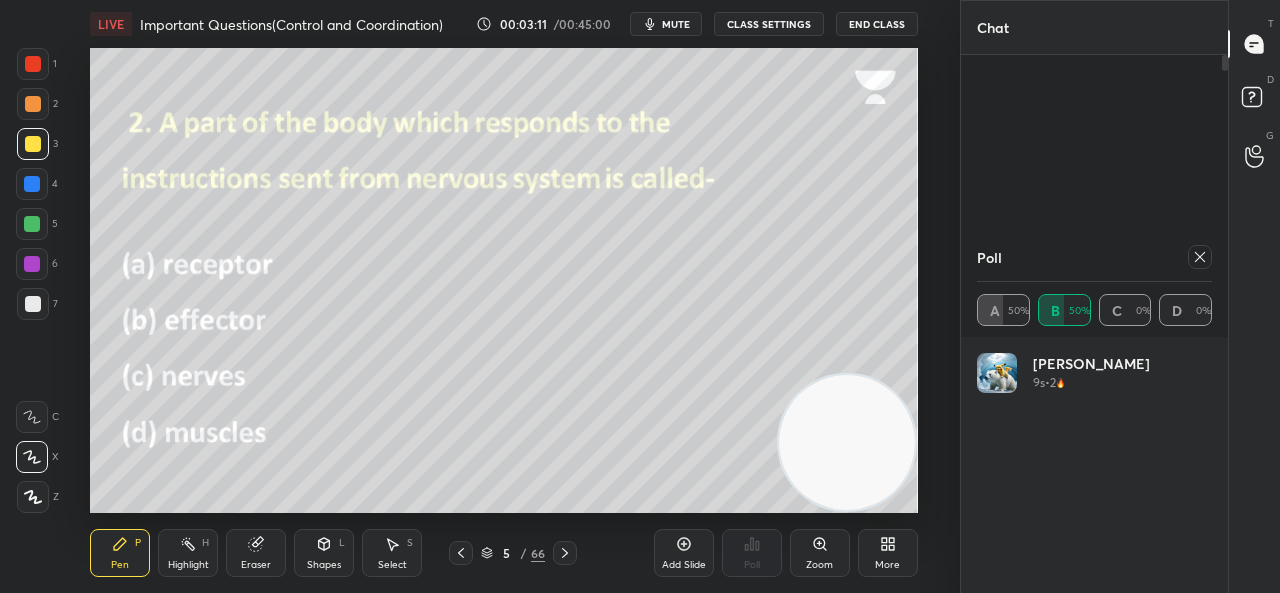 click at bounding box center (1200, 257) 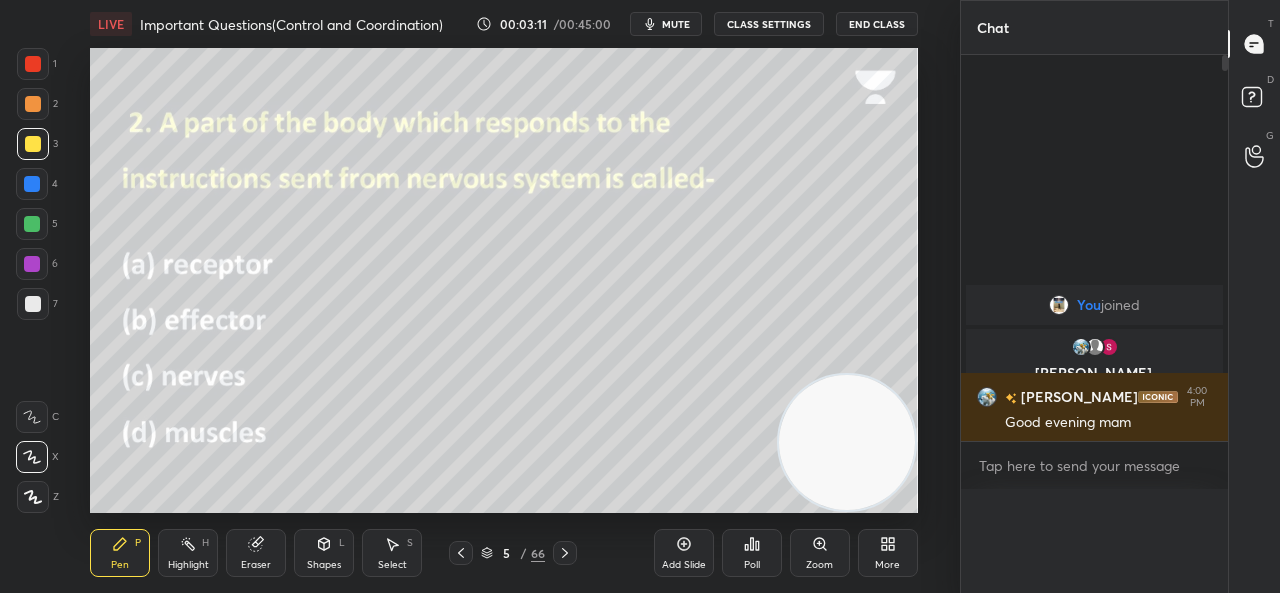 scroll, scrollTop: 0, scrollLeft: 0, axis: both 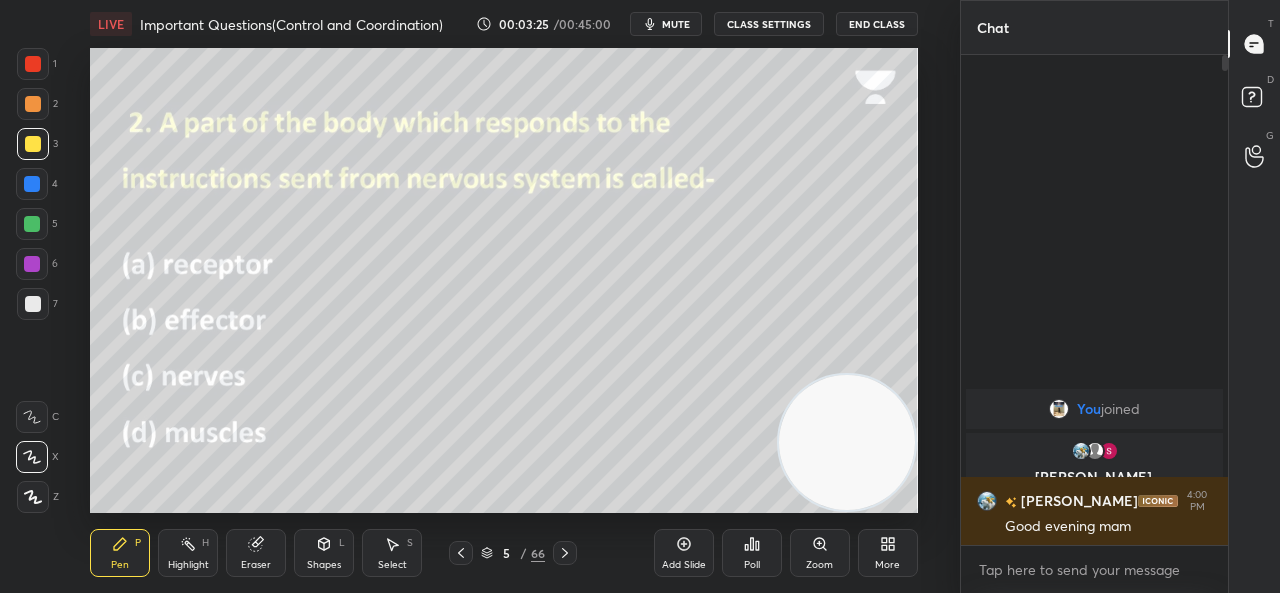 click 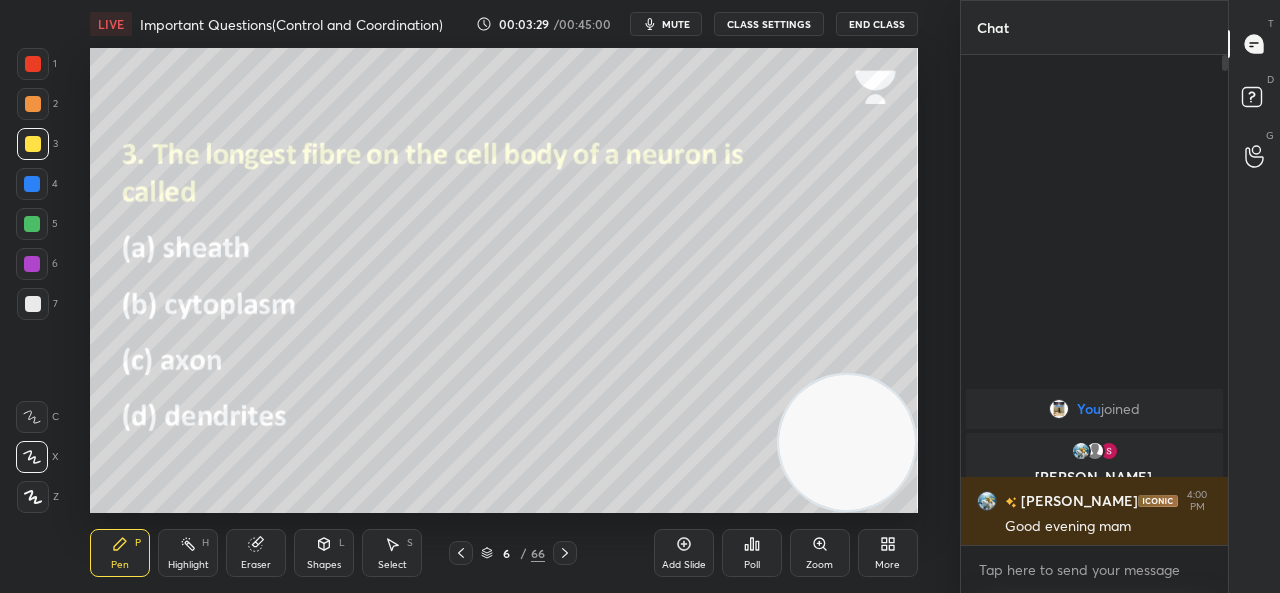 click on "Poll" at bounding box center (752, 553) 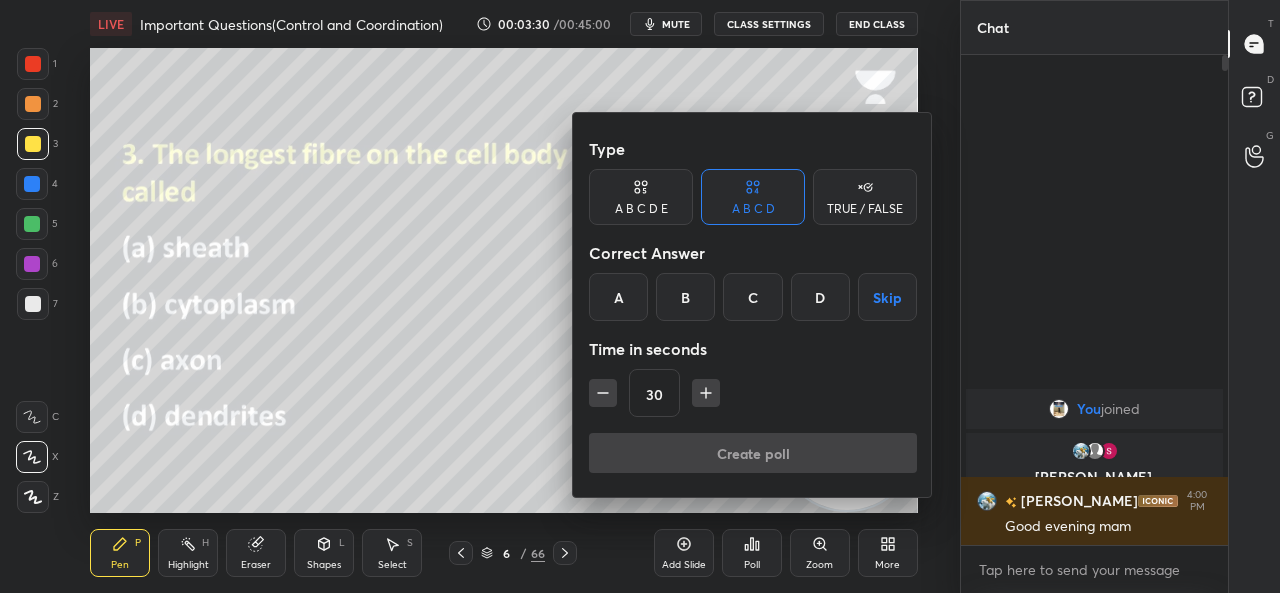 drag, startPoint x: 762, startPoint y: 297, endPoint x: 754, endPoint y: 333, distance: 36.878178 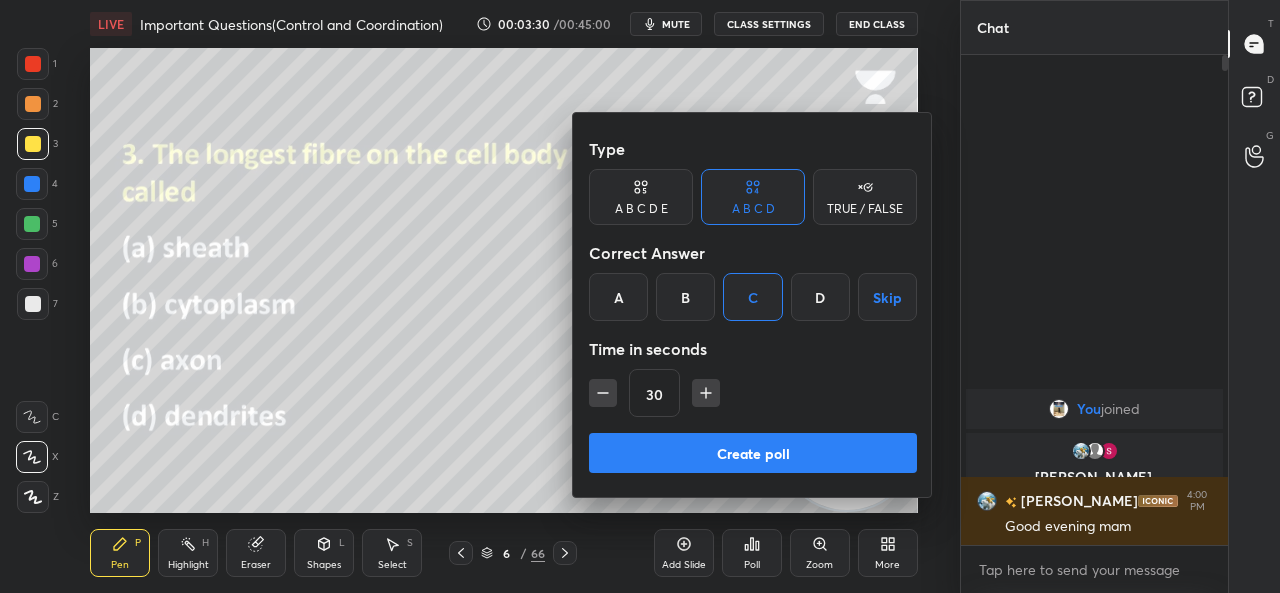 click on "Create poll" at bounding box center [753, 453] 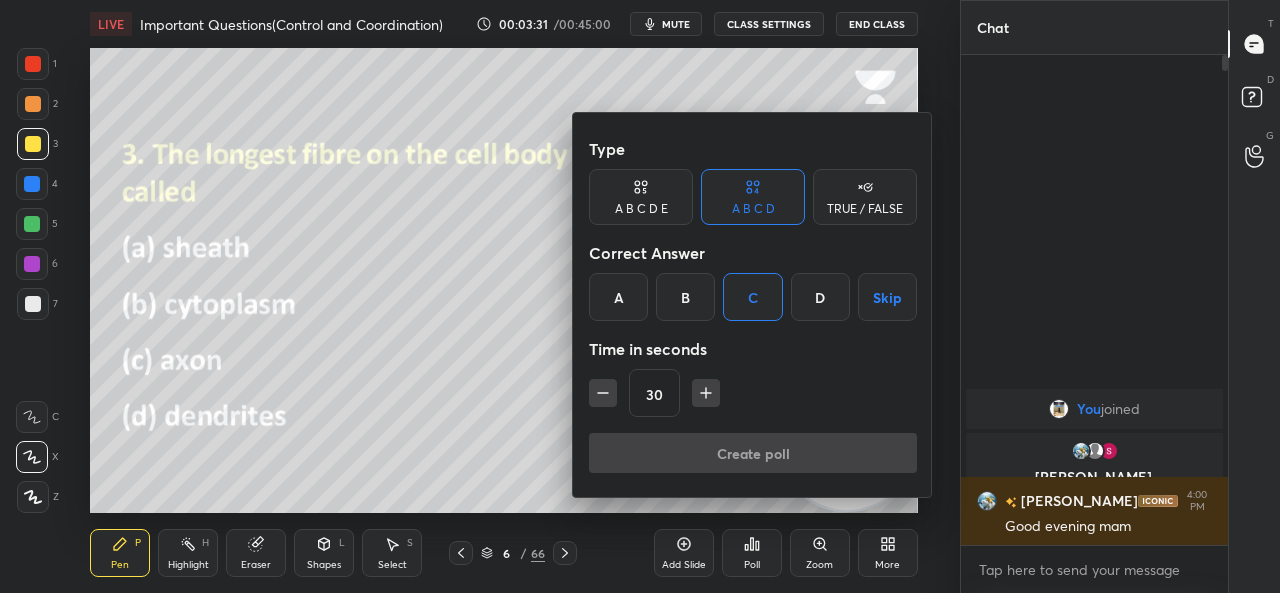 scroll, scrollTop: 431, scrollLeft: 261, axis: both 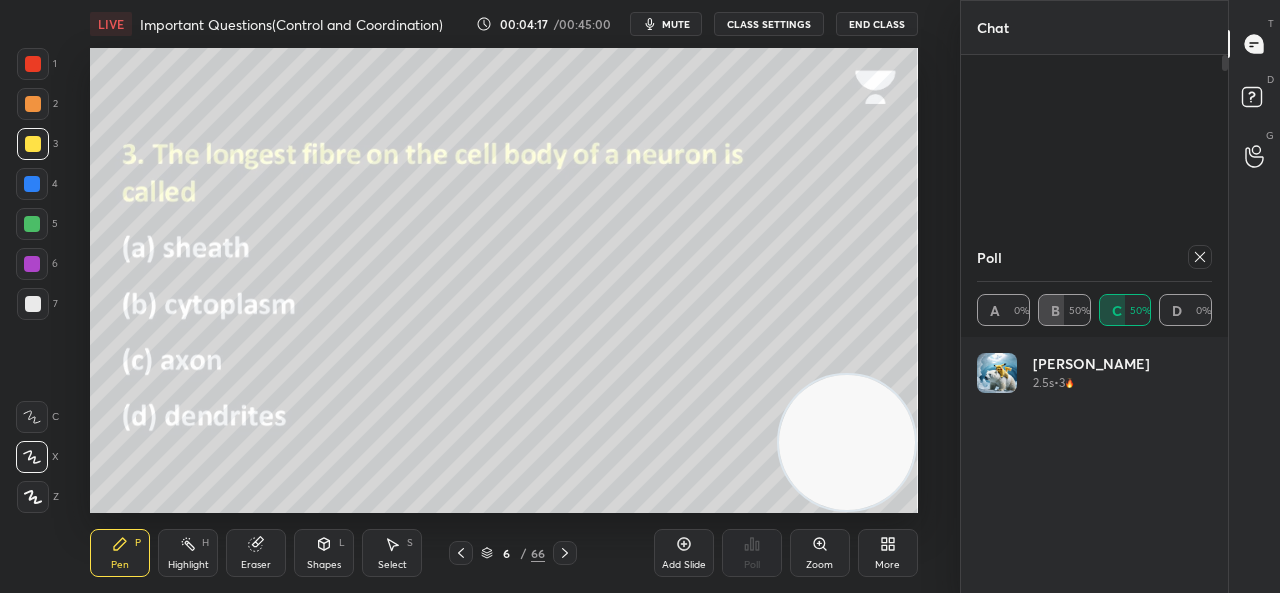 click 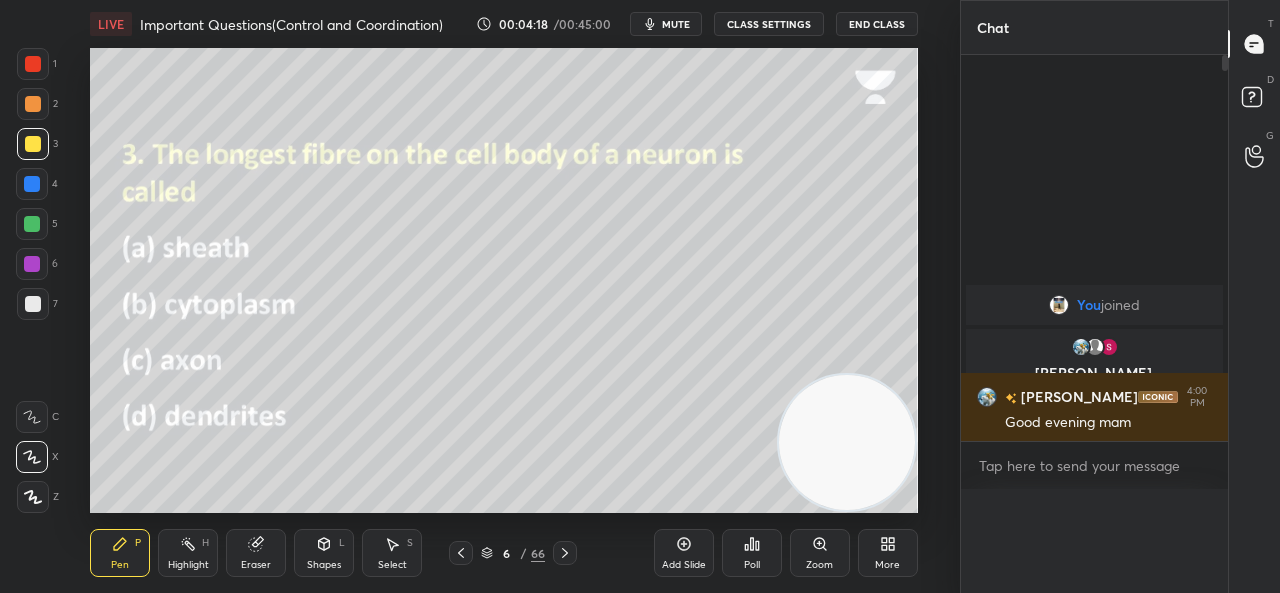 scroll, scrollTop: 7, scrollLeft: 6, axis: both 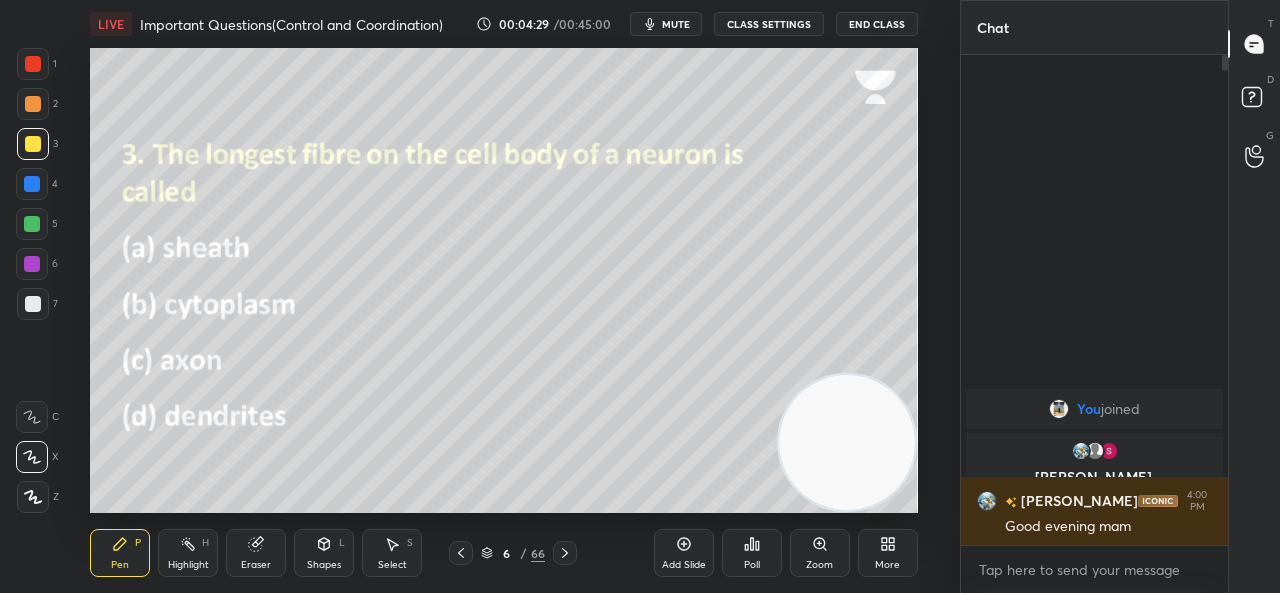 click 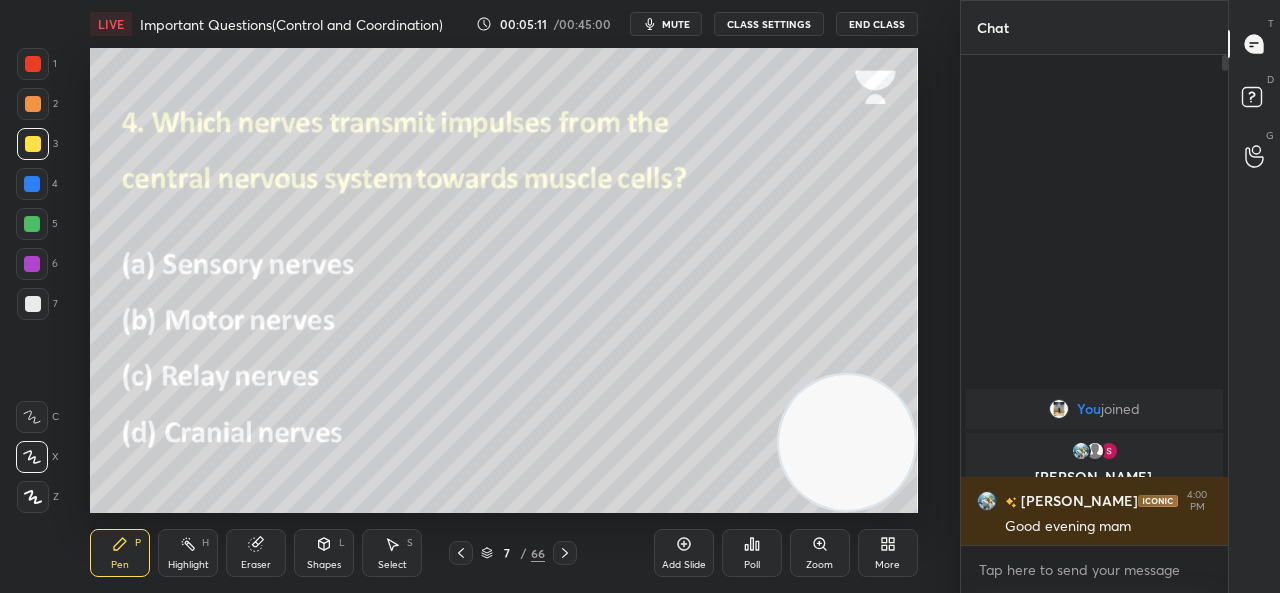 click on "Pen P Highlight H Eraser Shapes L Select S 7 / 66 Add Slide Poll Zoom More" at bounding box center [503, 553] 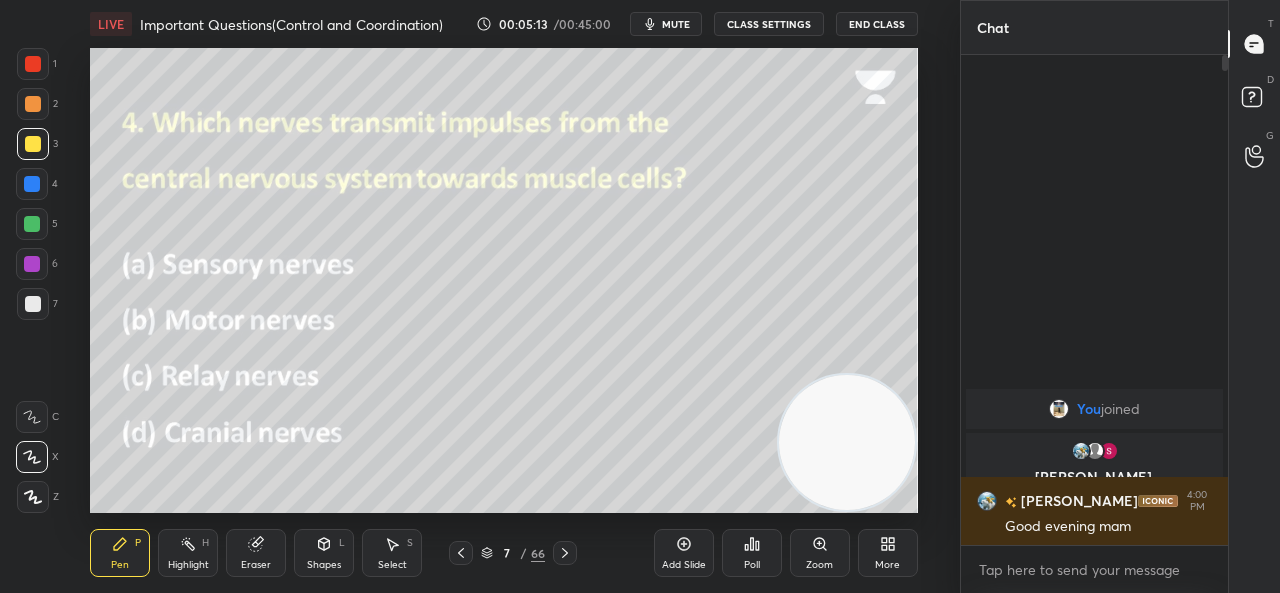 click on "Poll" at bounding box center [752, 553] 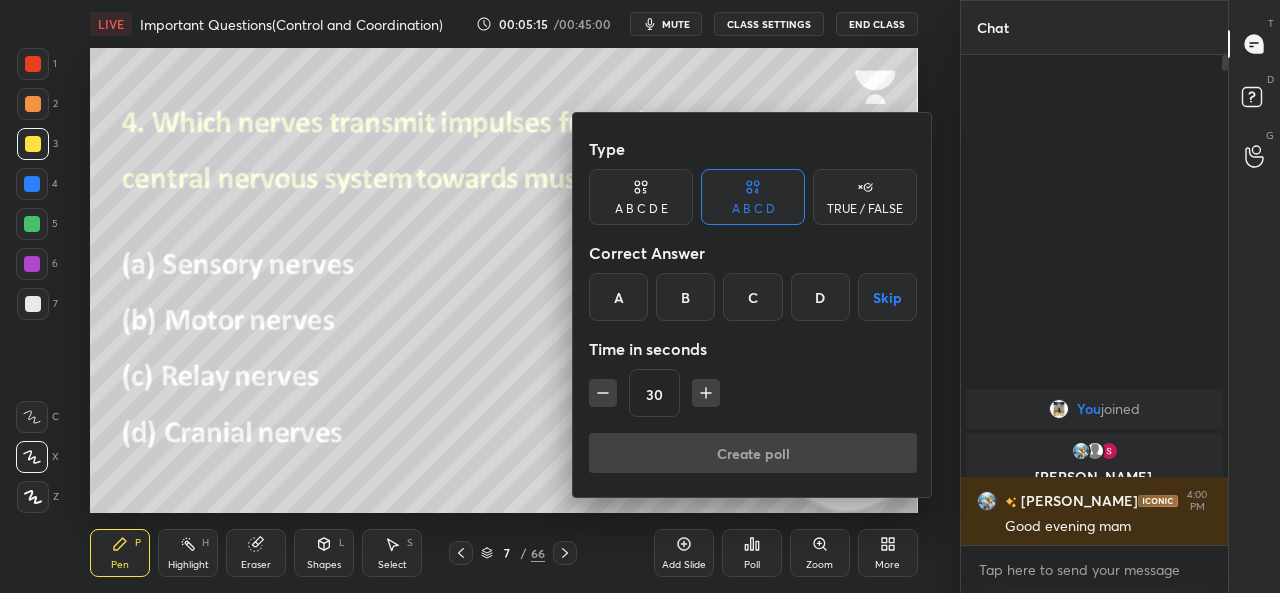 click at bounding box center (640, 296) 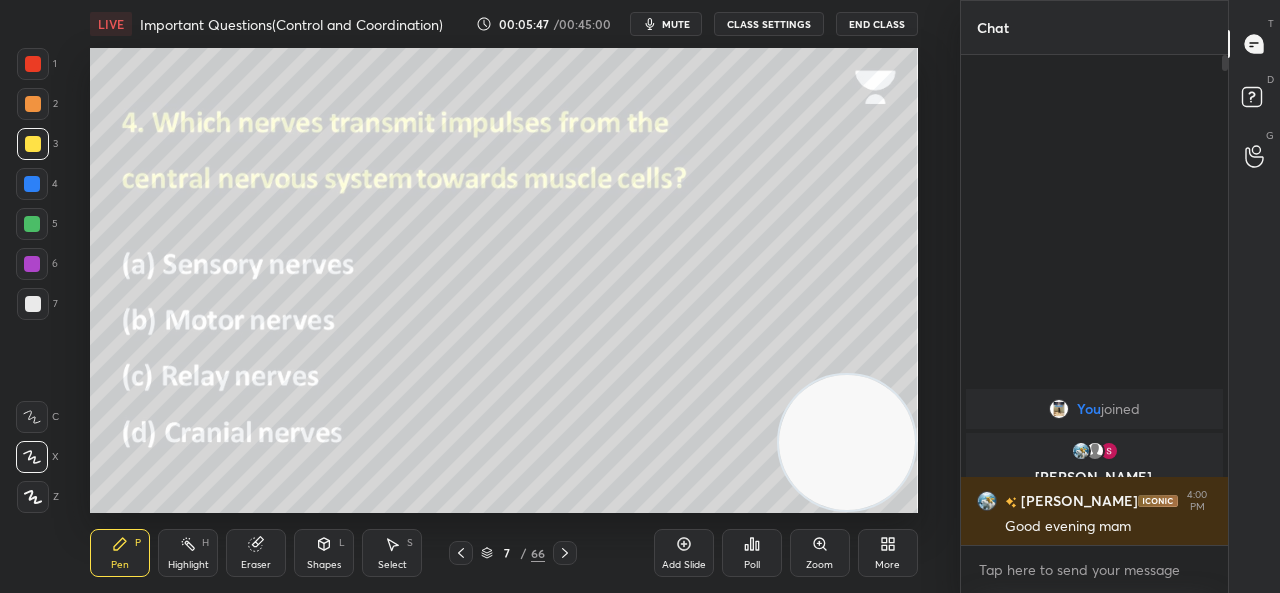 click on "Poll" at bounding box center (752, 553) 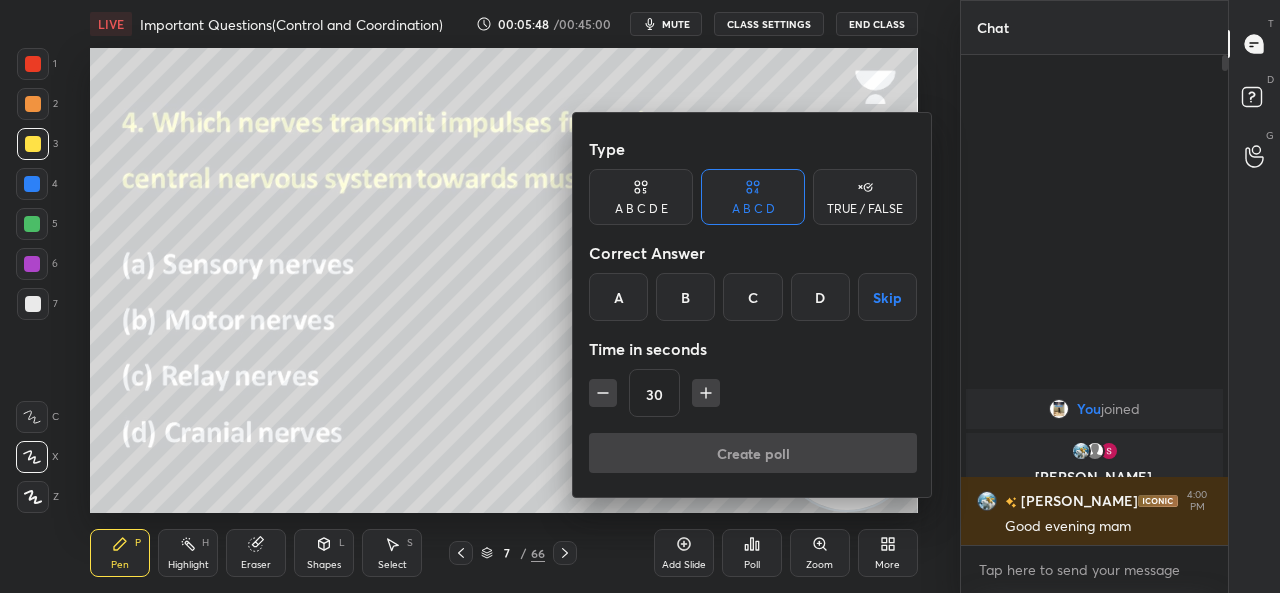 drag, startPoint x: 688, startPoint y: 299, endPoint x: 705, endPoint y: 451, distance: 152.94771 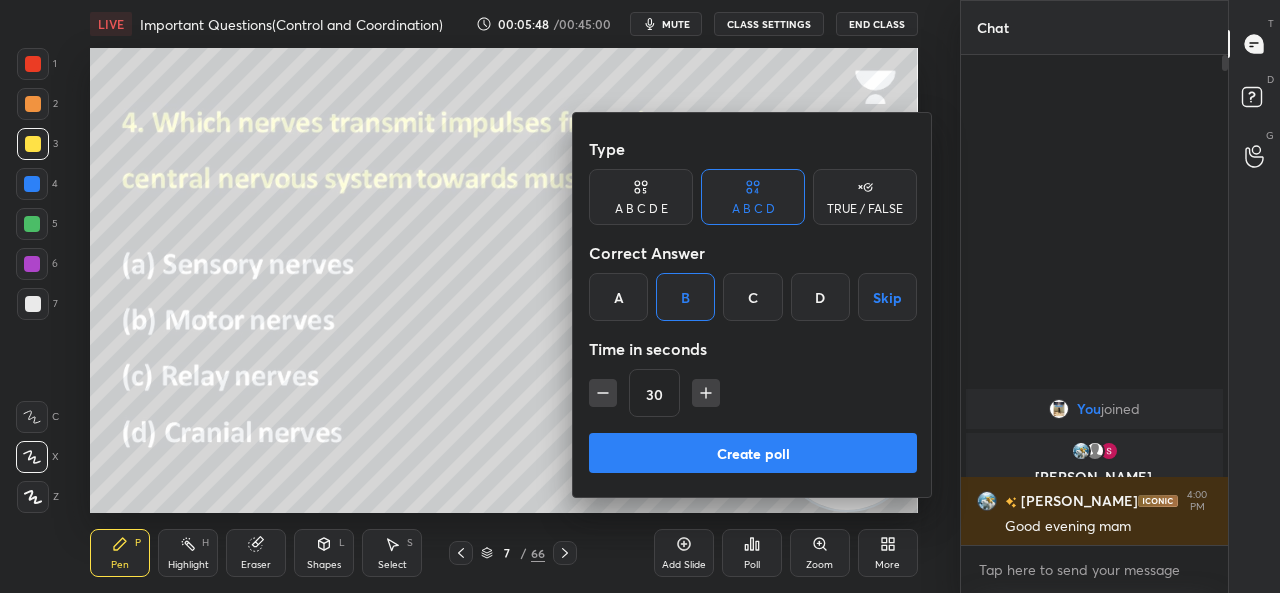 click on "Create poll" at bounding box center [753, 453] 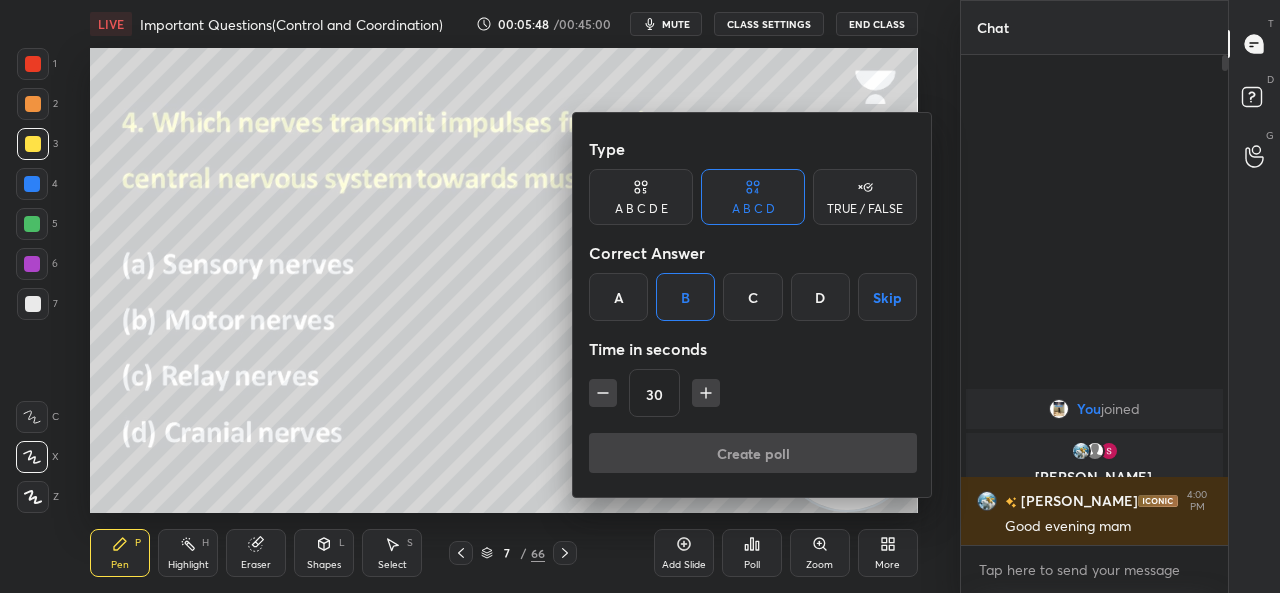 scroll, scrollTop: 442, scrollLeft: 261, axis: both 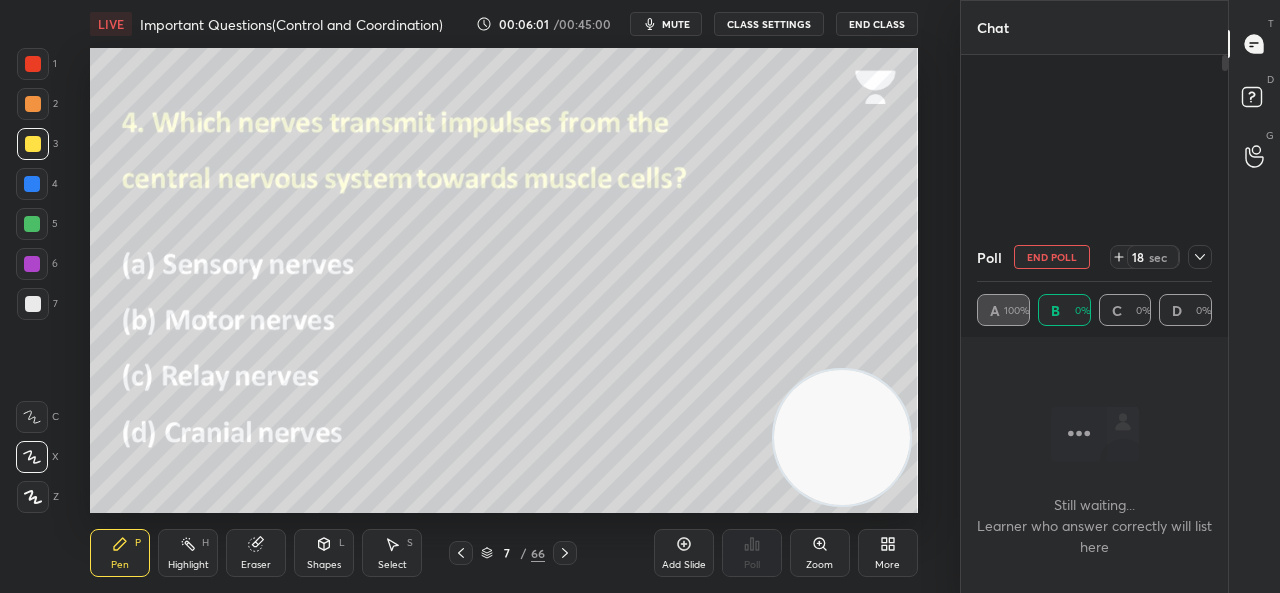 drag, startPoint x: 852, startPoint y: 459, endPoint x: 843, endPoint y: 453, distance: 10.816654 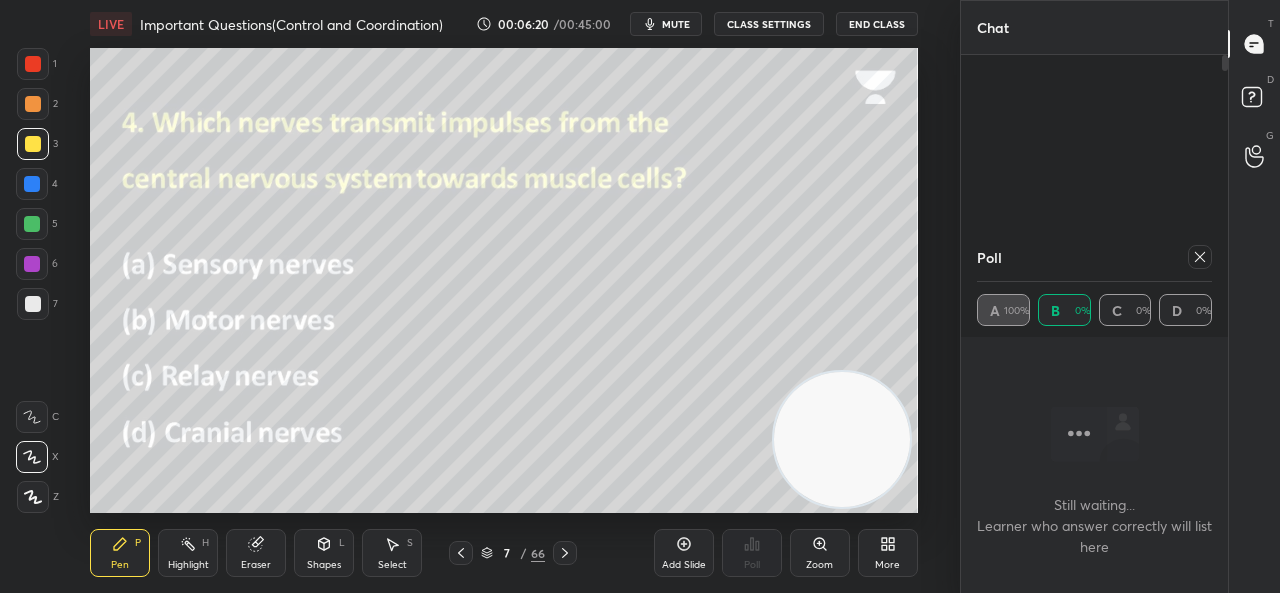 click 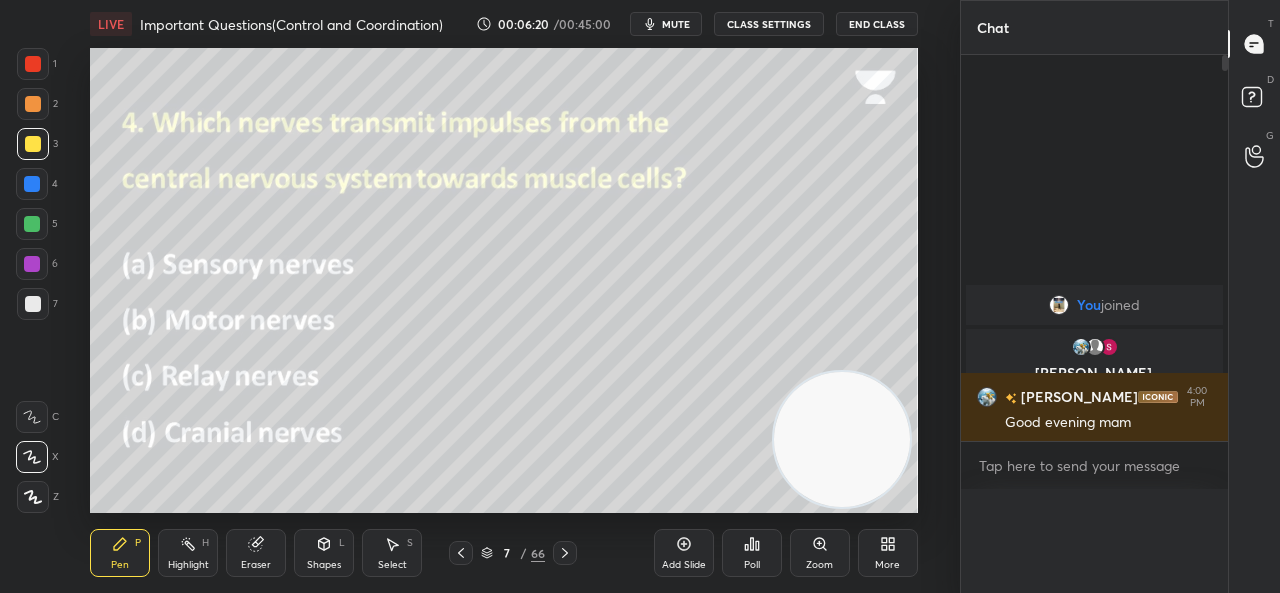 scroll, scrollTop: 6, scrollLeft: 6, axis: both 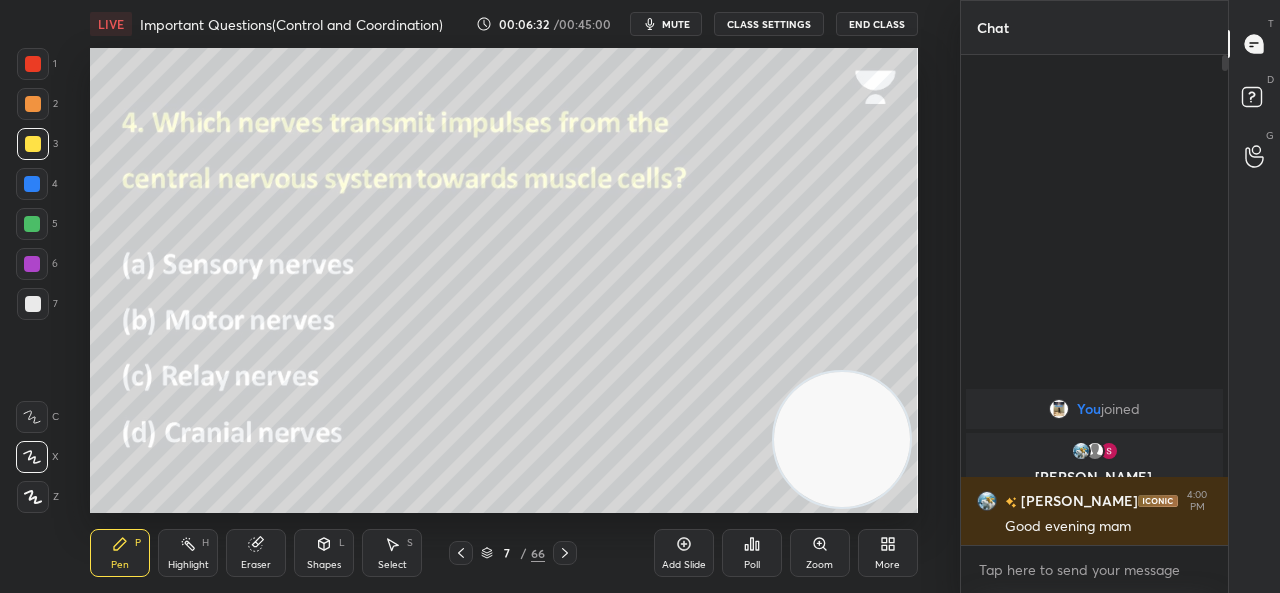 click 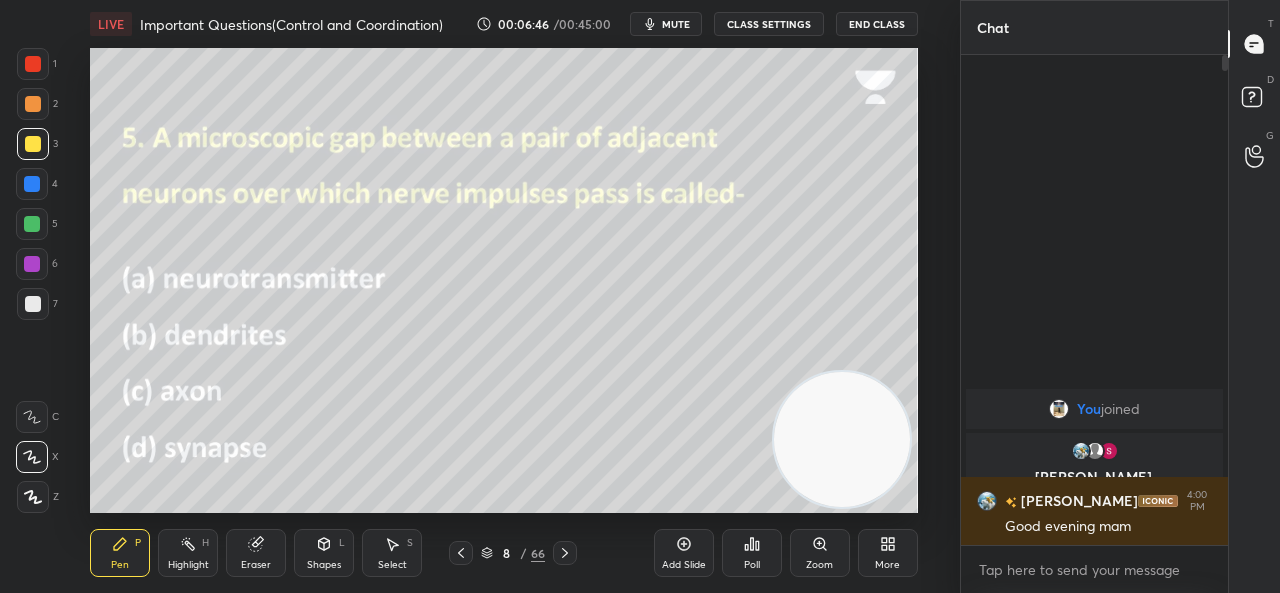 click on "Poll" at bounding box center [752, 565] 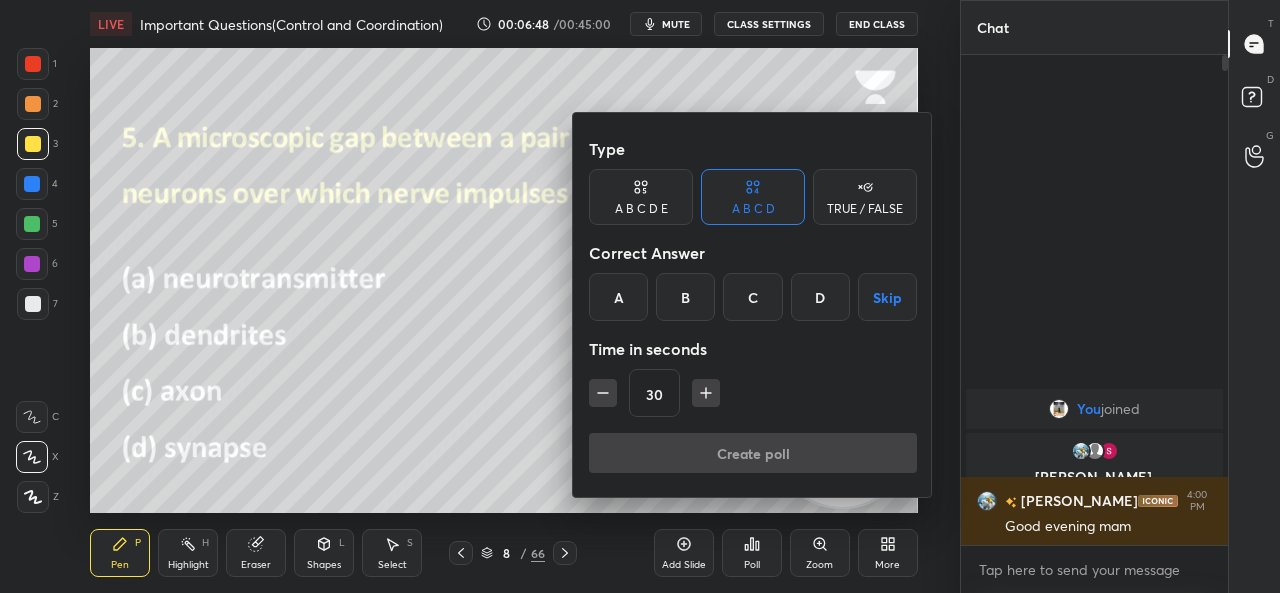 click on "D" at bounding box center [820, 297] 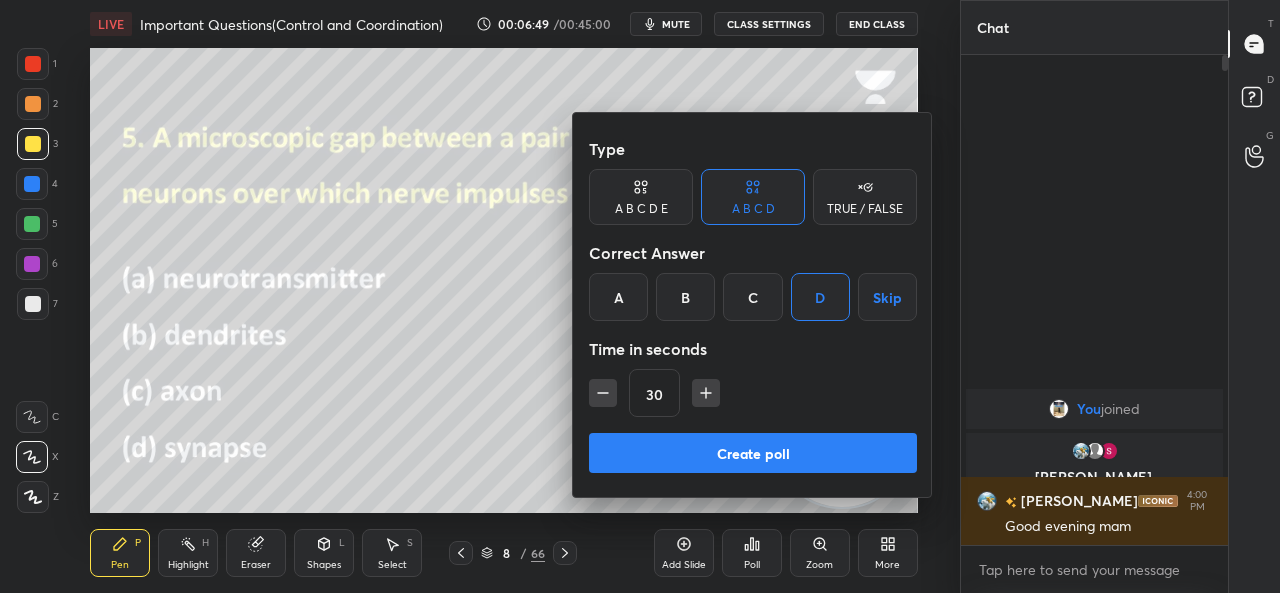click on "Create poll" at bounding box center (753, 453) 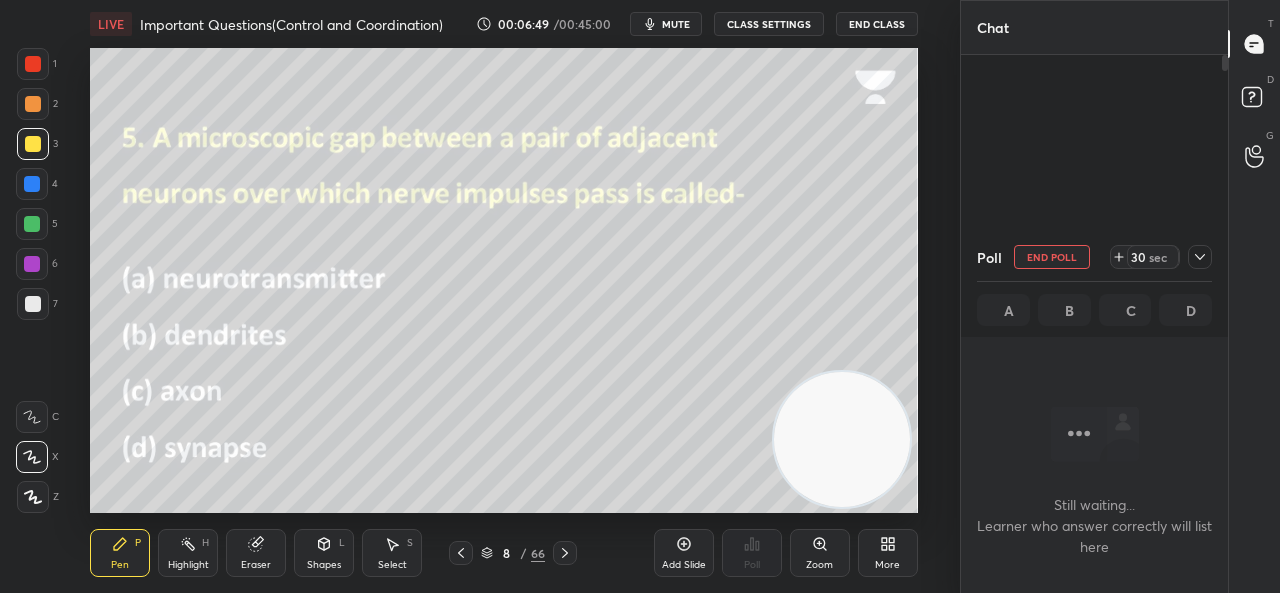 scroll, scrollTop: 442, scrollLeft: 261, axis: both 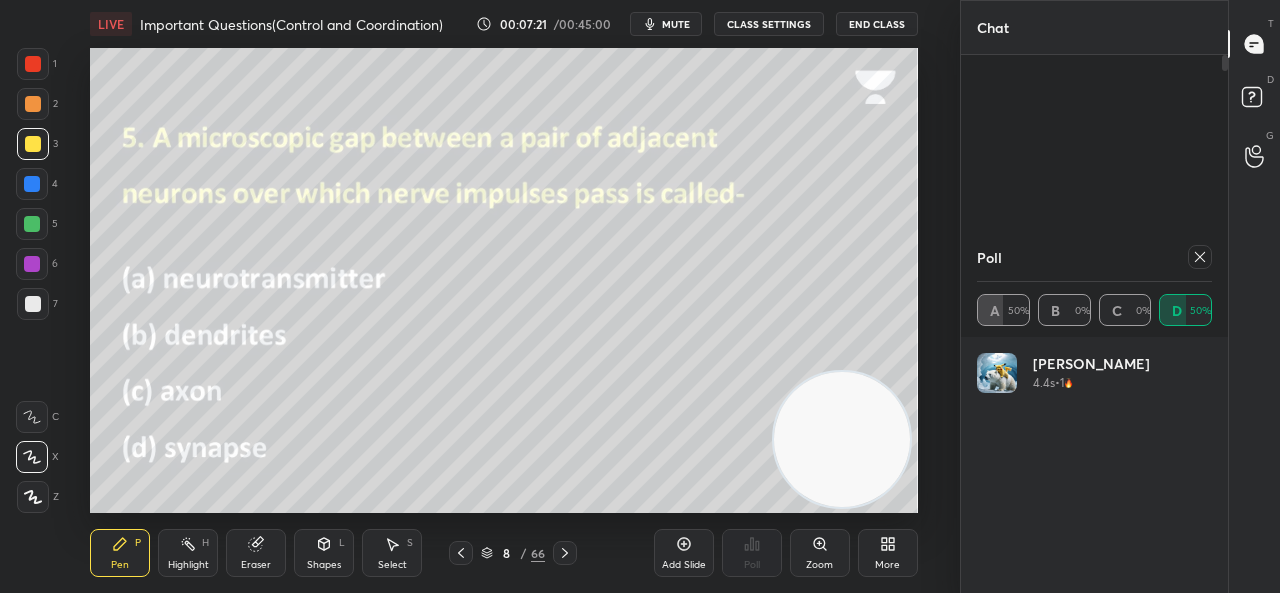 click 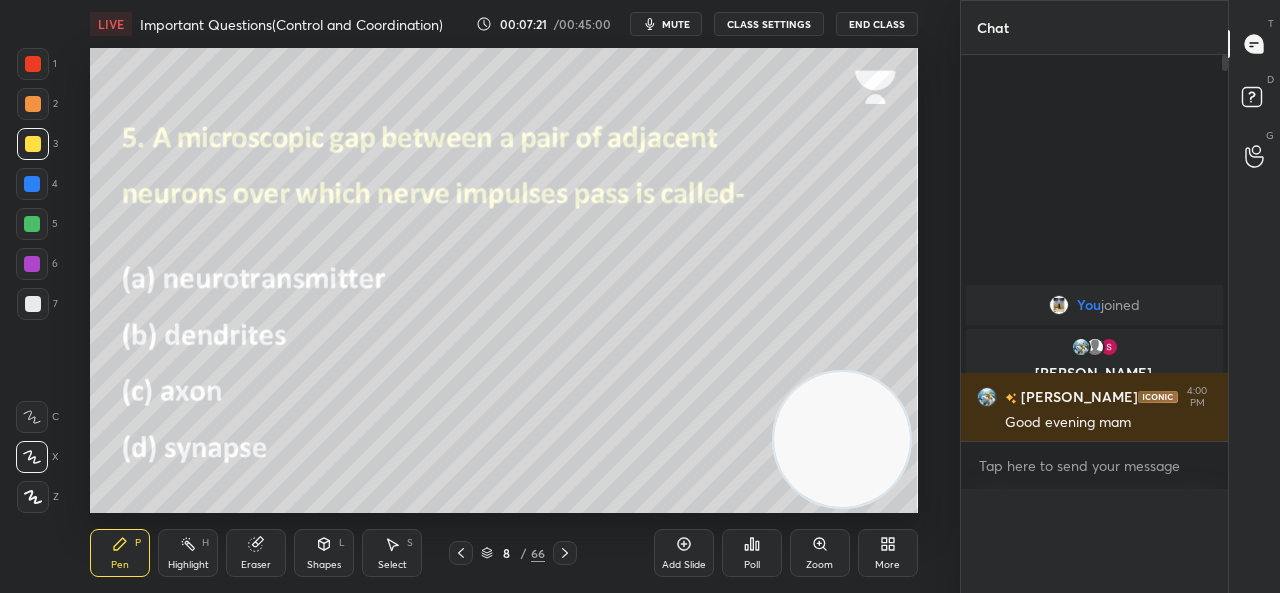 scroll, scrollTop: 1, scrollLeft: 6, axis: both 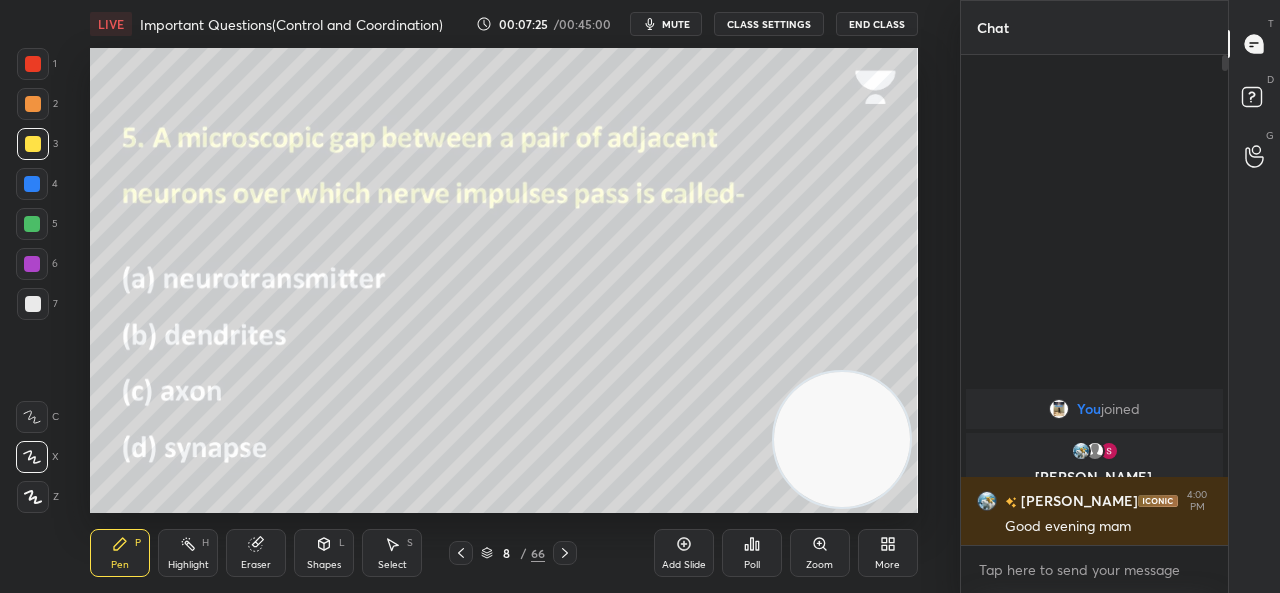 click 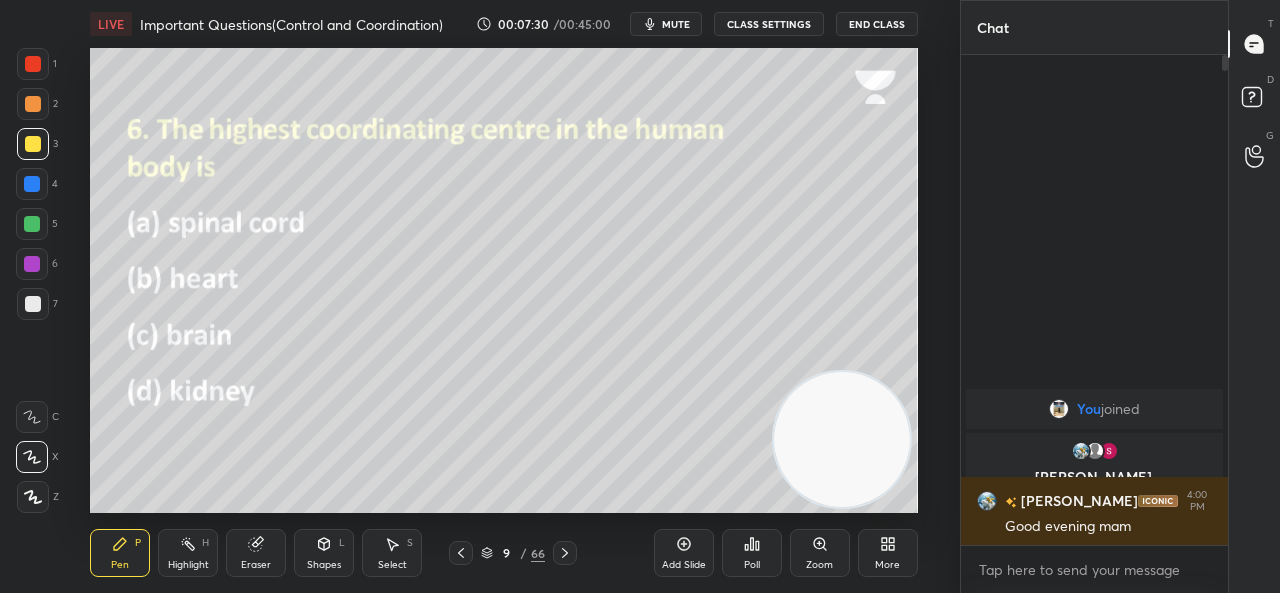click on "Poll" at bounding box center (752, 565) 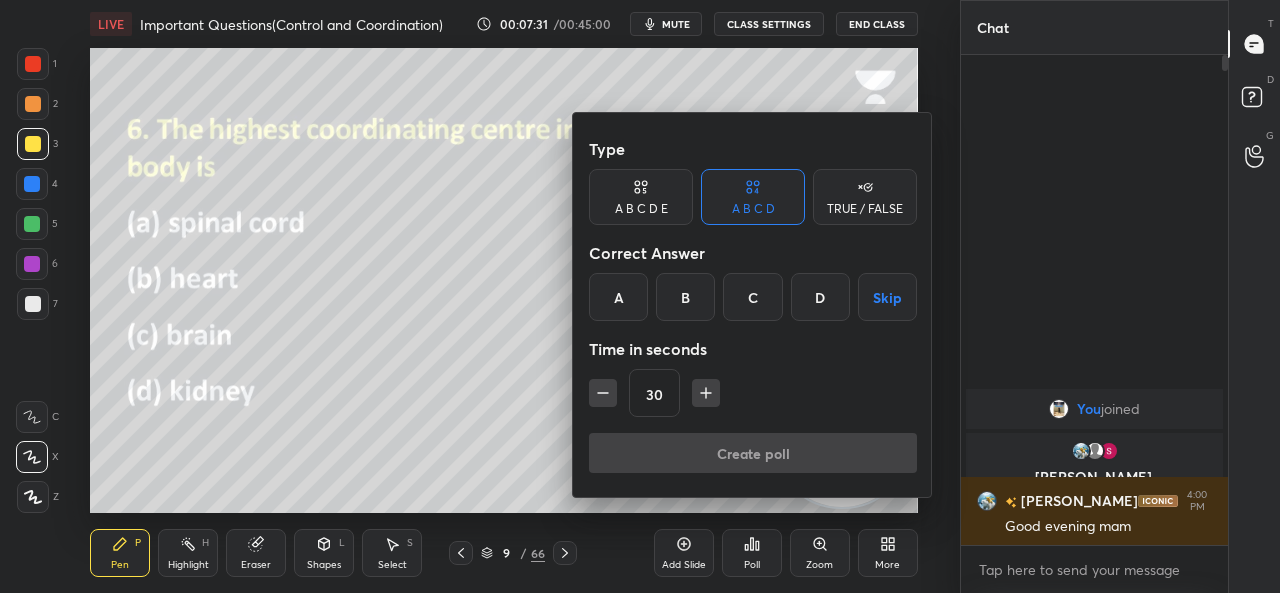 drag, startPoint x: 772, startPoint y: 305, endPoint x: 758, endPoint y: 433, distance: 128.76335 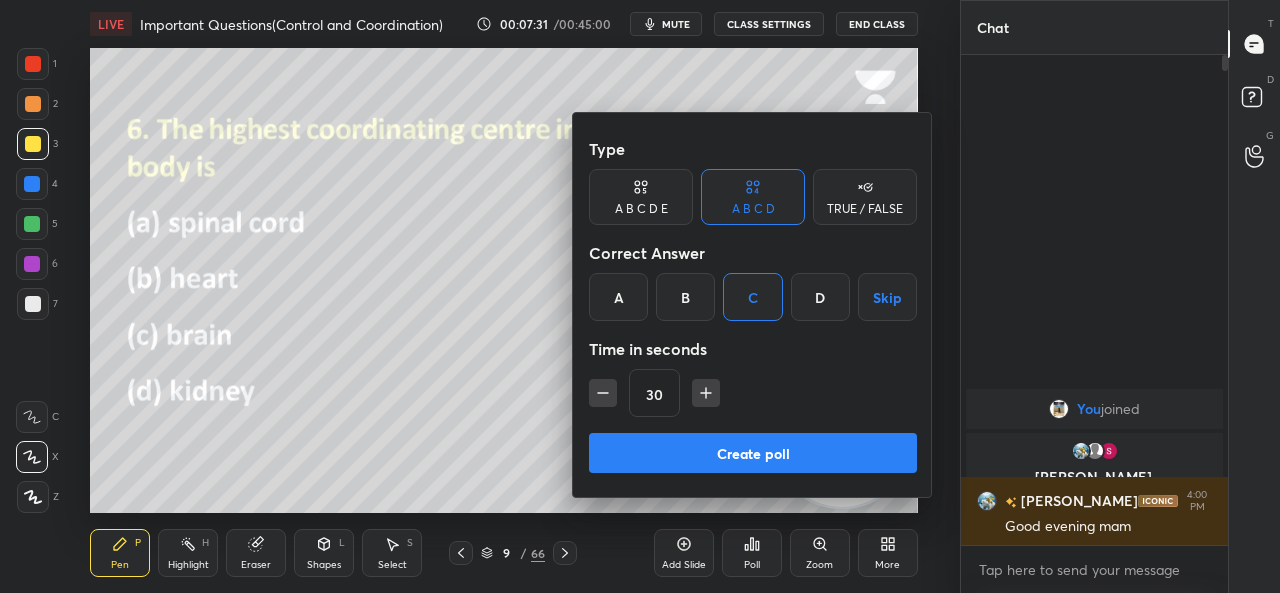 click on "Create poll" at bounding box center (753, 453) 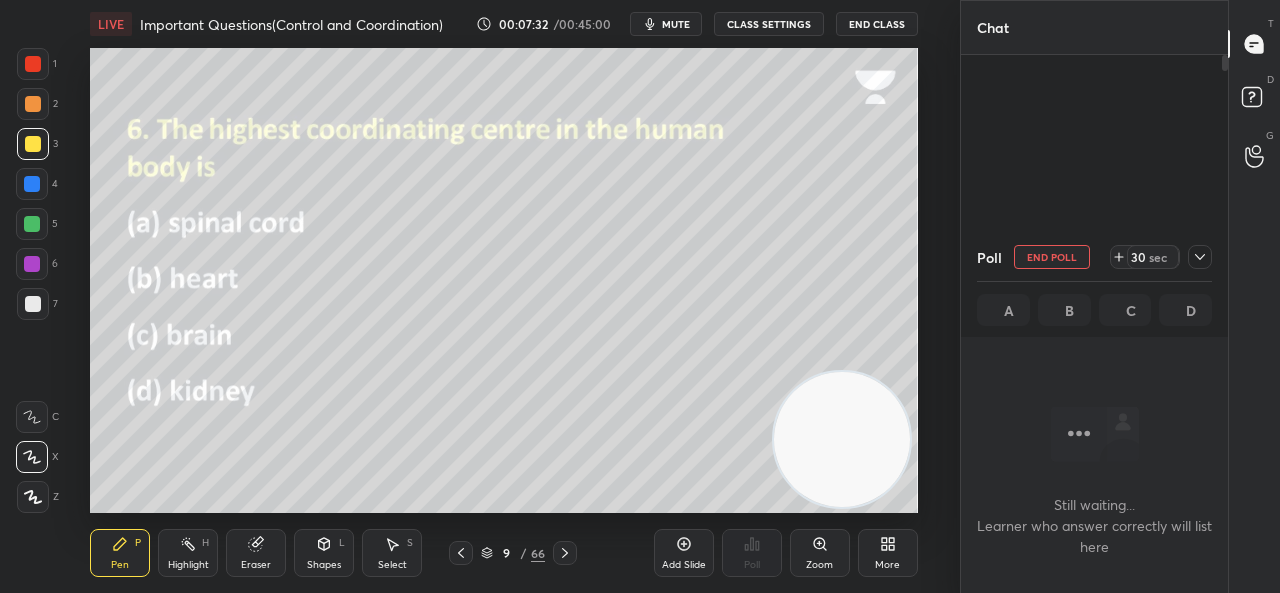 scroll, scrollTop: 442, scrollLeft: 261, axis: both 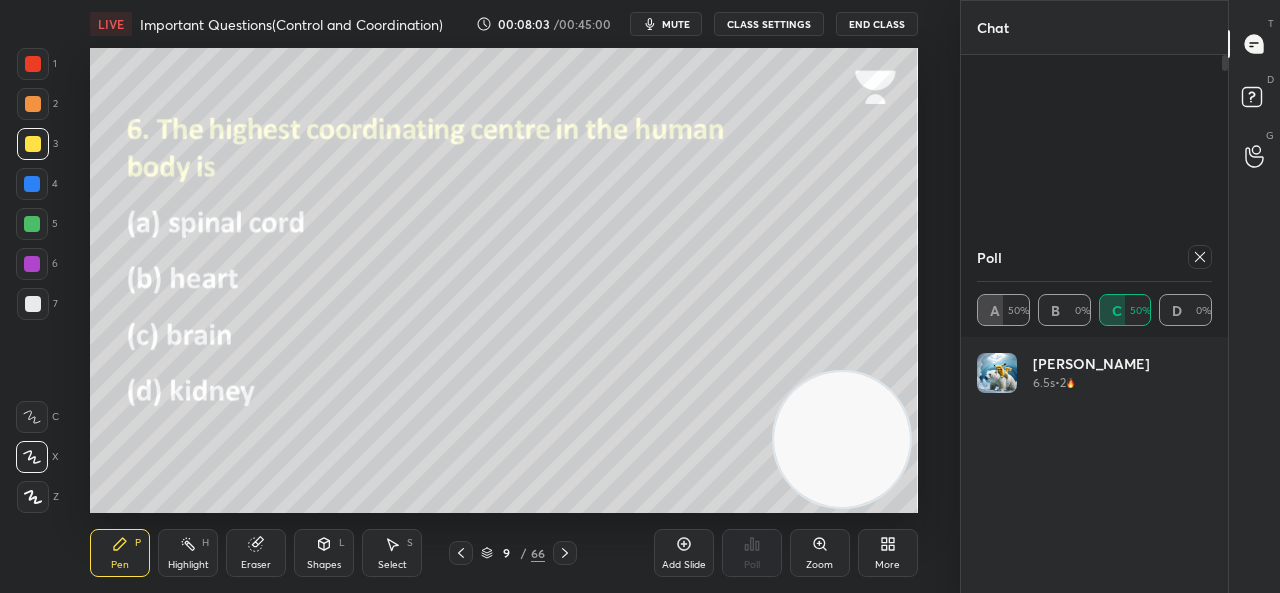 click 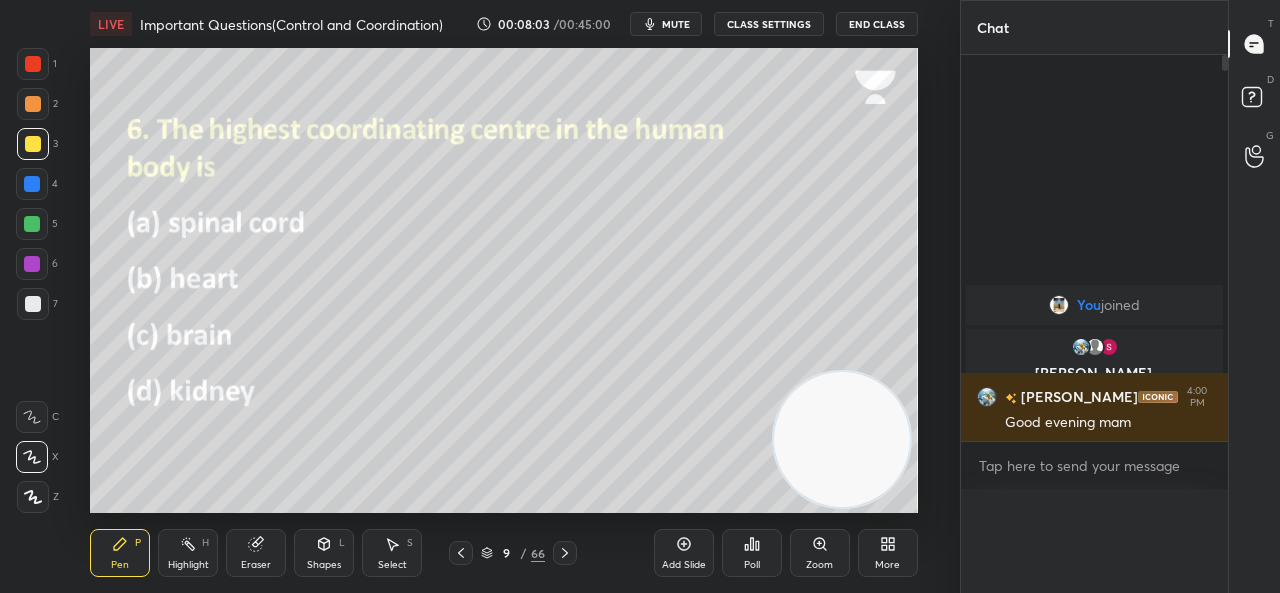 scroll, scrollTop: 0, scrollLeft: 0, axis: both 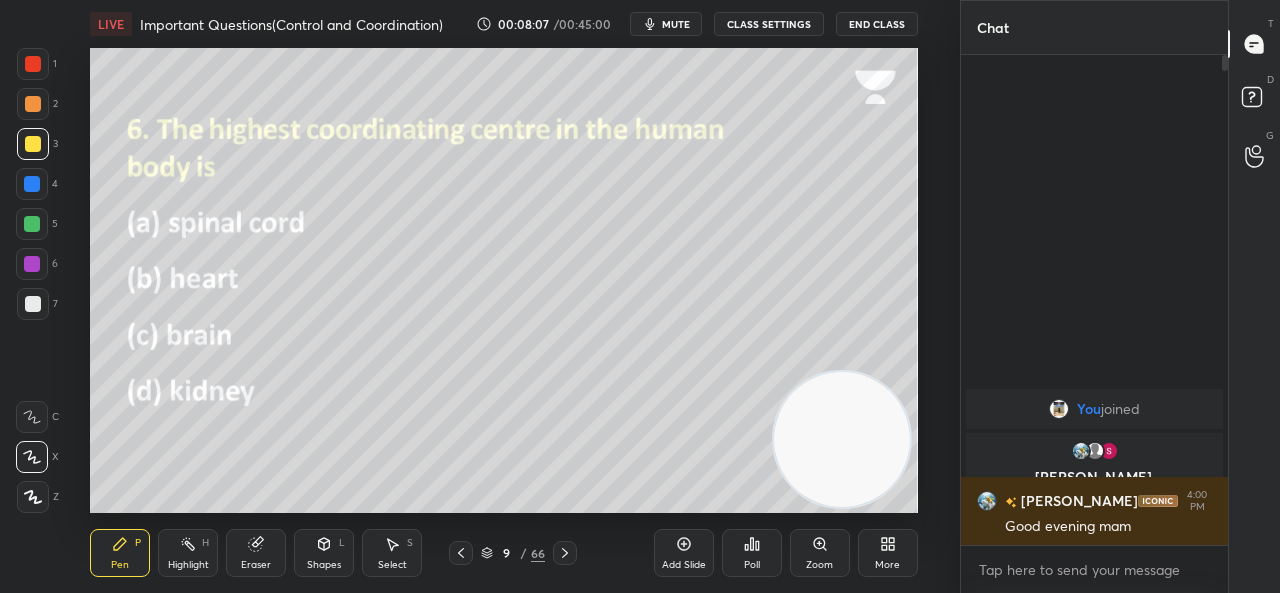 click 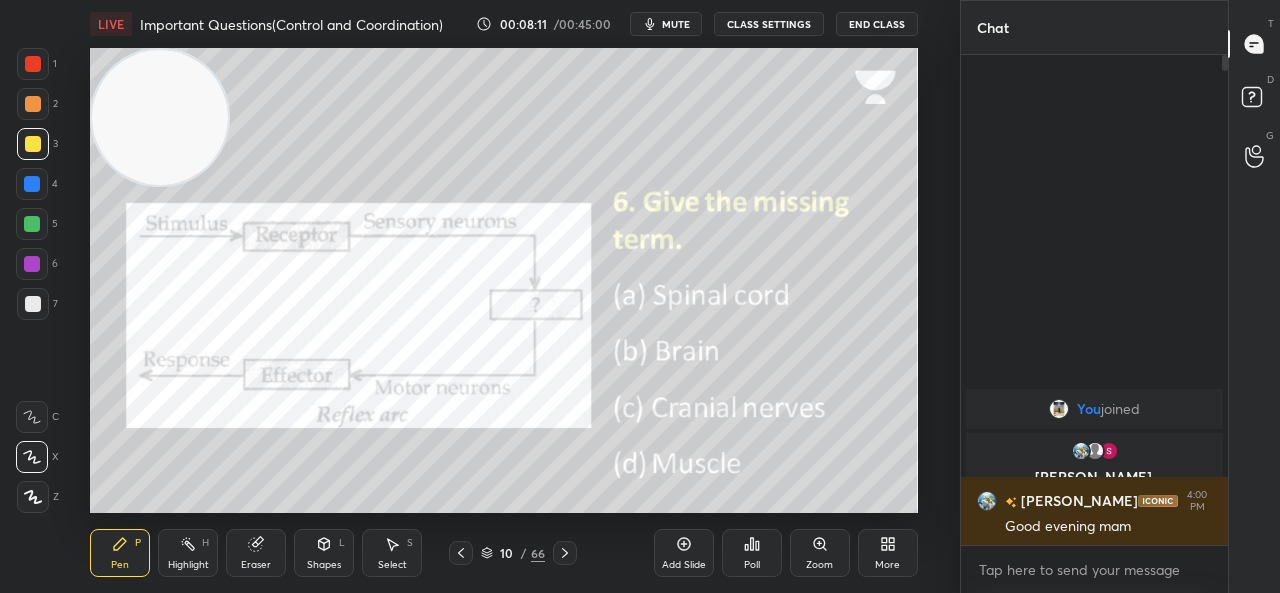 drag, startPoint x: 805, startPoint y: 467, endPoint x: 39, endPoint y: 57, distance: 868.82446 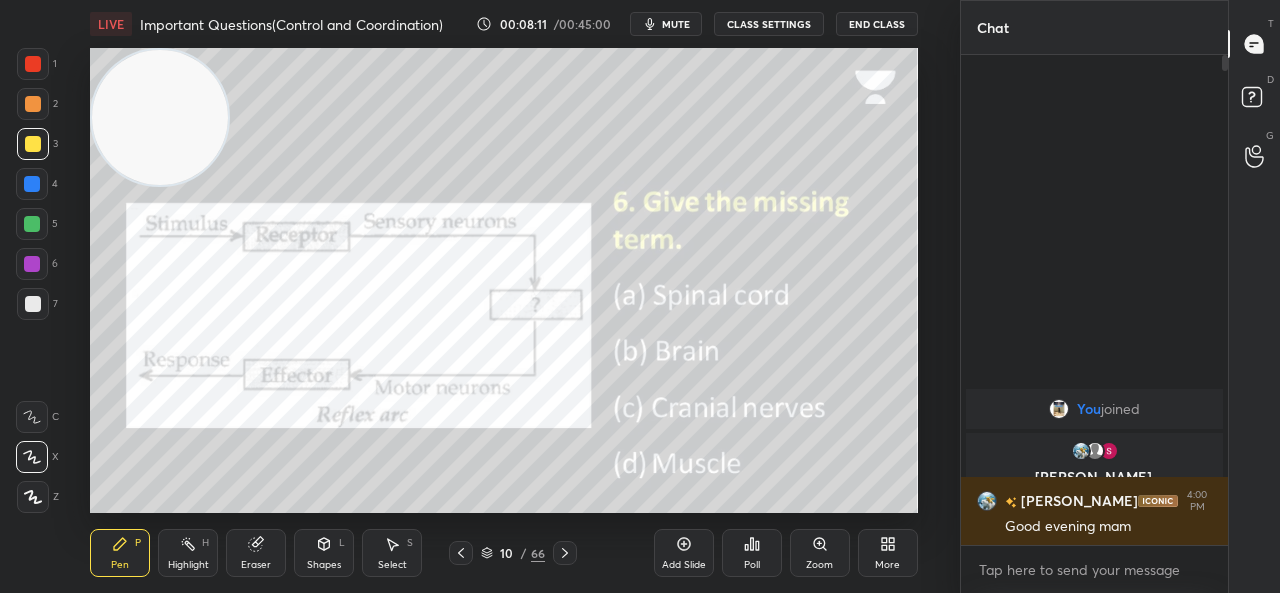 click on "1 2 3 4 5 6 7 C X Z C X Z E E Erase all   H H LIVE Important Questions(Control and Coordination) 00:08:11 /  00:45:00 mute CLASS SETTINGS End Class Setting up your live class Poll for   secs No correct answer Start poll Back Important Questions(Control and Coordination) • L1 of Comprehensive course on Foundation Biology Pooja Pen P Highlight H Eraser Shapes L Select S 10 / 66 Add Slide Poll Zoom More" at bounding box center [472, 296] 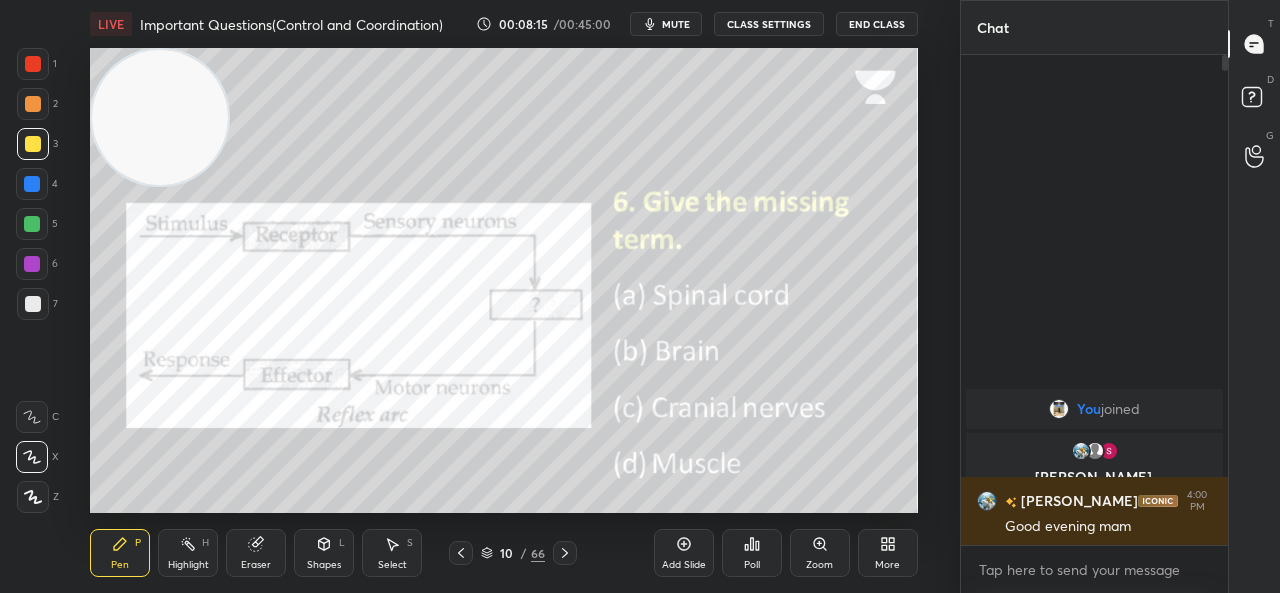 click on "Poll" at bounding box center [752, 553] 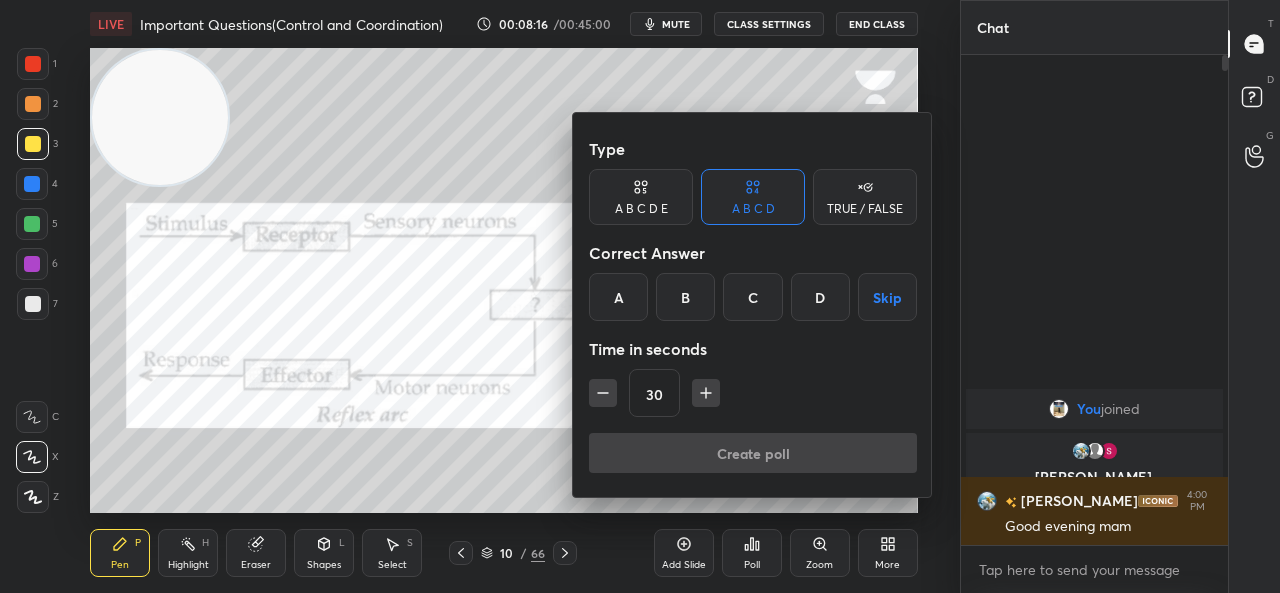 drag, startPoint x: 391, startPoint y: 415, endPoint x: 529, endPoint y: 399, distance: 138.92444 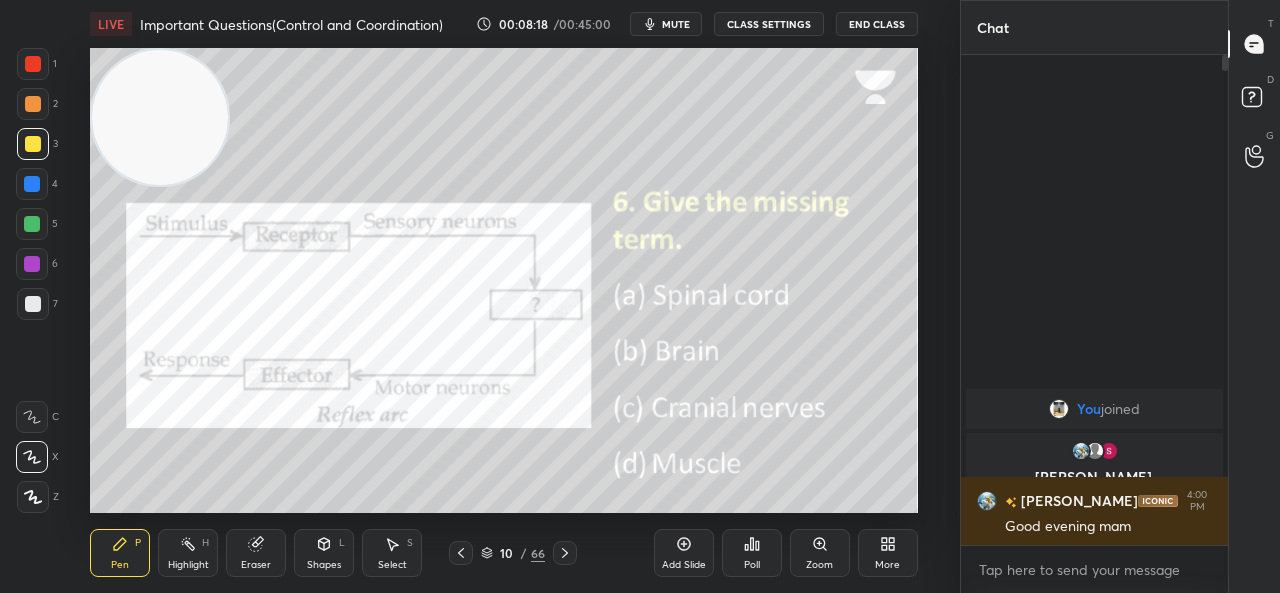 click on "Poll" at bounding box center (752, 553) 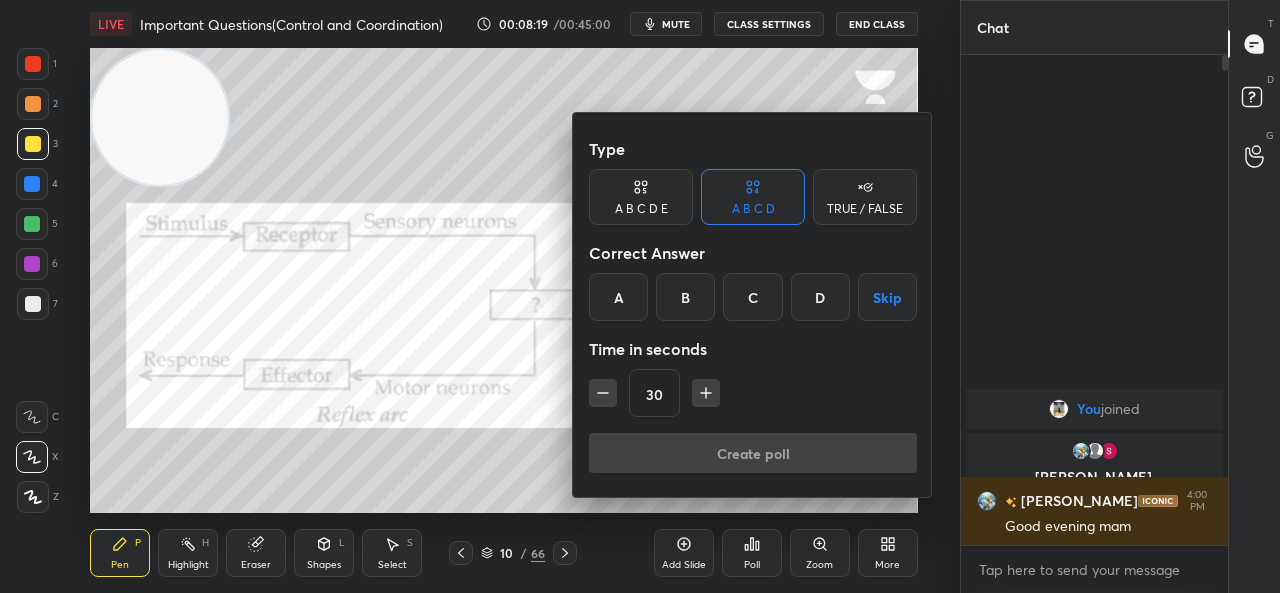 drag, startPoint x: 634, startPoint y: 287, endPoint x: 632, endPoint y: 299, distance: 12.165525 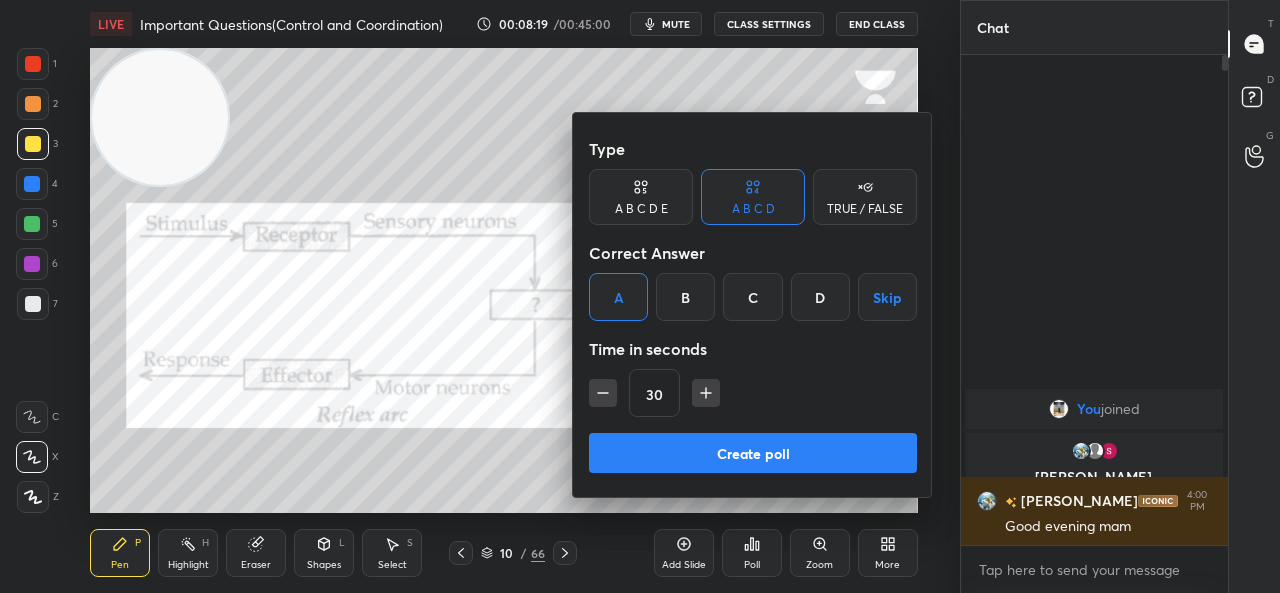 click on "Create poll" at bounding box center [753, 453] 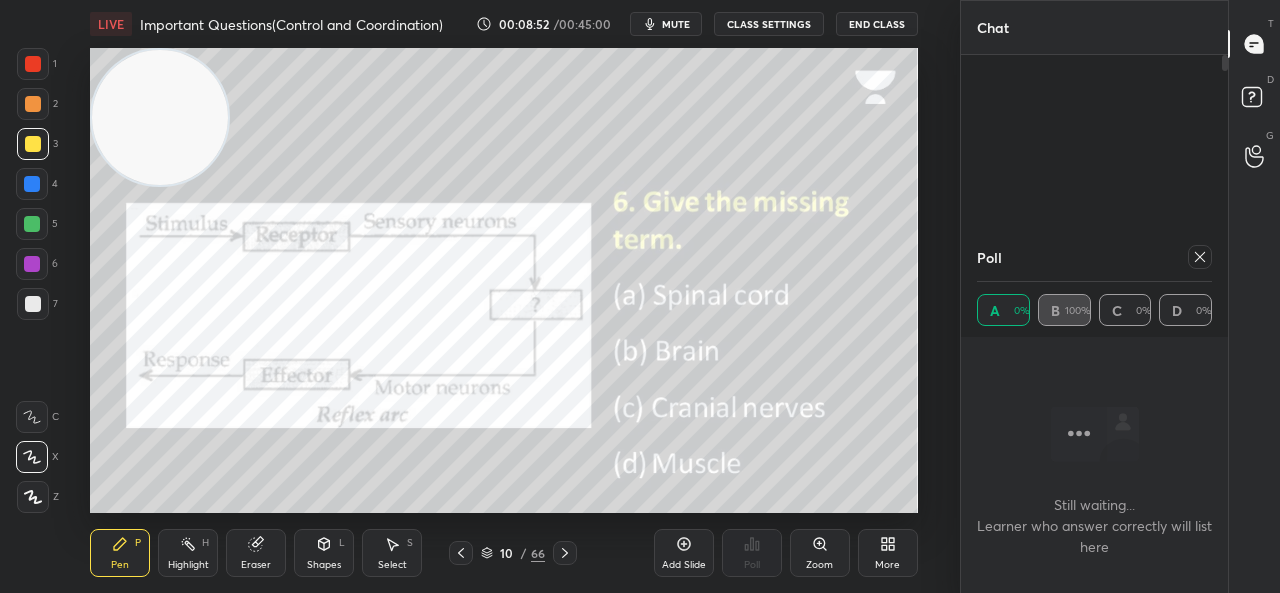 drag, startPoint x: 1202, startPoint y: 257, endPoint x: 1224, endPoint y: 256, distance: 22.022715 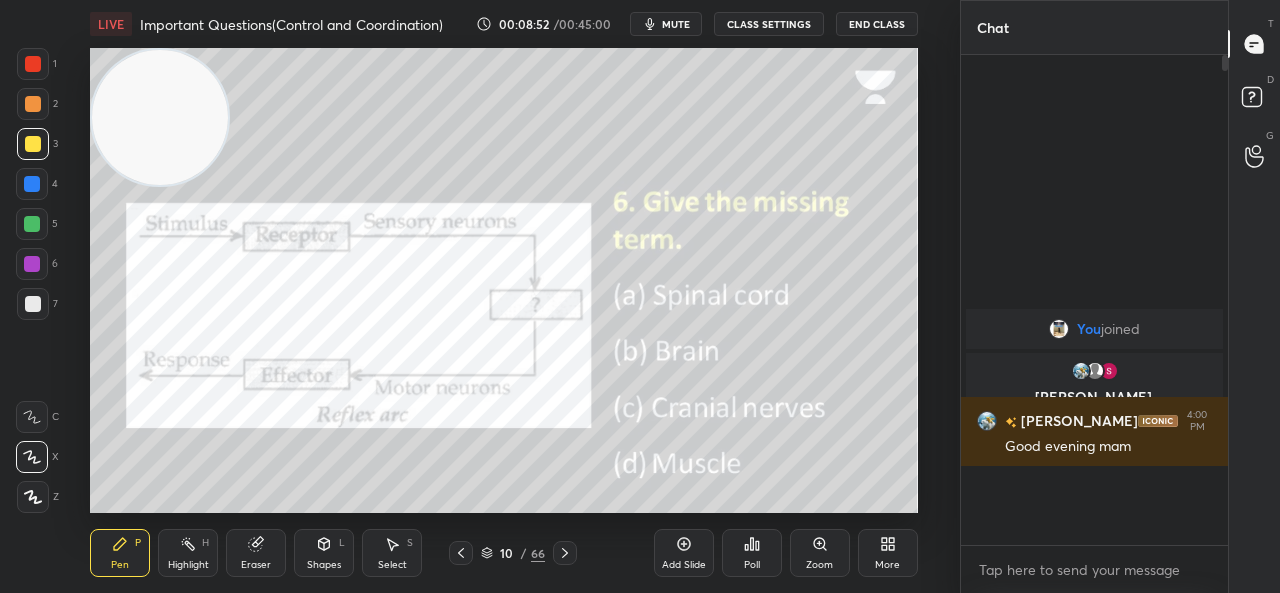 scroll, scrollTop: 6, scrollLeft: 6, axis: both 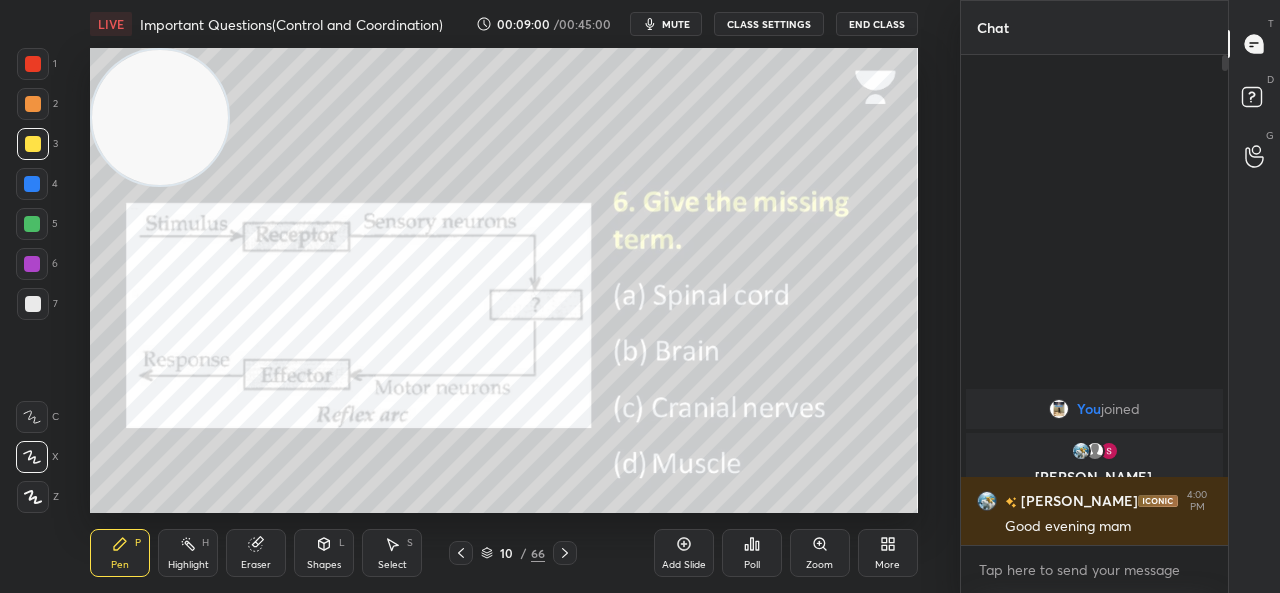 click 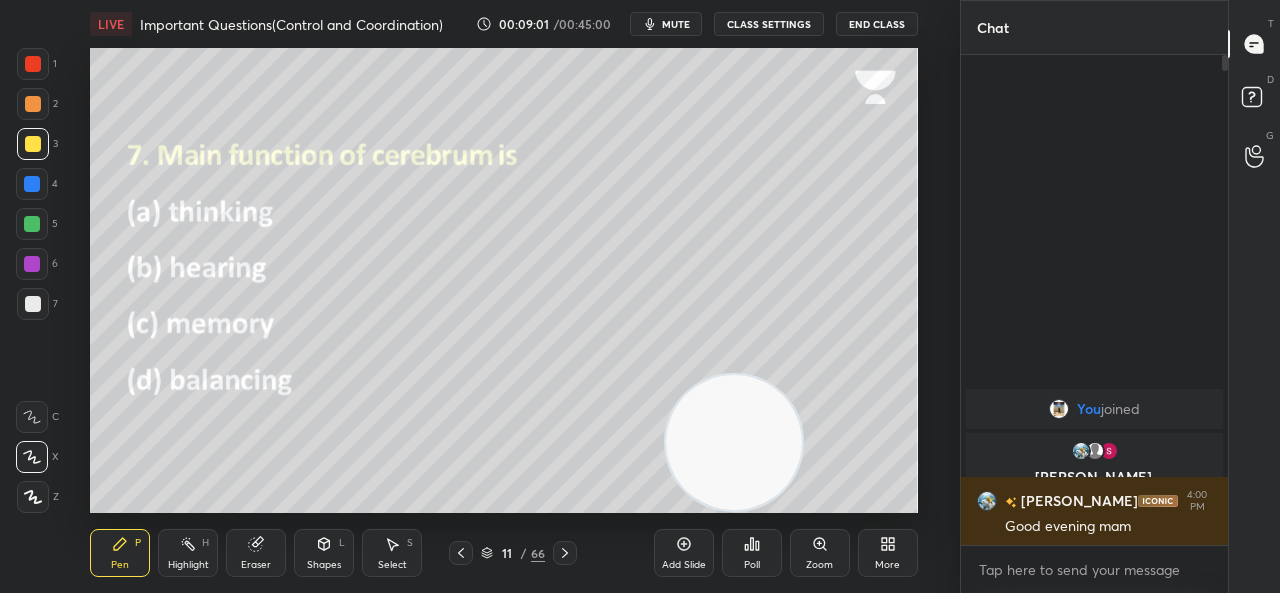 drag, startPoint x: 183, startPoint y: 124, endPoint x: 813, endPoint y: 560, distance: 766.1566 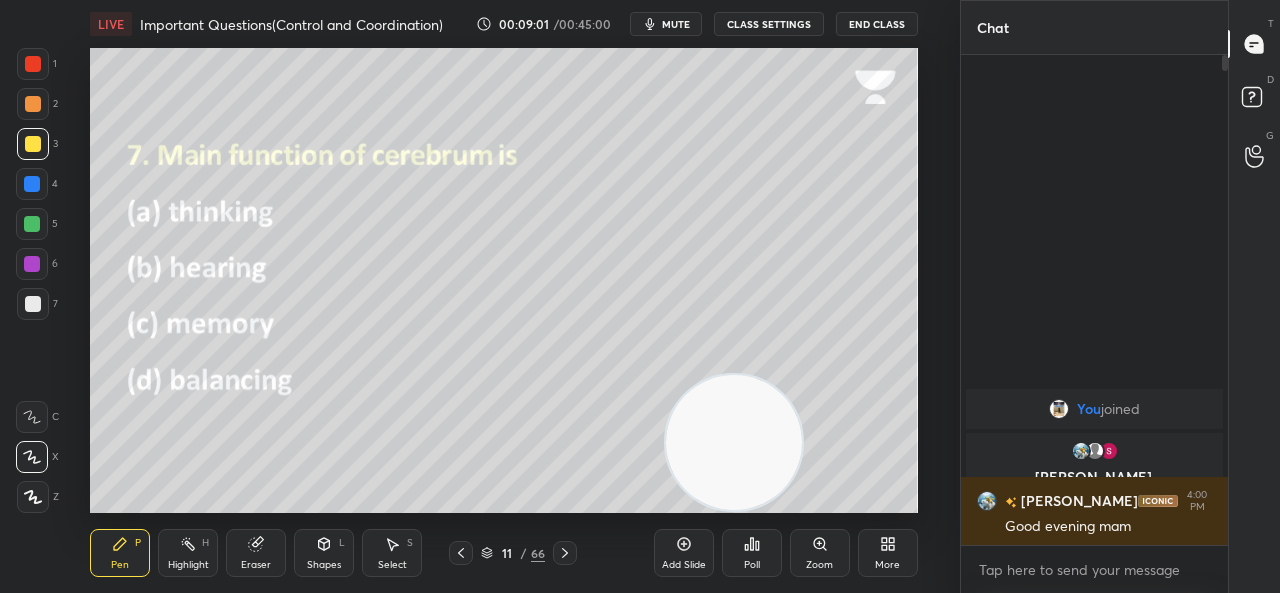 click on "LIVE Important Questions(Control and Coordination) 00:09:01 /  00:45:00 mute CLASS SETTINGS End Class Setting up your live class Poll for   secs No correct answer Start poll Back Important Questions(Control and Coordination) • L1 of Comprehensive course on Foundation Biology Pooja Pen P Highlight H Eraser Shapes L Select S 11 / 66 Add Slide Poll Zoom More" at bounding box center [504, 296] 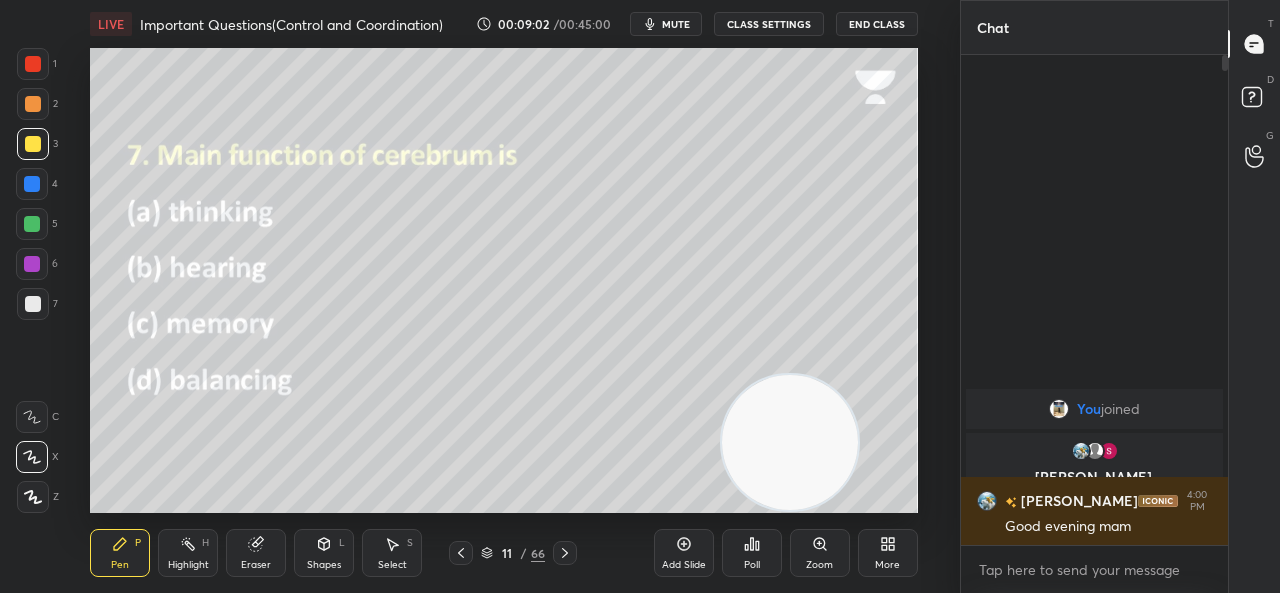 click on "Poll" at bounding box center (752, 553) 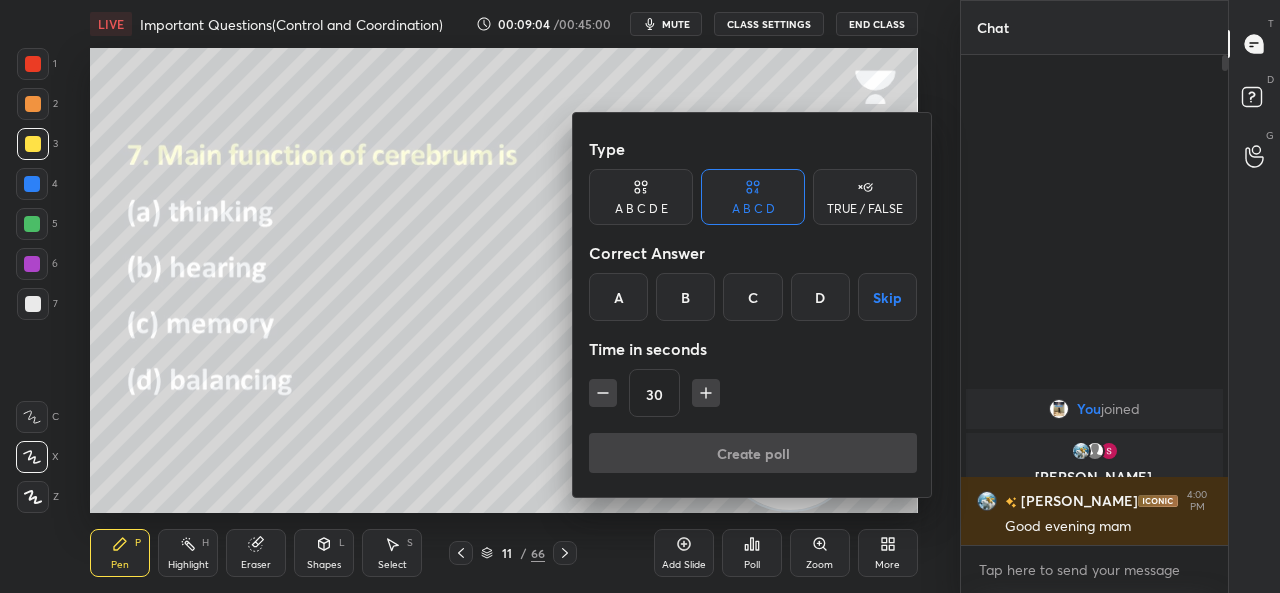 click on "A" at bounding box center [618, 297] 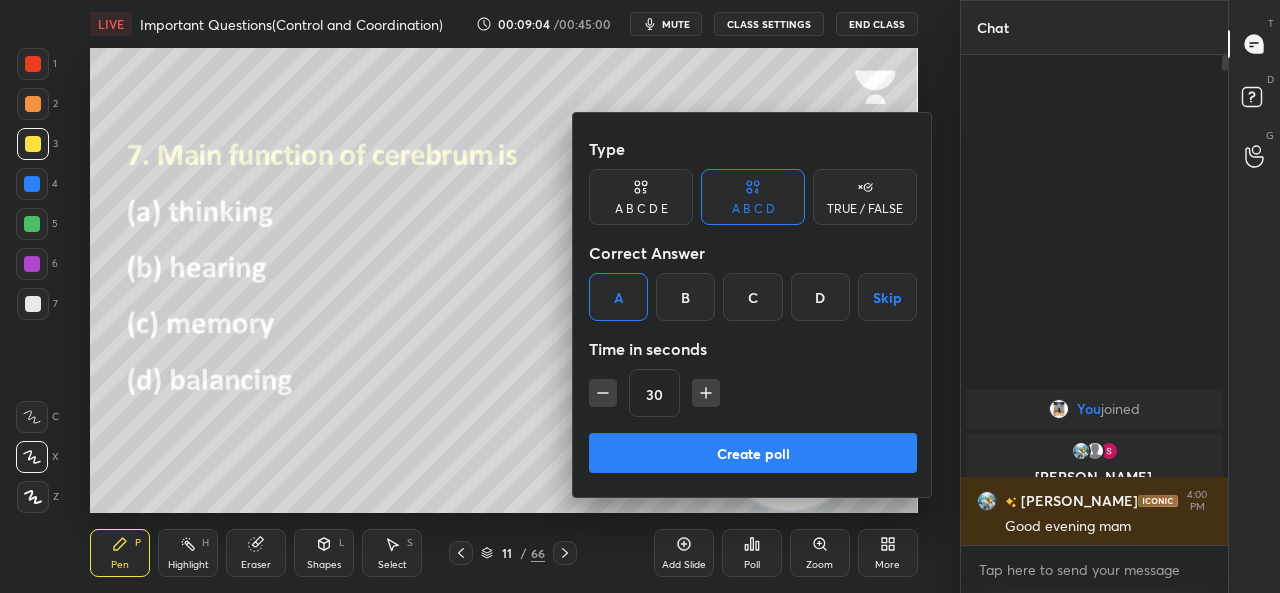 click on "Create poll" at bounding box center [753, 453] 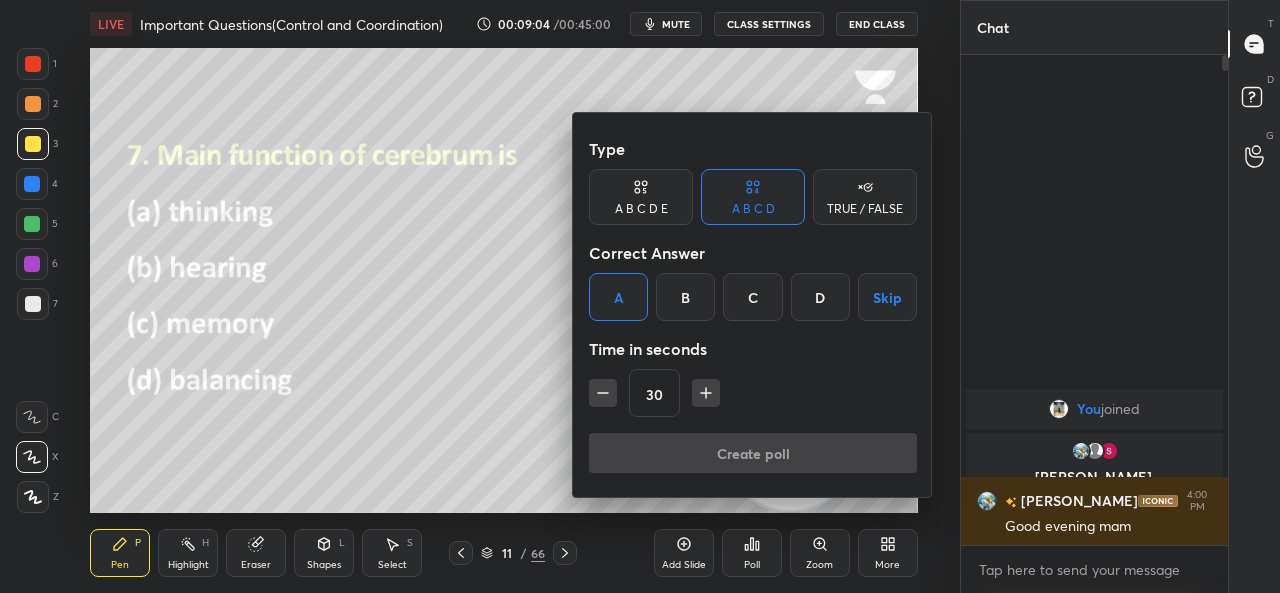 scroll, scrollTop: 422, scrollLeft: 261, axis: both 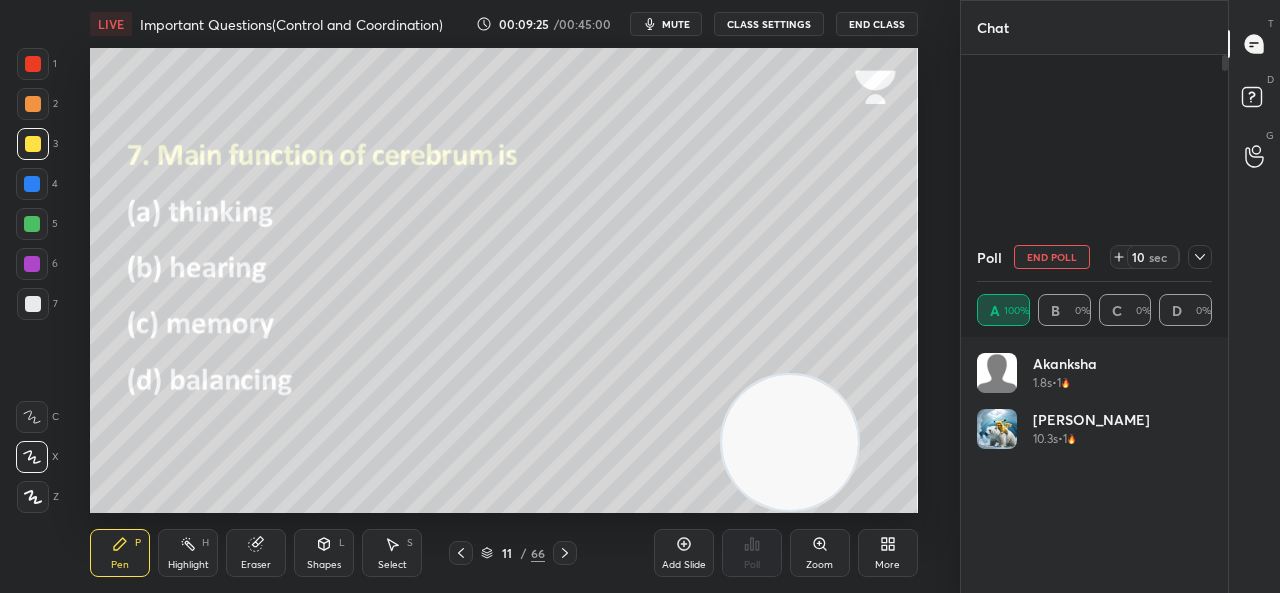 drag, startPoint x: 966, startPoint y: 220, endPoint x: 1006, endPoint y: 197, distance: 46.141087 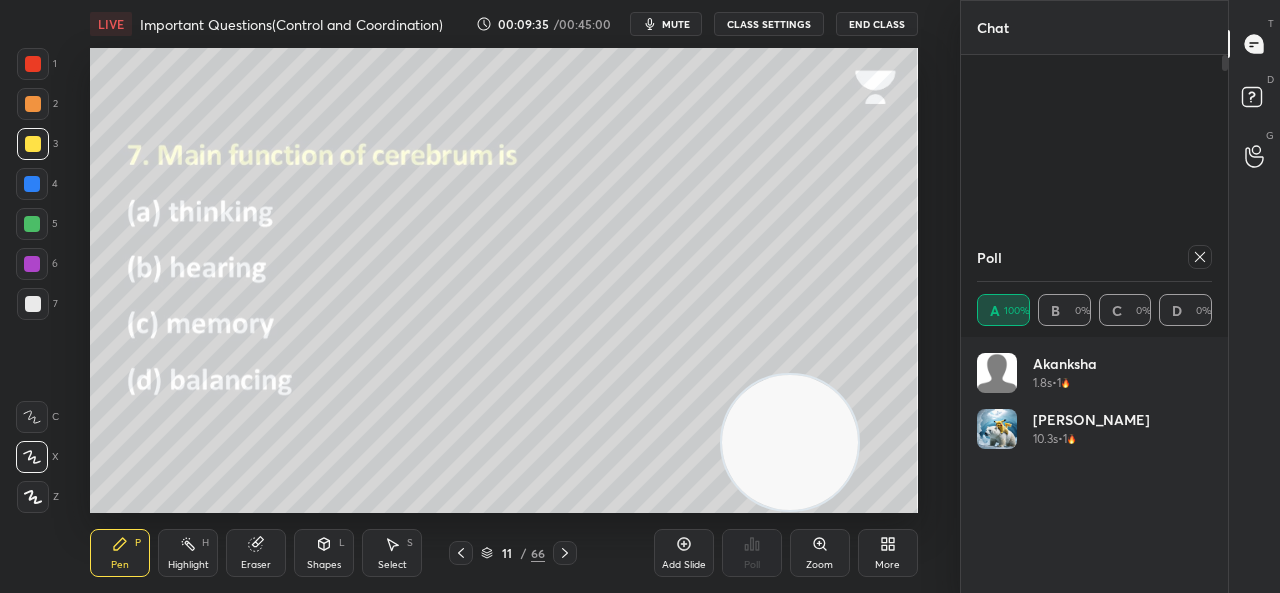 click 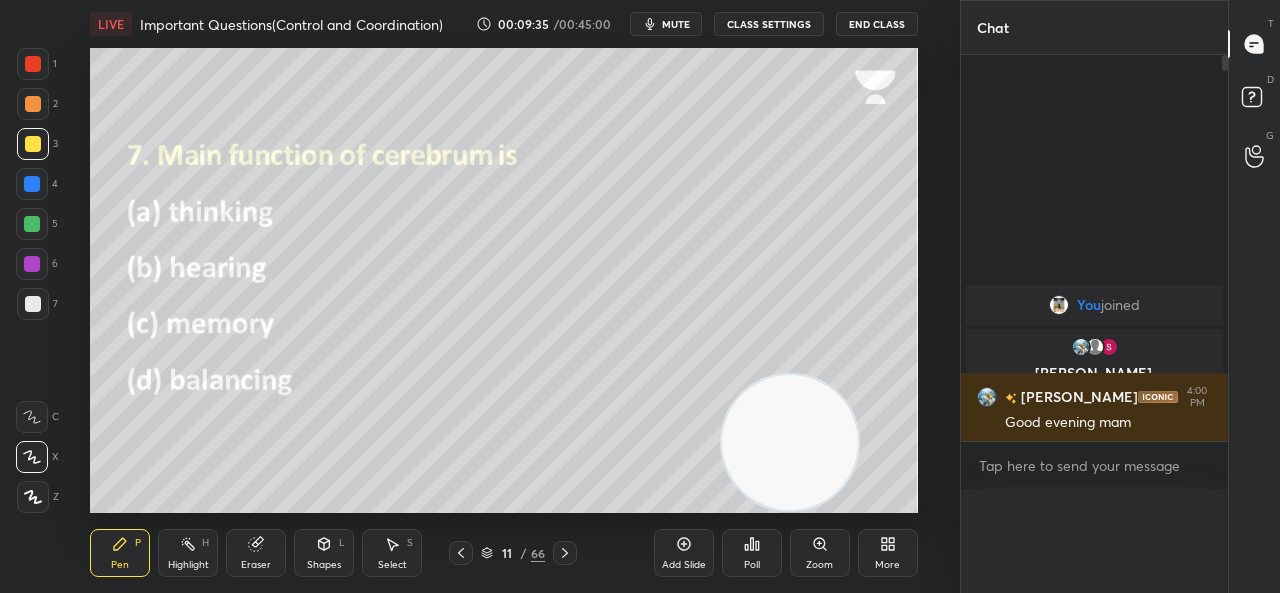 scroll, scrollTop: 88, scrollLeft: 229, axis: both 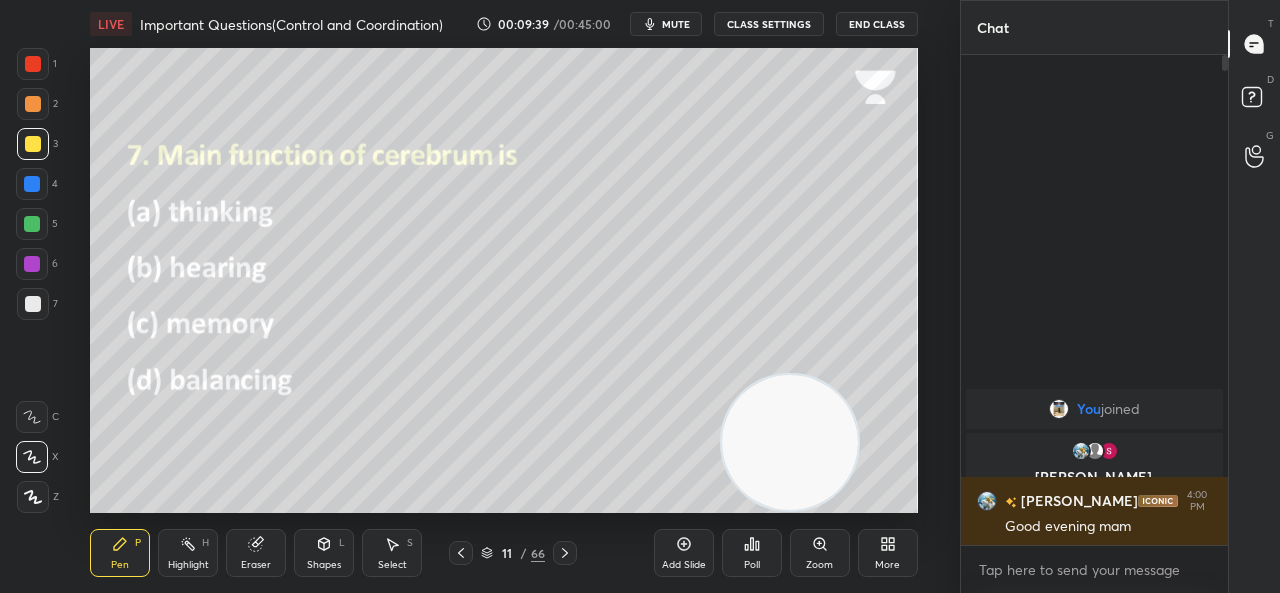 click 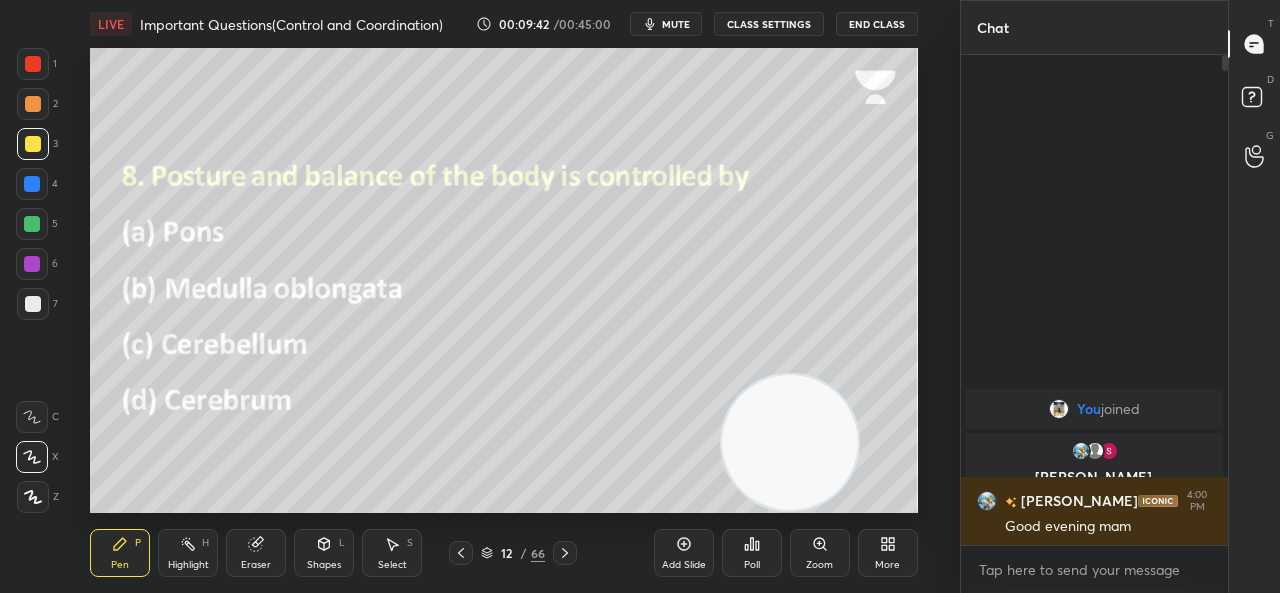 click 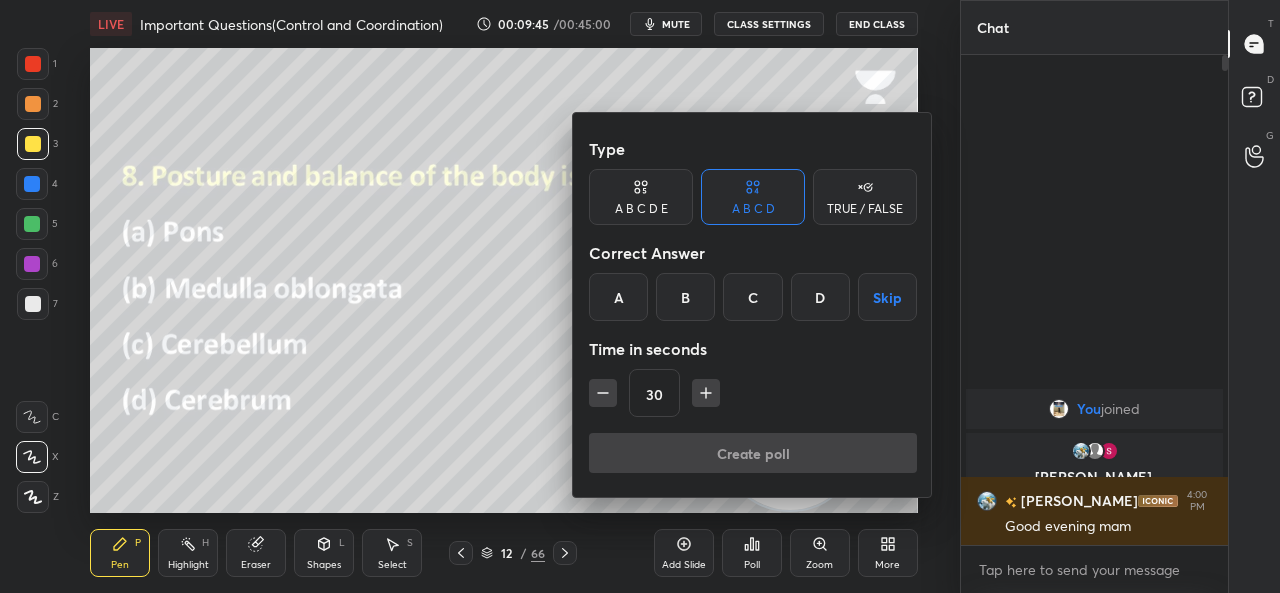 click on "C" at bounding box center [752, 297] 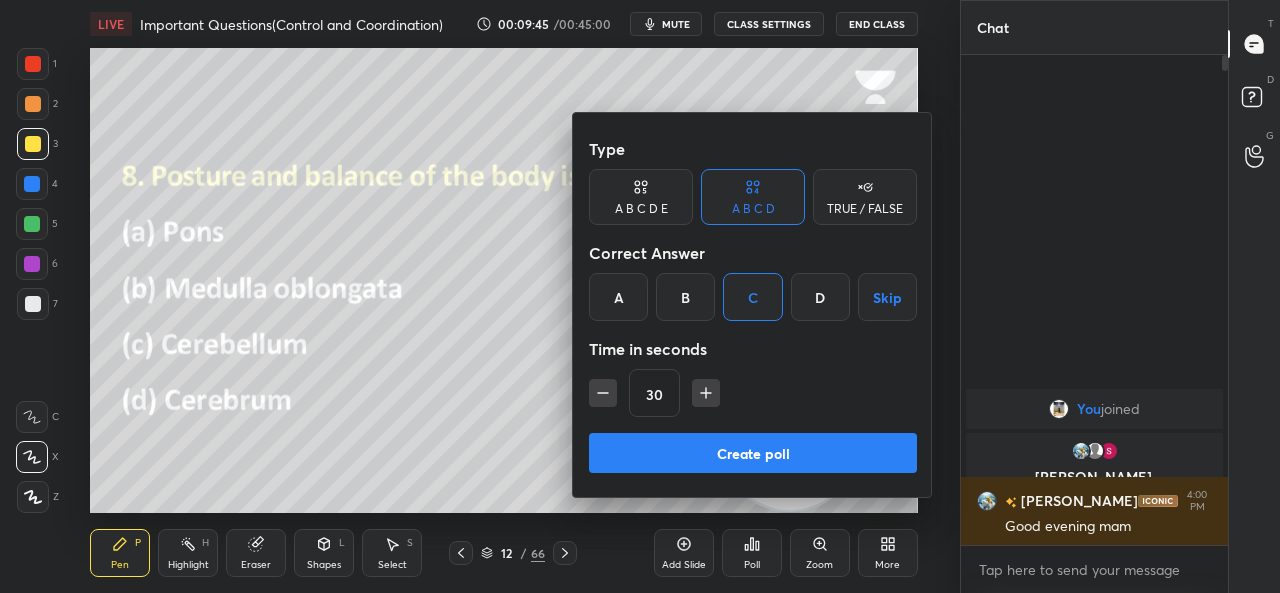 click on "Create poll" at bounding box center (753, 453) 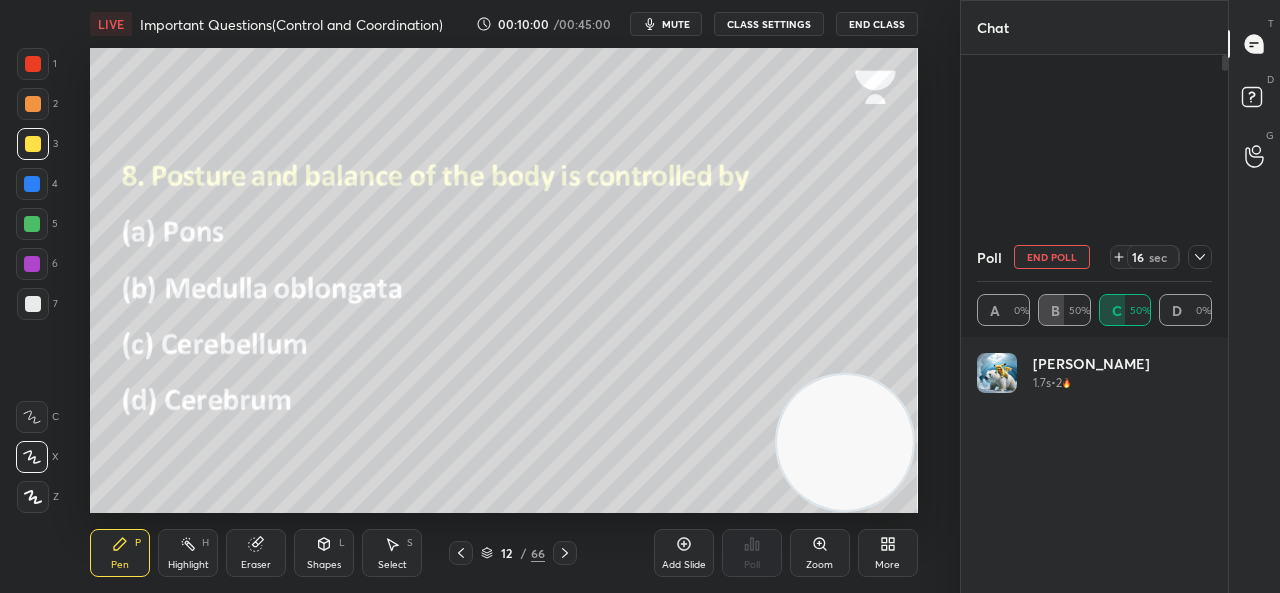 drag, startPoint x: 794, startPoint y: 458, endPoint x: 851, endPoint y: 487, distance: 63.953106 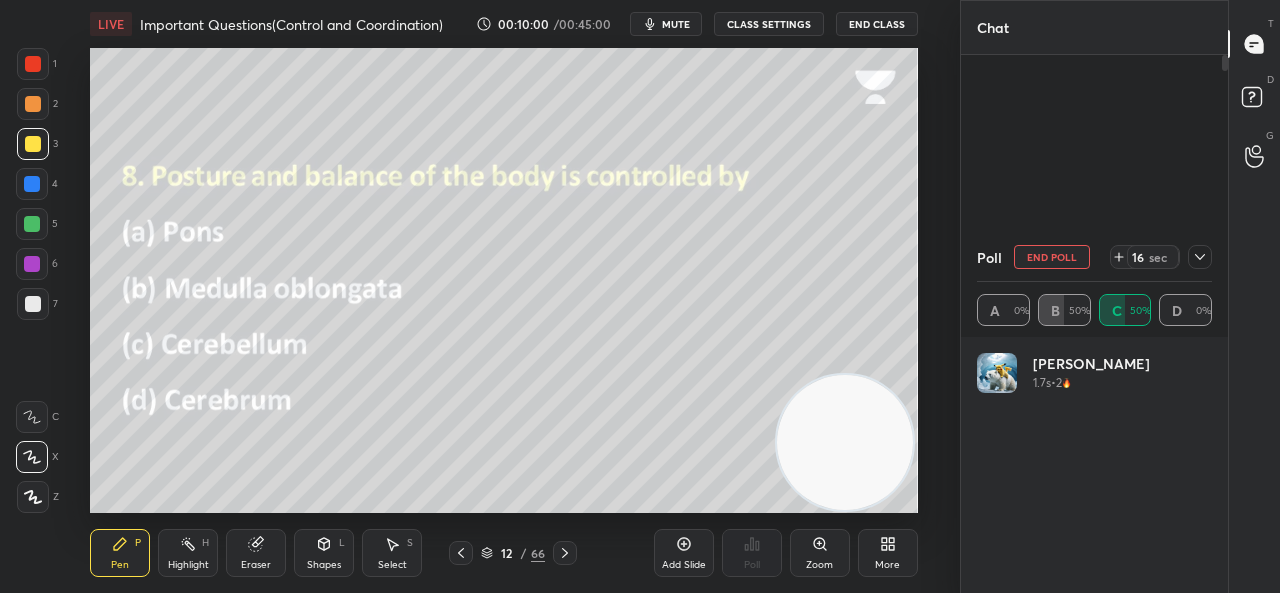 click at bounding box center [845, 443] 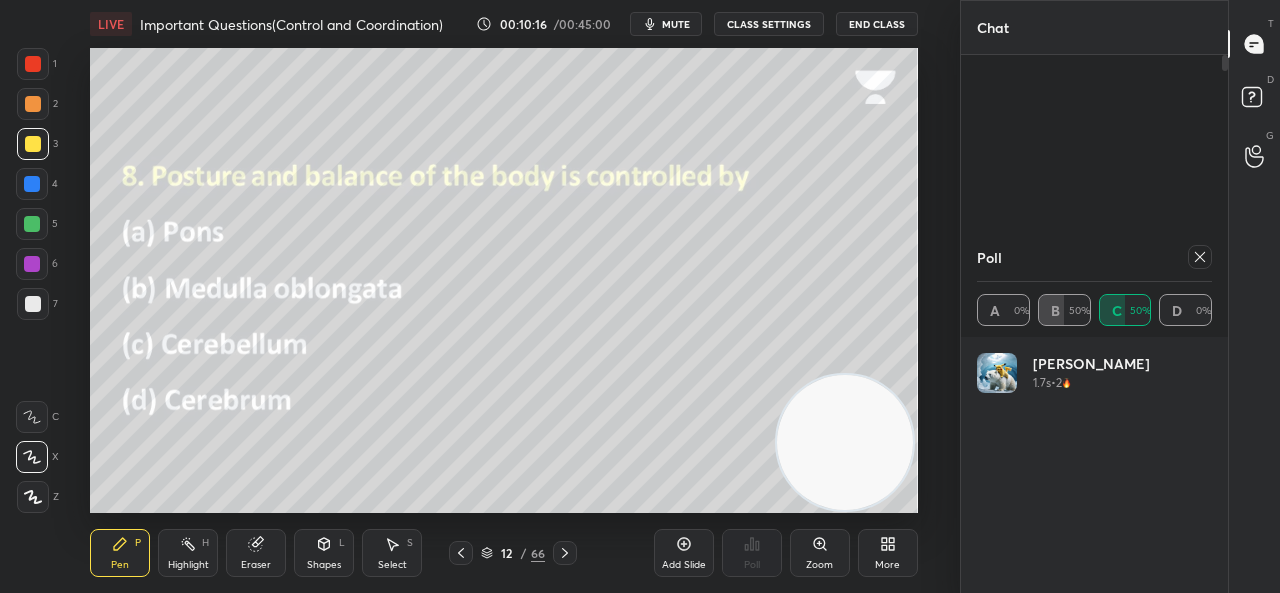 click 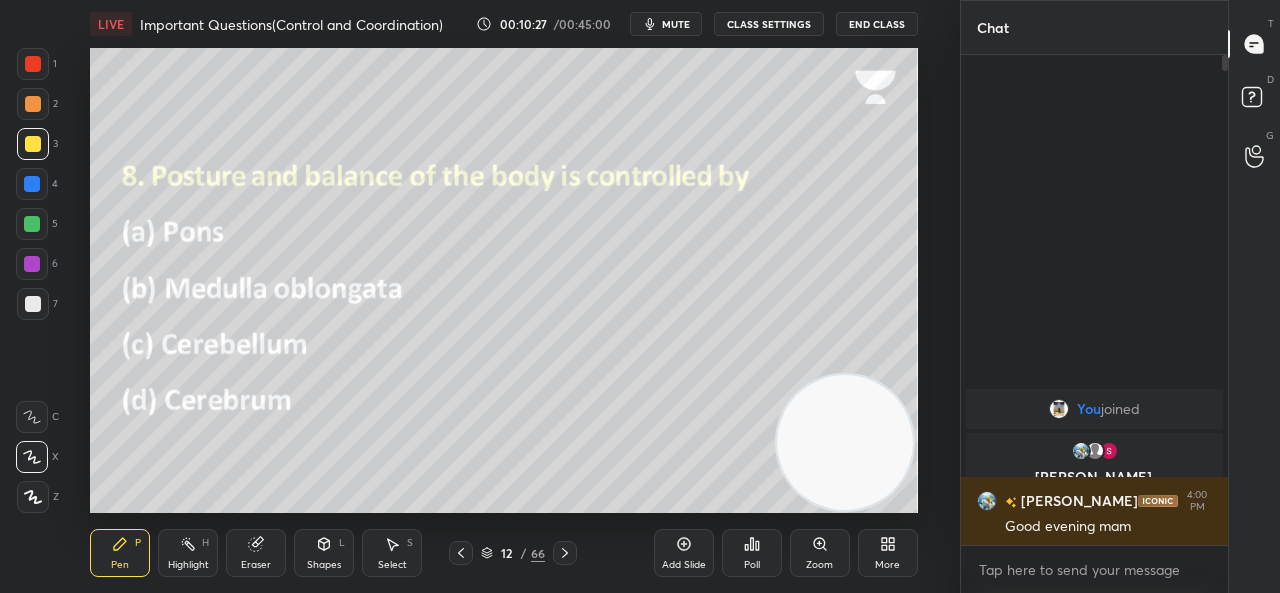 click 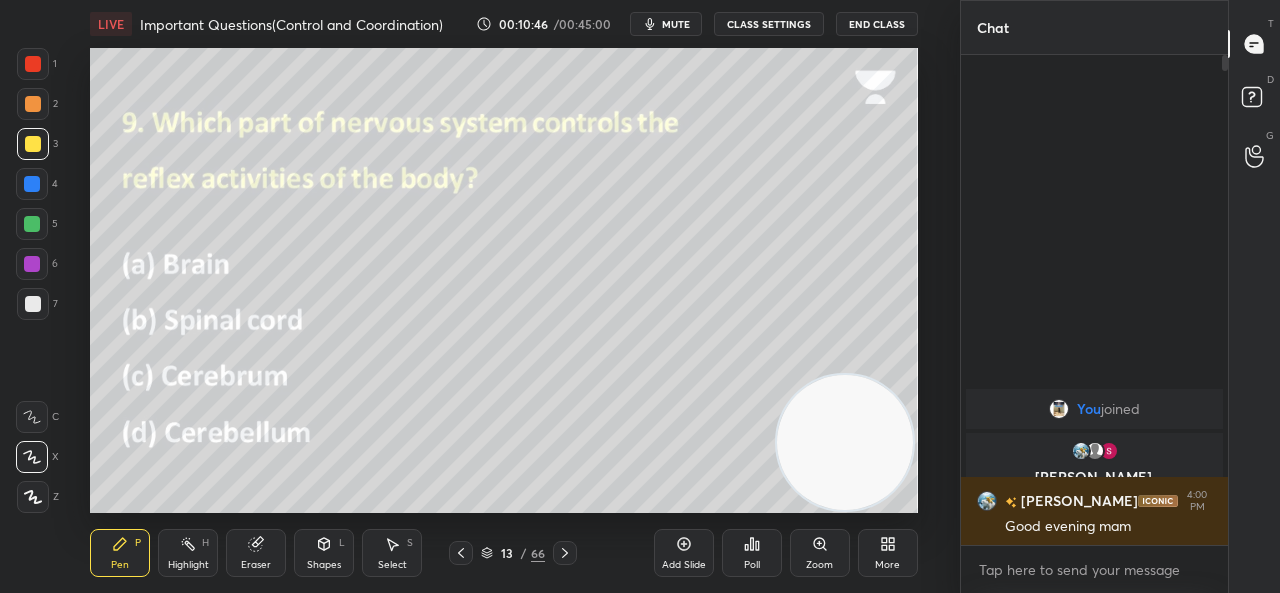 click on "Poll" at bounding box center (752, 553) 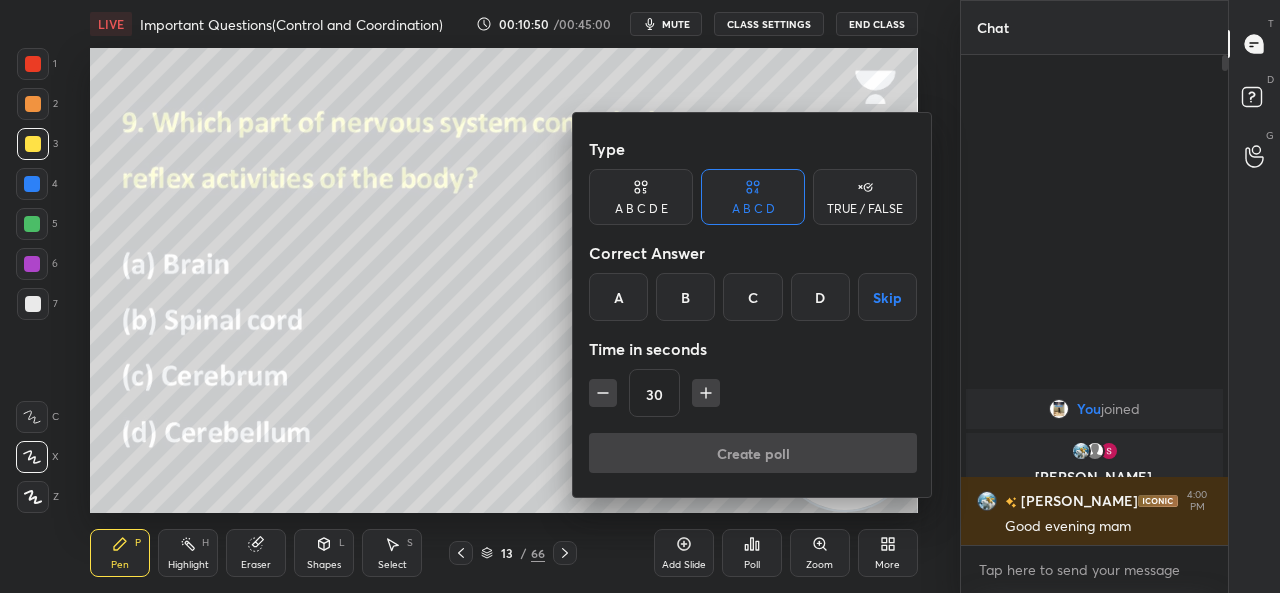 click on "B" at bounding box center [685, 297] 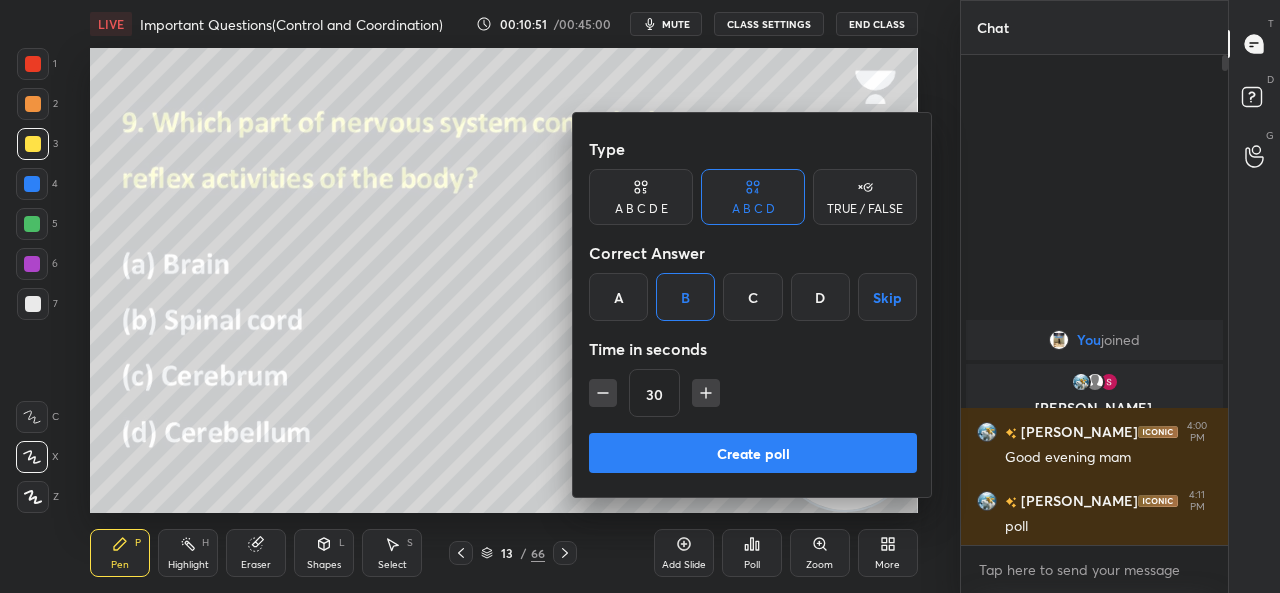 click on "Create poll" at bounding box center [753, 453] 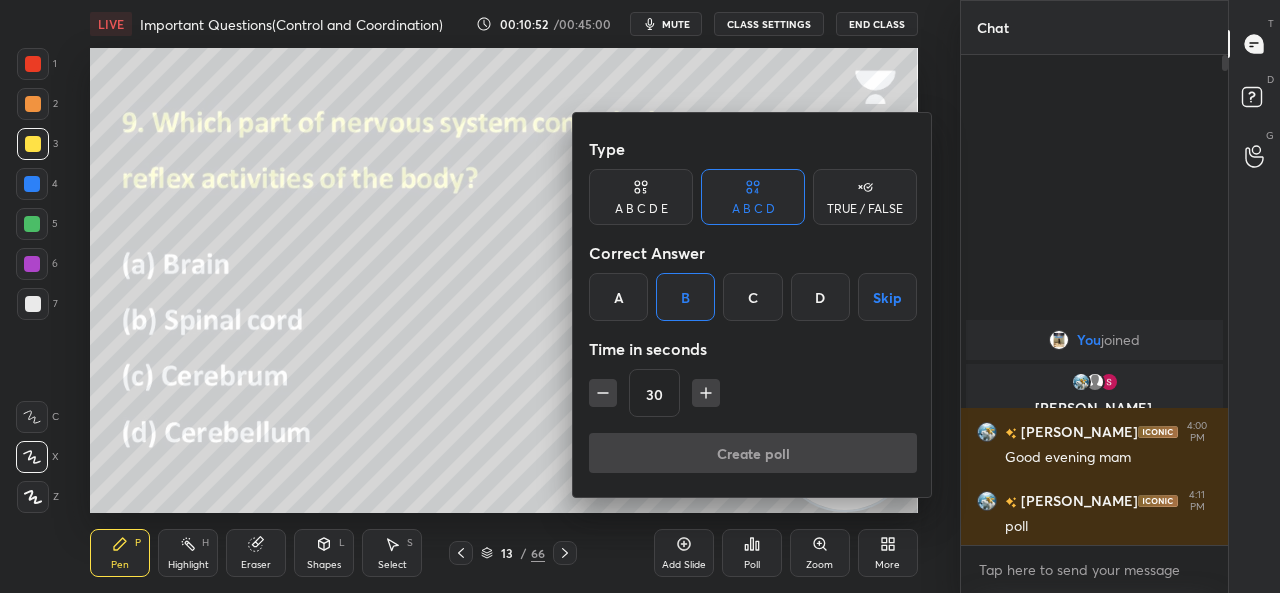 scroll, scrollTop: 442, scrollLeft: 261, axis: both 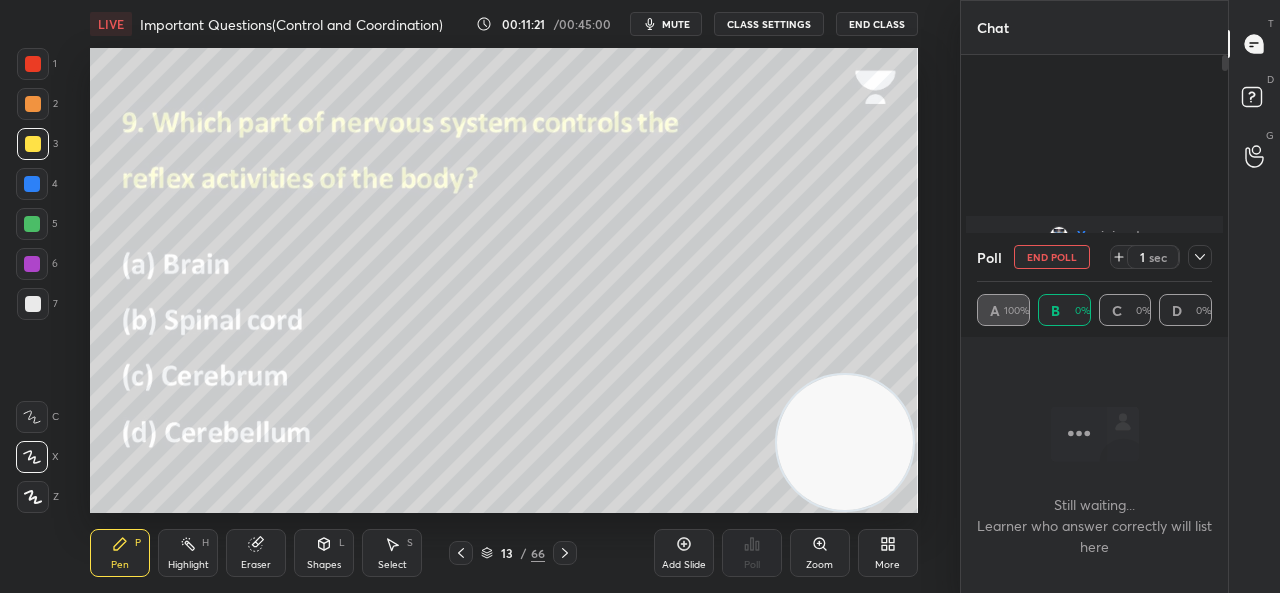 click on "Still waiting...
Learner who answer correctly will list here" at bounding box center (1094, 465) 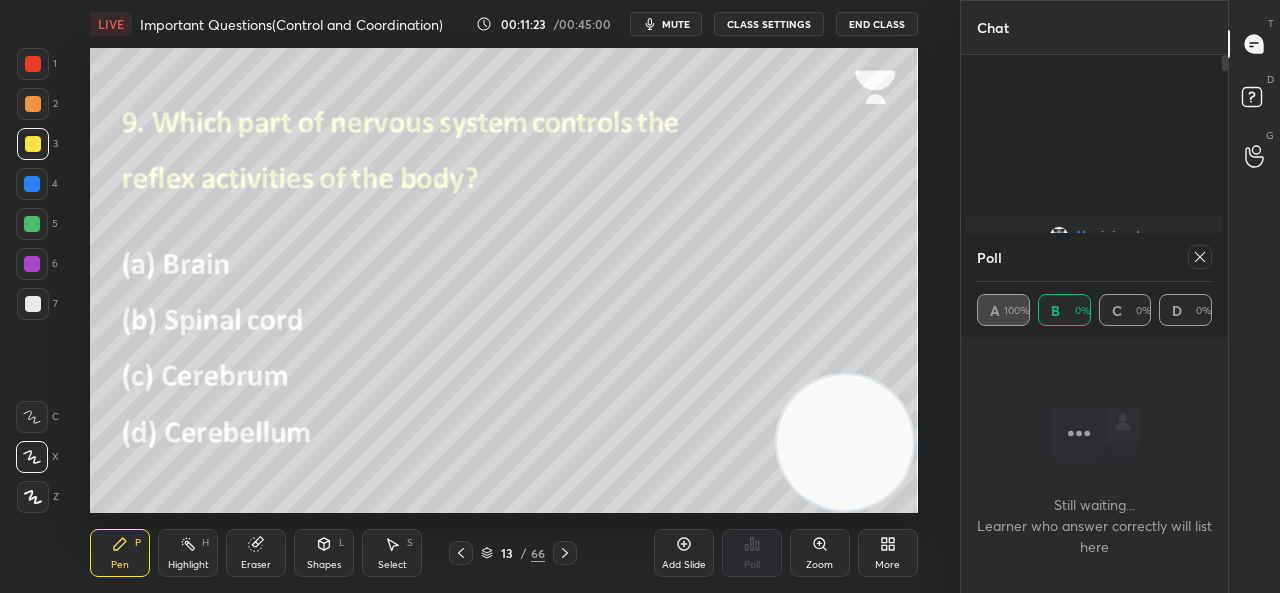 drag, startPoint x: 1190, startPoint y: 248, endPoint x: 1176, endPoint y: 289, distance: 43.32436 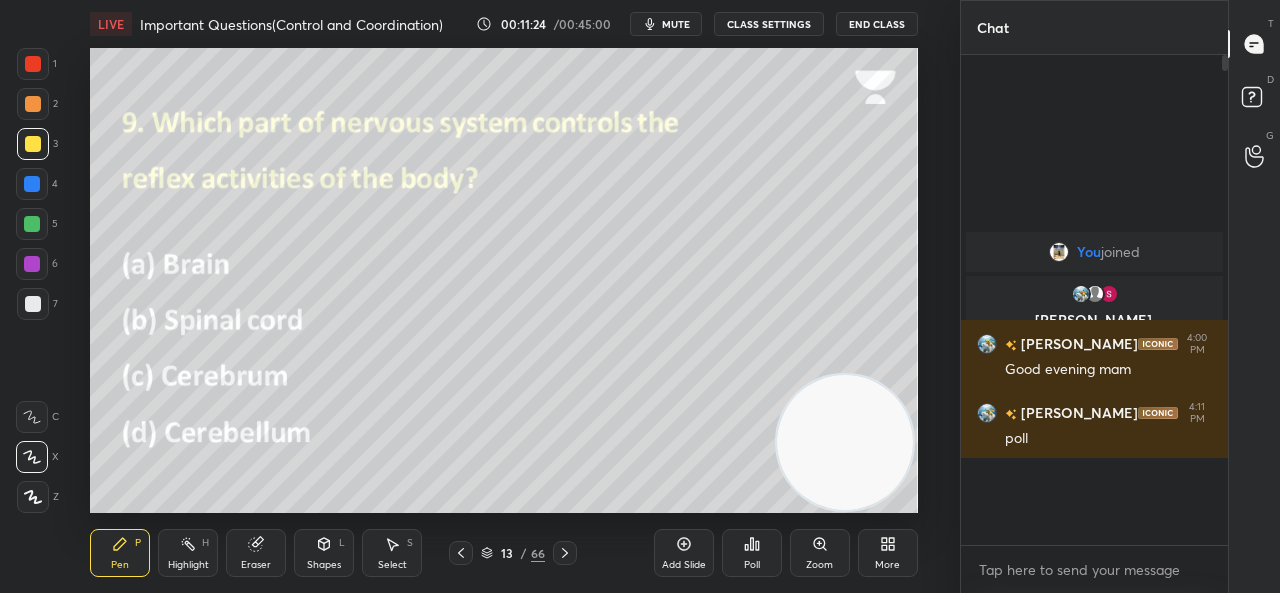 scroll, scrollTop: 6, scrollLeft: 6, axis: both 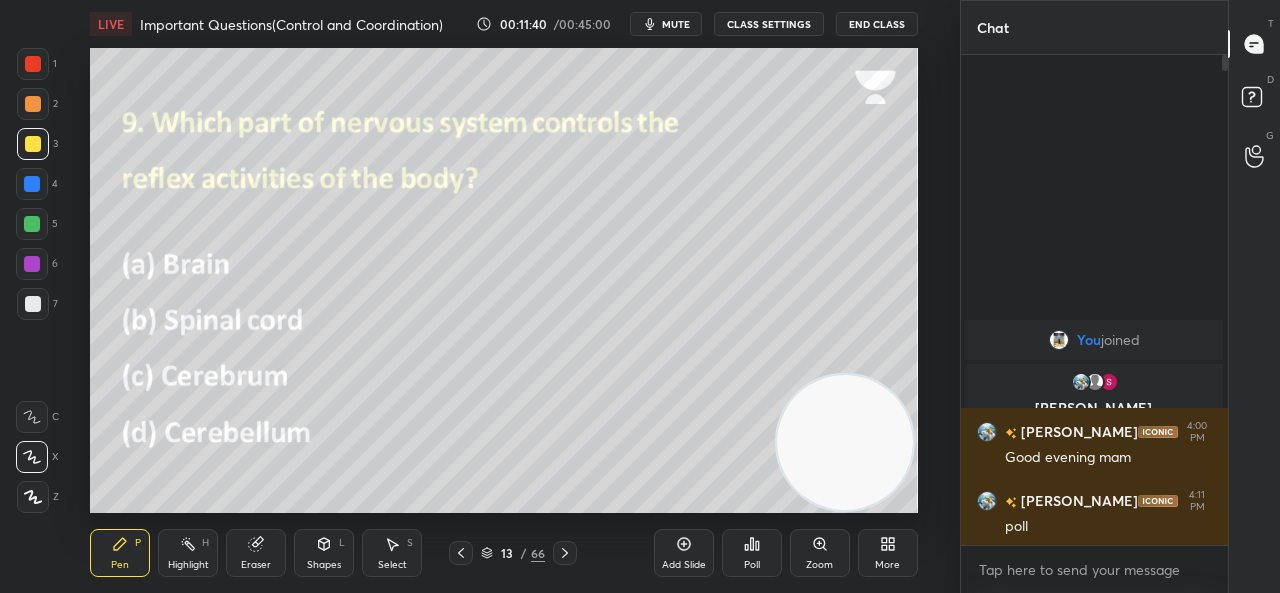 drag, startPoint x: 568, startPoint y: 556, endPoint x: 597, endPoint y: 531, distance: 38.28838 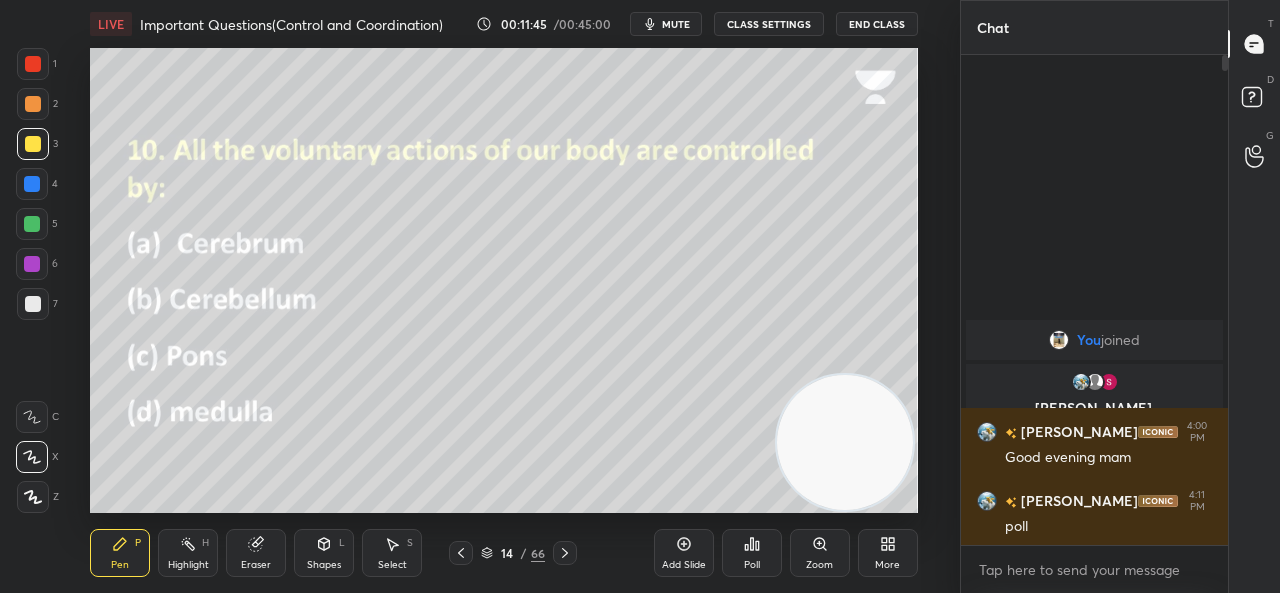 click on "Poll" at bounding box center [752, 553] 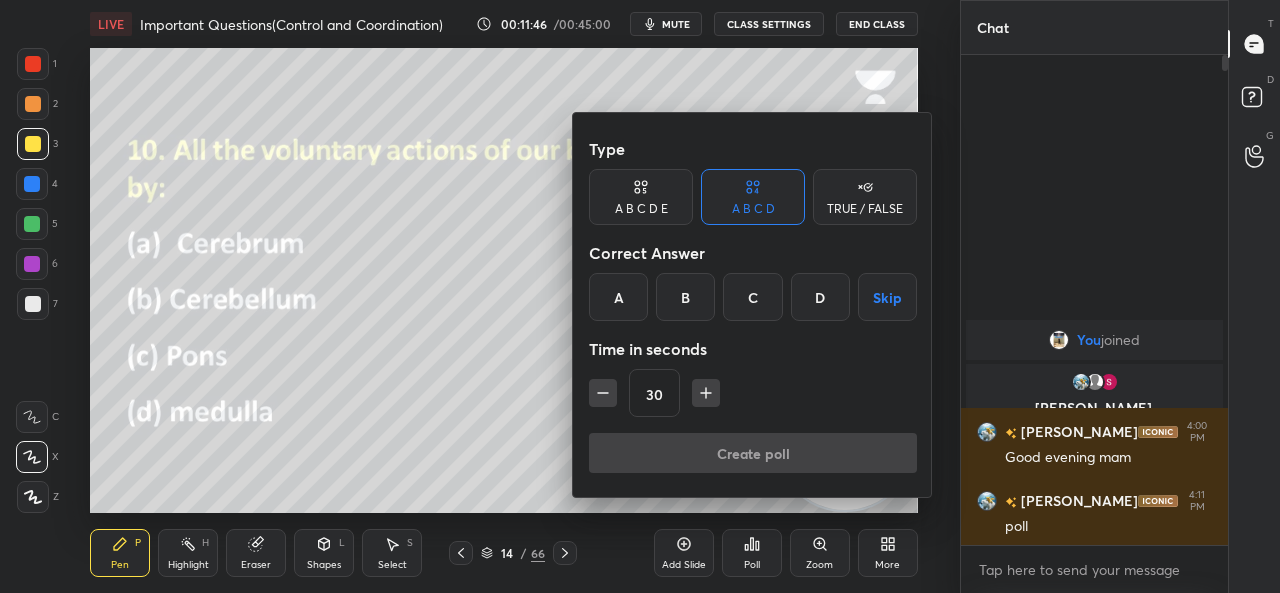 click on "B" at bounding box center [685, 297] 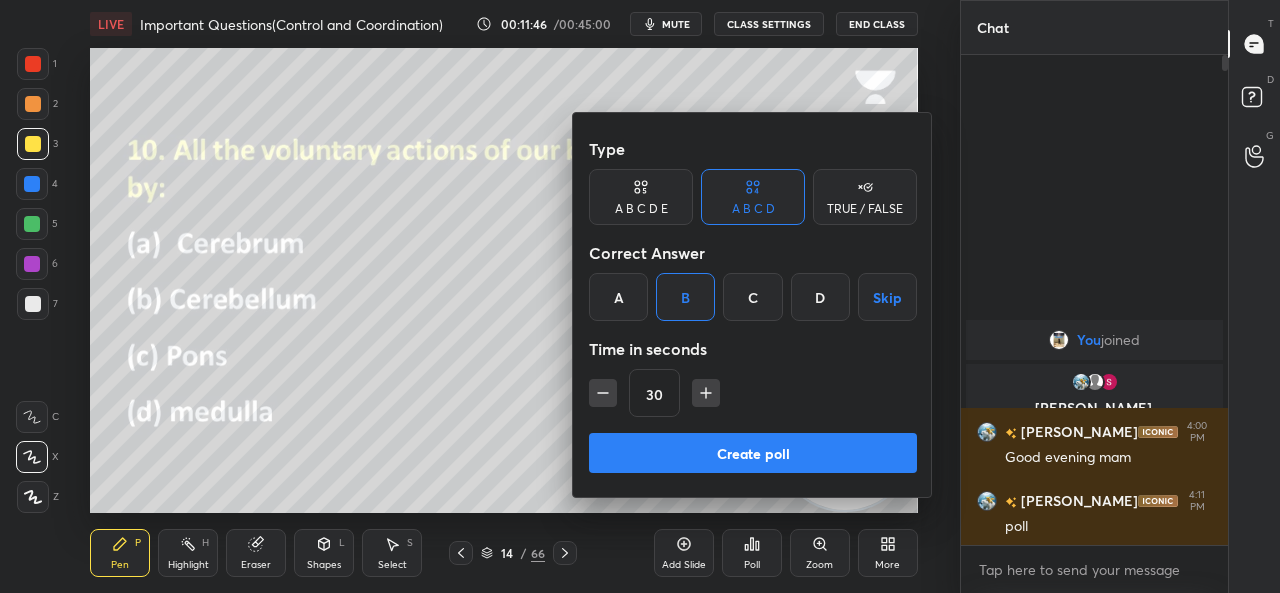 click on "A" at bounding box center [618, 297] 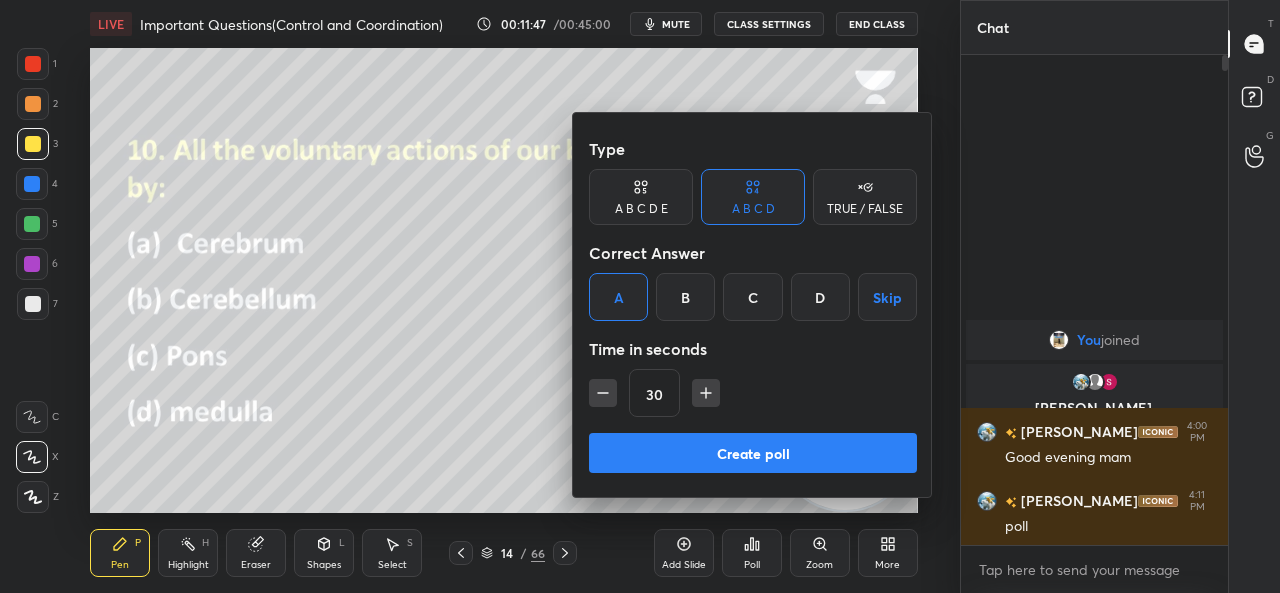 click on "Create poll" at bounding box center (753, 453) 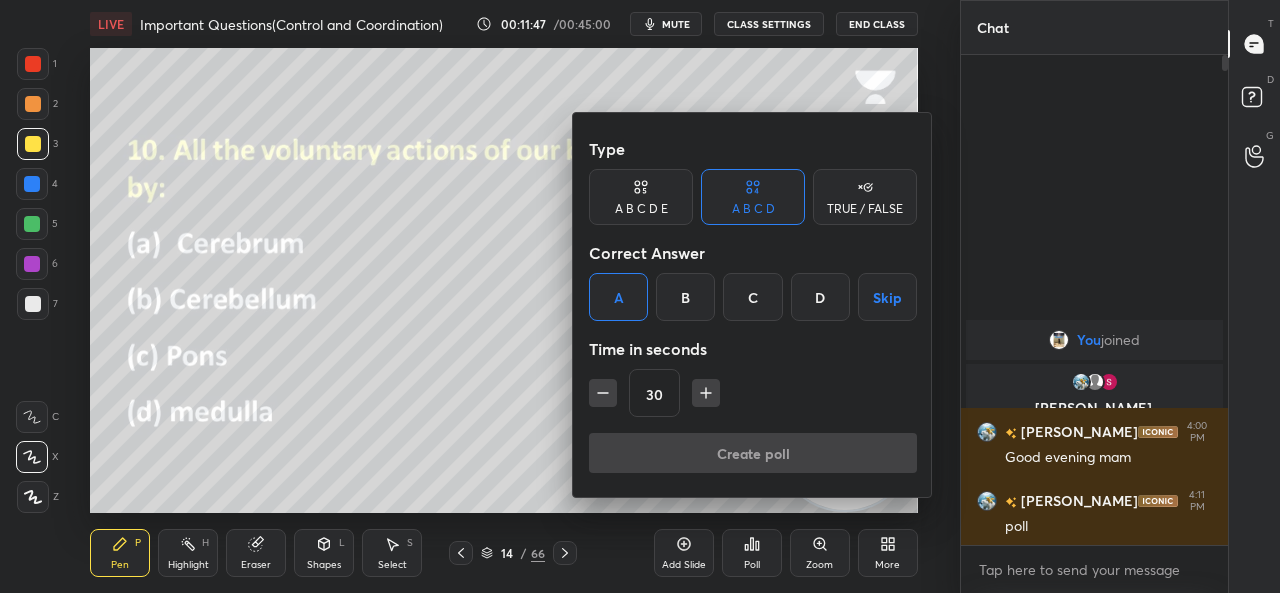 scroll, scrollTop: 452, scrollLeft: 261, axis: both 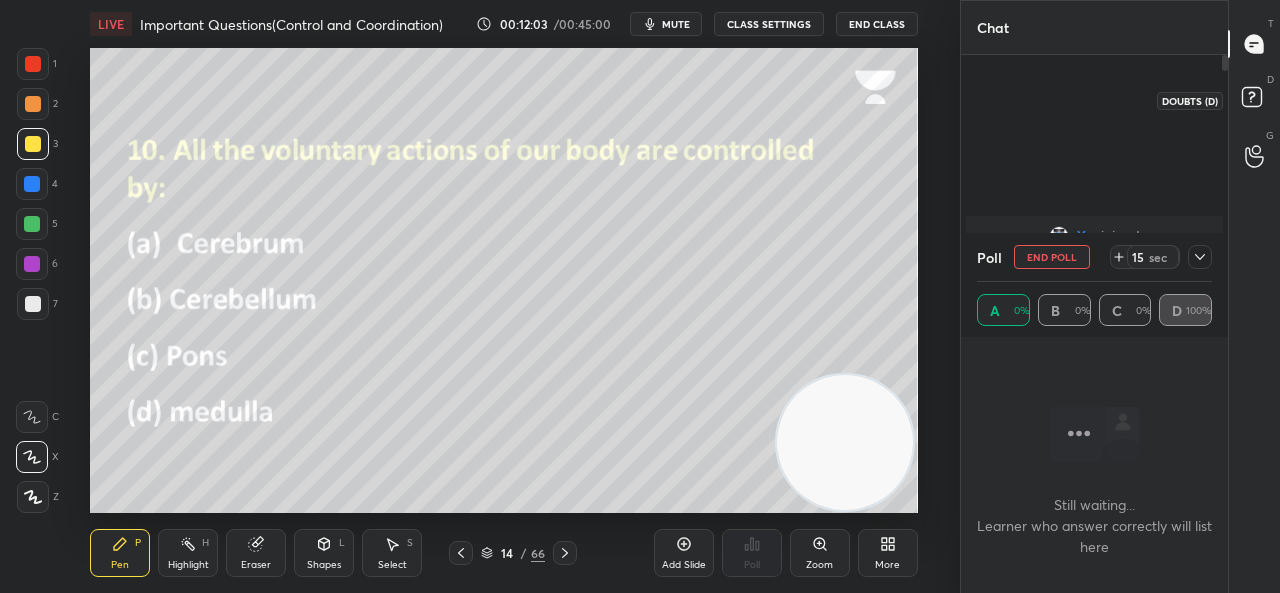 click 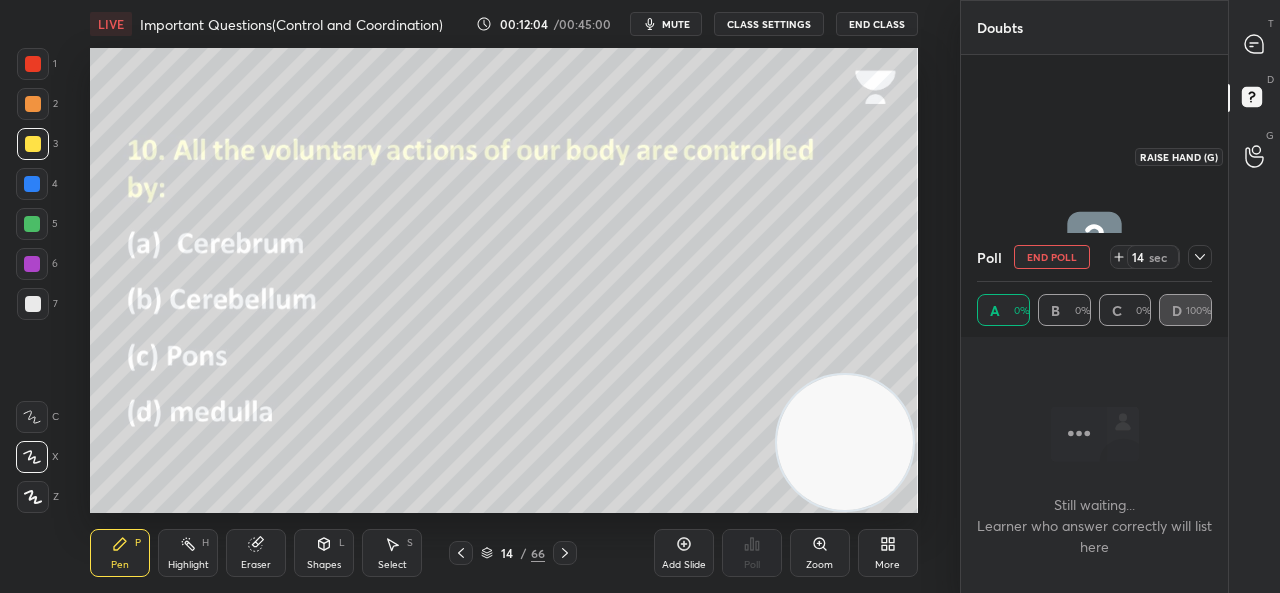 click 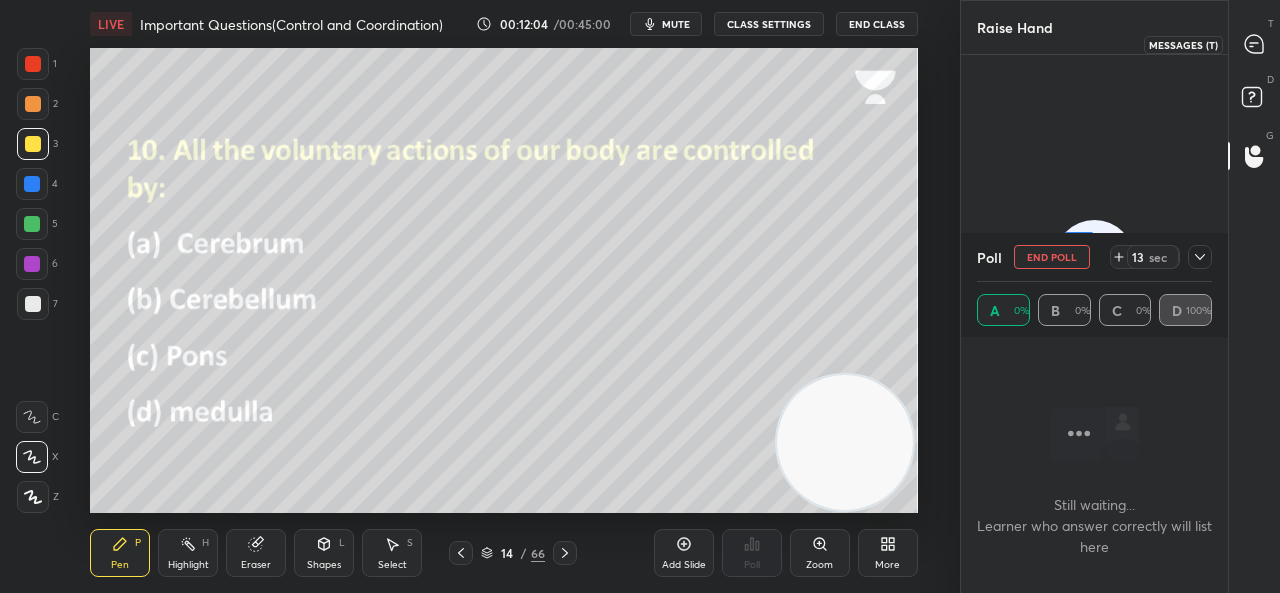 click at bounding box center [1255, 44] 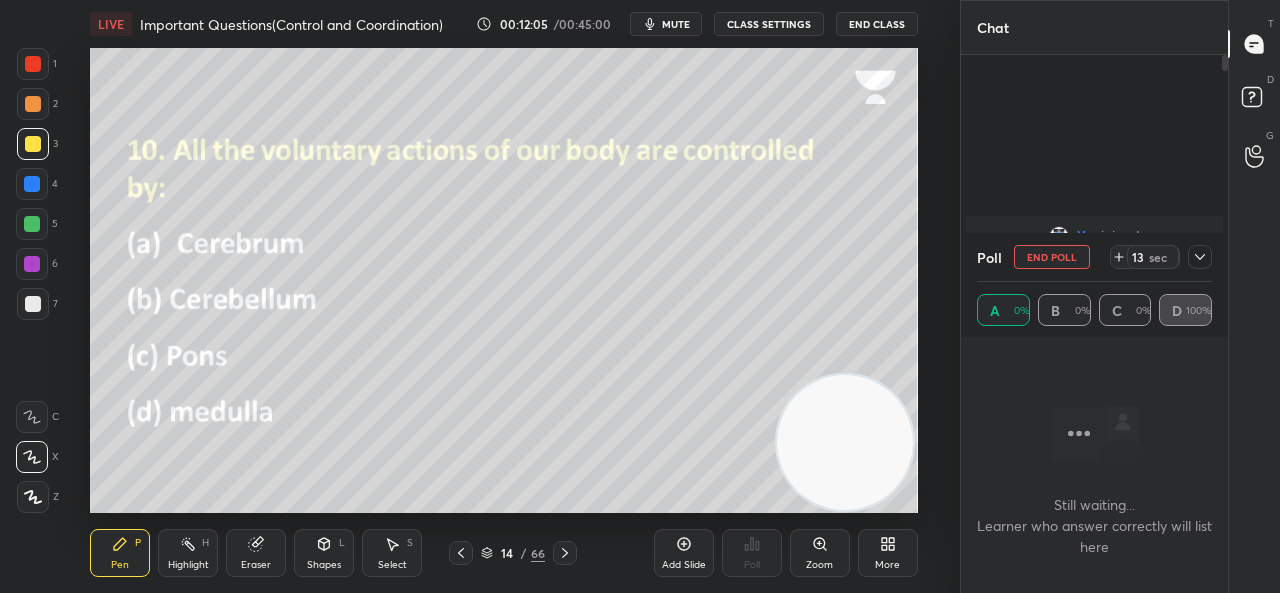scroll, scrollTop: 7, scrollLeft: 6, axis: both 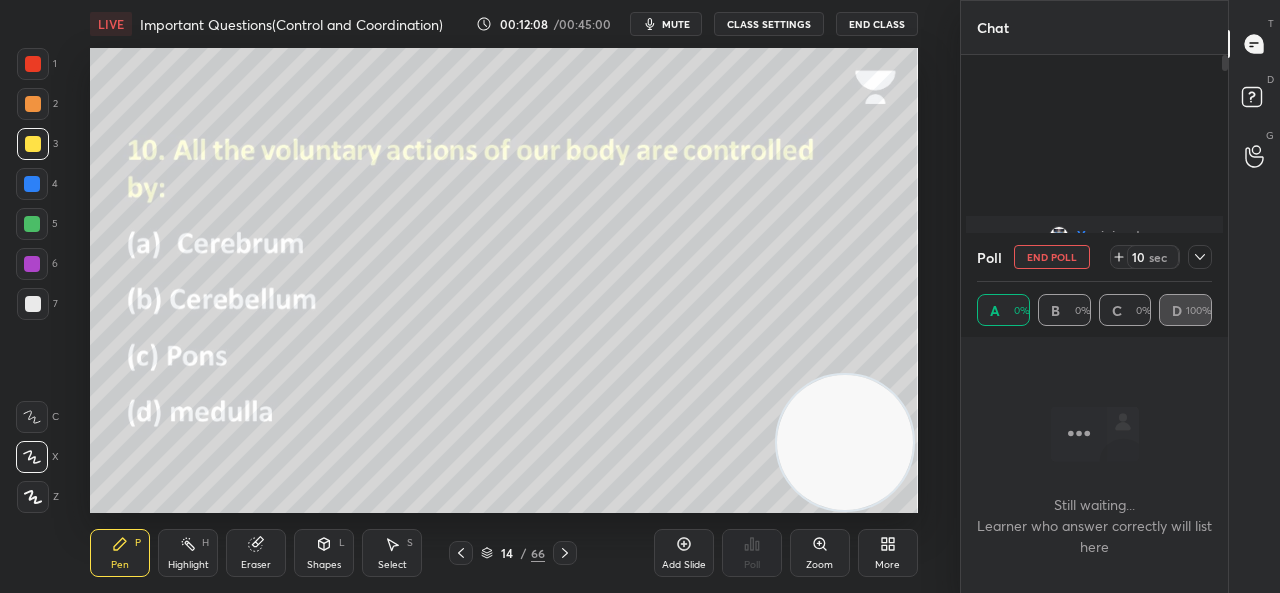 drag, startPoint x: 1252, startPoint y: 281, endPoint x: 1214, endPoint y: 429, distance: 152.80052 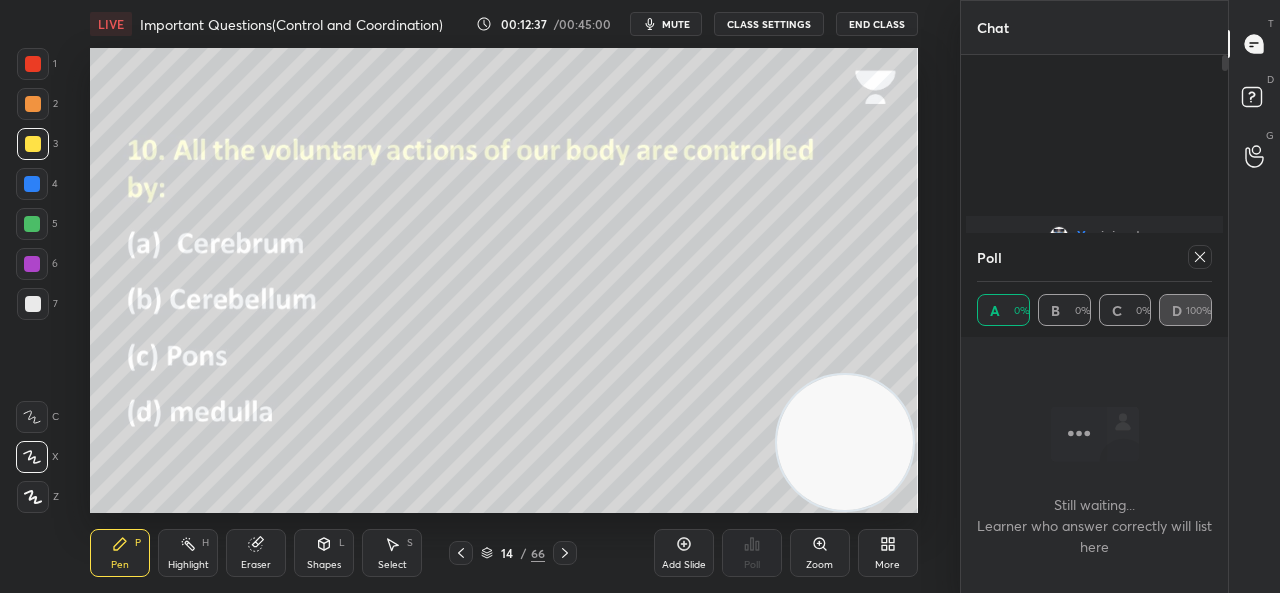 drag, startPoint x: 1198, startPoint y: 257, endPoint x: 1220, endPoint y: 234, distance: 31.827662 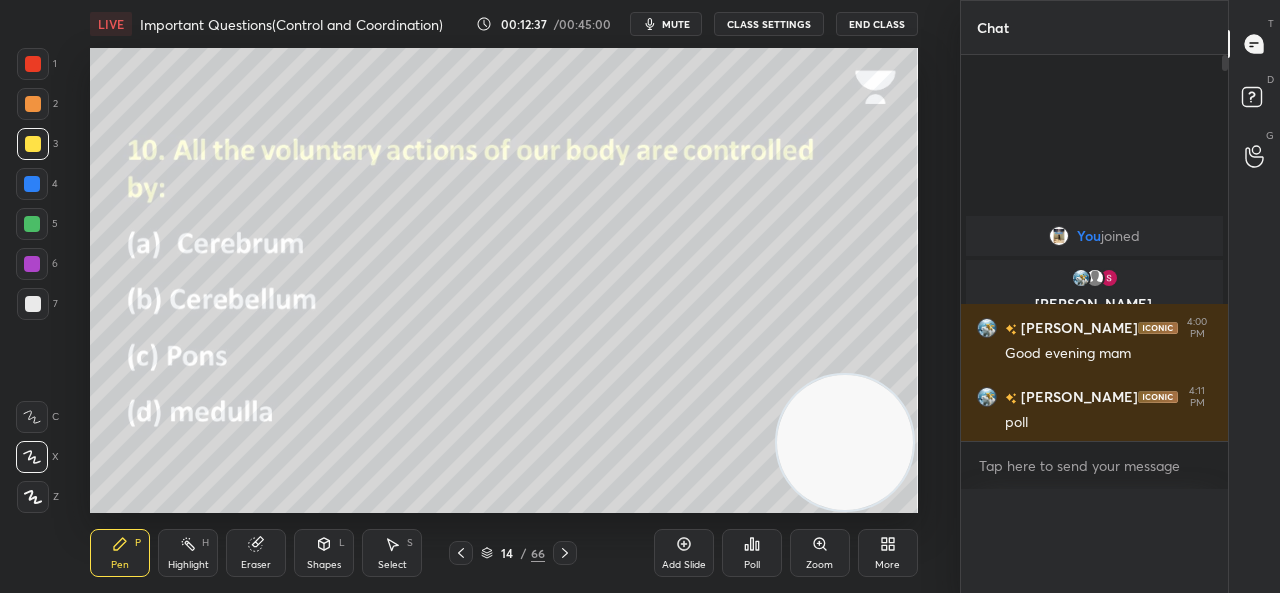 scroll, scrollTop: 7, scrollLeft: 6, axis: both 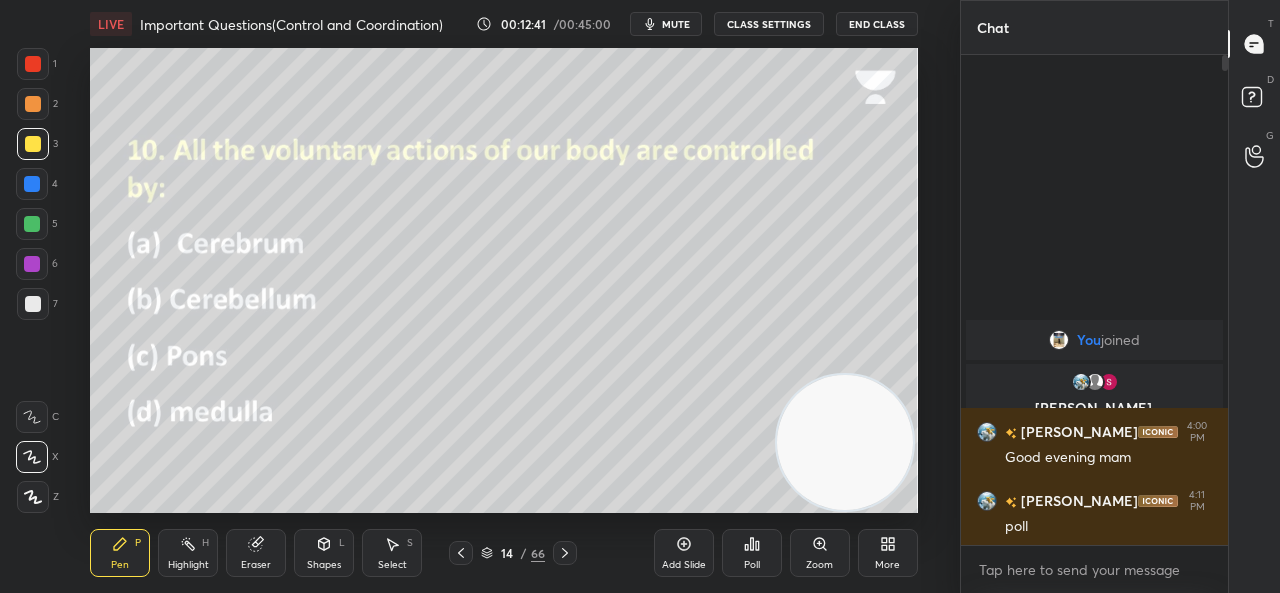 click 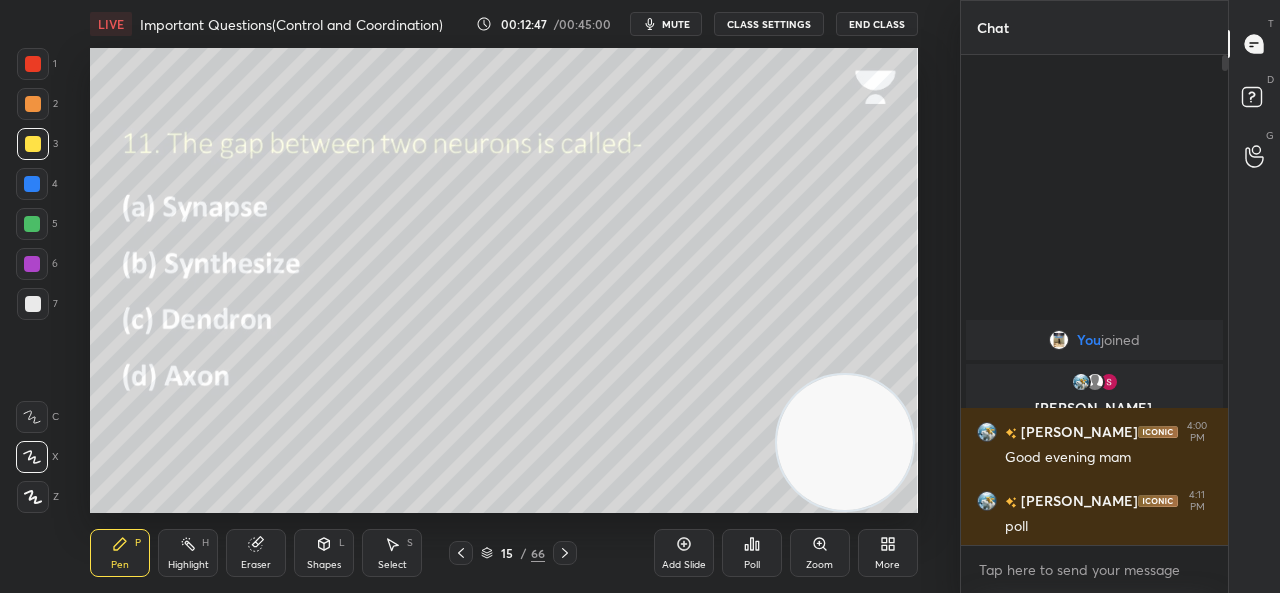 click 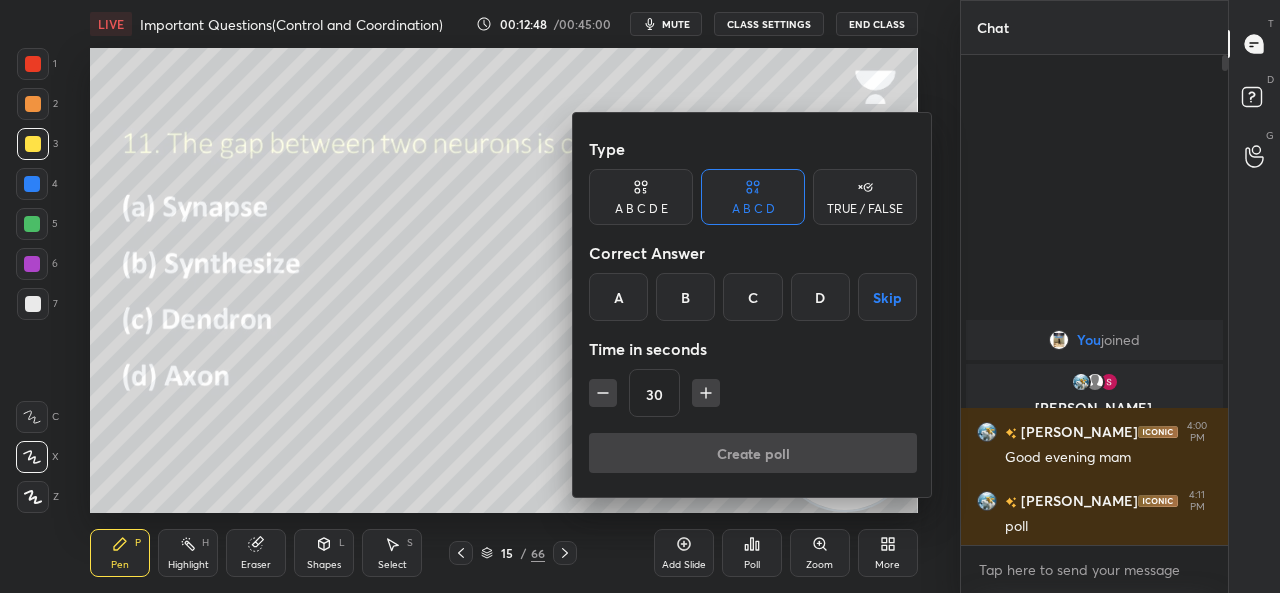drag, startPoint x: 622, startPoint y: 297, endPoint x: 678, endPoint y: 389, distance: 107.70329 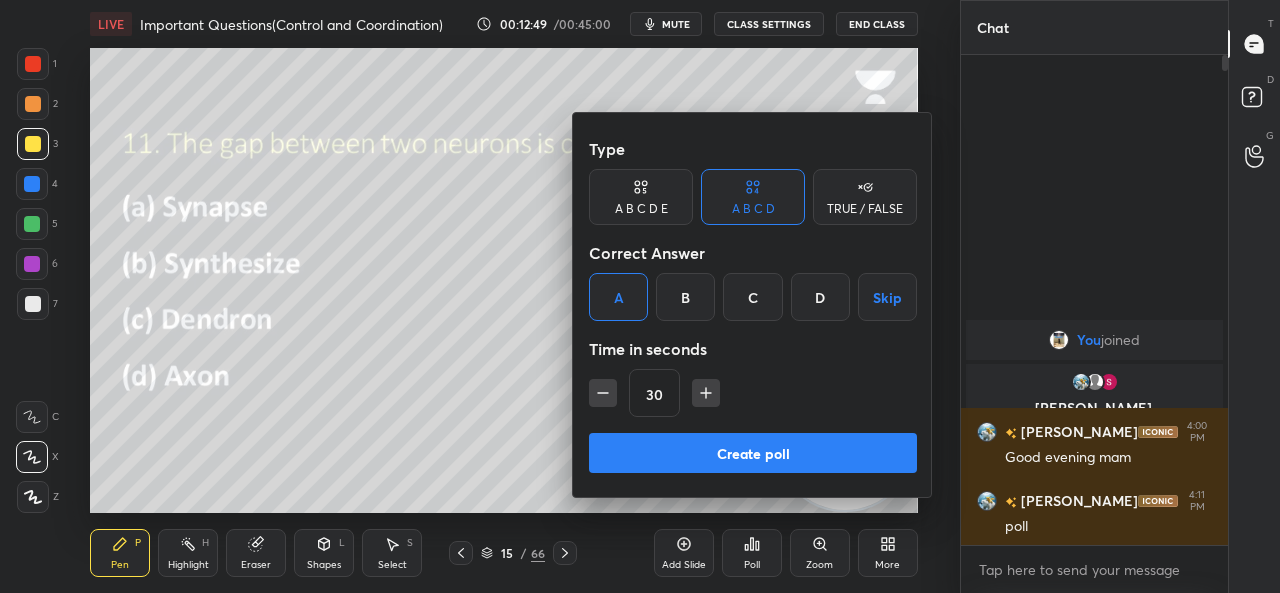 click on "Create poll" at bounding box center [753, 453] 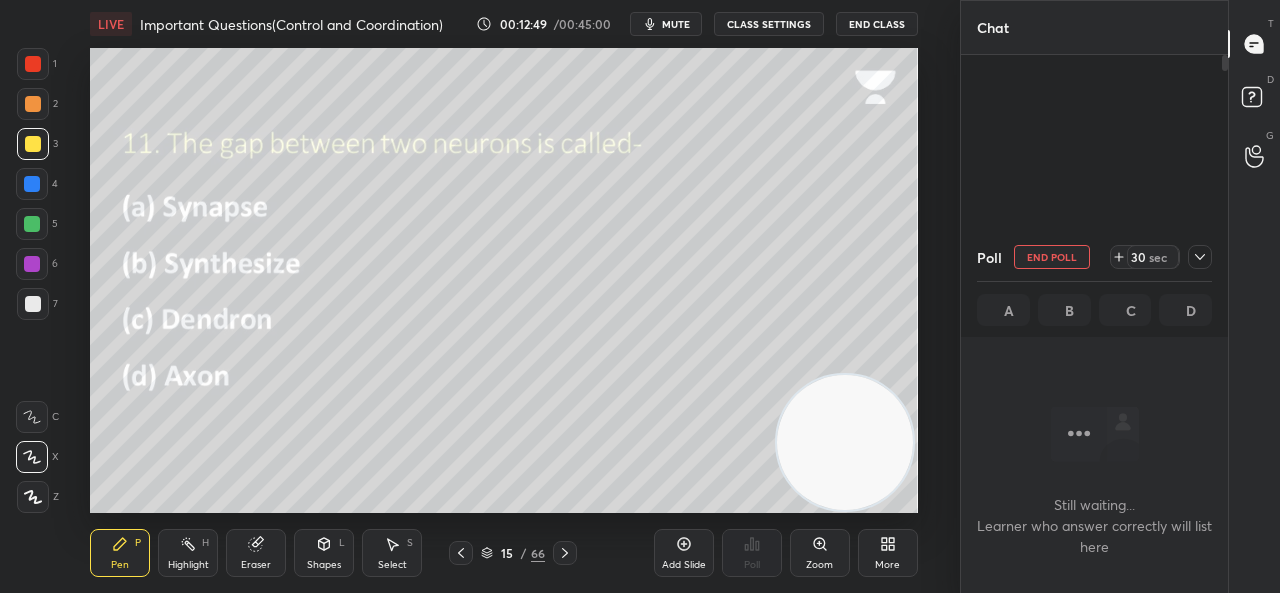scroll, scrollTop: 383, scrollLeft: 261, axis: both 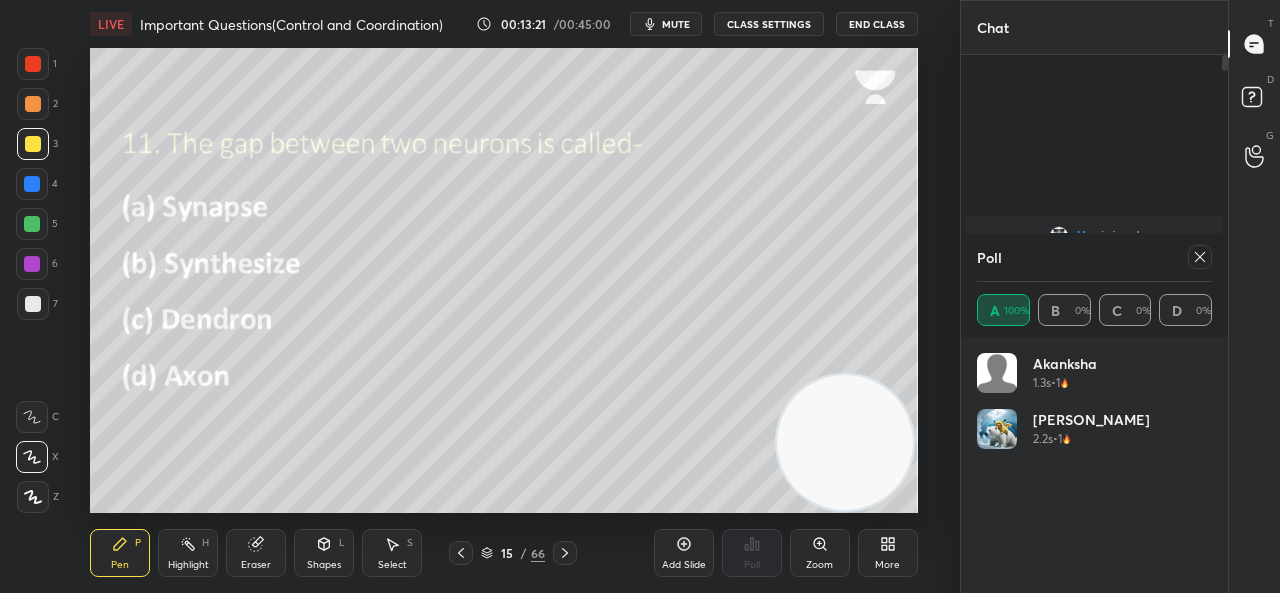 click 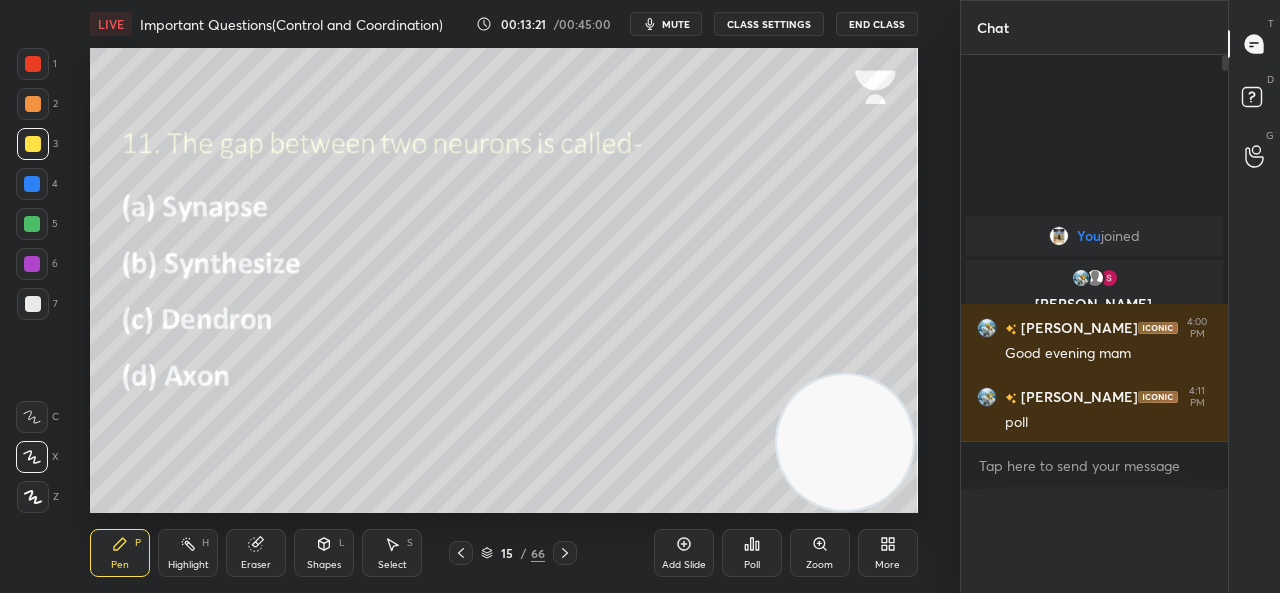 scroll, scrollTop: 88, scrollLeft: 229, axis: both 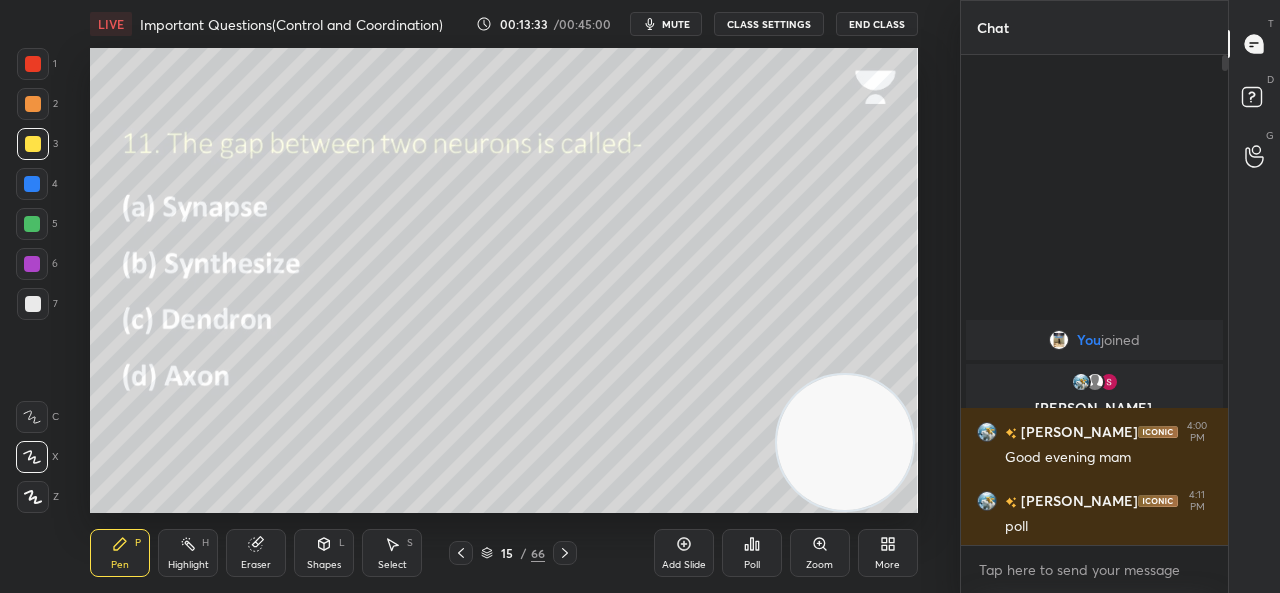 click 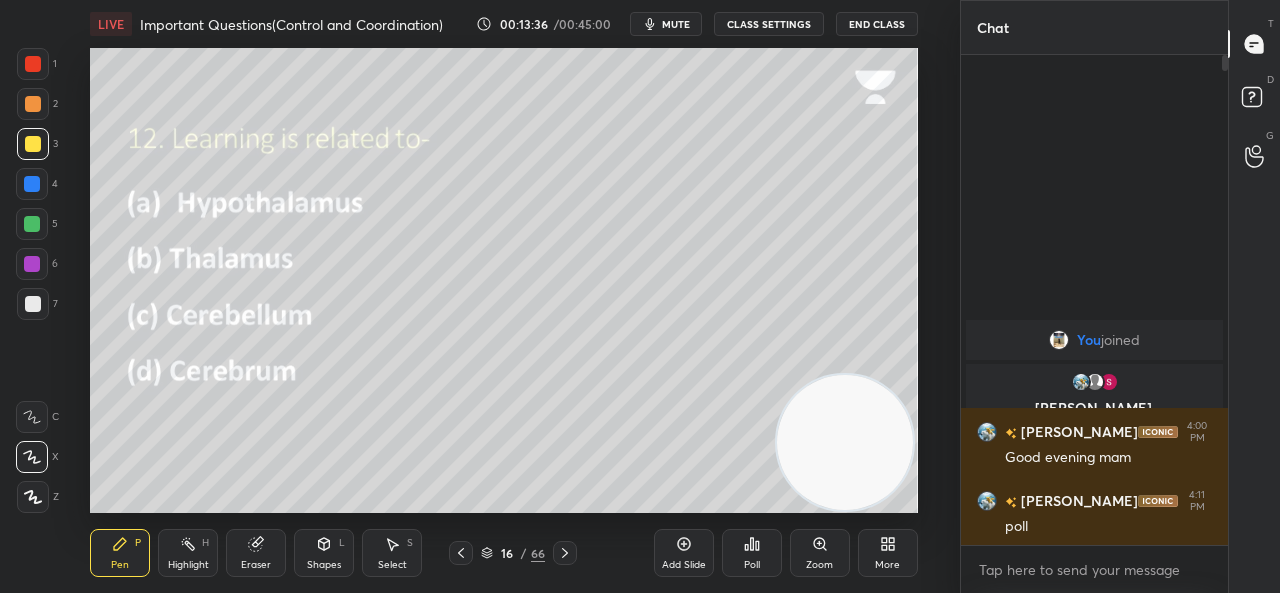 click on "Poll" at bounding box center (752, 553) 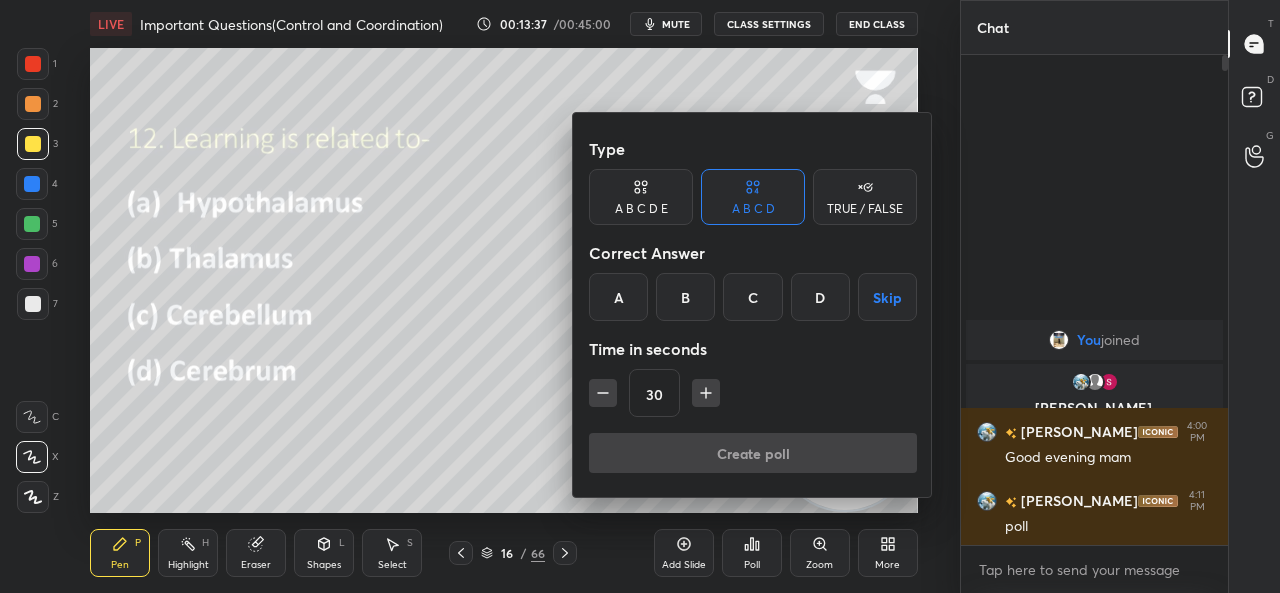 drag, startPoint x: 822, startPoint y: 308, endPoint x: 816, endPoint y: 338, distance: 30.594116 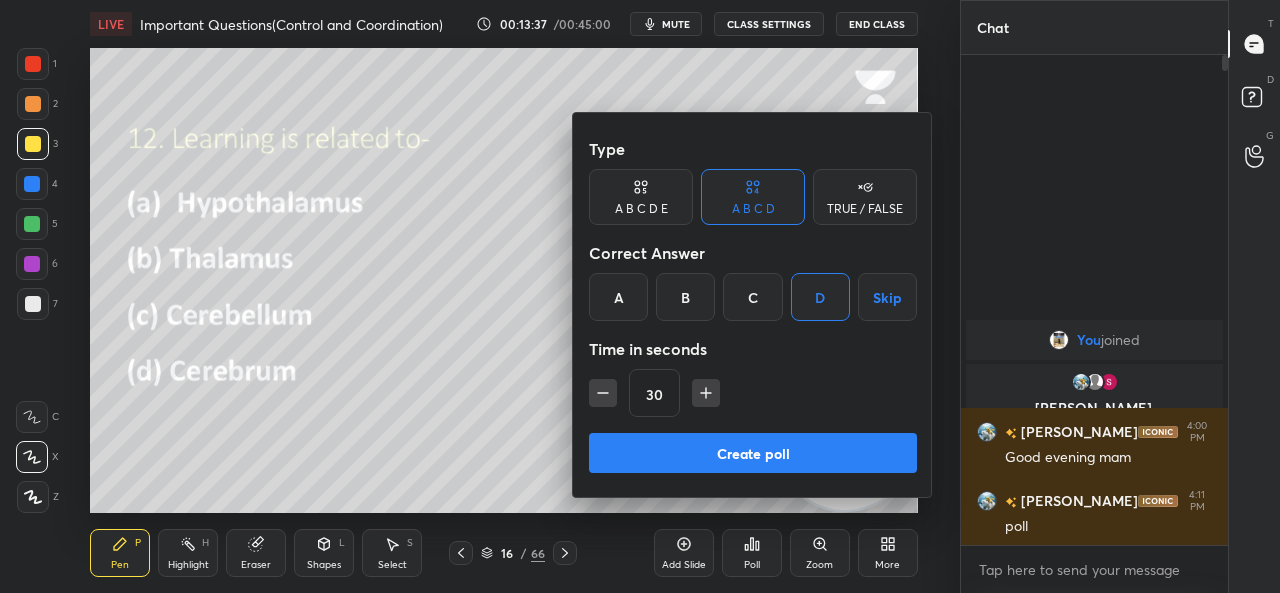 click on "Create poll" at bounding box center (753, 453) 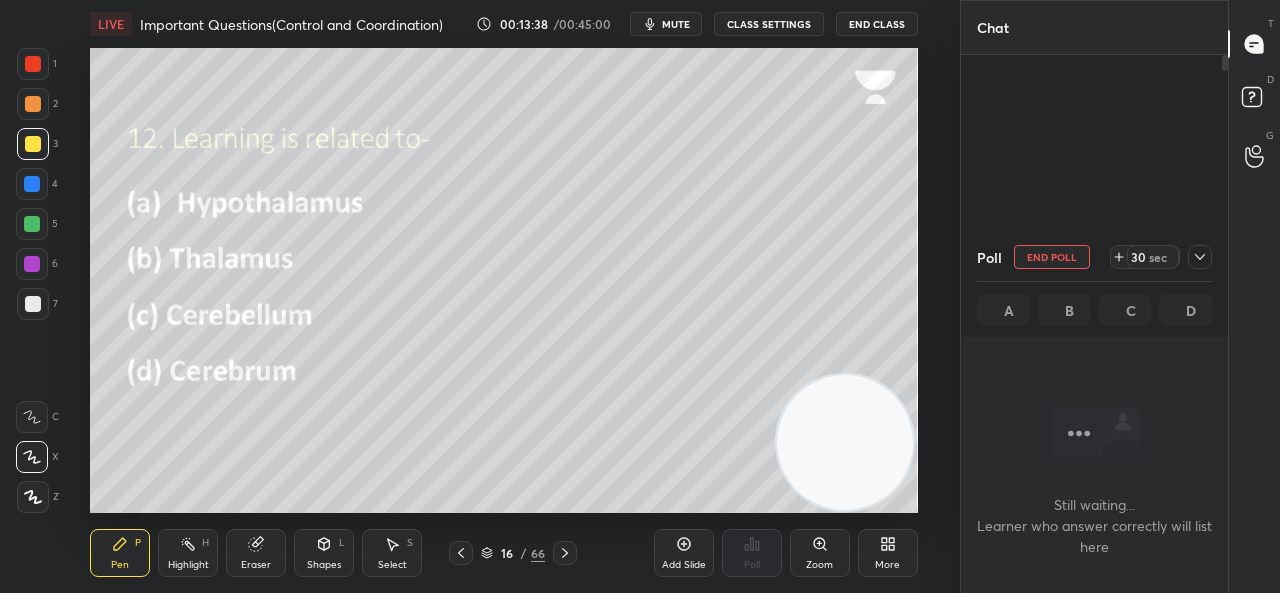 scroll, scrollTop: 404, scrollLeft: 261, axis: both 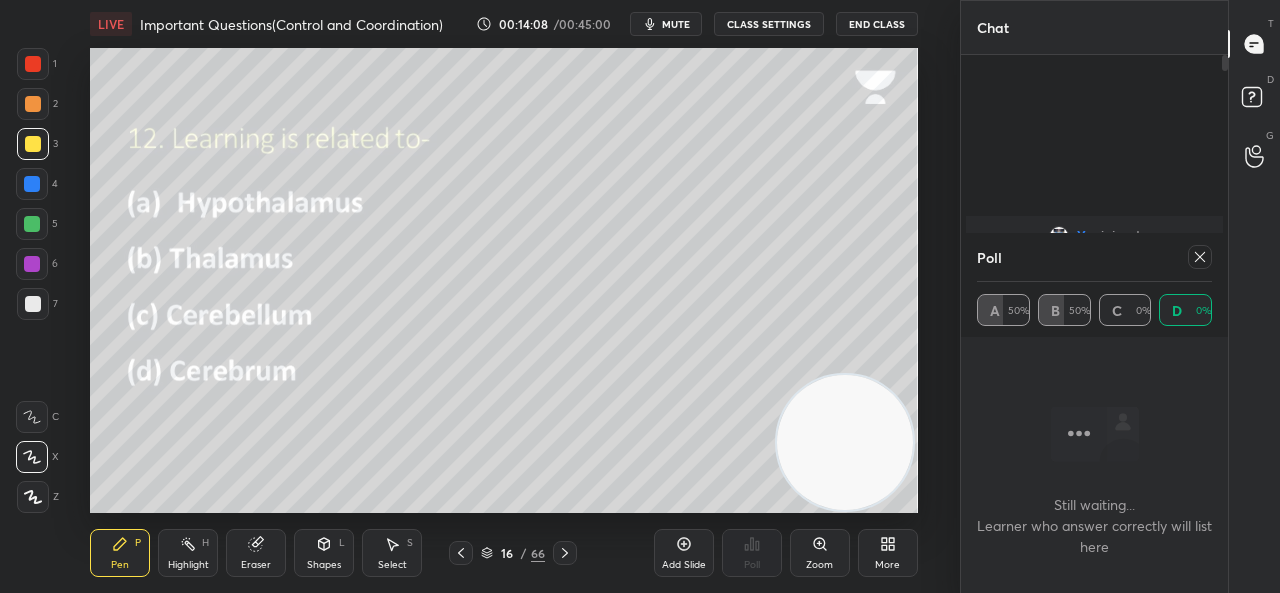 drag, startPoint x: 1202, startPoint y: 261, endPoint x: 1178, endPoint y: 268, distance: 25 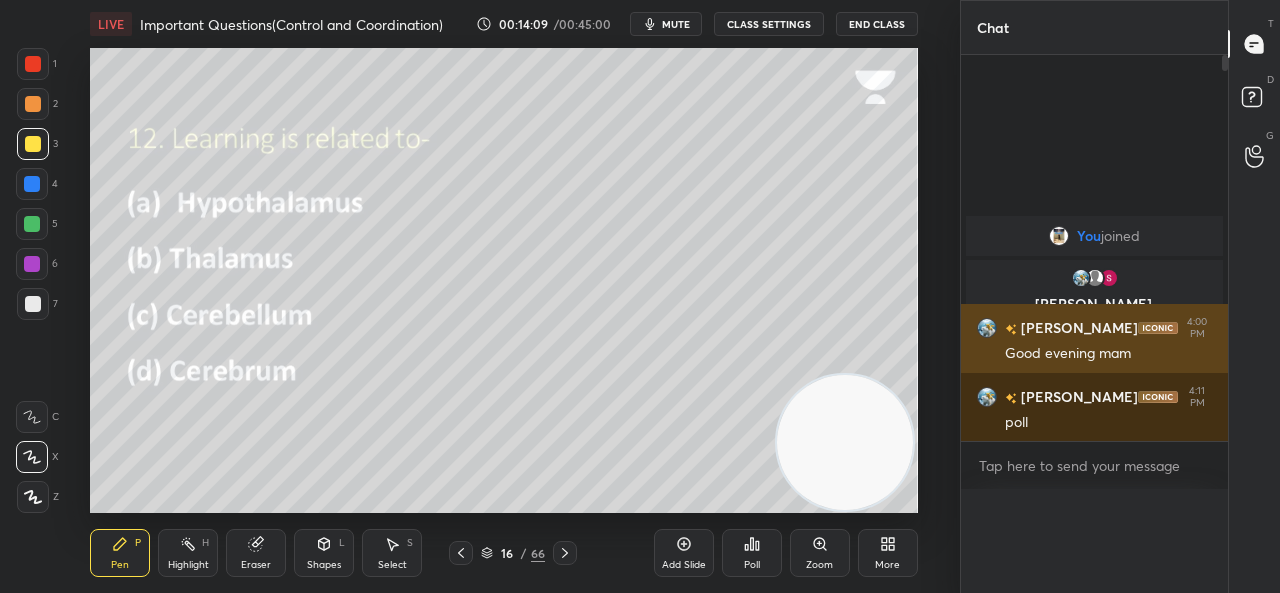 scroll, scrollTop: 0, scrollLeft: 0, axis: both 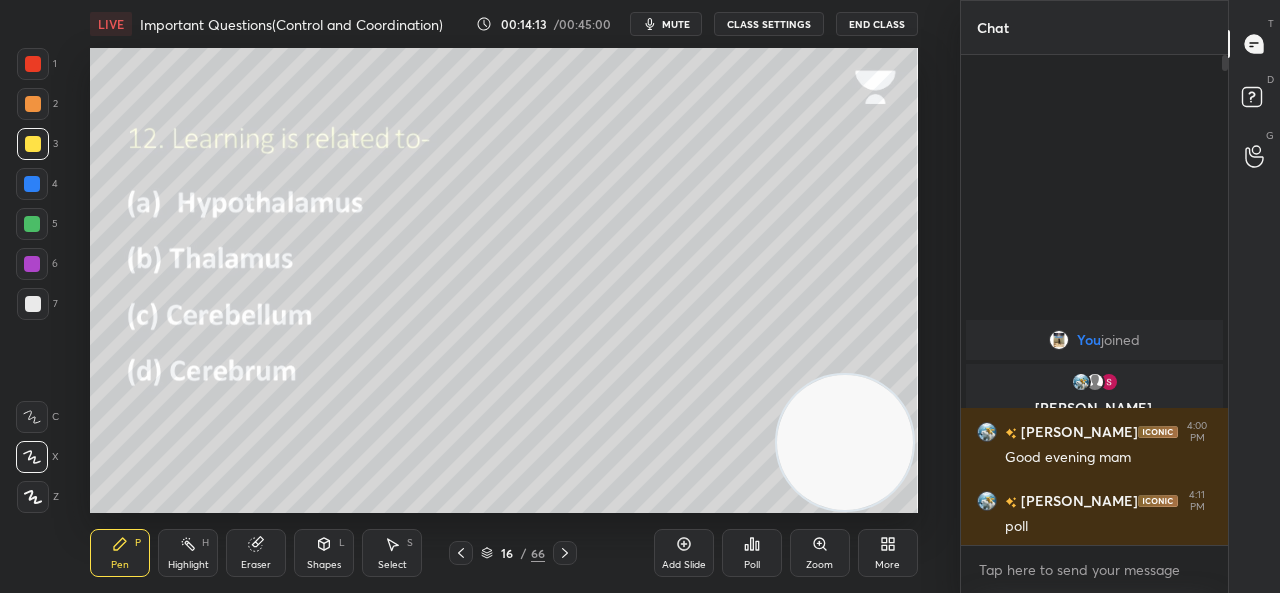 click 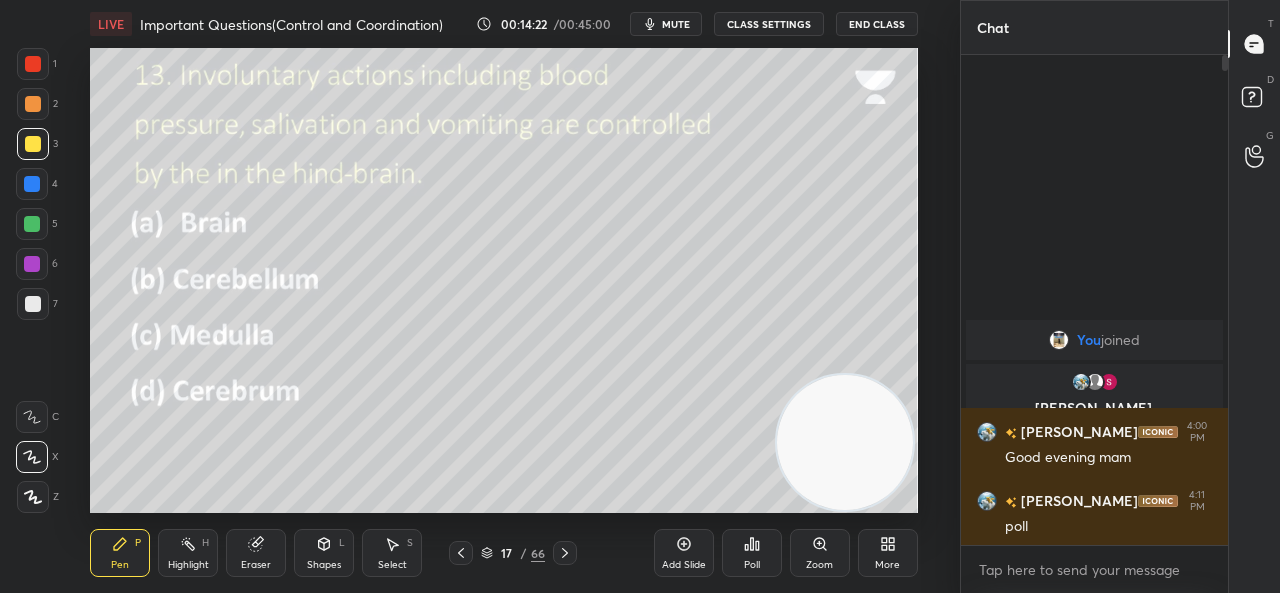 click on "Poll" at bounding box center [752, 553] 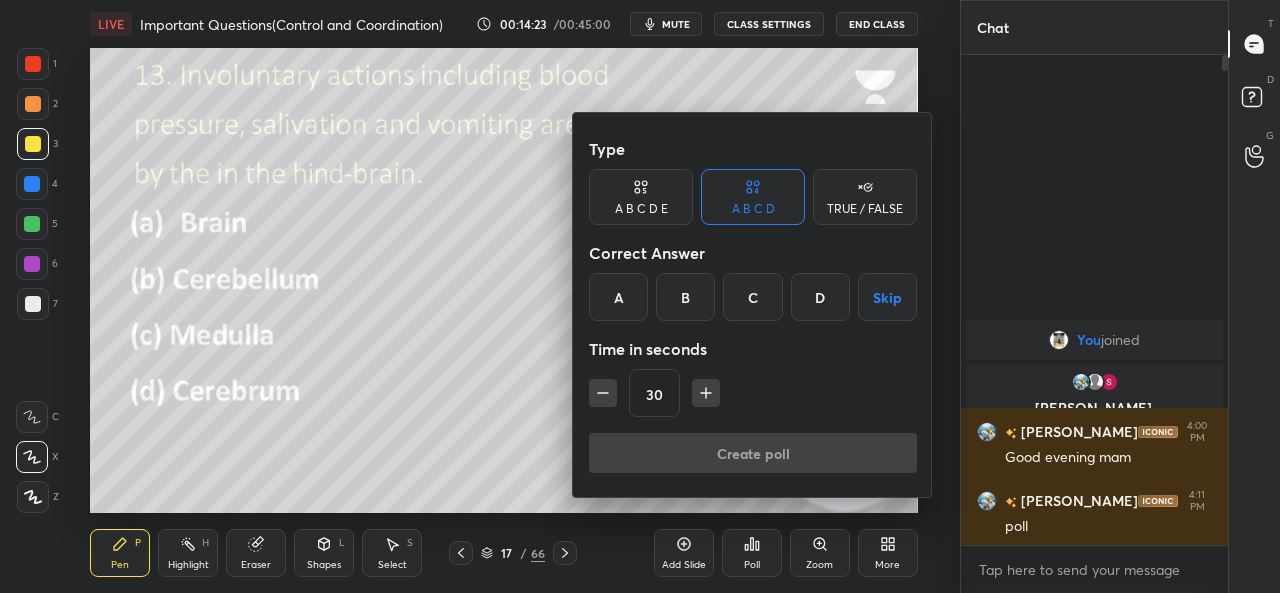 drag, startPoint x: 761, startPoint y: 301, endPoint x: 760, endPoint y: 389, distance: 88.005684 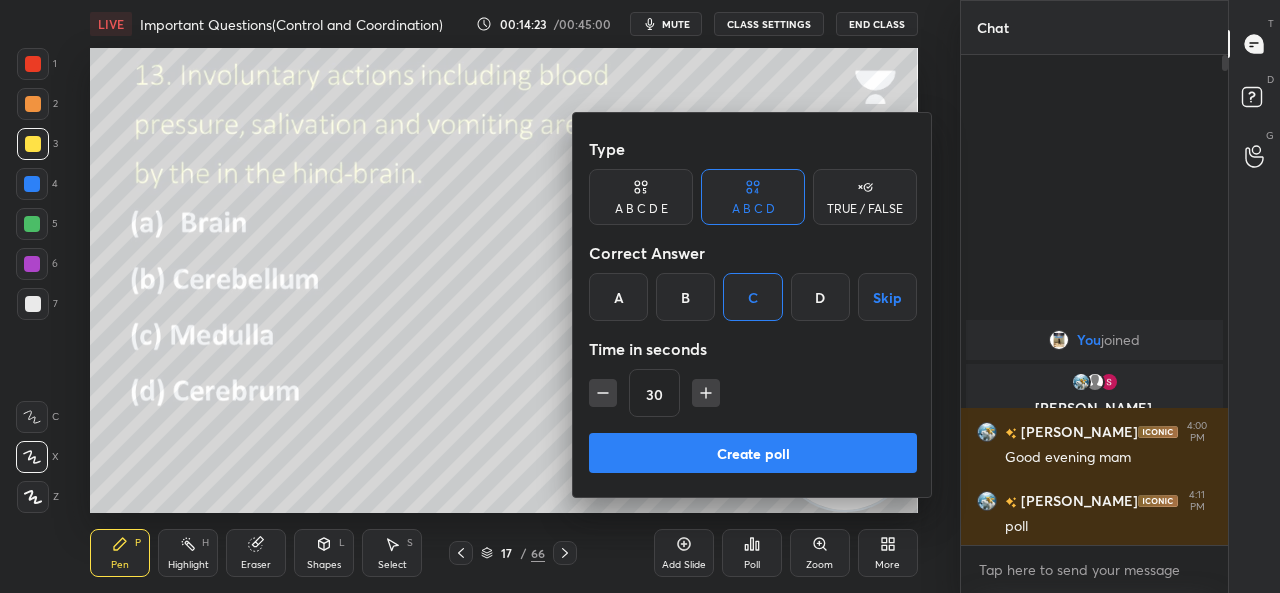 click on "Create poll" at bounding box center (753, 453) 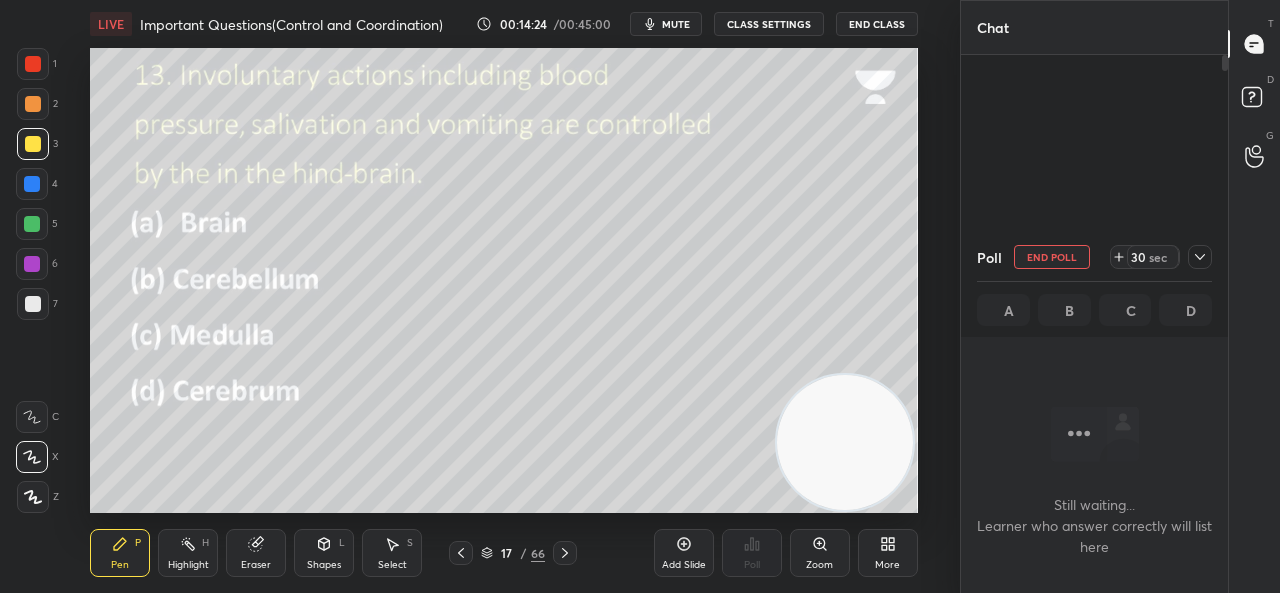 scroll, scrollTop: 452, scrollLeft: 261, axis: both 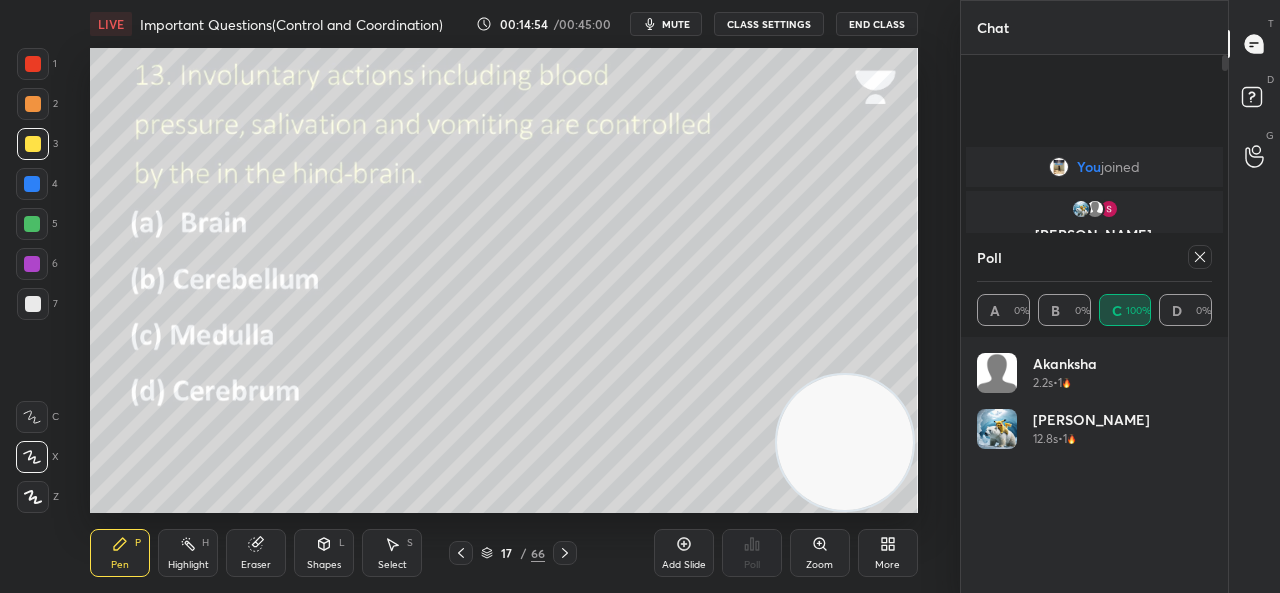 click 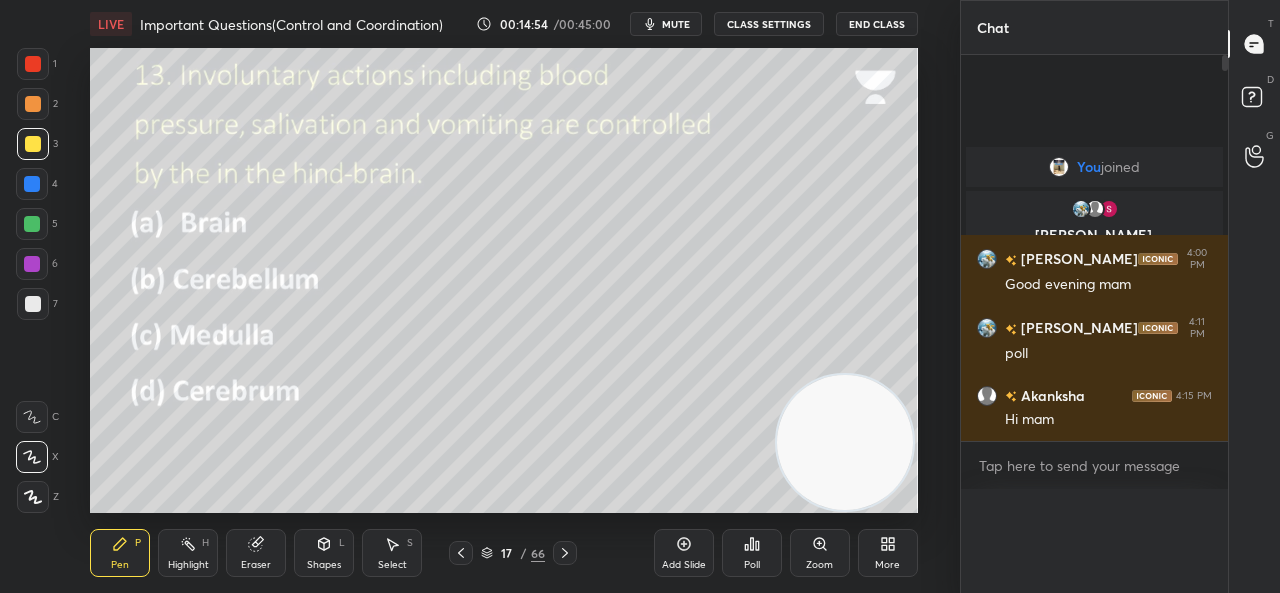 scroll, scrollTop: 0, scrollLeft: 0, axis: both 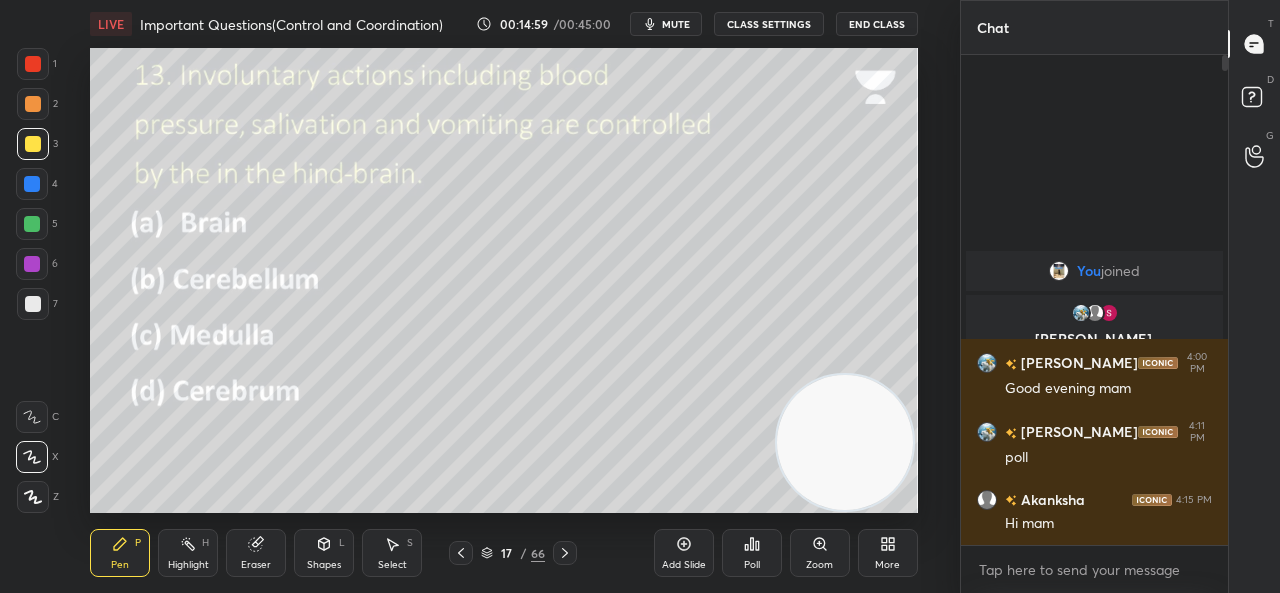 click 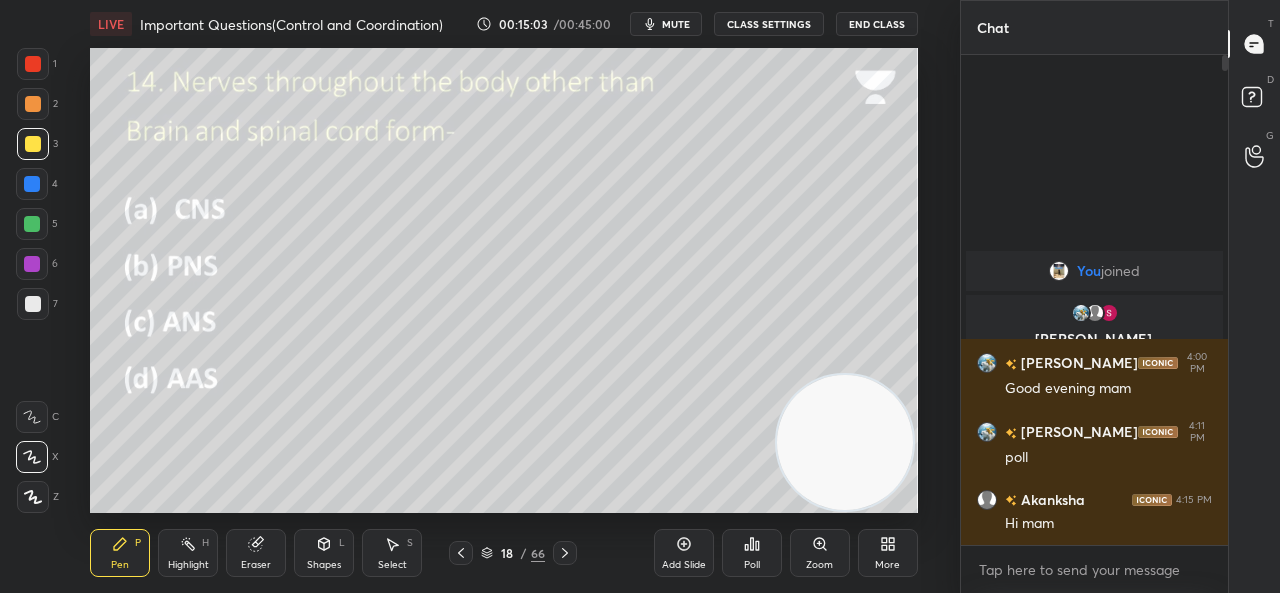 click on "Poll" at bounding box center [752, 553] 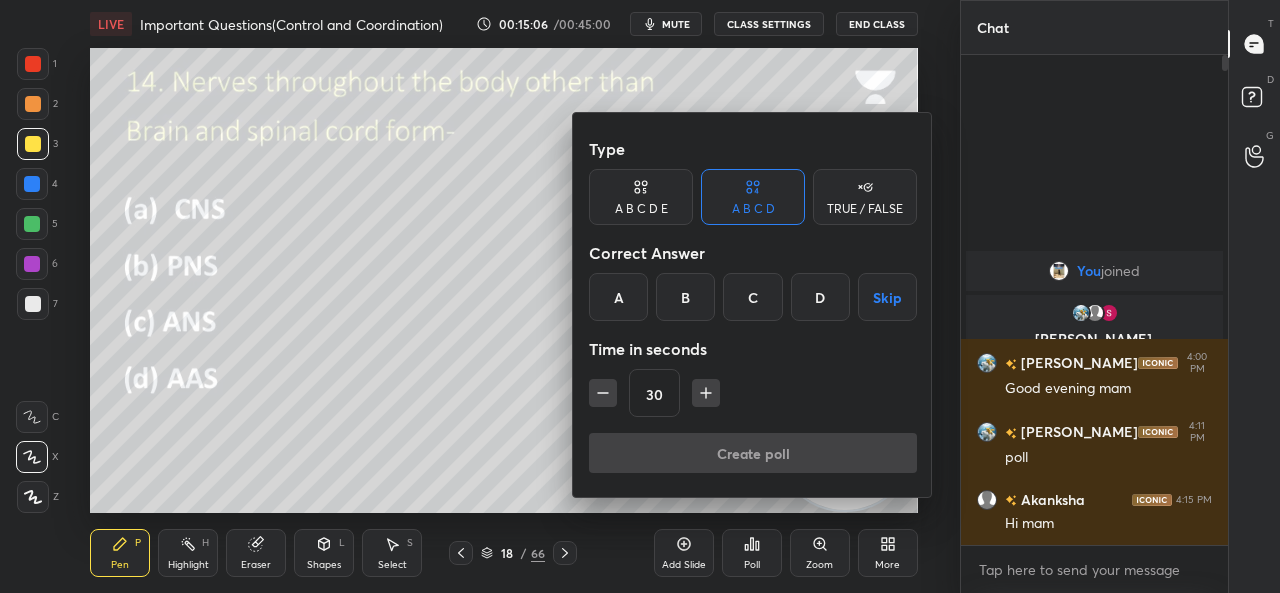 click at bounding box center [640, 296] 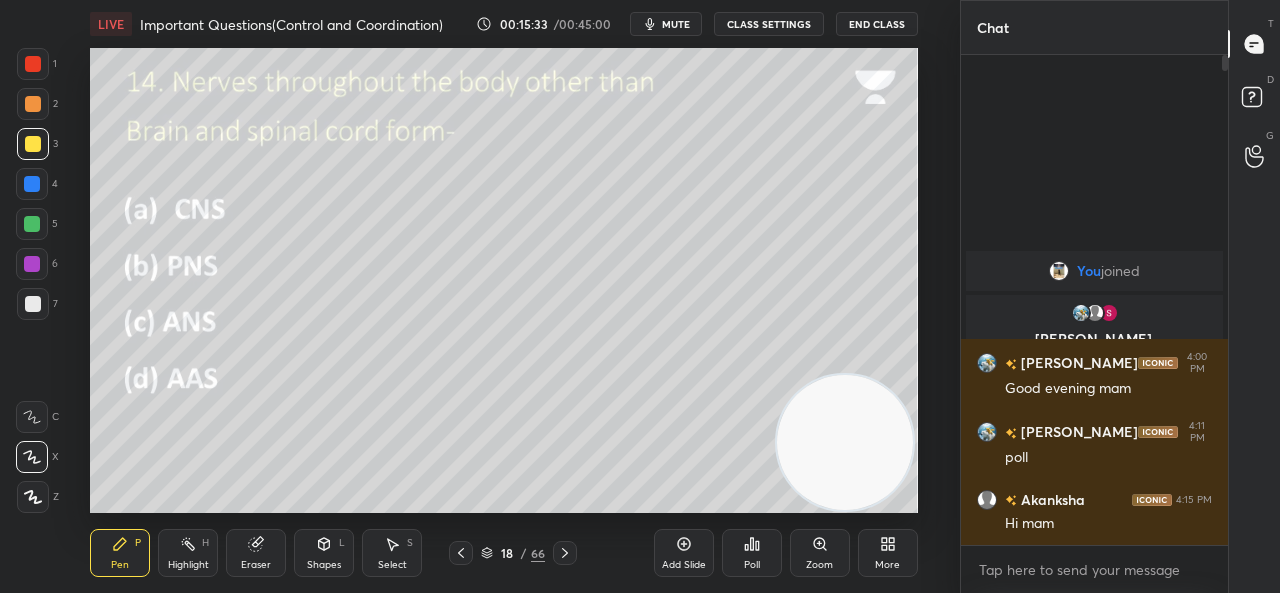 click on "Poll" at bounding box center (752, 553) 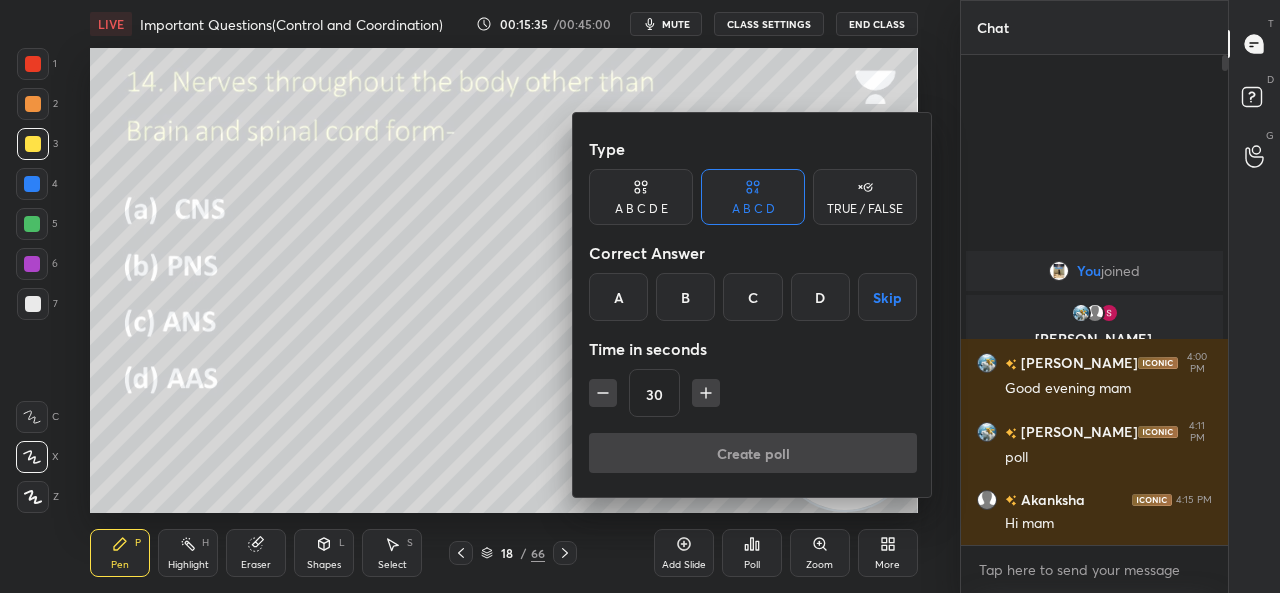 drag, startPoint x: 695, startPoint y: 296, endPoint x: 701, endPoint y: 319, distance: 23.769728 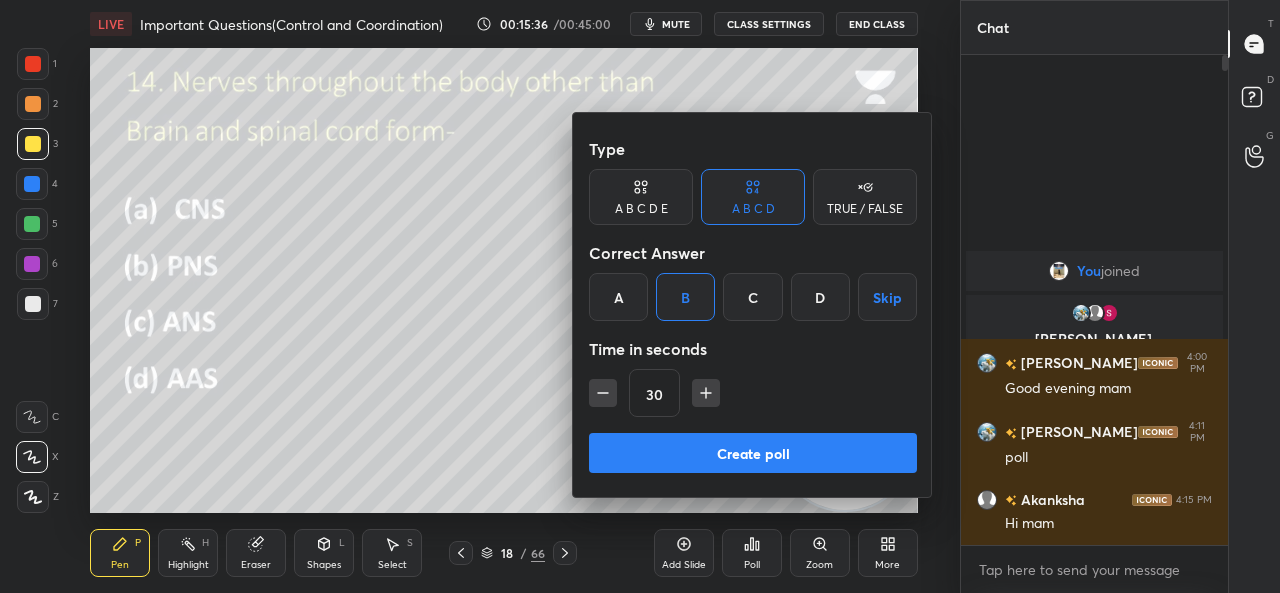 click on "Create poll" at bounding box center [753, 453] 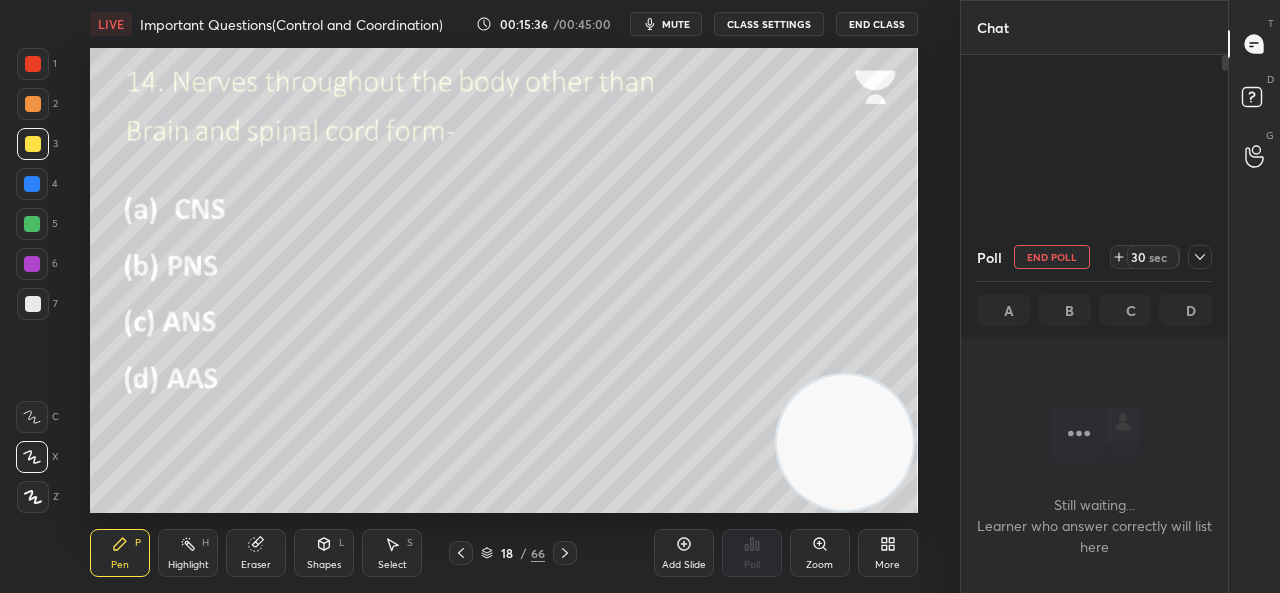 scroll, scrollTop: 397, scrollLeft: 261, axis: both 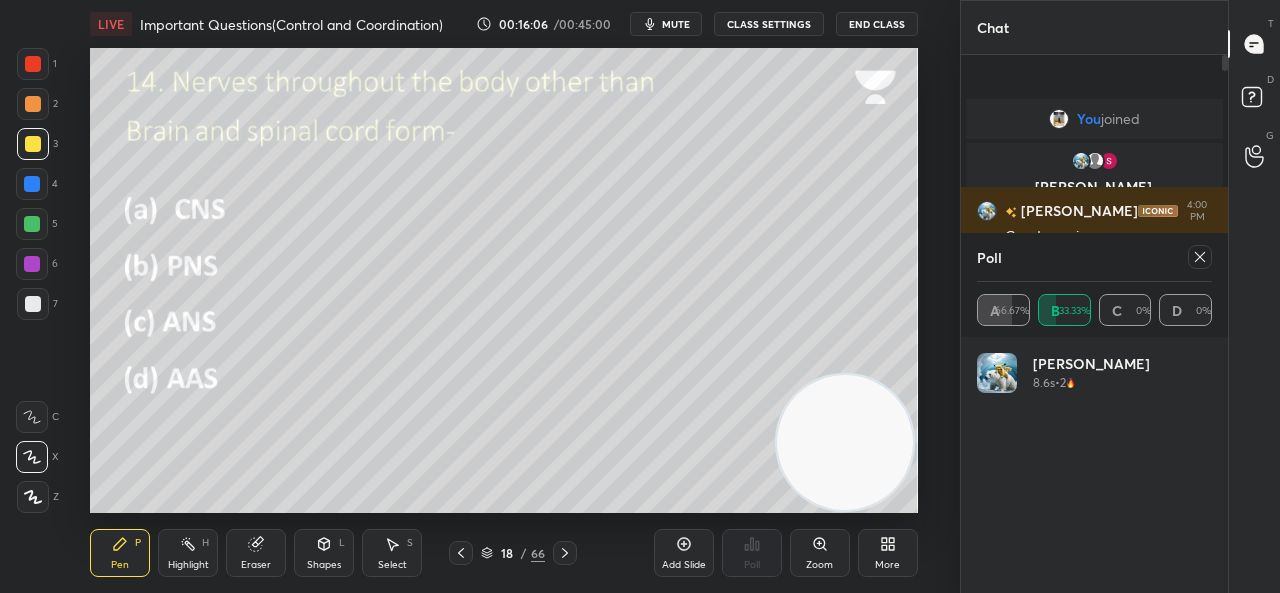 click 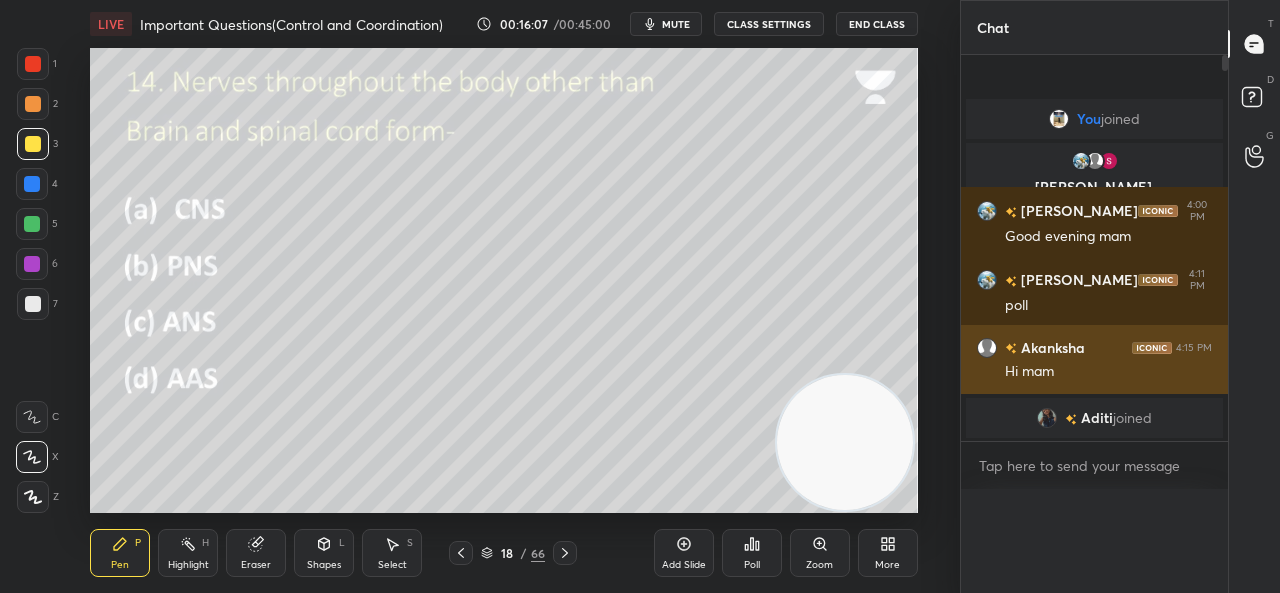 scroll, scrollTop: 87, scrollLeft: 229, axis: both 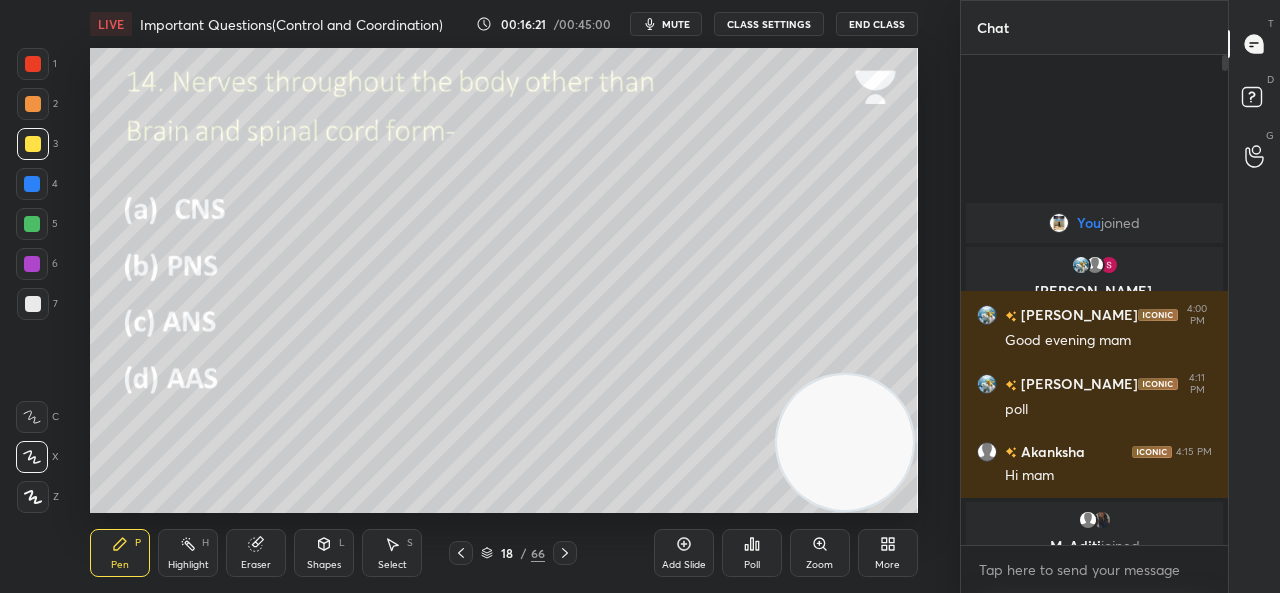 click 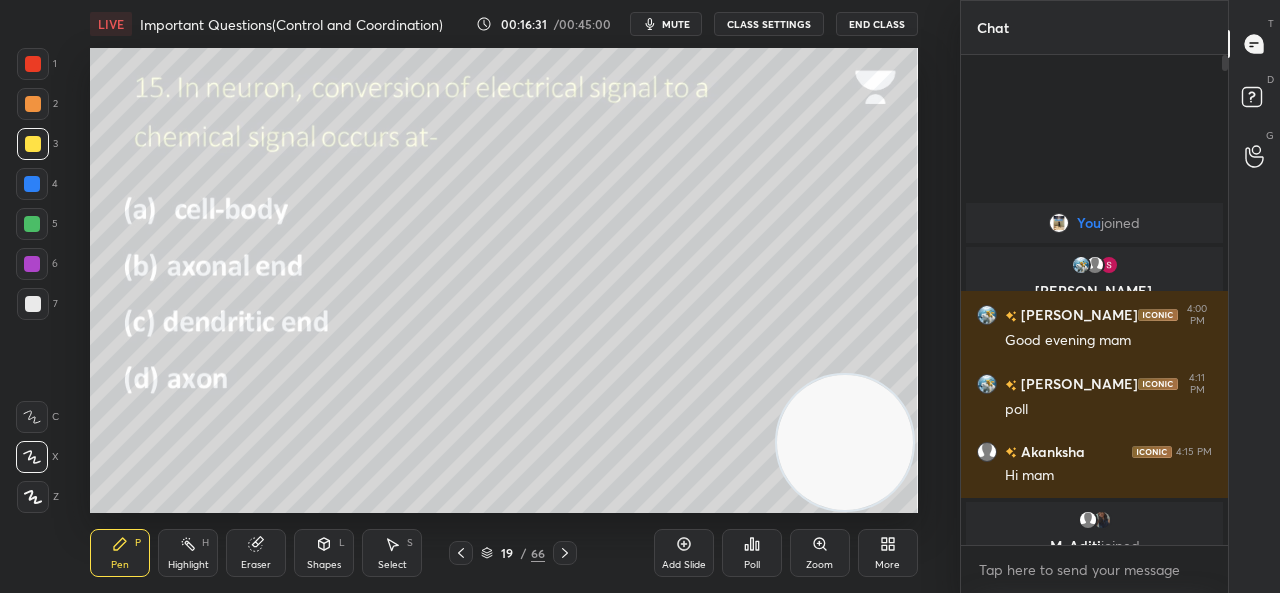 click on "Poll" at bounding box center (752, 553) 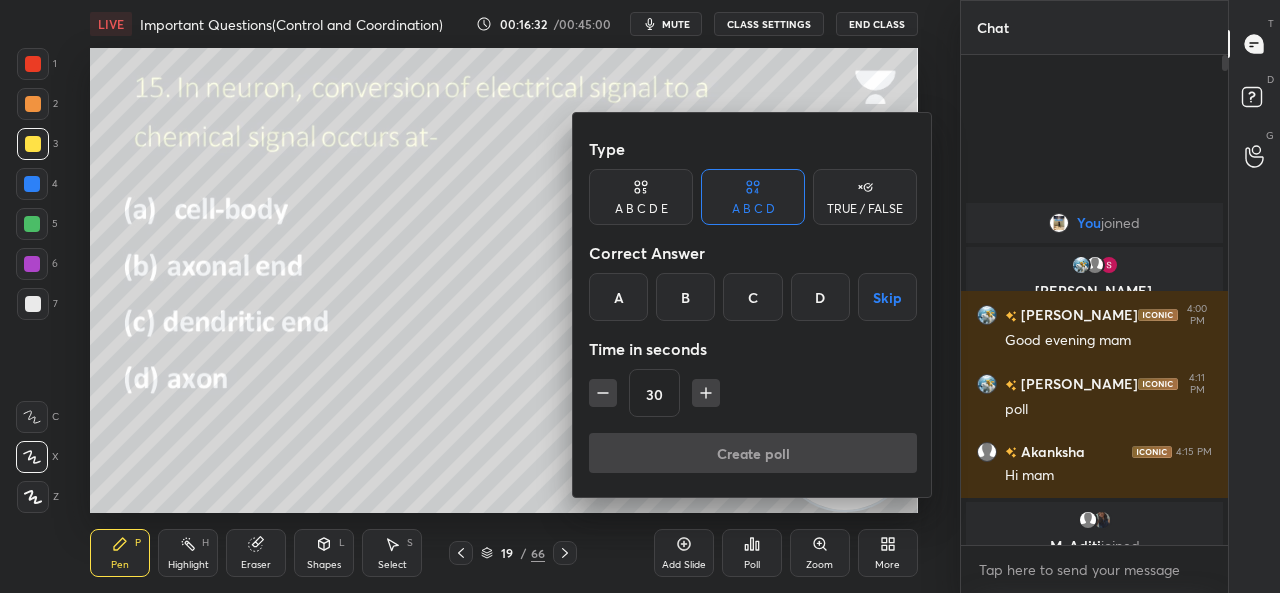 click on "B" at bounding box center [685, 297] 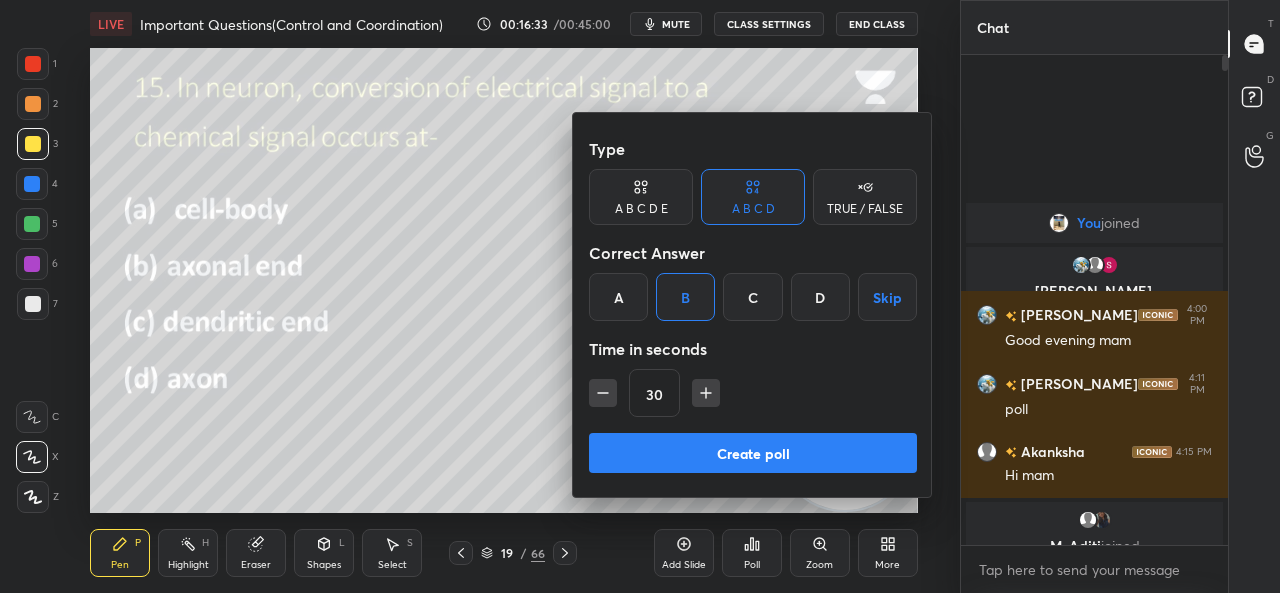 click on "Create poll" at bounding box center [753, 453] 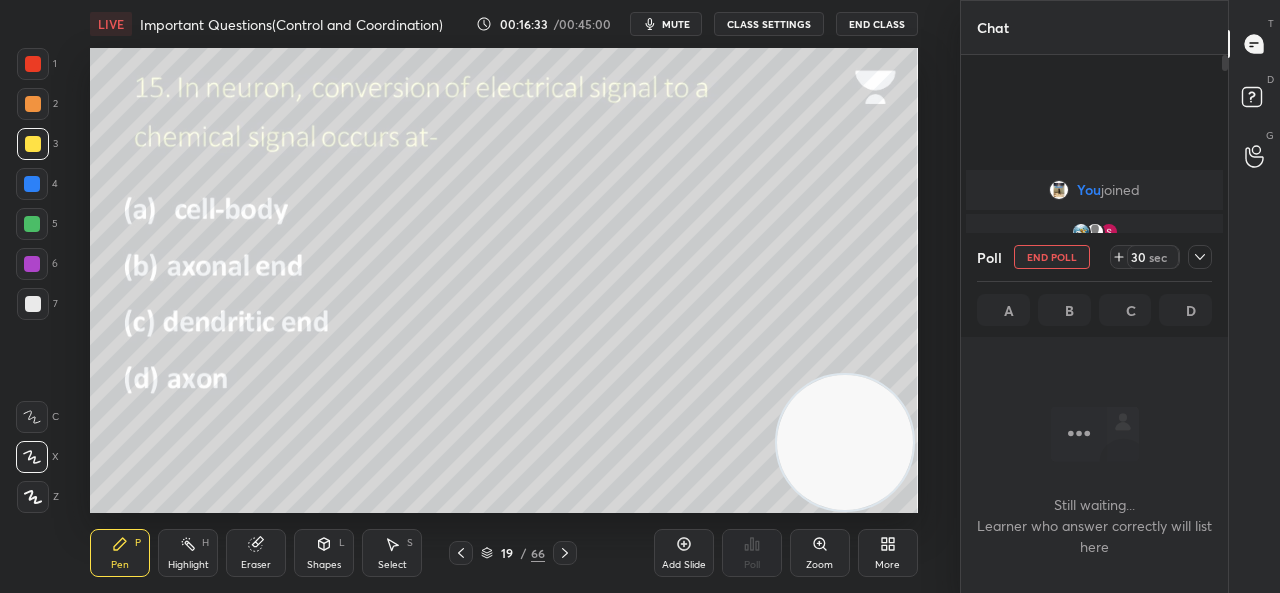 scroll, scrollTop: 391, scrollLeft: 261, axis: both 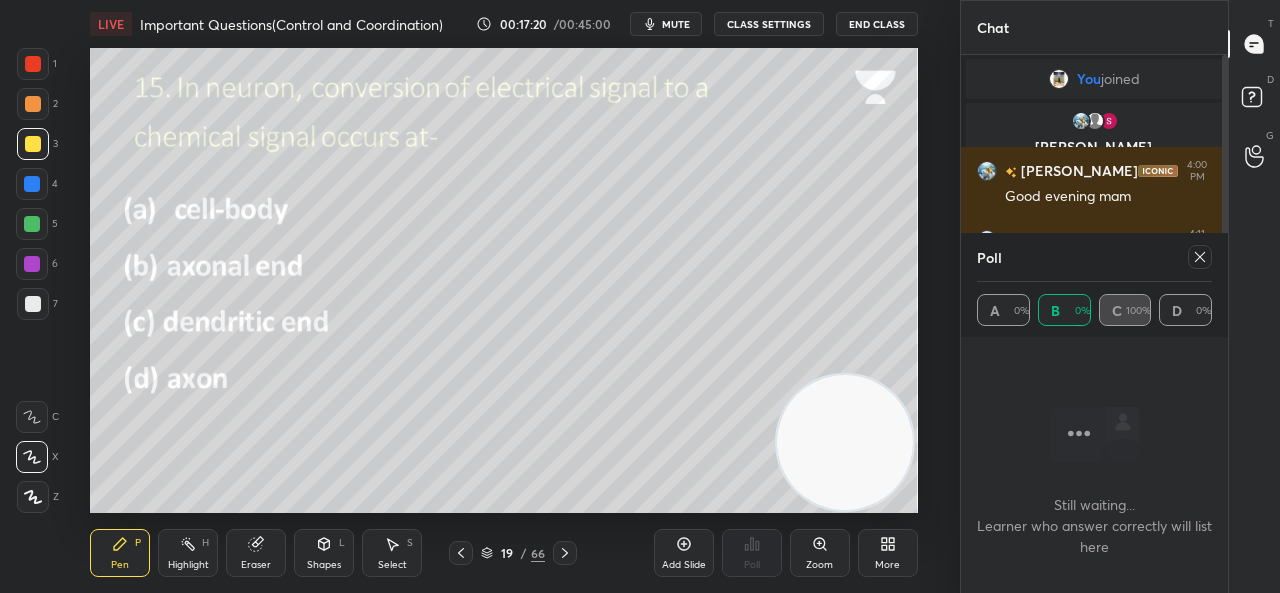 drag, startPoint x: 1198, startPoint y: 255, endPoint x: 1121, endPoint y: 306, distance: 92.358 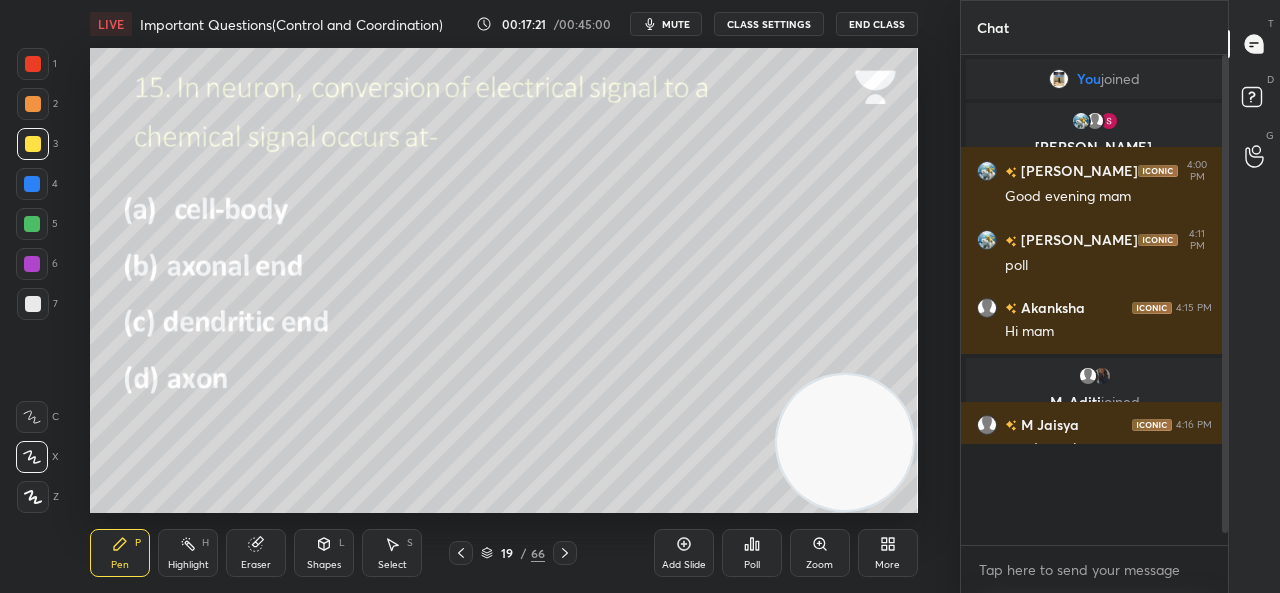 scroll, scrollTop: 7, scrollLeft: 6, axis: both 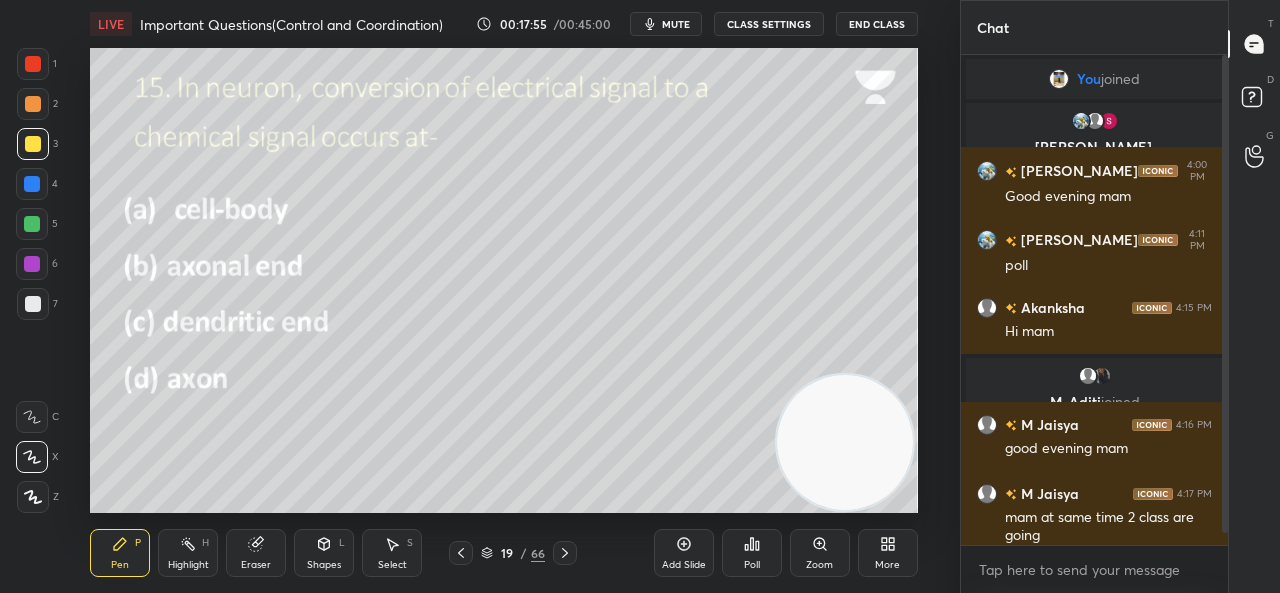 click 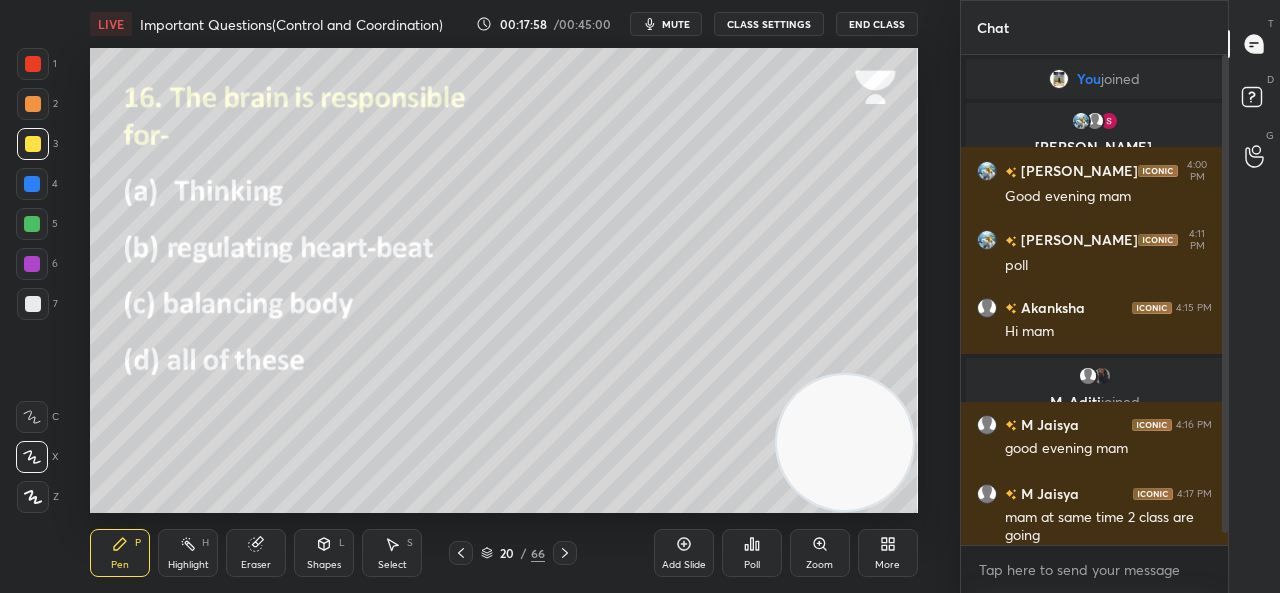 click 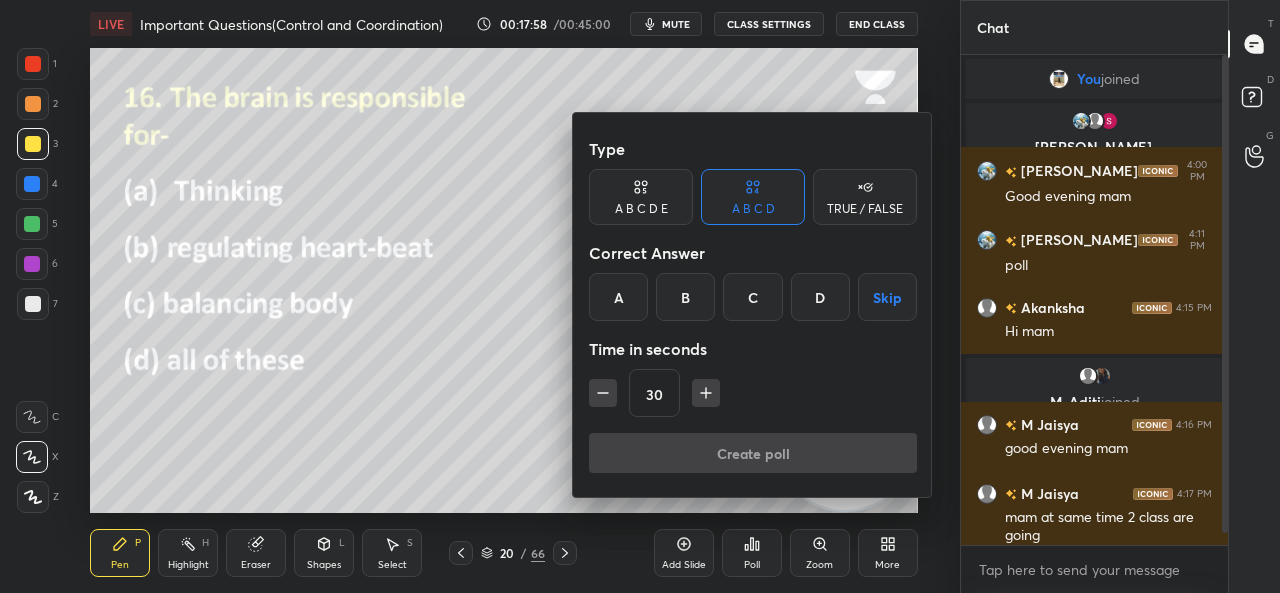 click on "D" at bounding box center [820, 297] 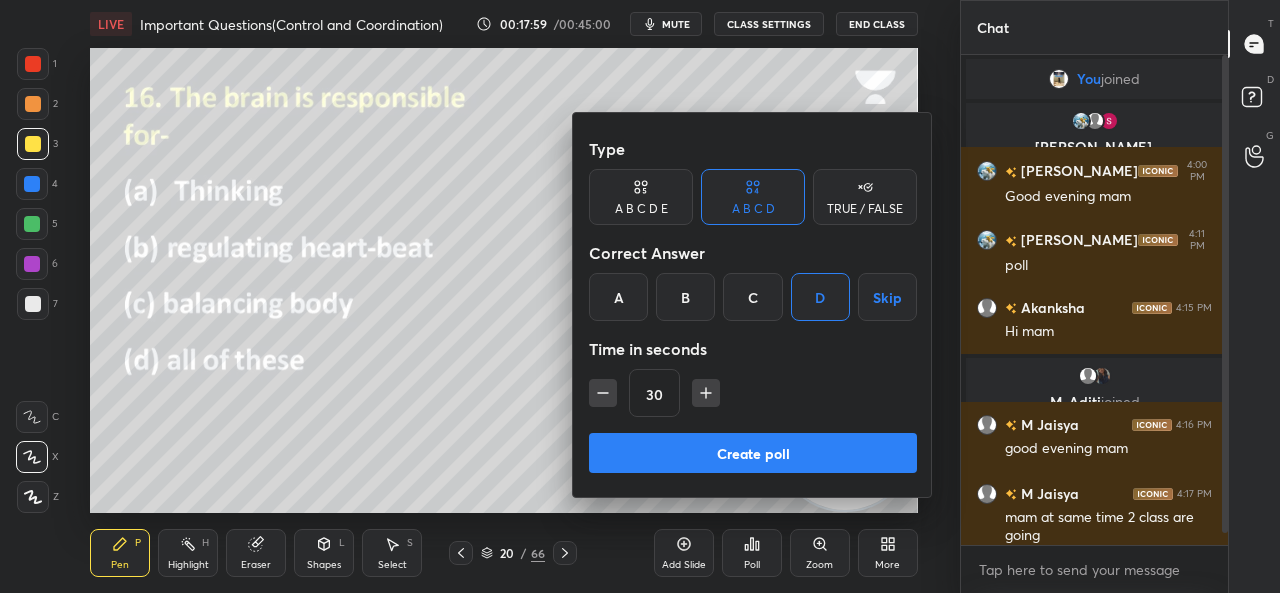 click on "Create poll" at bounding box center (753, 453) 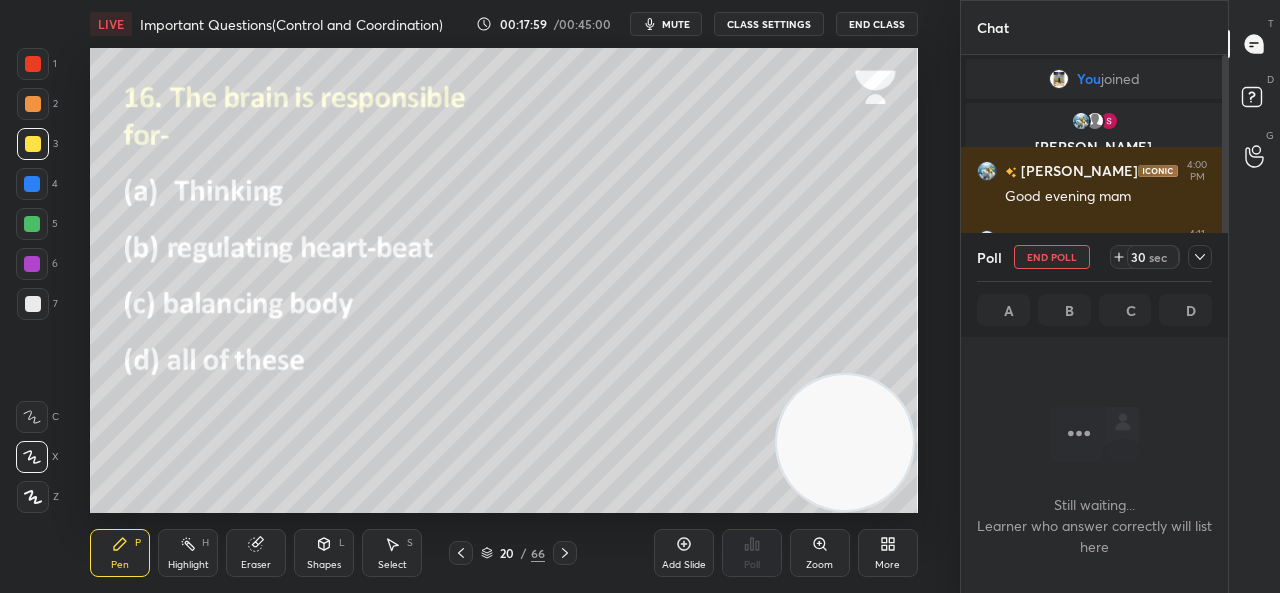 scroll, scrollTop: 452, scrollLeft: 261, axis: both 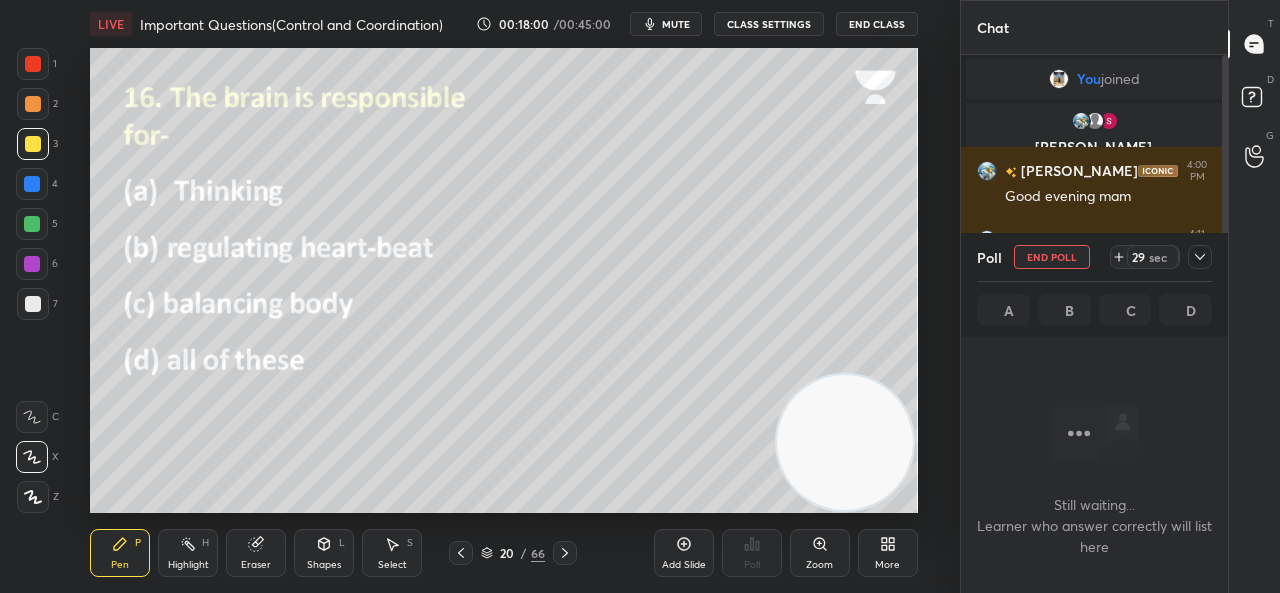 drag, startPoint x: 1198, startPoint y: 261, endPoint x: 1208, endPoint y: 295, distance: 35.44009 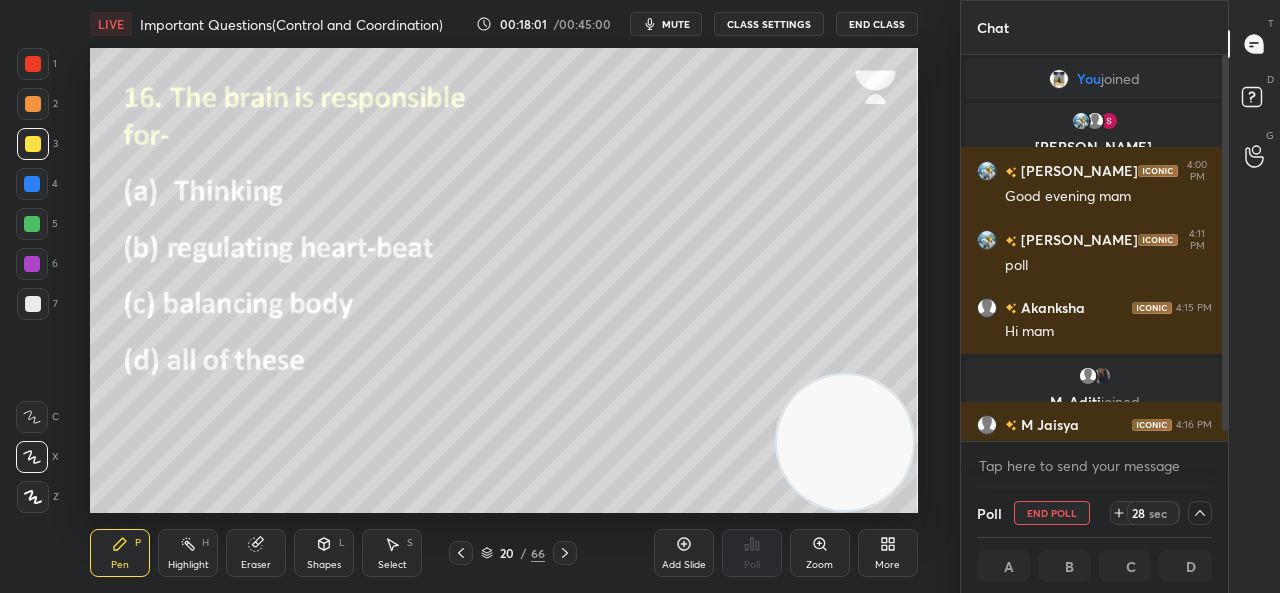 scroll, scrollTop: 1, scrollLeft: 6, axis: both 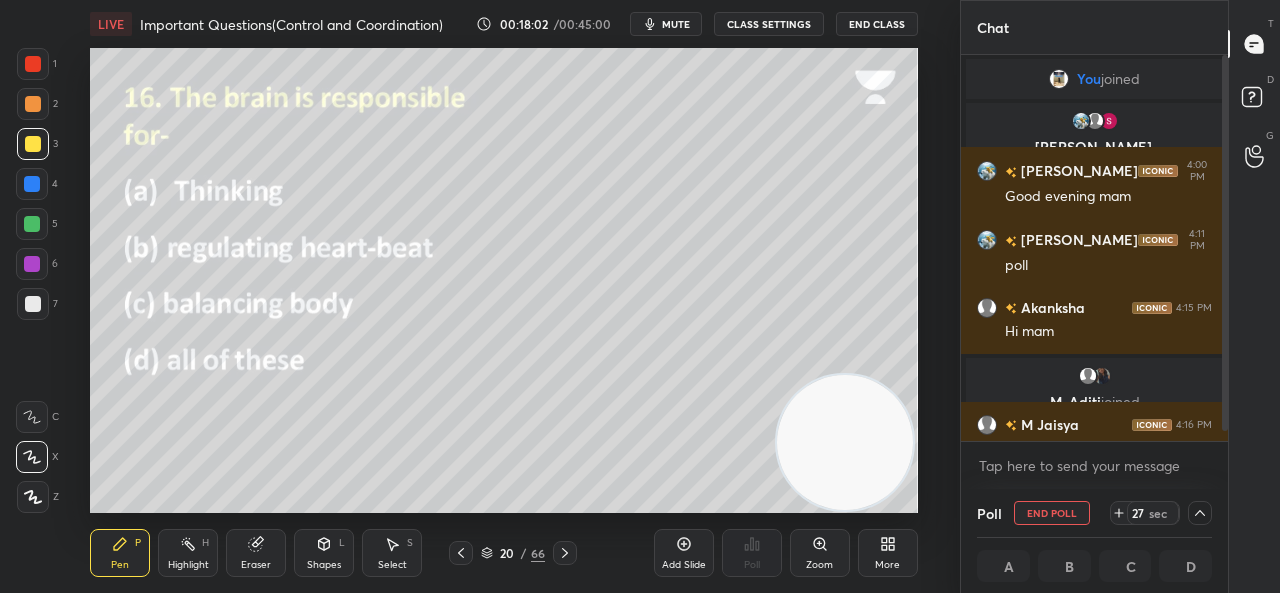 drag, startPoint x: 1221, startPoint y: 426, endPoint x: 1221, endPoint y: 445, distance: 19 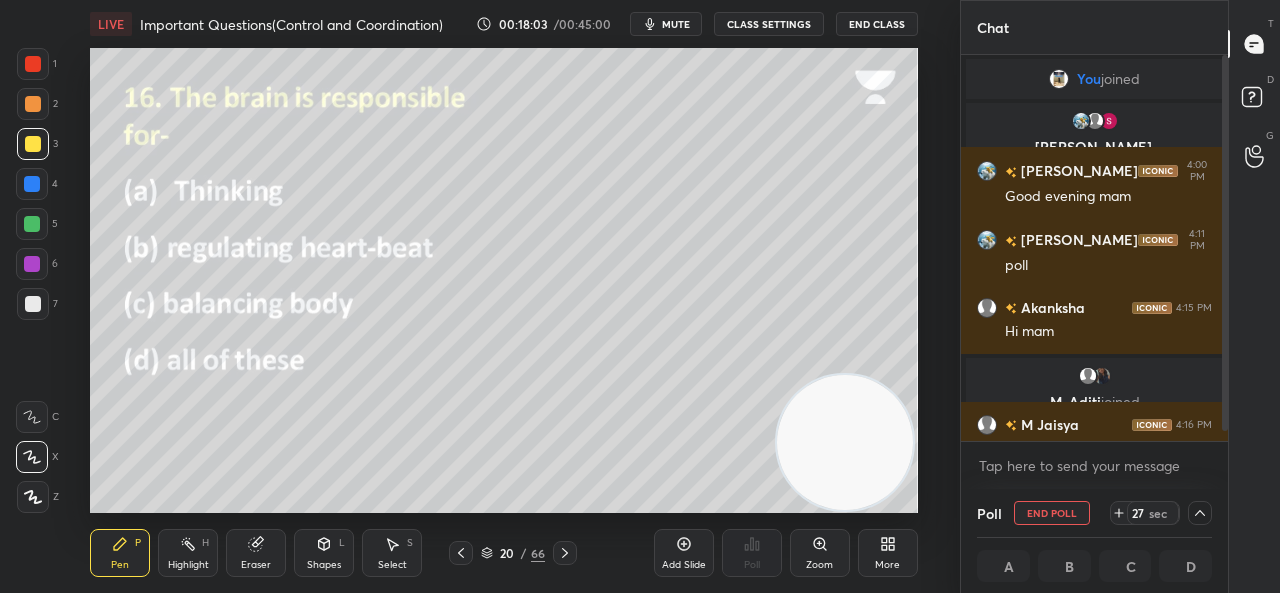 click at bounding box center (1222, 248) 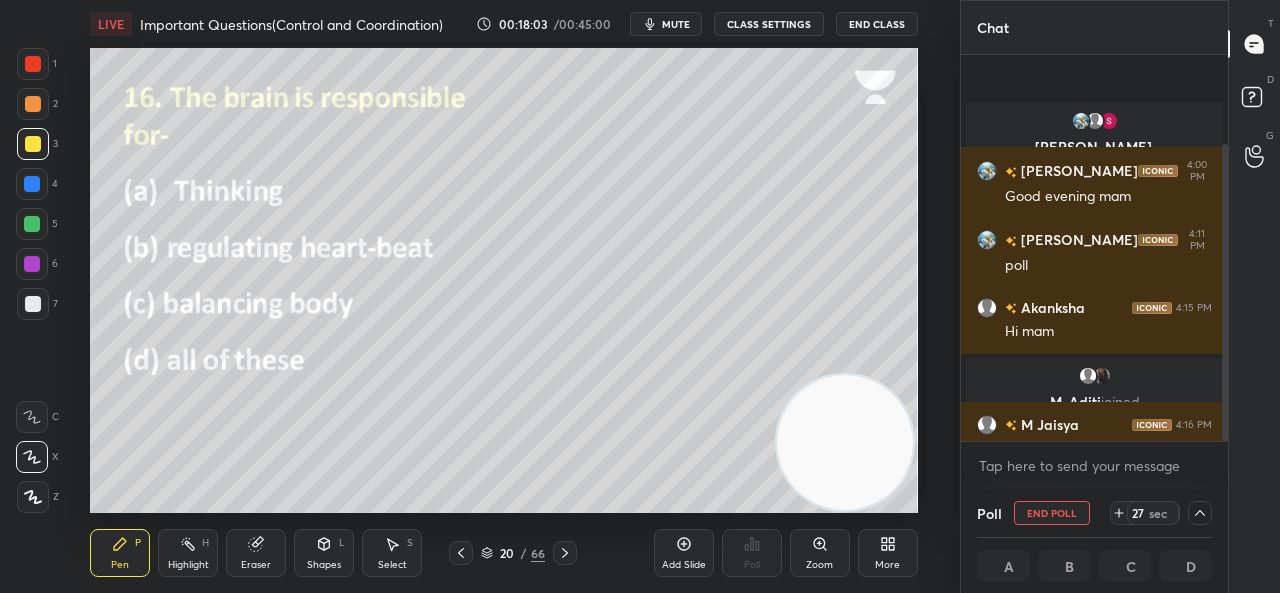 scroll, scrollTop: 116, scrollLeft: 0, axis: vertical 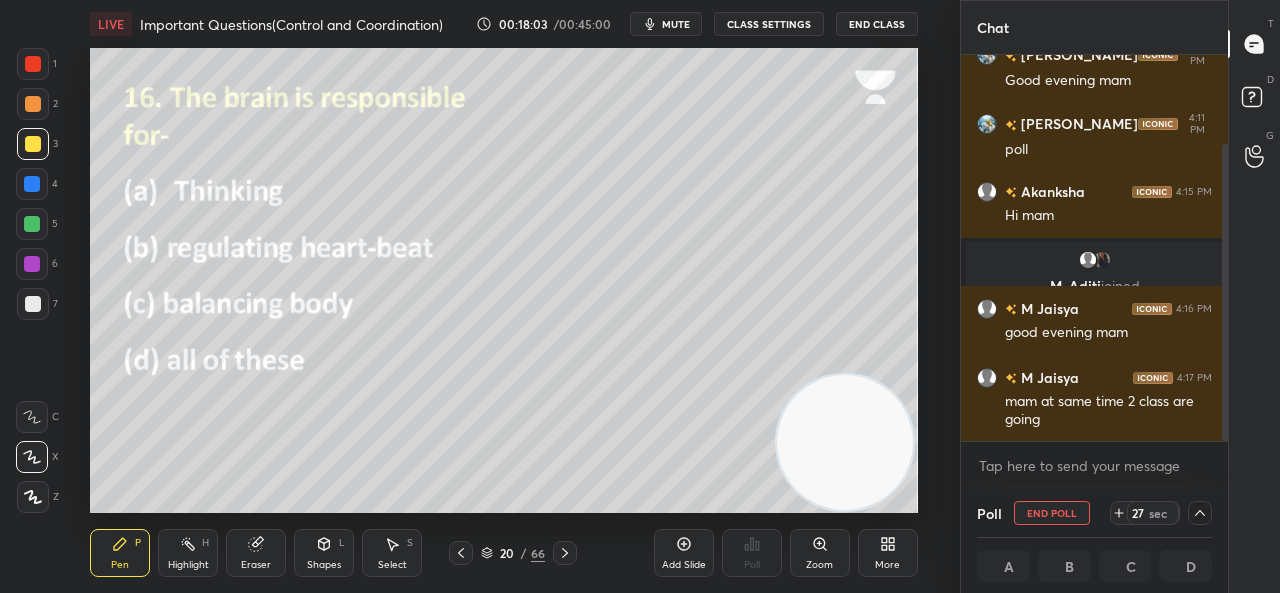 click at bounding box center (1225, 292) 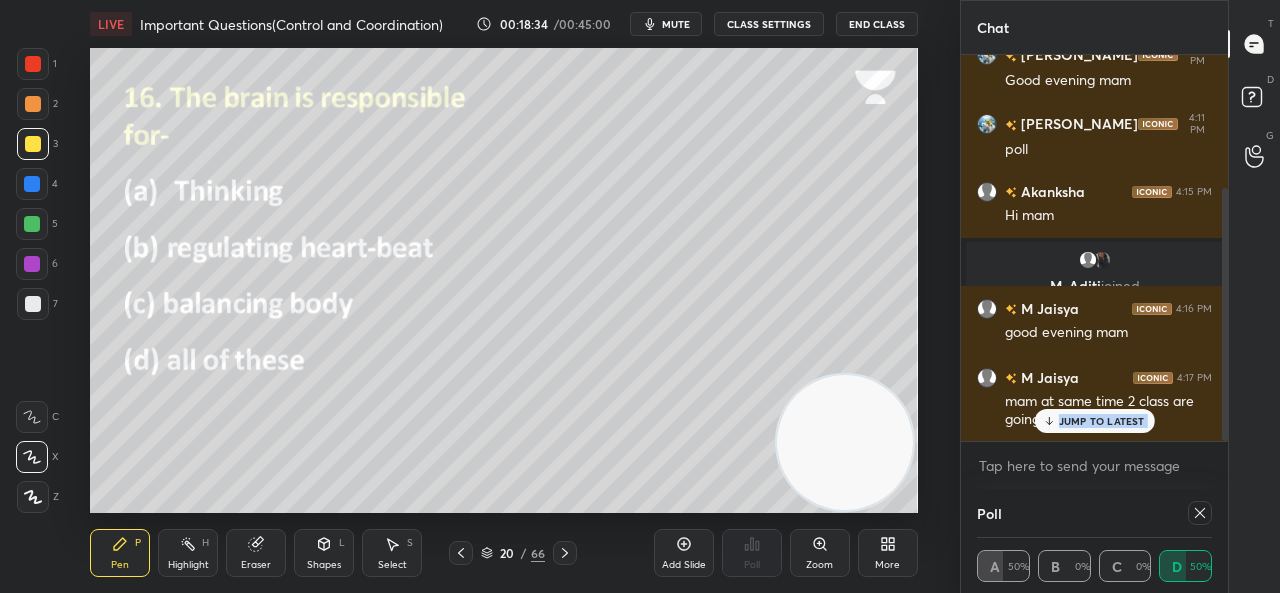 scroll, scrollTop: 202, scrollLeft: 0, axis: vertical 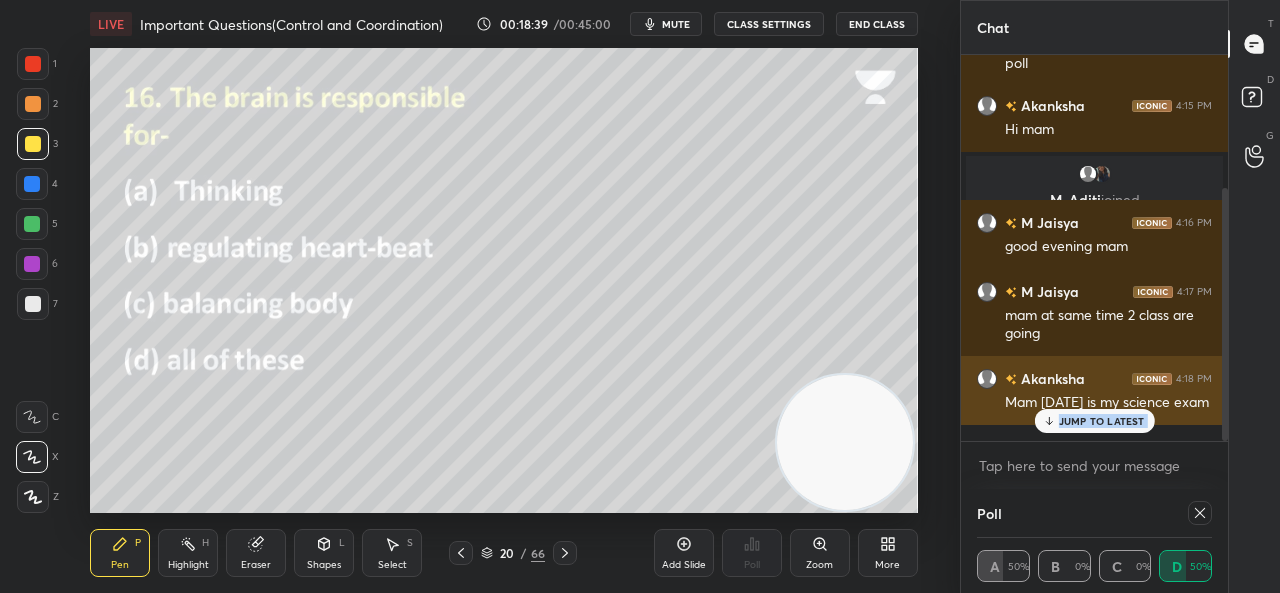 click on "JUMP TO LATEST" at bounding box center [1094, 421] 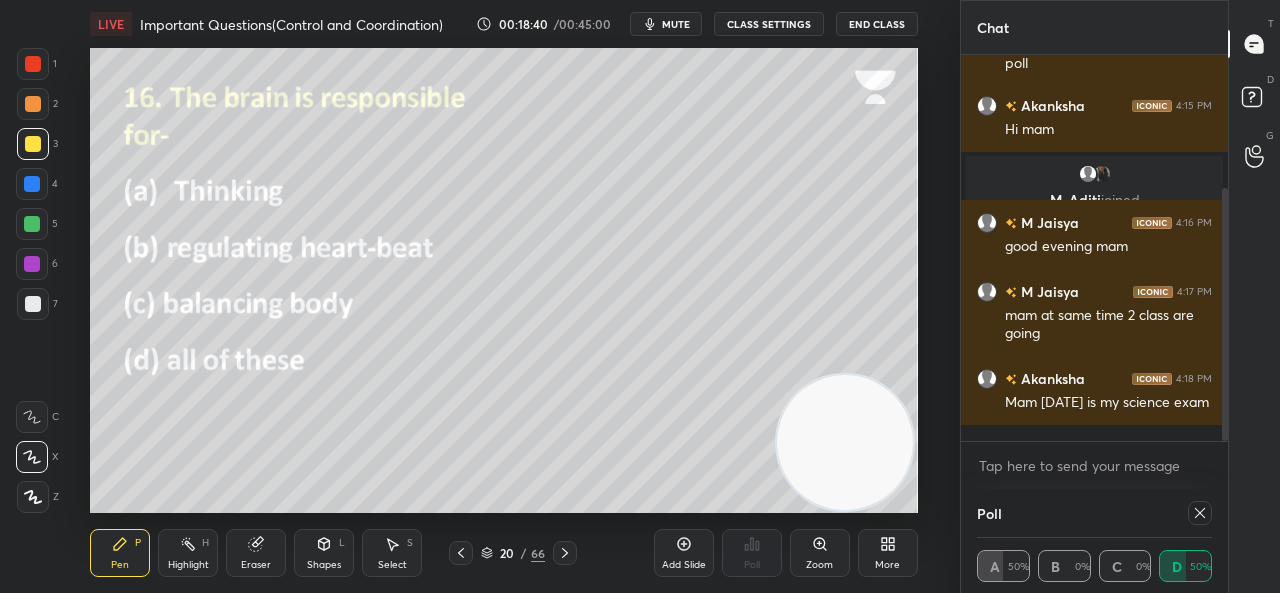 click 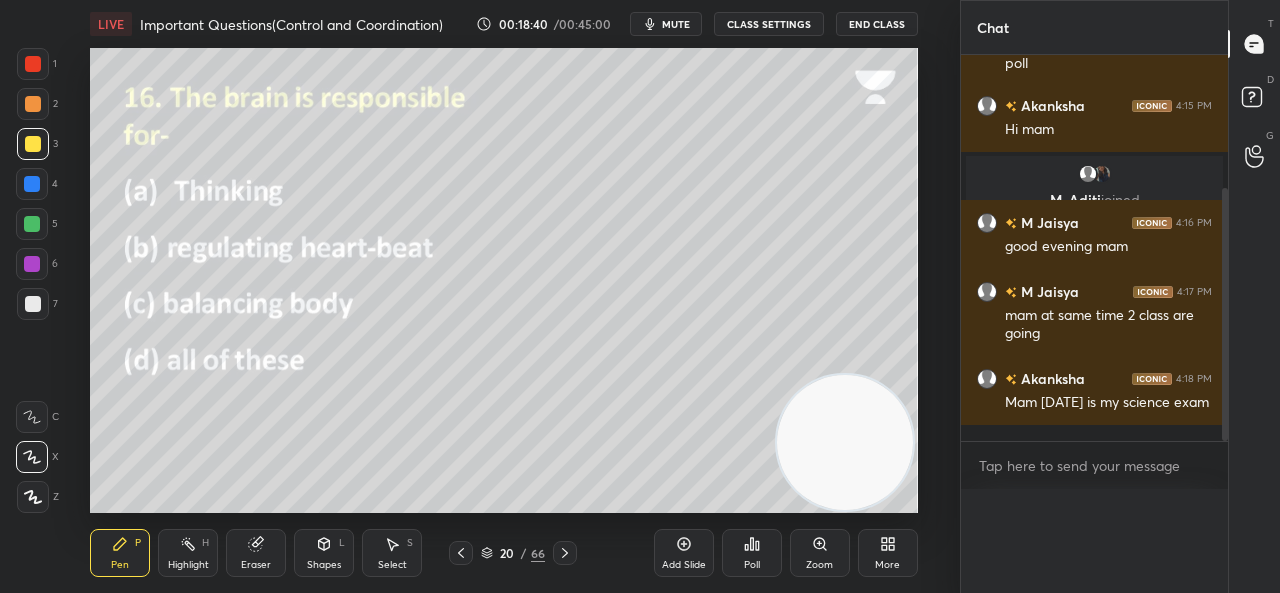 scroll, scrollTop: 6, scrollLeft: 6, axis: both 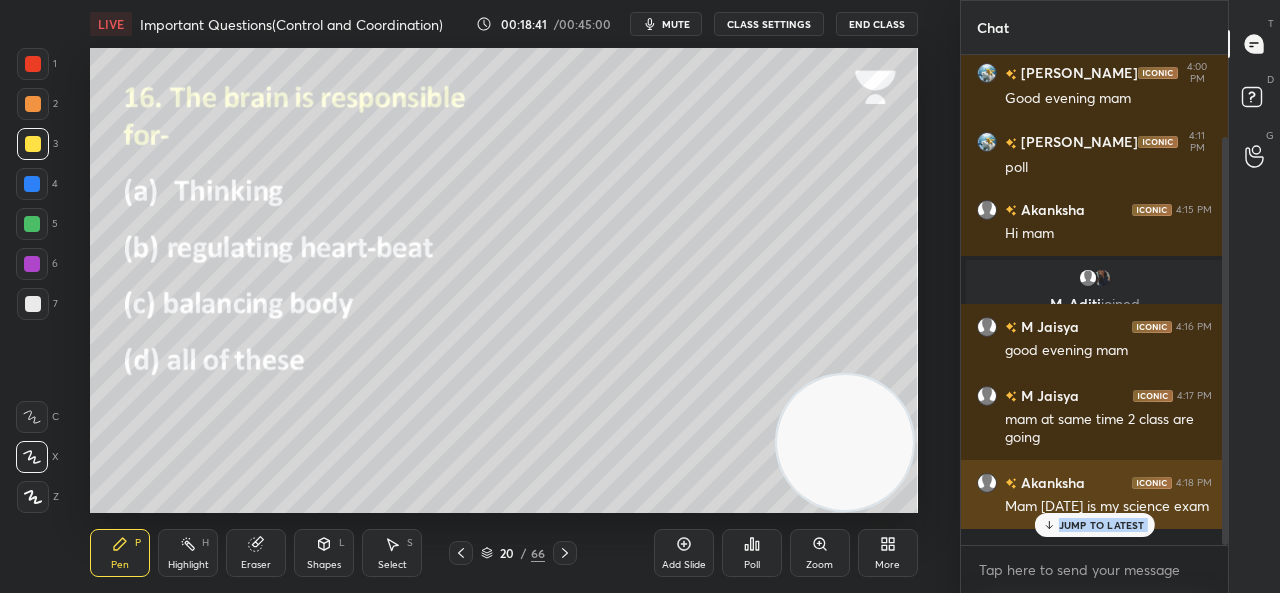 click on "JUMP TO LATEST" at bounding box center (1094, 525) 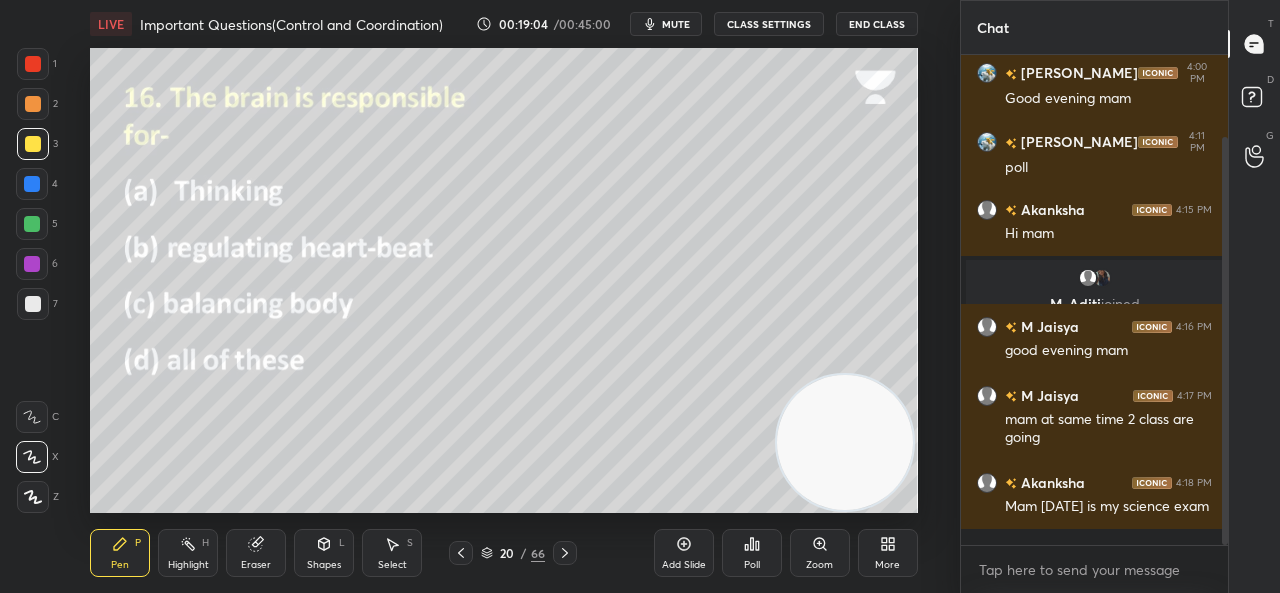 click 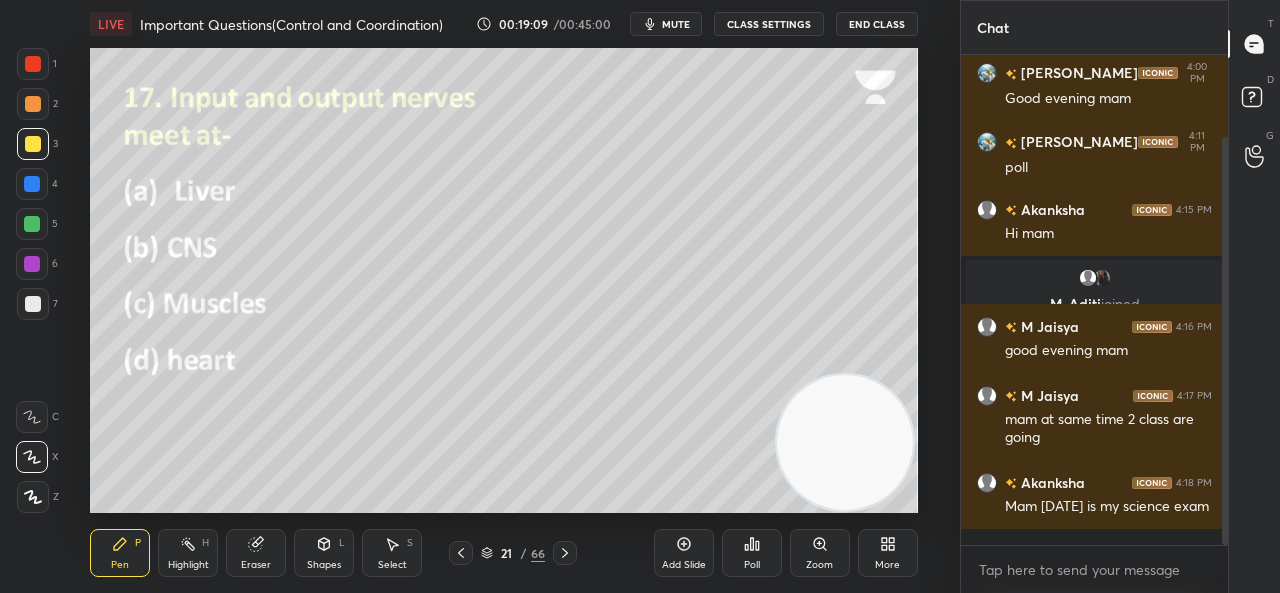 click 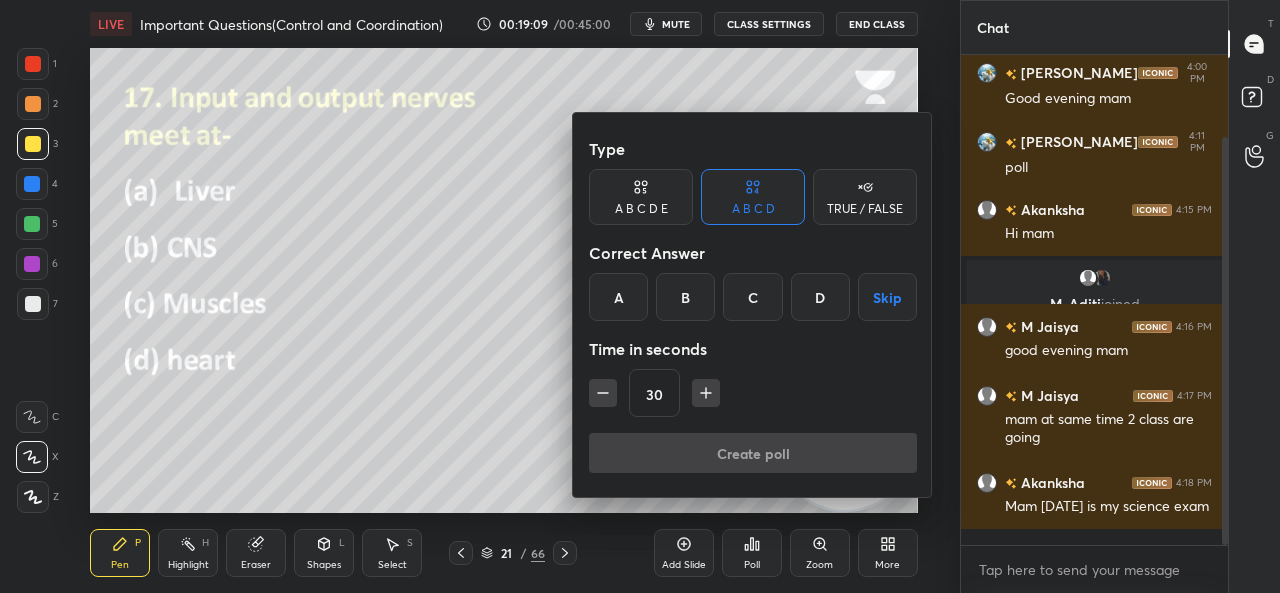 drag, startPoint x: 703, startPoint y: 289, endPoint x: 712, endPoint y: 373, distance: 84.48077 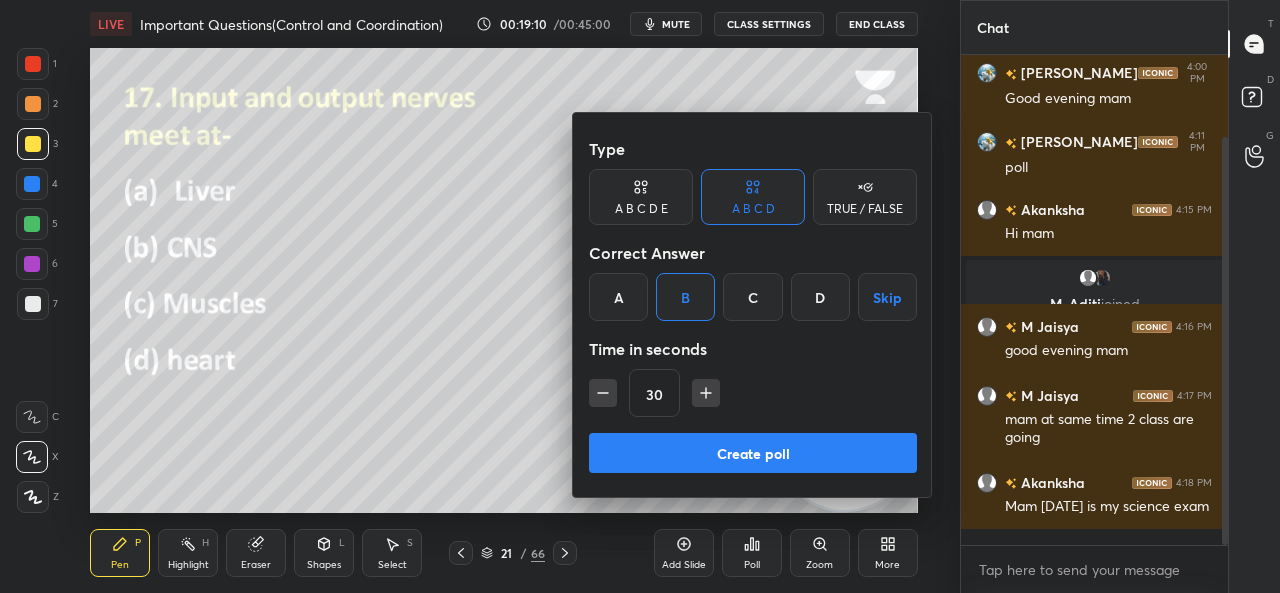 click on "Create poll" at bounding box center [753, 453] 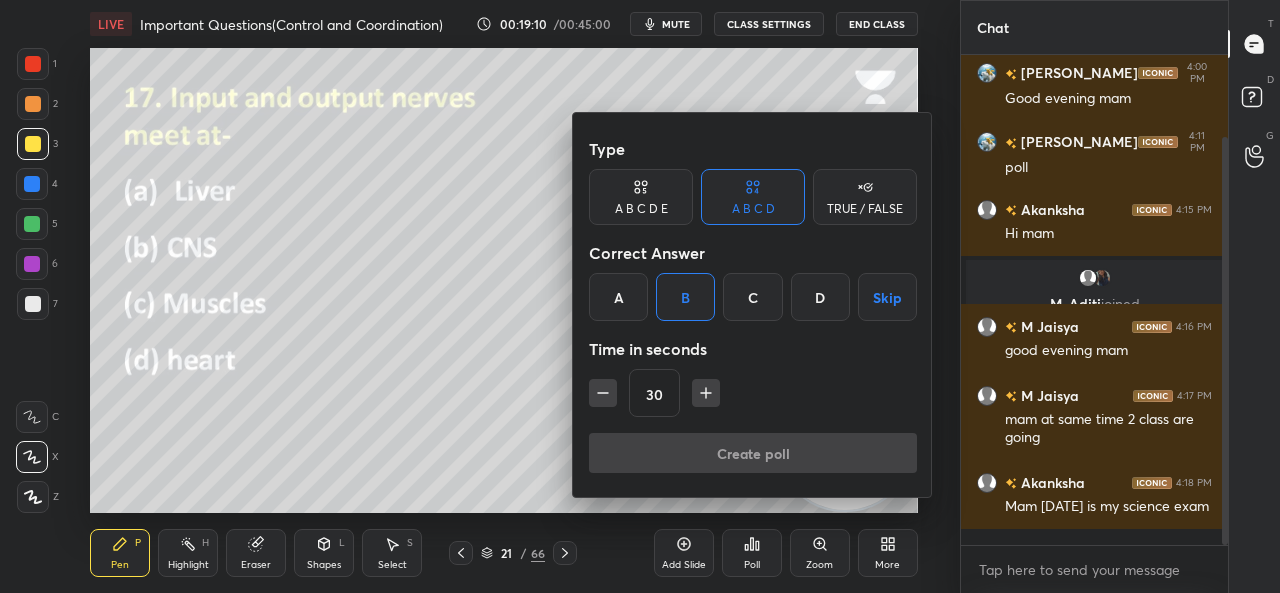 scroll, scrollTop: 452, scrollLeft: 261, axis: both 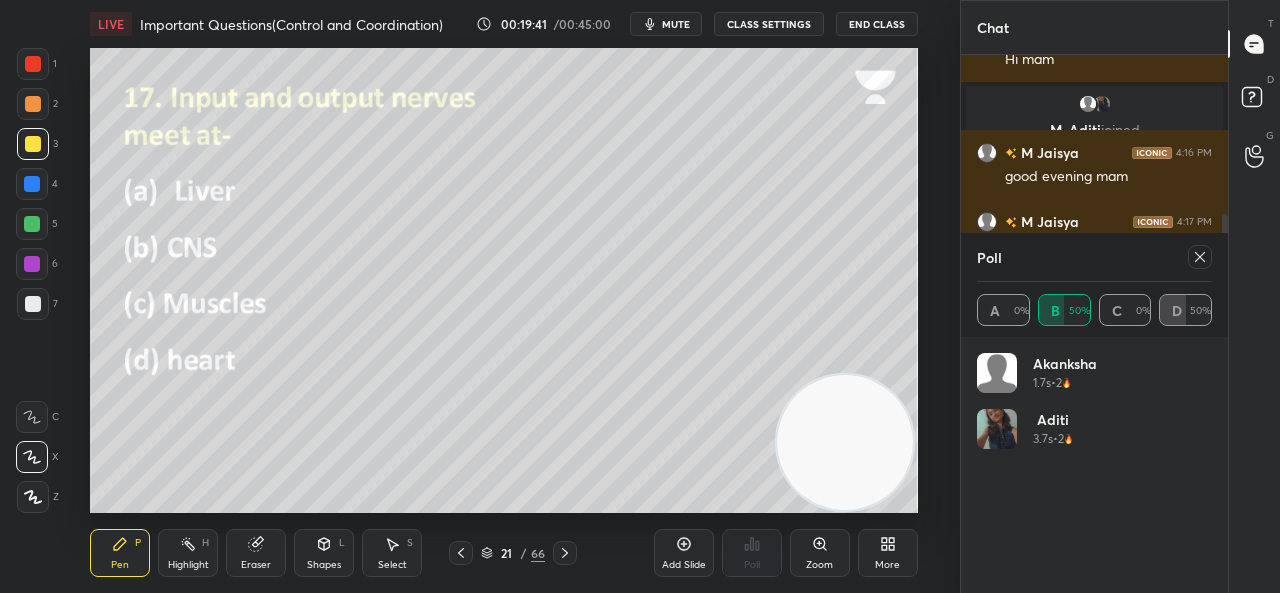 click 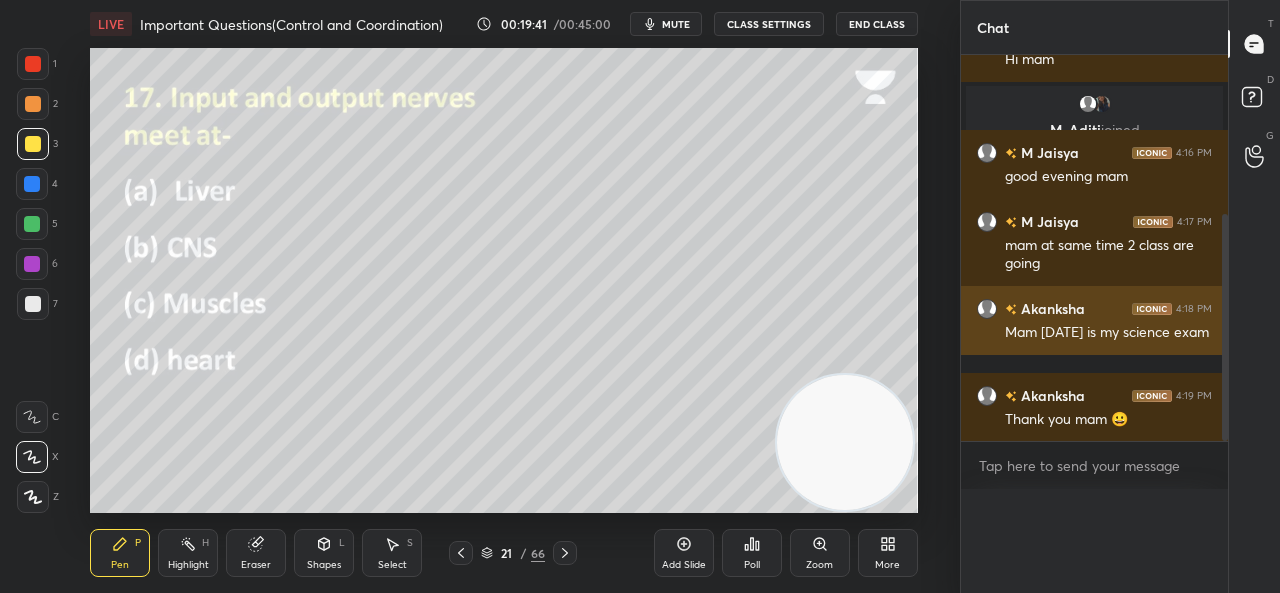 scroll, scrollTop: 7, scrollLeft: 6, axis: both 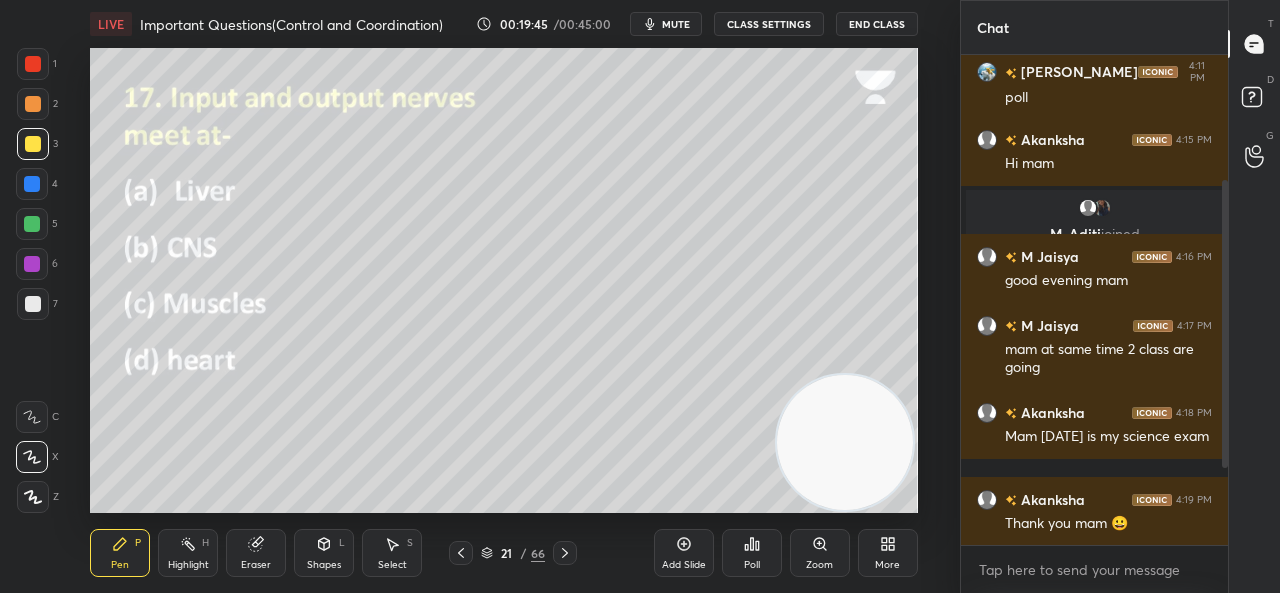 drag, startPoint x: 563, startPoint y: 555, endPoint x: 572, endPoint y: 545, distance: 13.453624 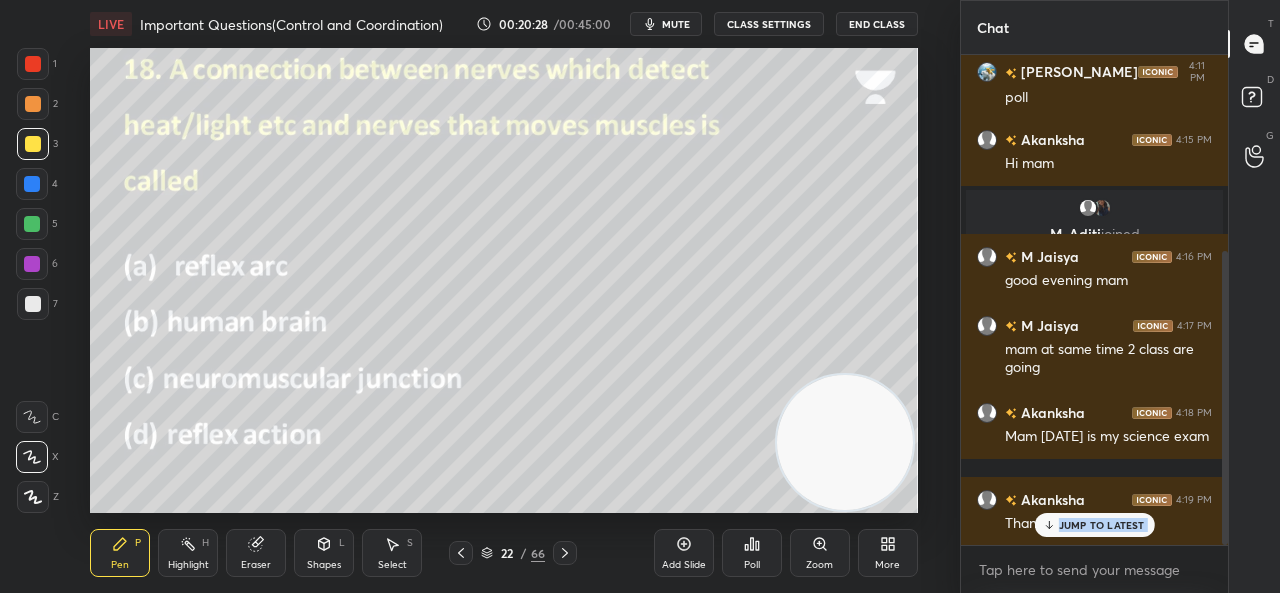 scroll, scrollTop: 326, scrollLeft: 0, axis: vertical 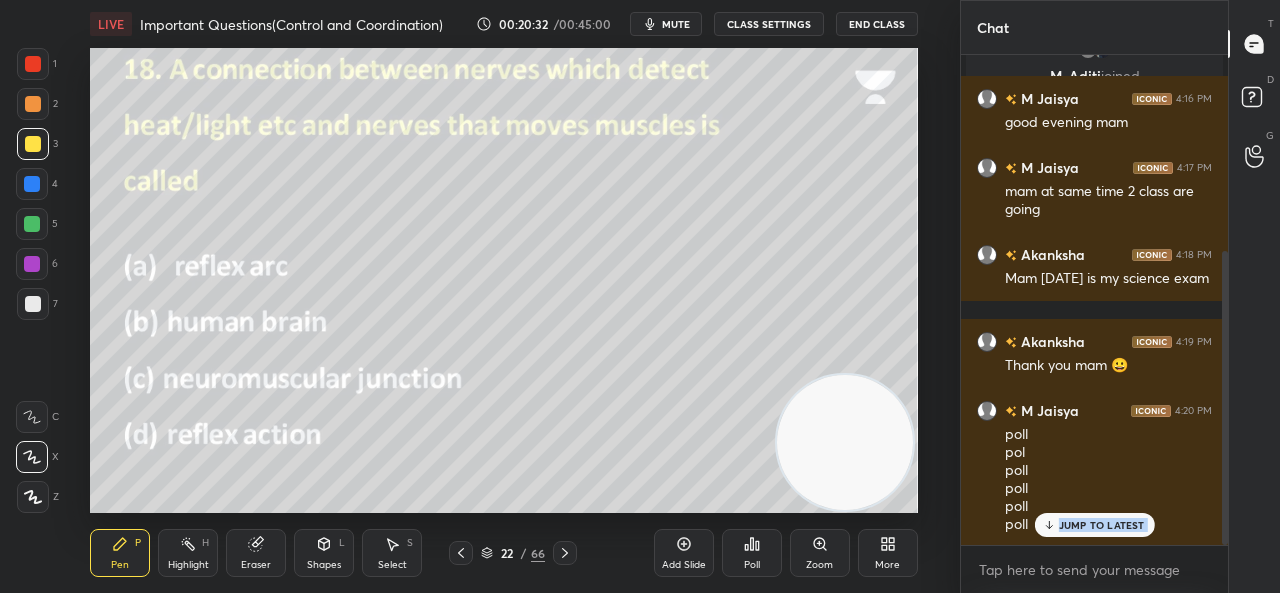 click 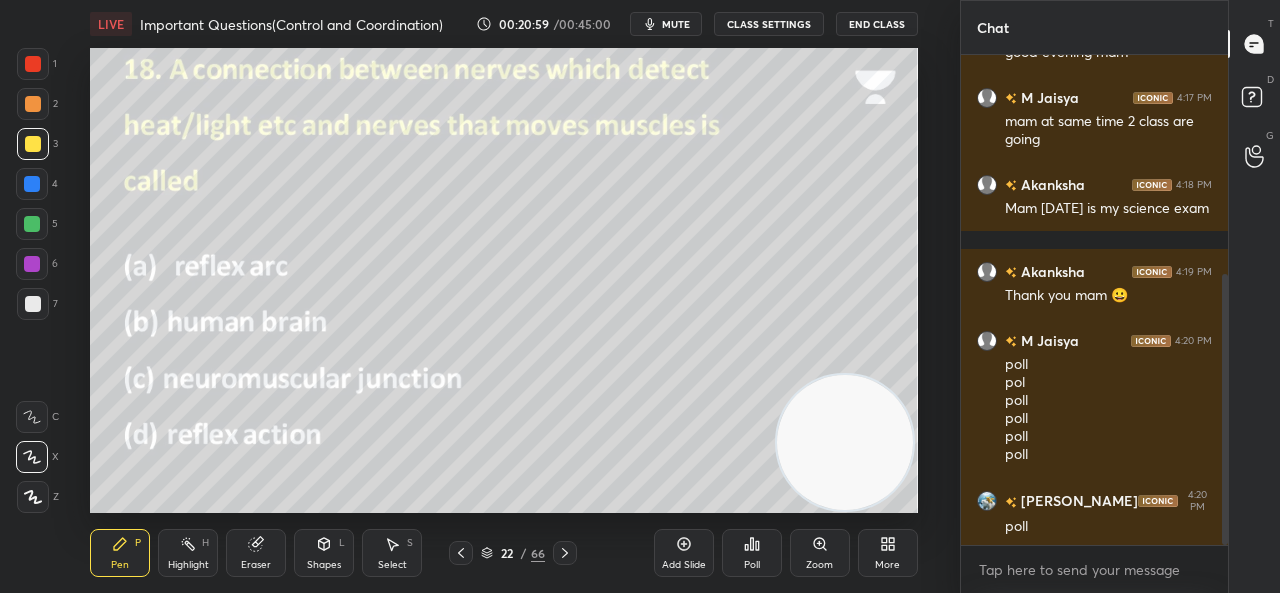 scroll, scrollTop: 464, scrollLeft: 0, axis: vertical 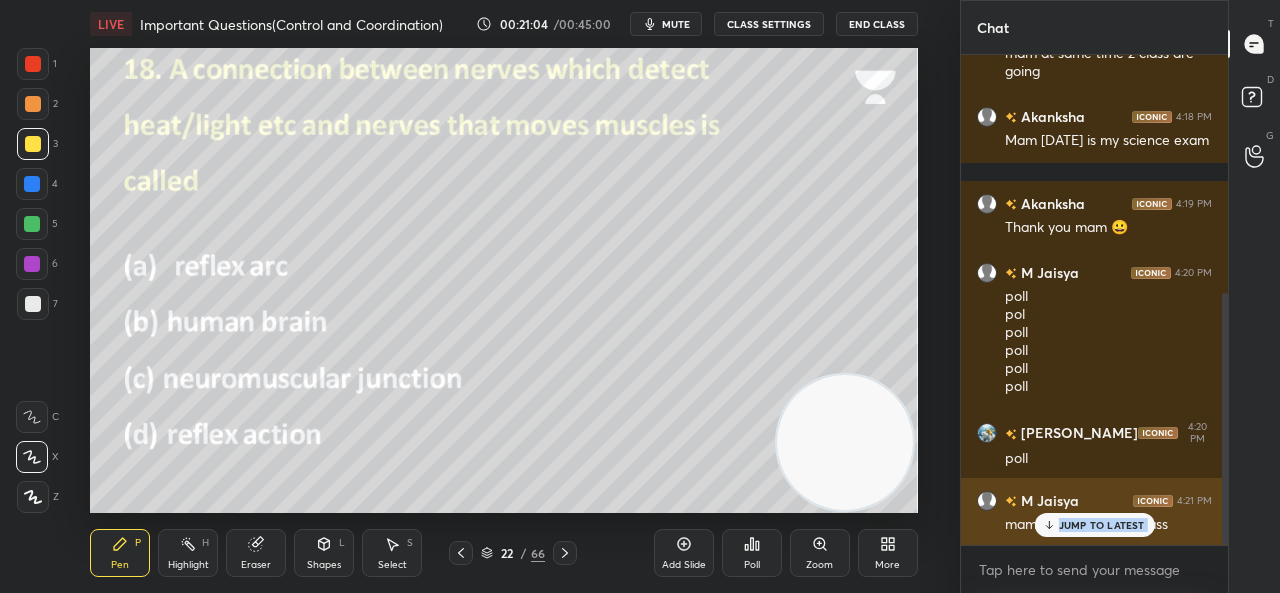 drag, startPoint x: 1082, startPoint y: 525, endPoint x: 1088, endPoint y: 535, distance: 11.661903 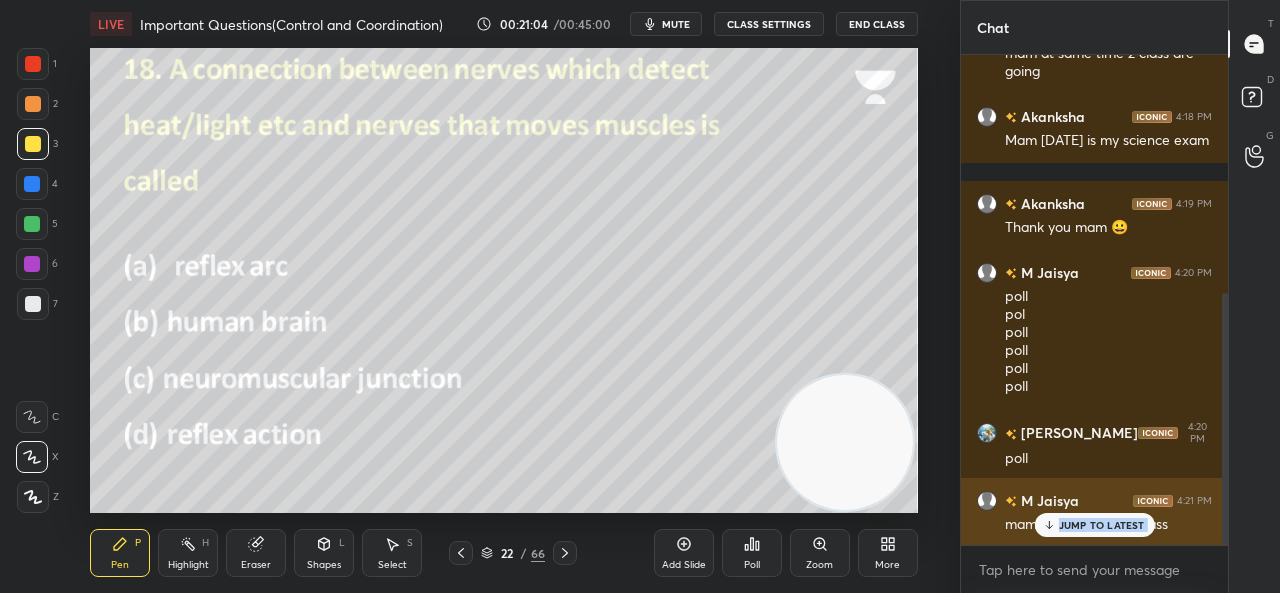 click on "JUMP TO LATEST" at bounding box center [1102, 525] 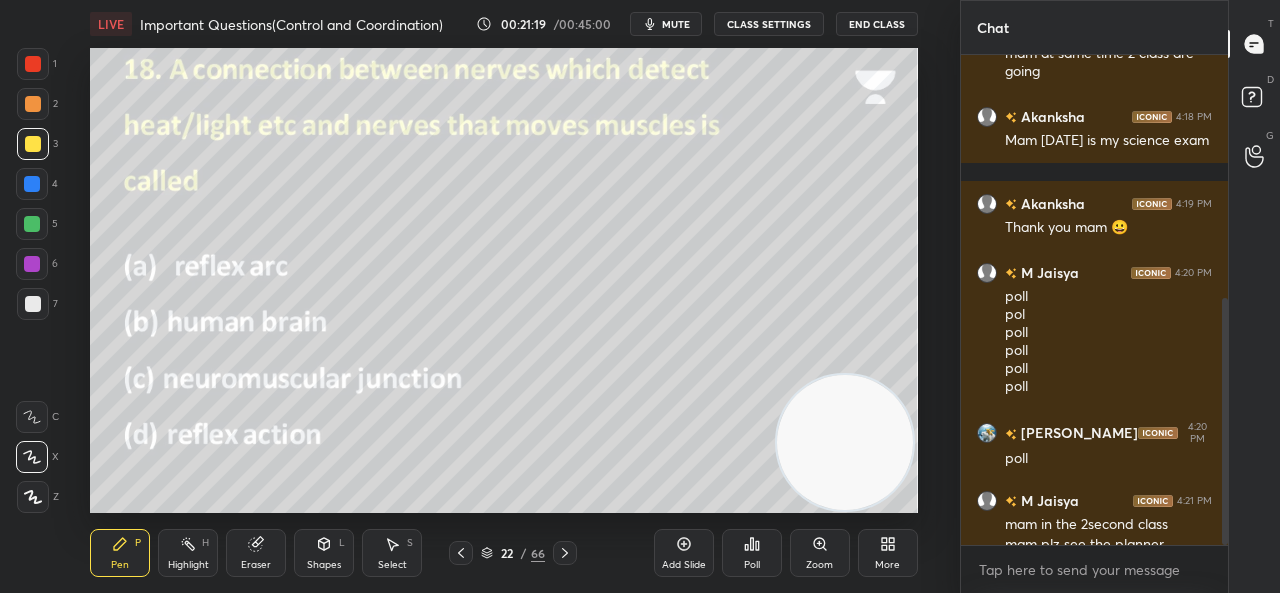 scroll, scrollTop: 484, scrollLeft: 0, axis: vertical 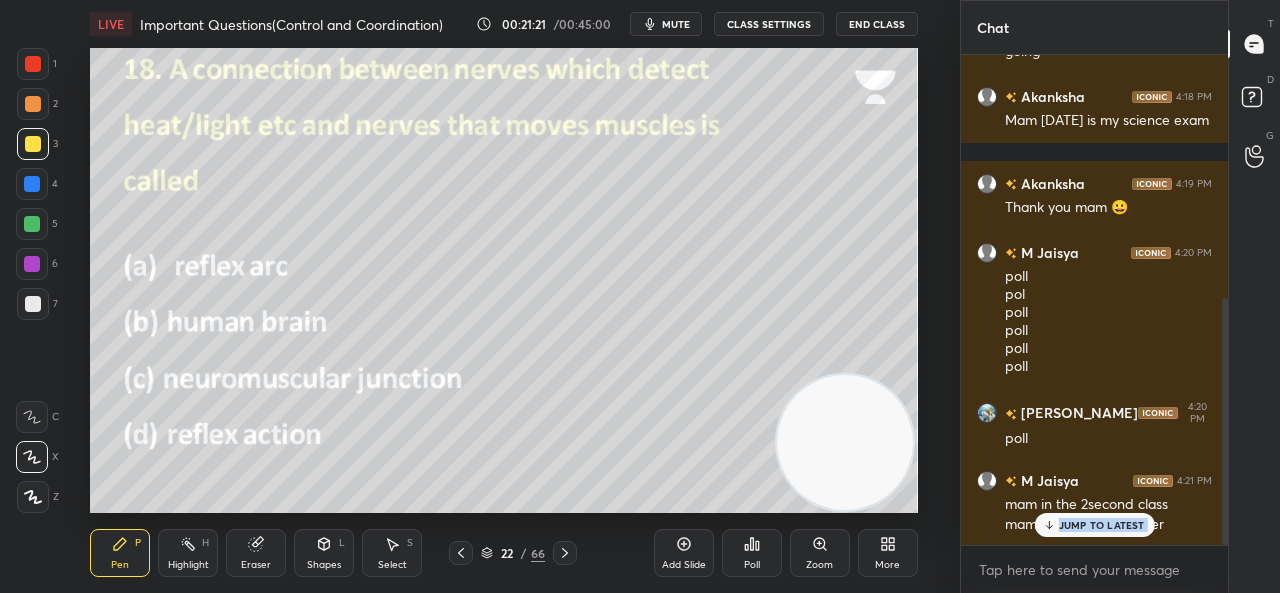click on "JUMP TO LATEST" at bounding box center [1094, 525] 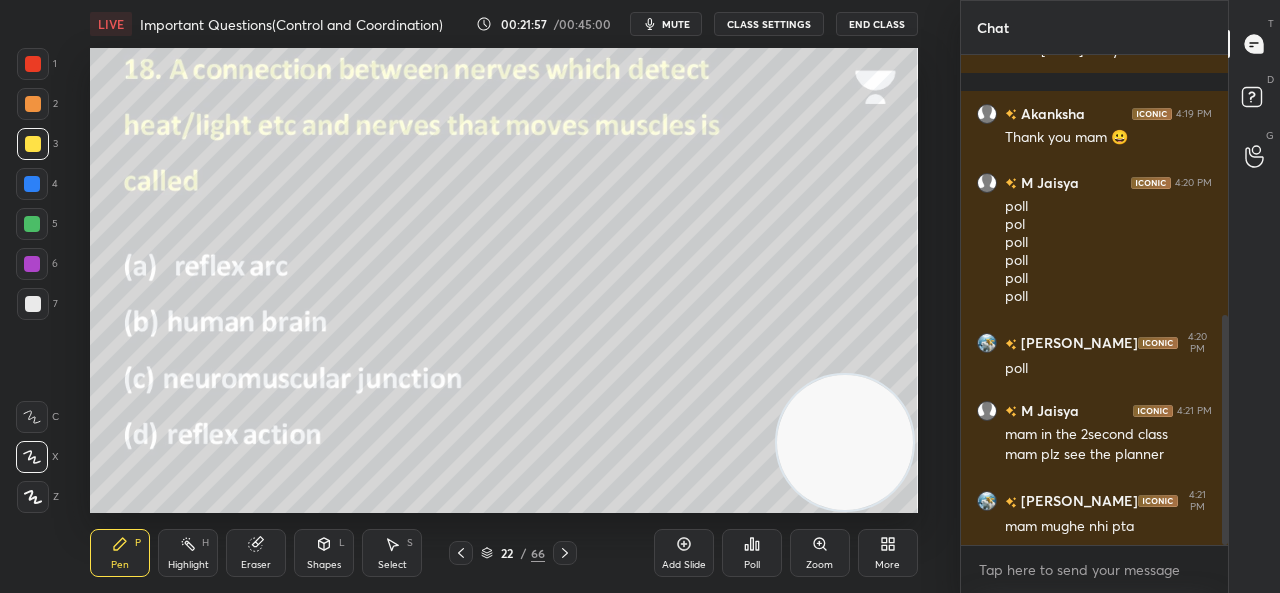 scroll, scrollTop: 622, scrollLeft: 0, axis: vertical 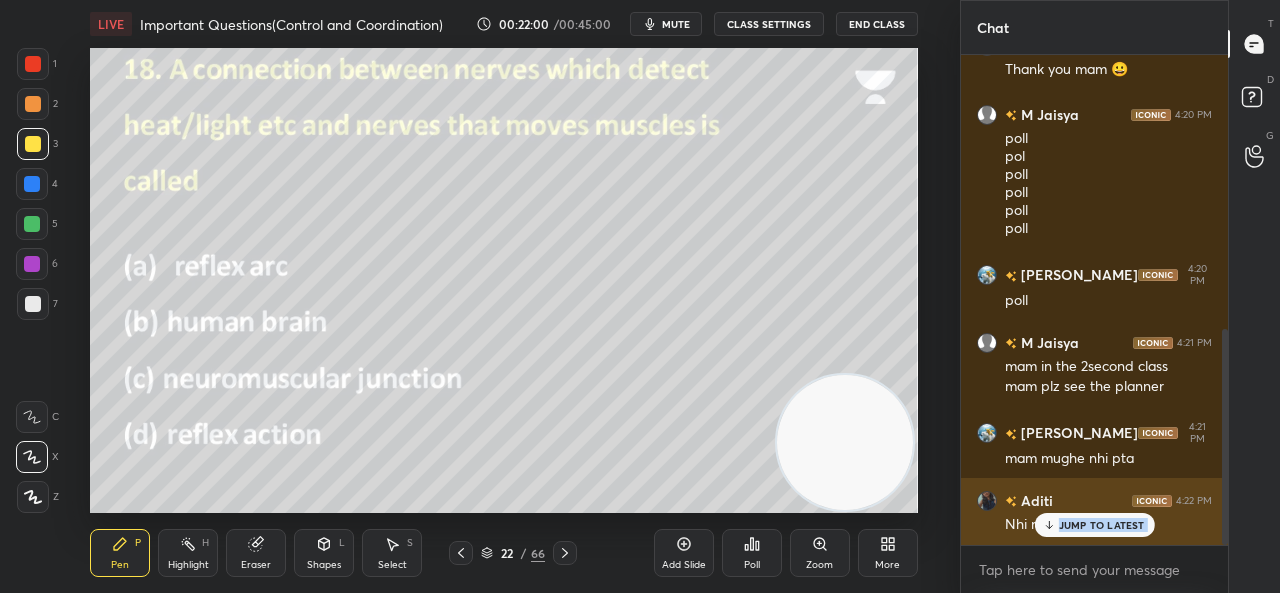 click on "JUMP TO LATEST" at bounding box center (1102, 525) 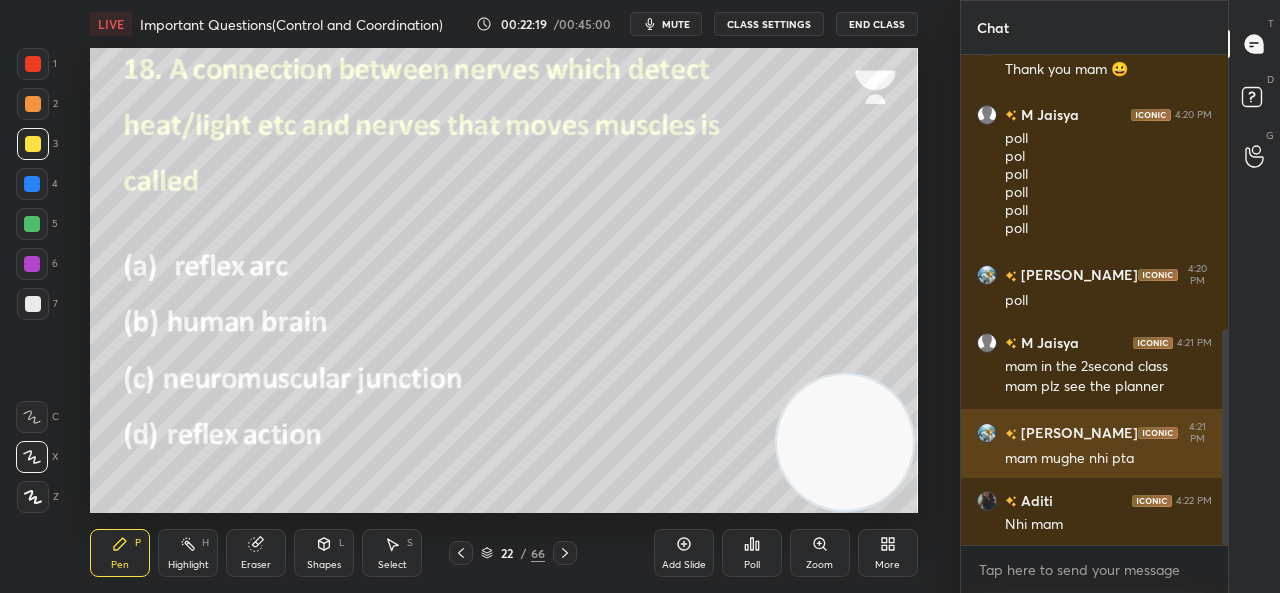 scroll, scrollTop: 692, scrollLeft: 0, axis: vertical 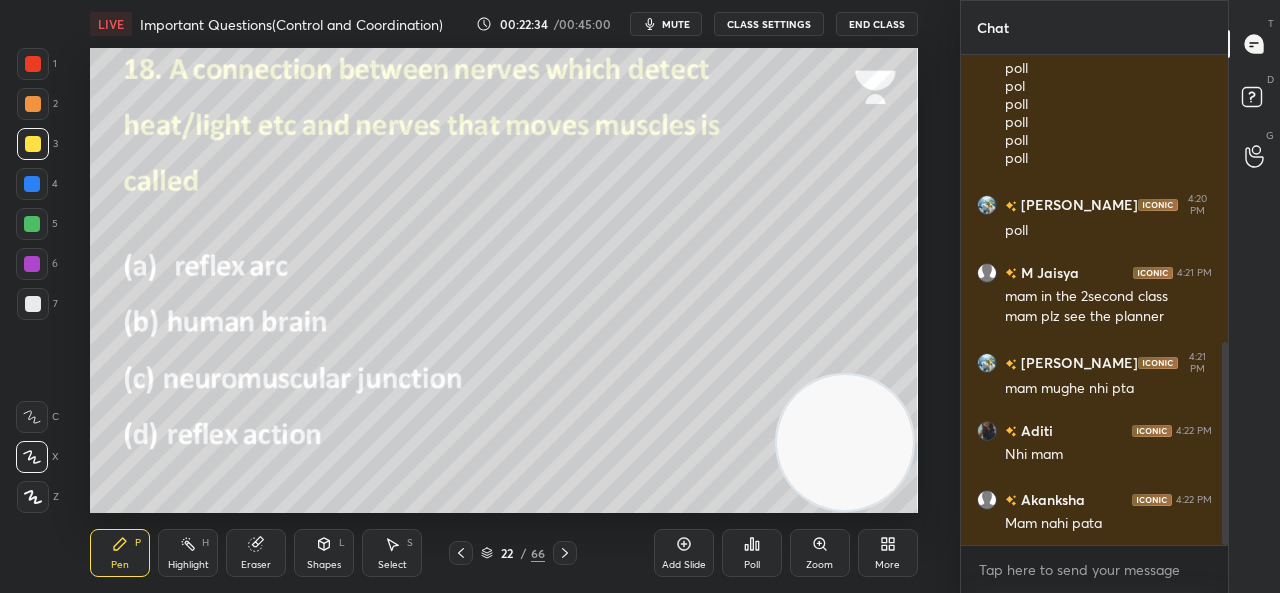 click 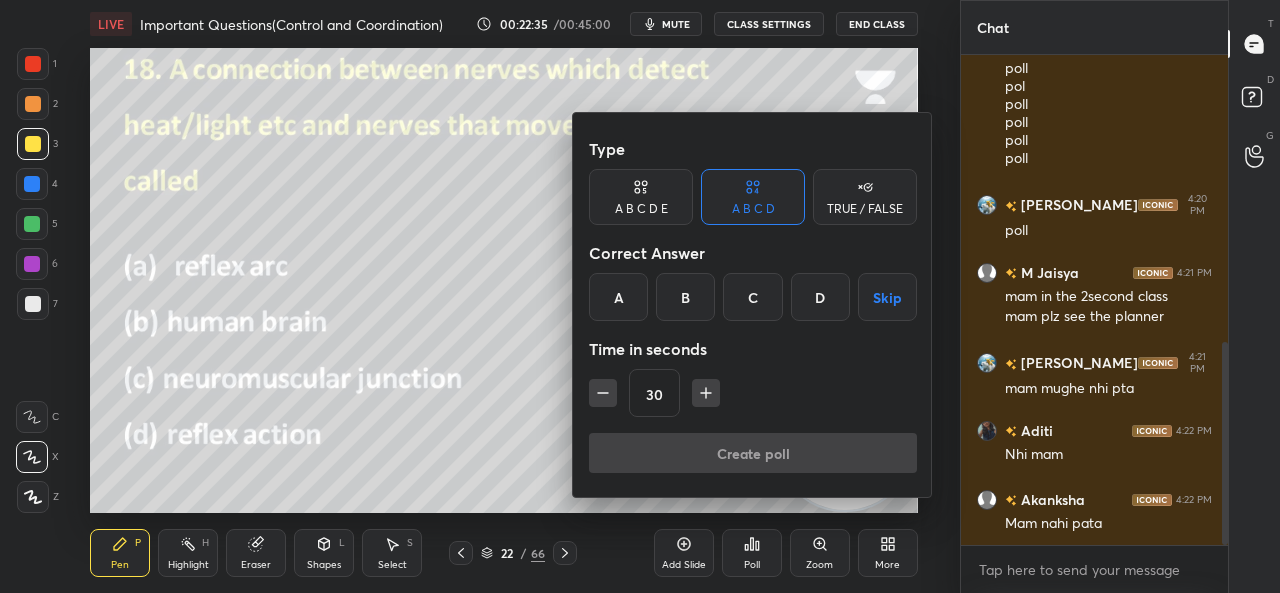 drag, startPoint x: 607, startPoint y: 296, endPoint x: 687, endPoint y: 402, distance: 132.8006 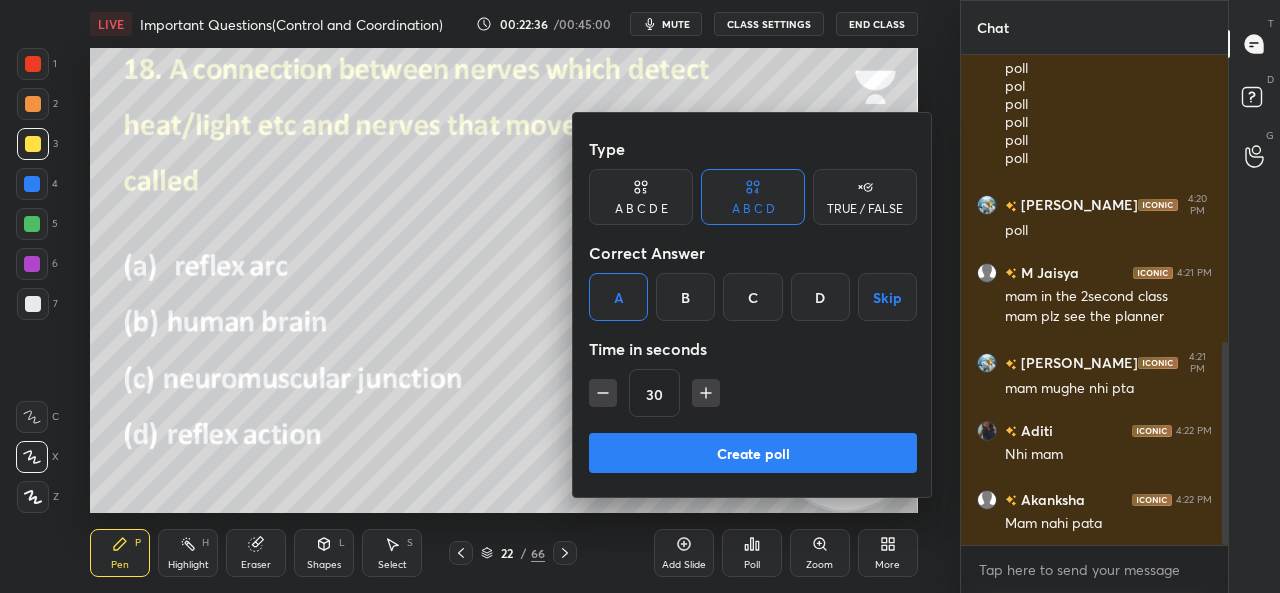 click on "Create poll" at bounding box center [753, 453] 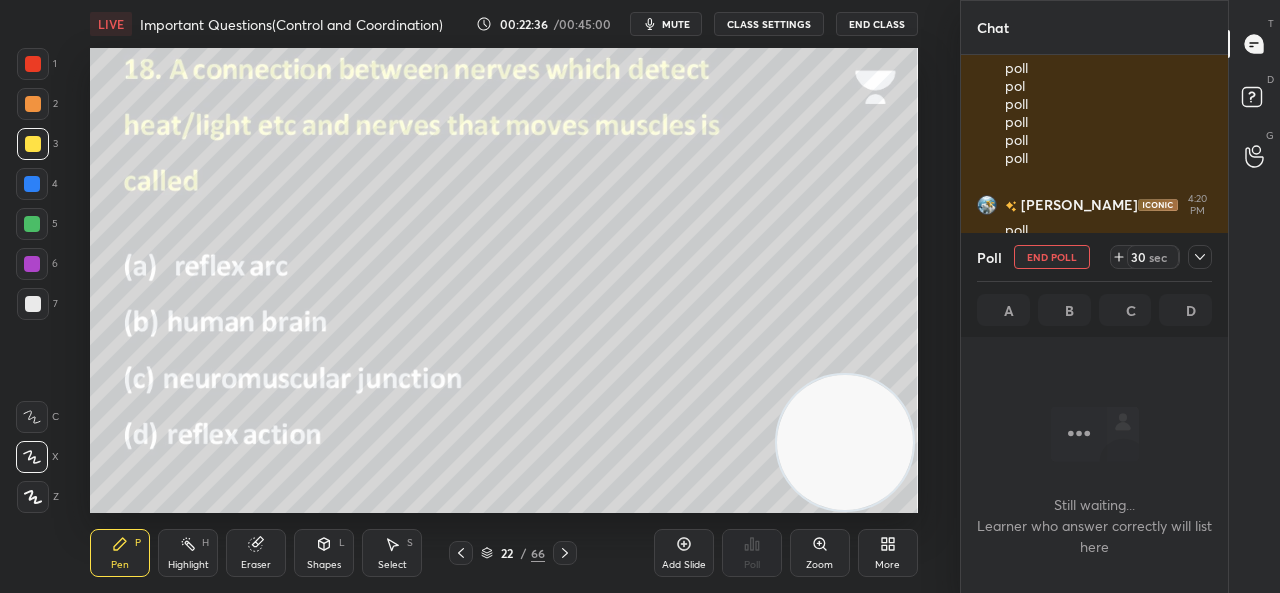 scroll, scrollTop: 391, scrollLeft: 261, axis: both 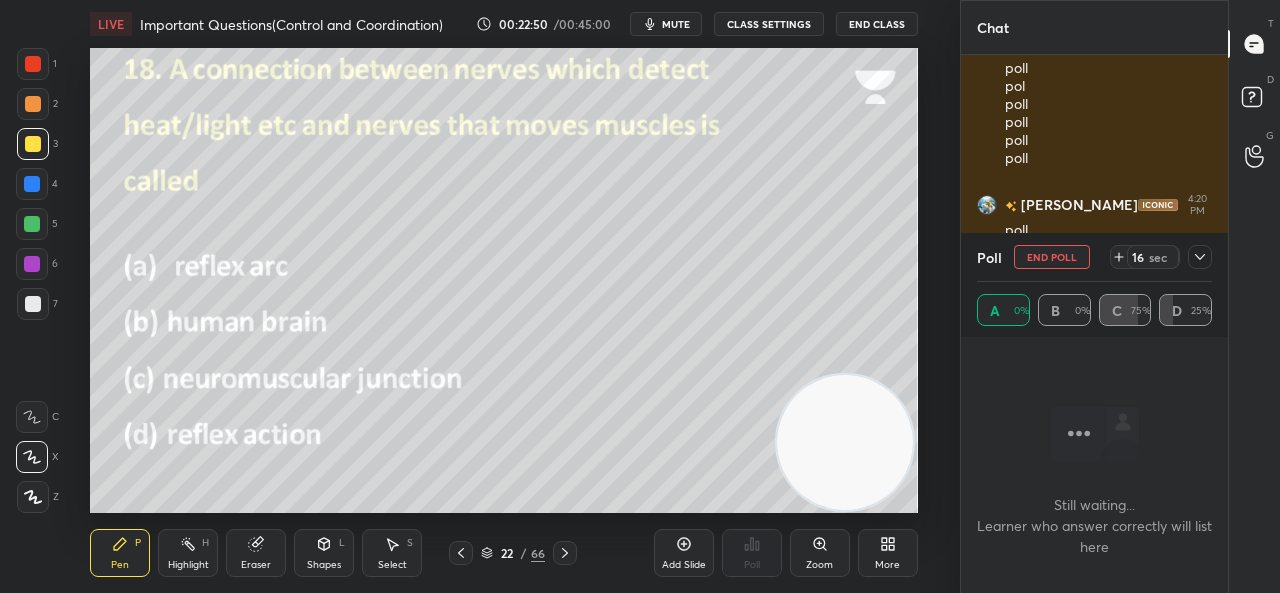 click 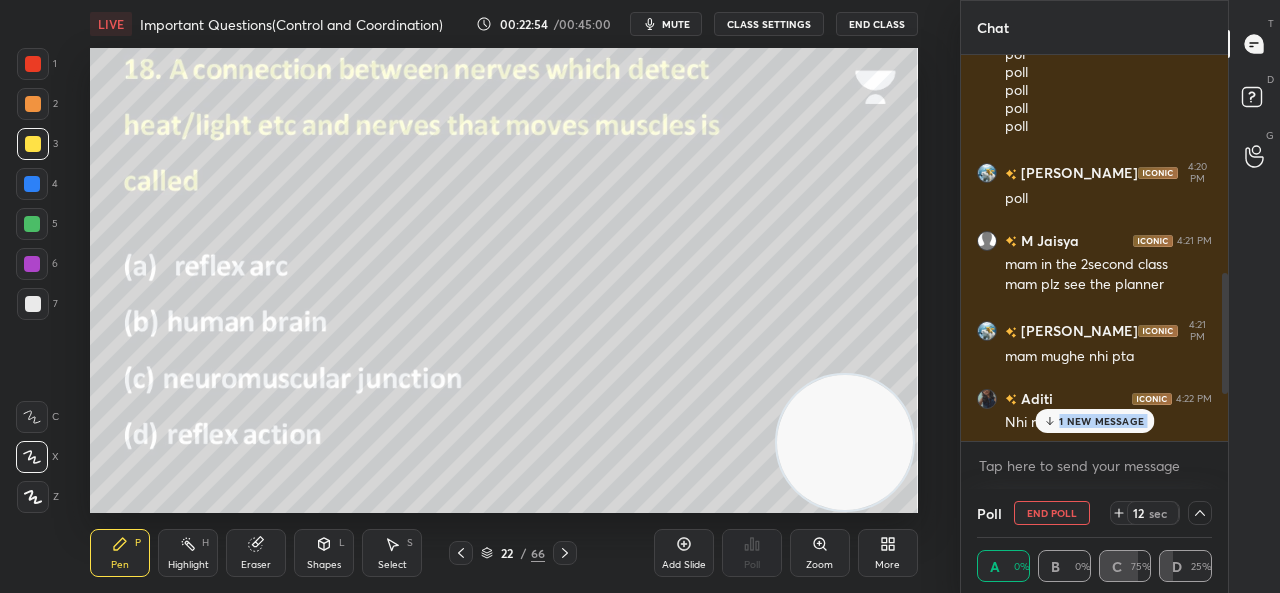 click on "1 NEW MESSAGE" at bounding box center [1101, 421] 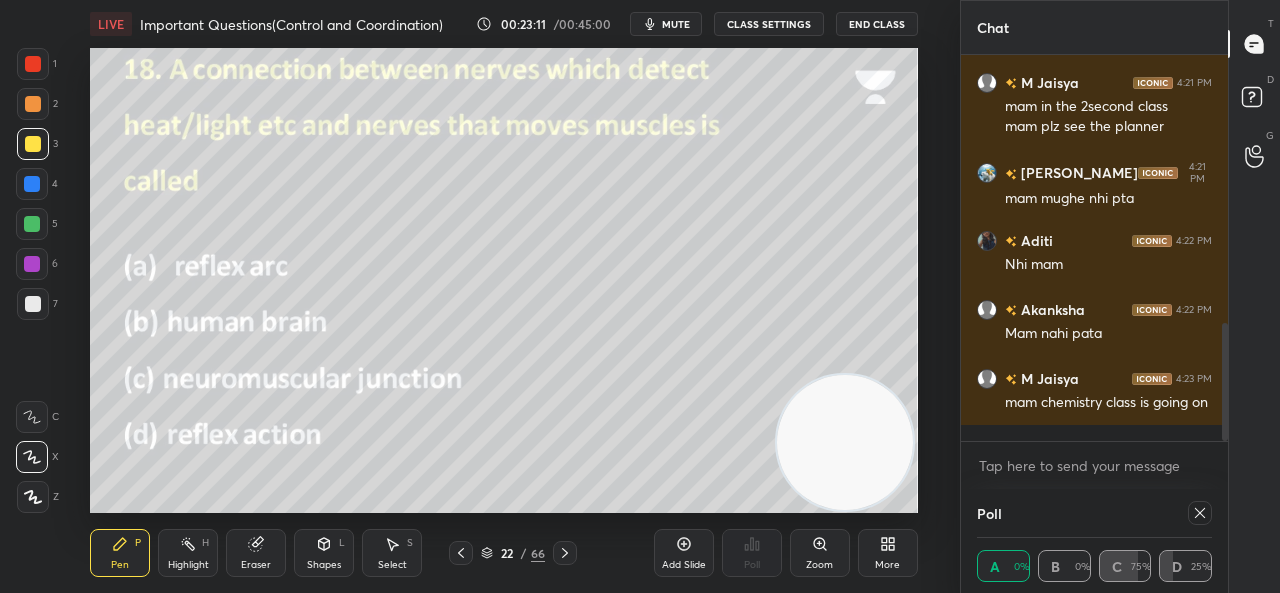 click 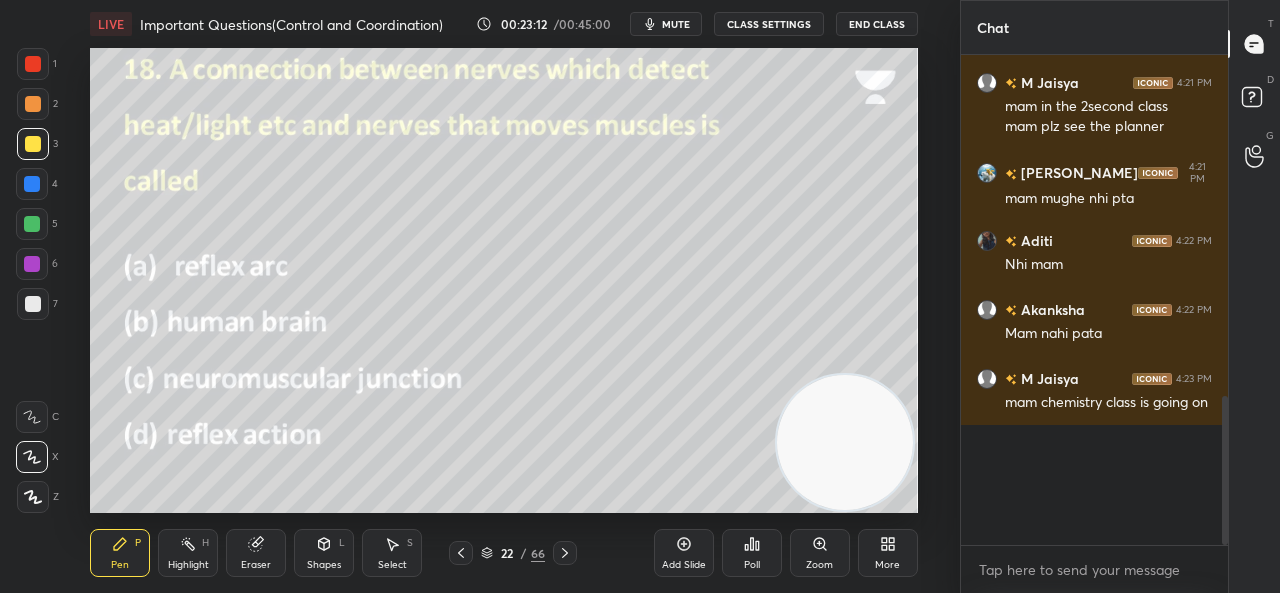 scroll, scrollTop: 6, scrollLeft: 6, axis: both 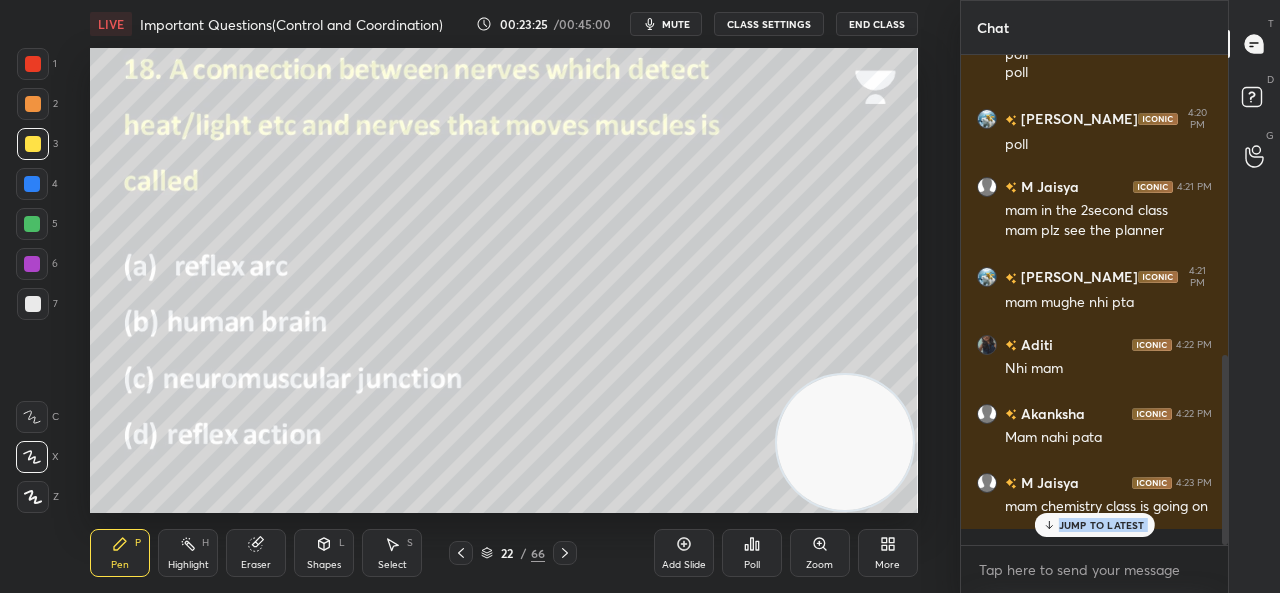 click 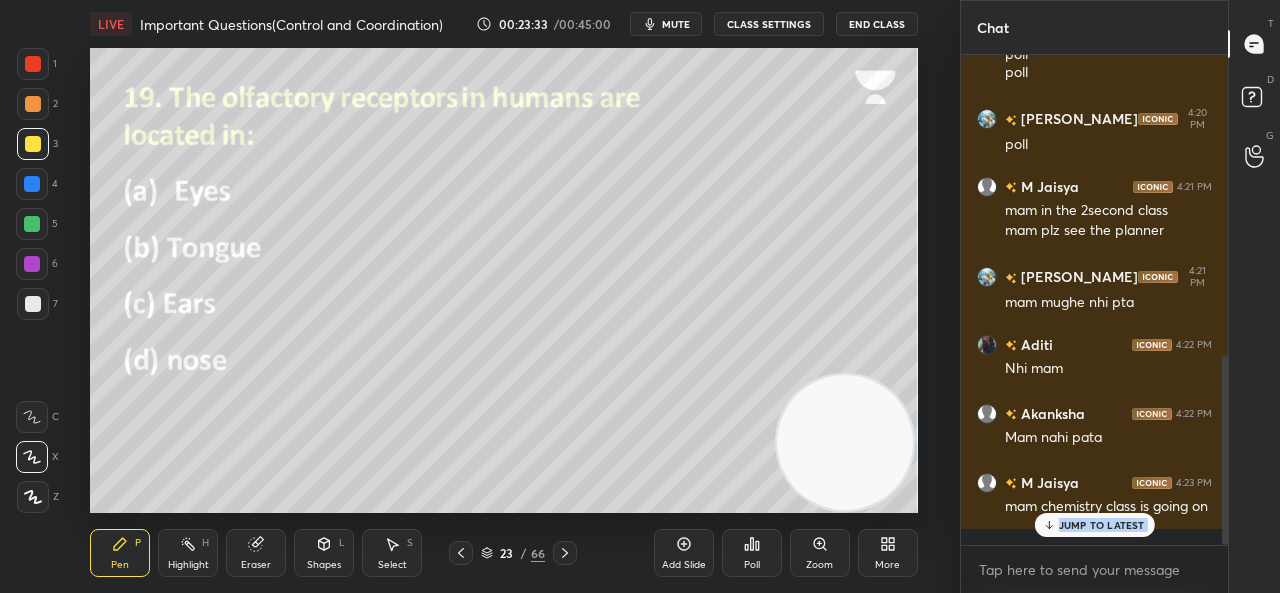 click on "Poll" at bounding box center (752, 553) 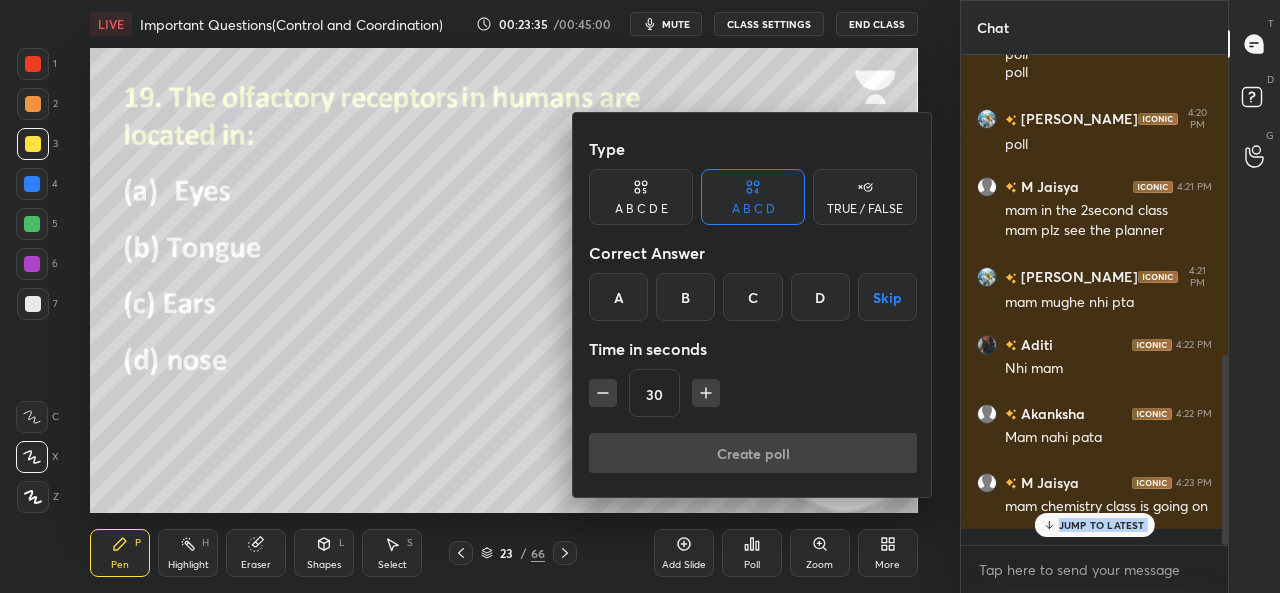 click on "C" at bounding box center (752, 297) 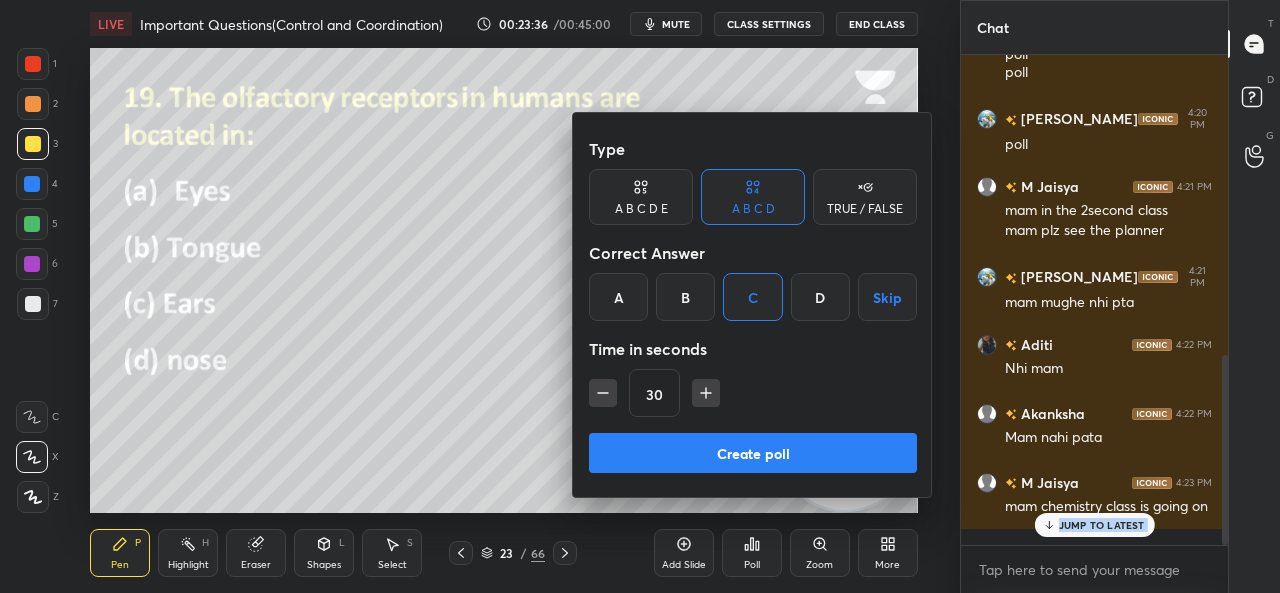 click on "D" at bounding box center [820, 297] 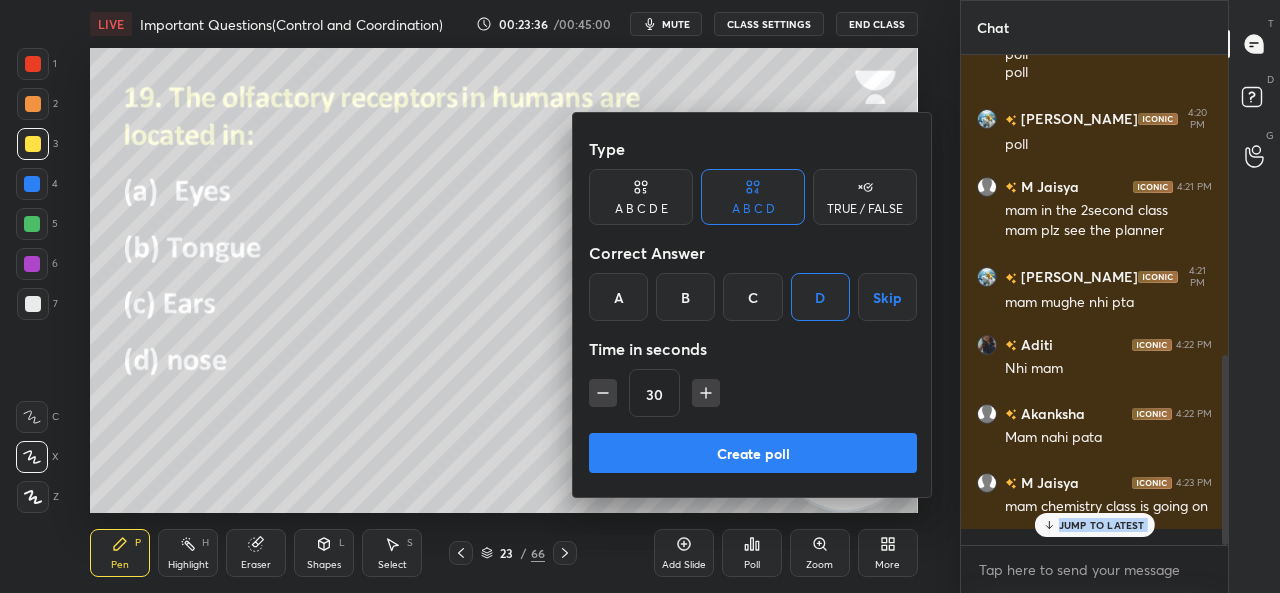 click on "Create poll" at bounding box center (753, 453) 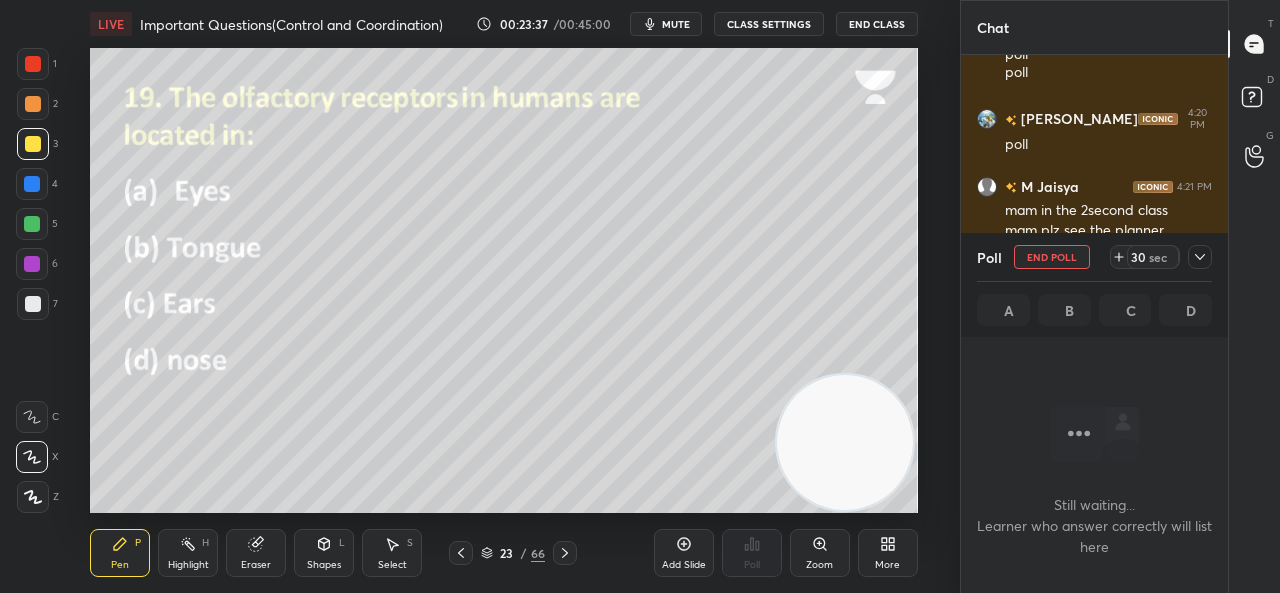 scroll, scrollTop: 404, scrollLeft: 261, axis: both 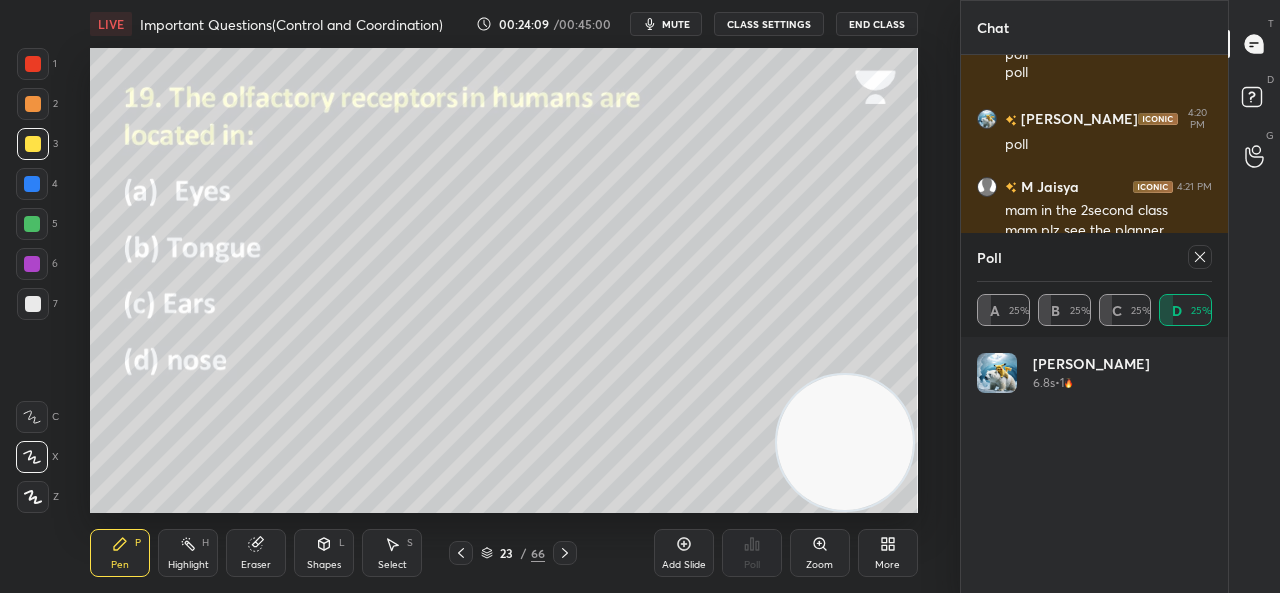 click 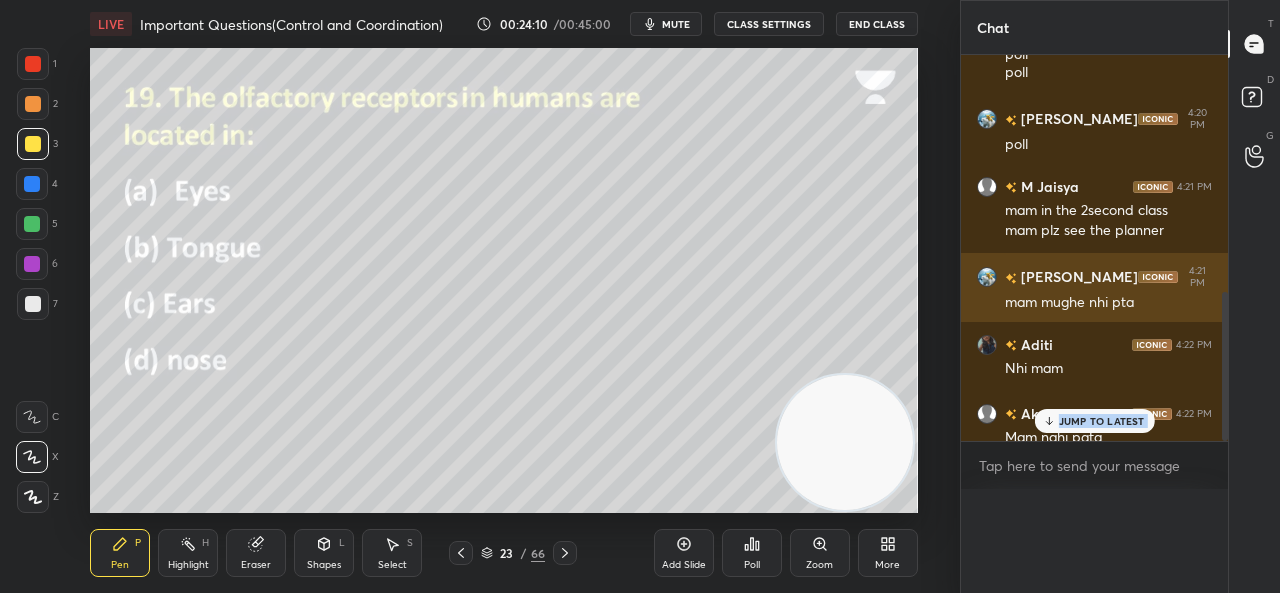 scroll, scrollTop: 0, scrollLeft: 0, axis: both 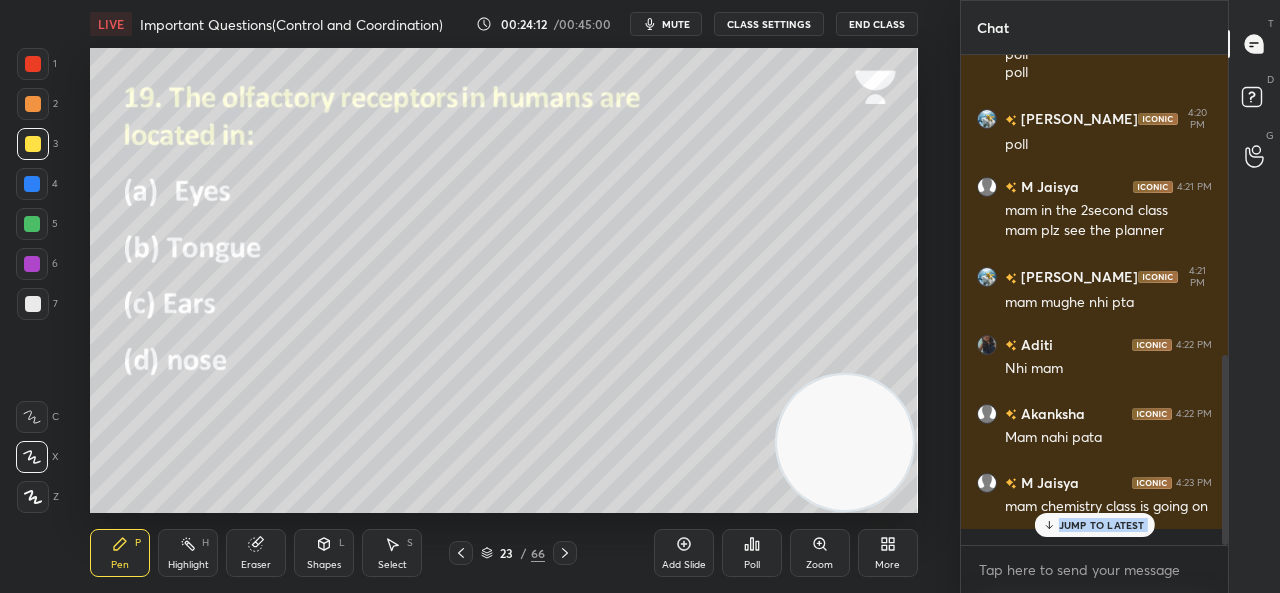 drag, startPoint x: 568, startPoint y: 551, endPoint x: 576, endPoint y: 529, distance: 23.409399 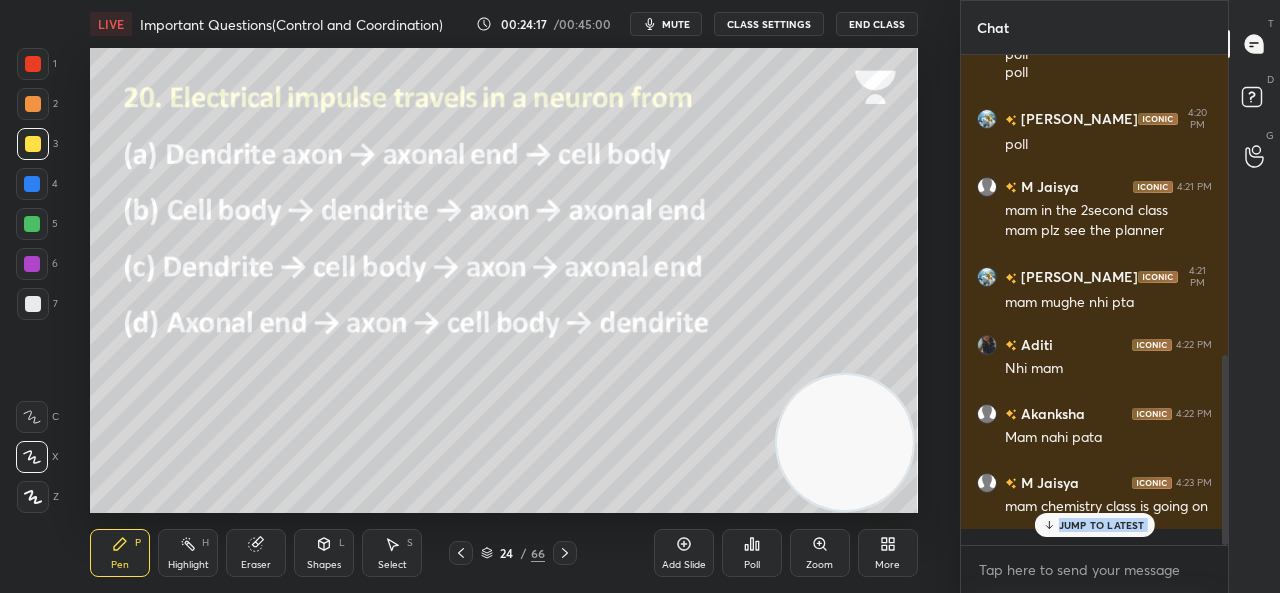 click 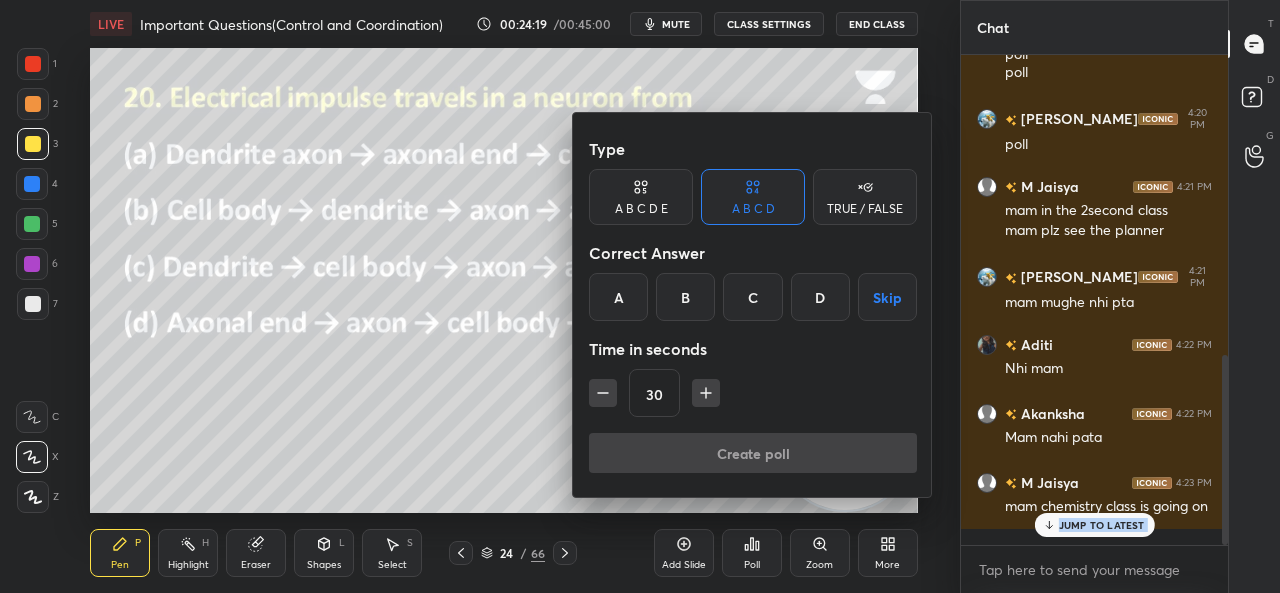 click at bounding box center (640, 296) 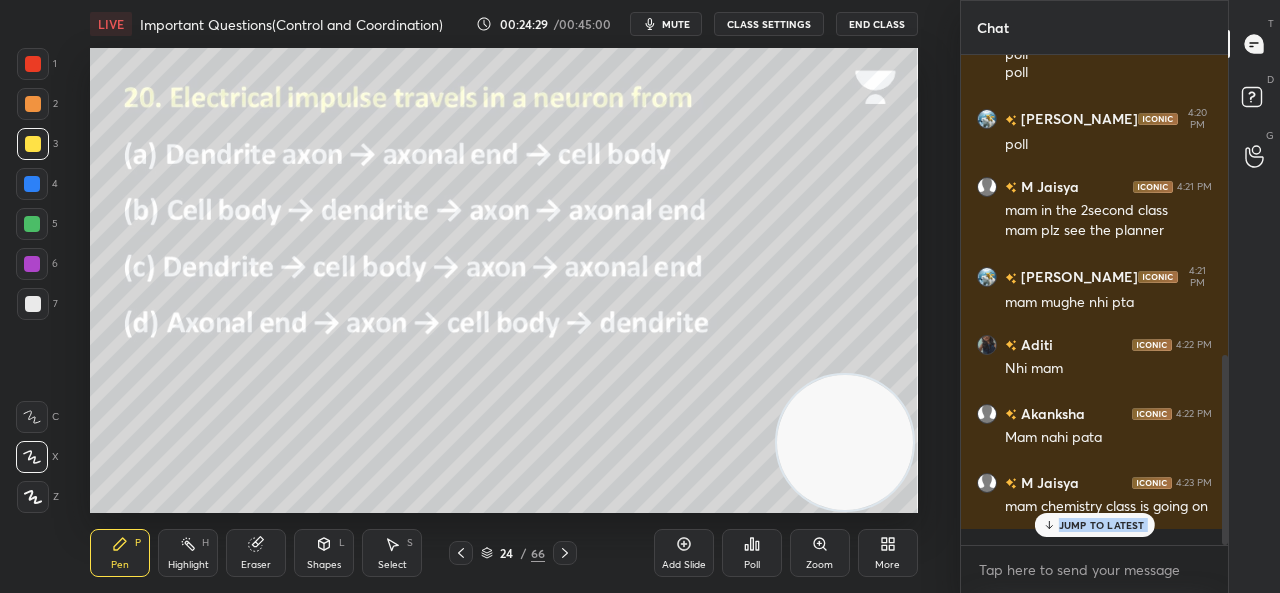 click on "Poll" at bounding box center [752, 553] 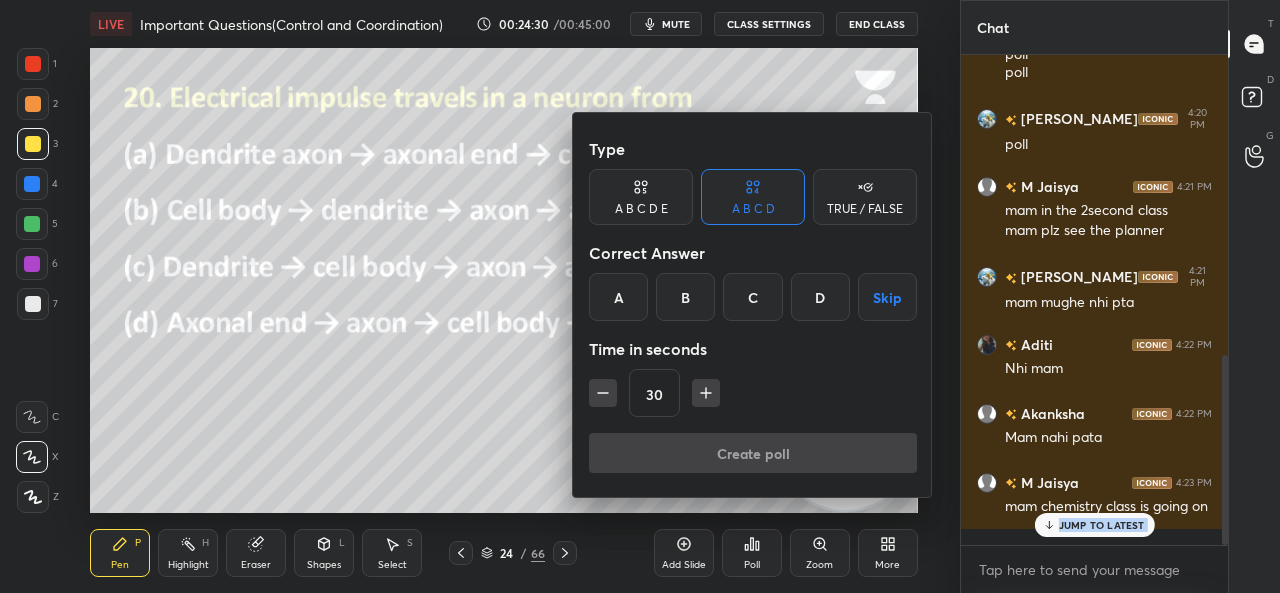 drag, startPoint x: 758, startPoint y: 292, endPoint x: 756, endPoint y: 317, distance: 25.079872 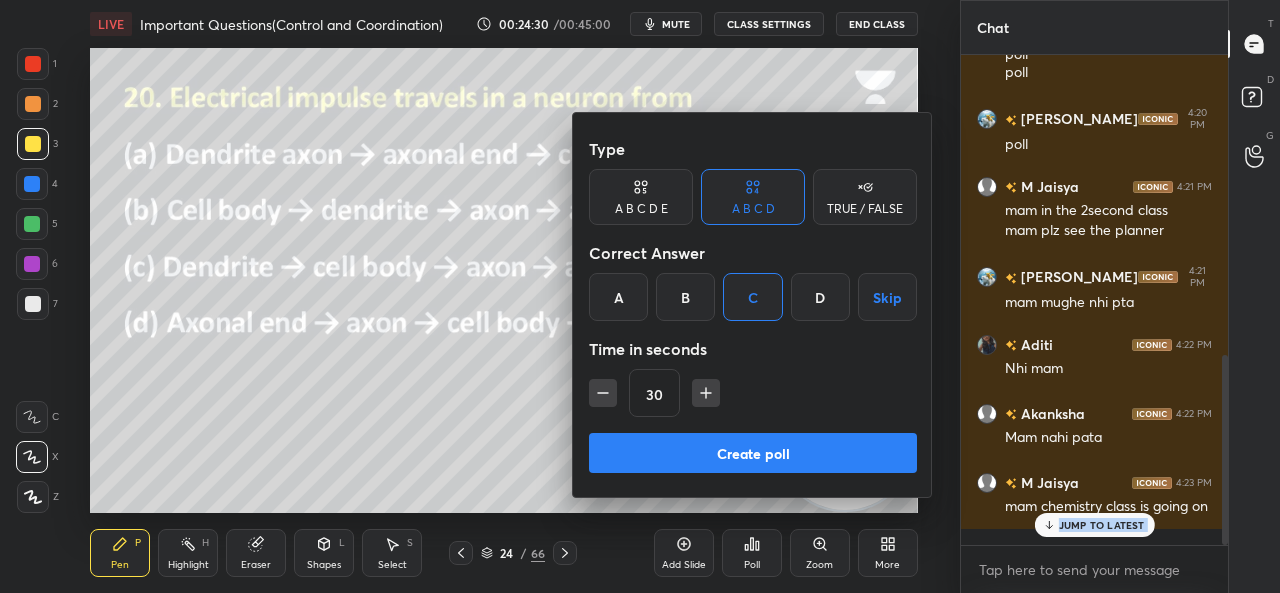 click on "Create poll" at bounding box center [753, 453] 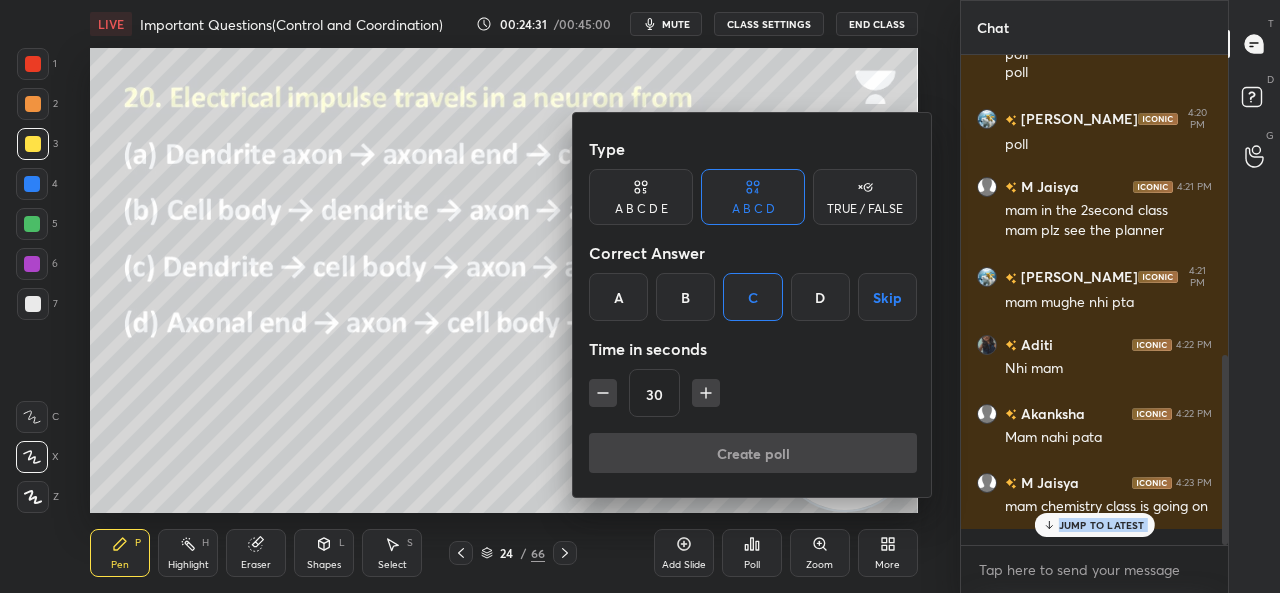 scroll, scrollTop: 442, scrollLeft: 261, axis: both 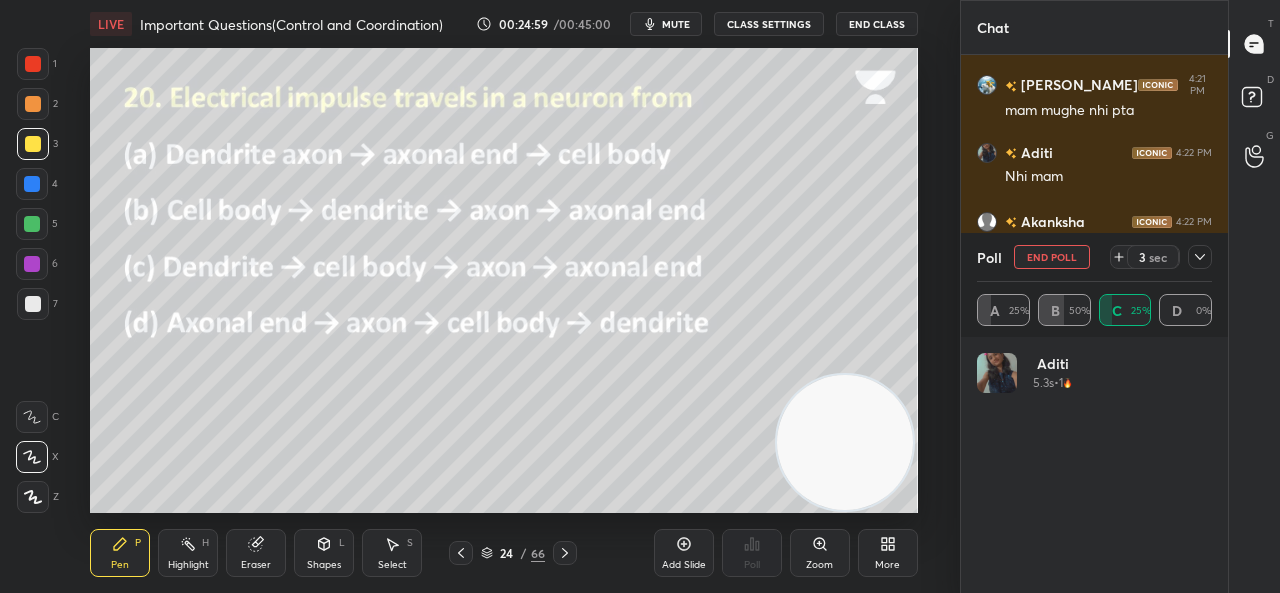 click 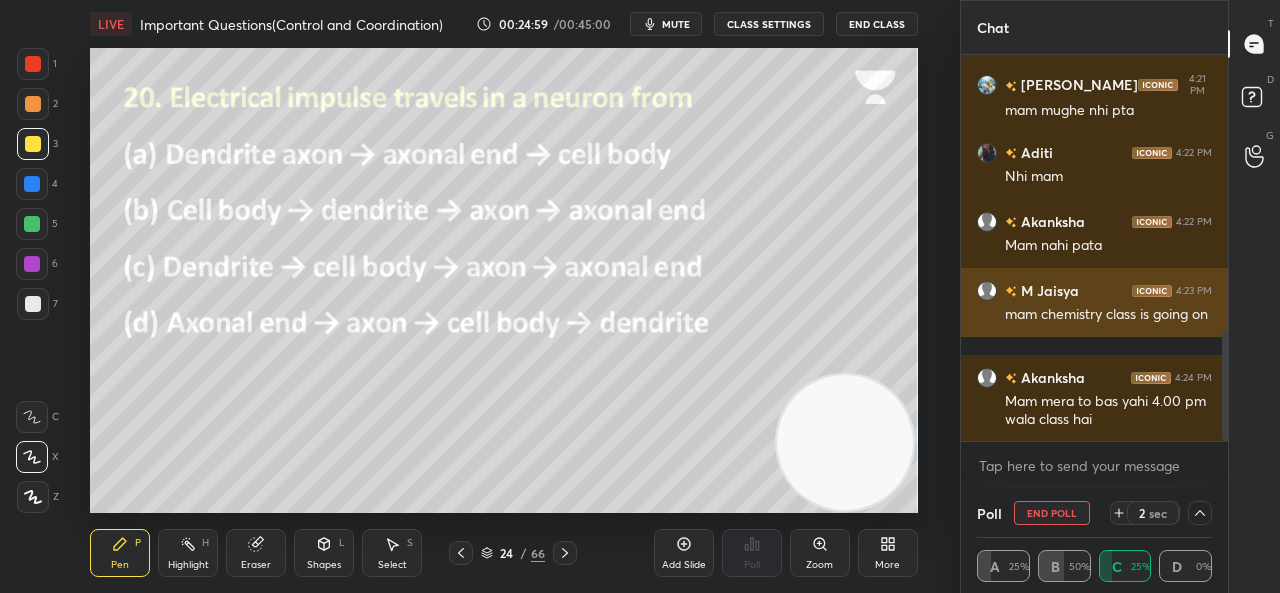 scroll, scrollTop: 153, scrollLeft: 229, axis: both 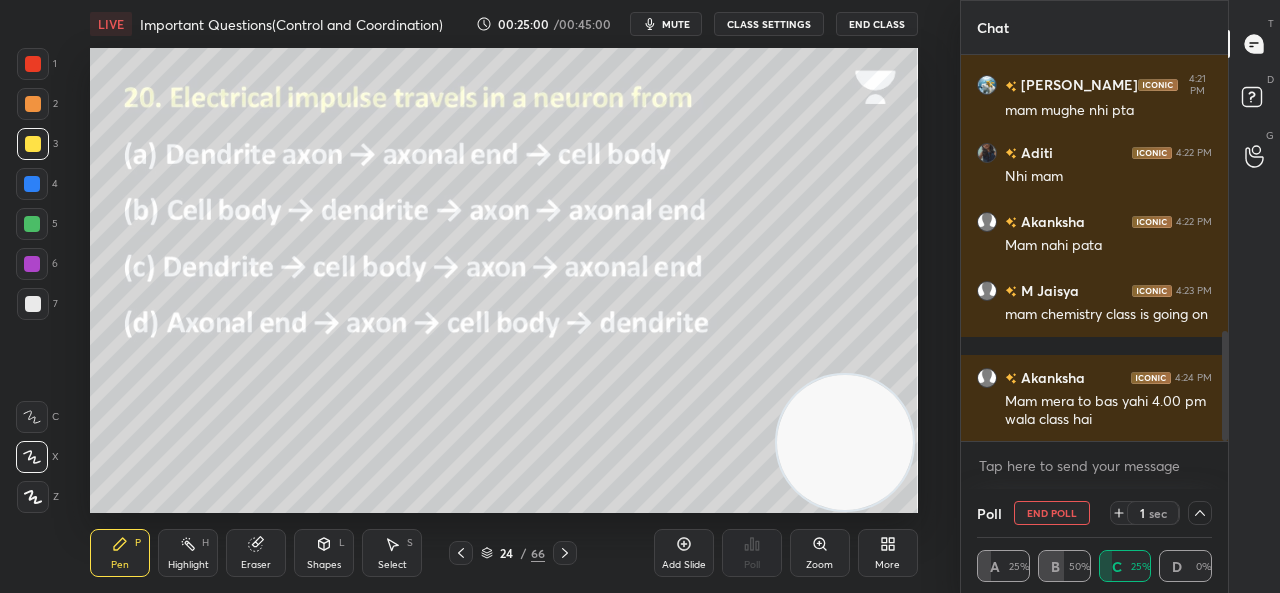 drag, startPoint x: 1048, startPoint y: 525, endPoint x: 1030, endPoint y: 525, distance: 18 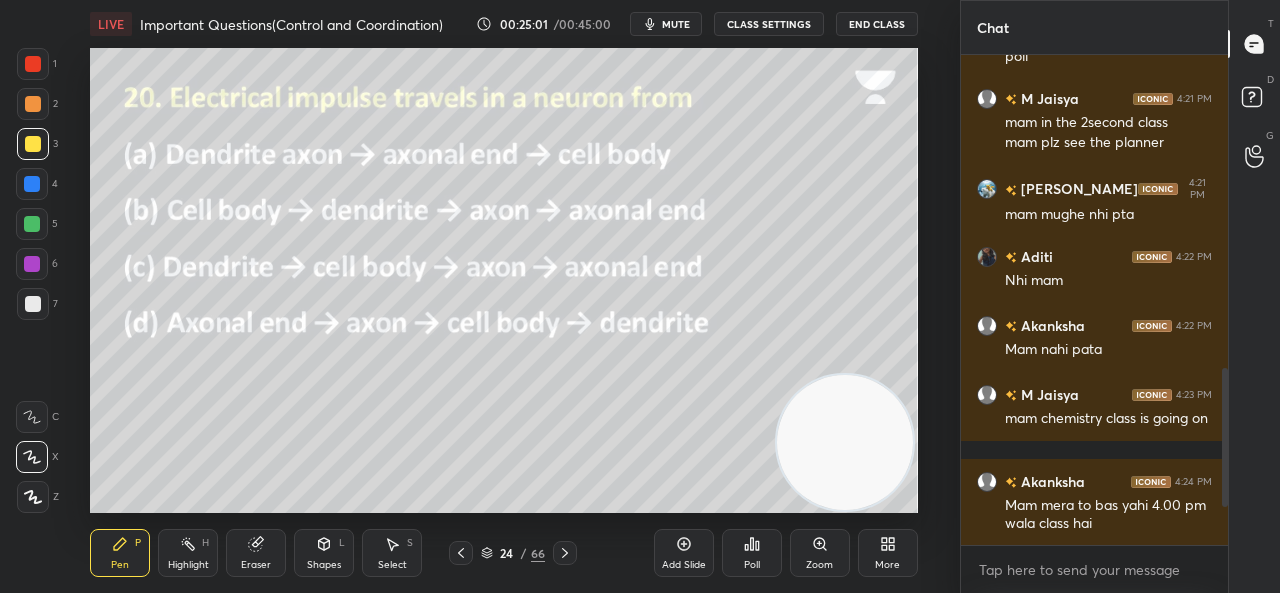 click 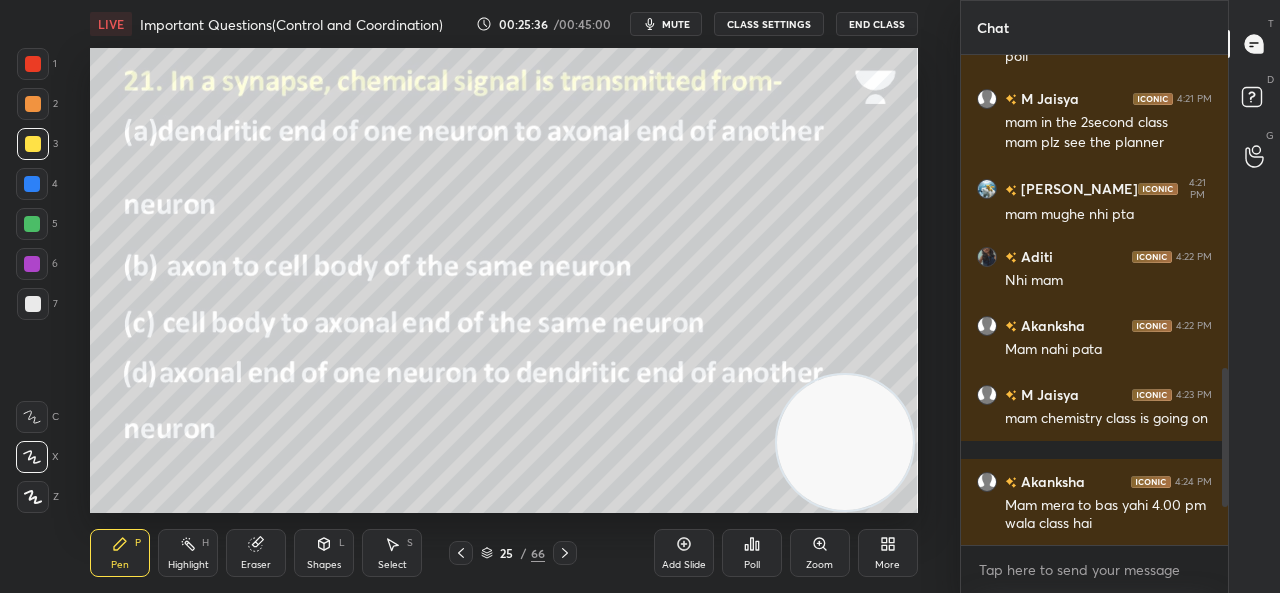 click 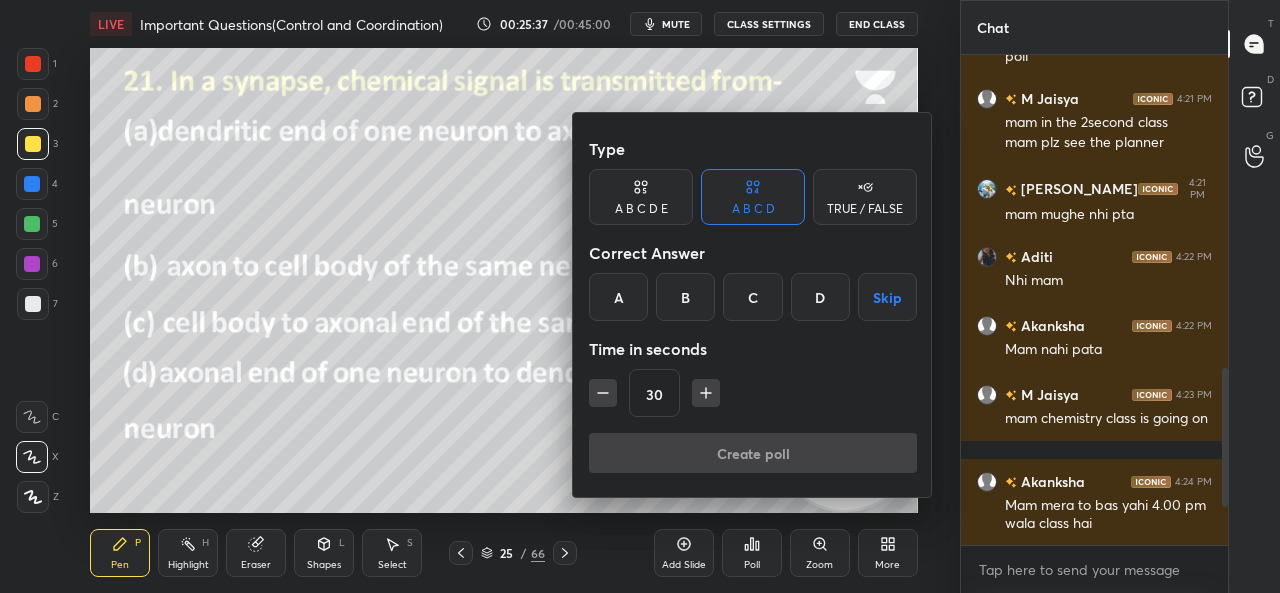 drag, startPoint x: 825, startPoint y: 297, endPoint x: 817, endPoint y: 333, distance: 36.878178 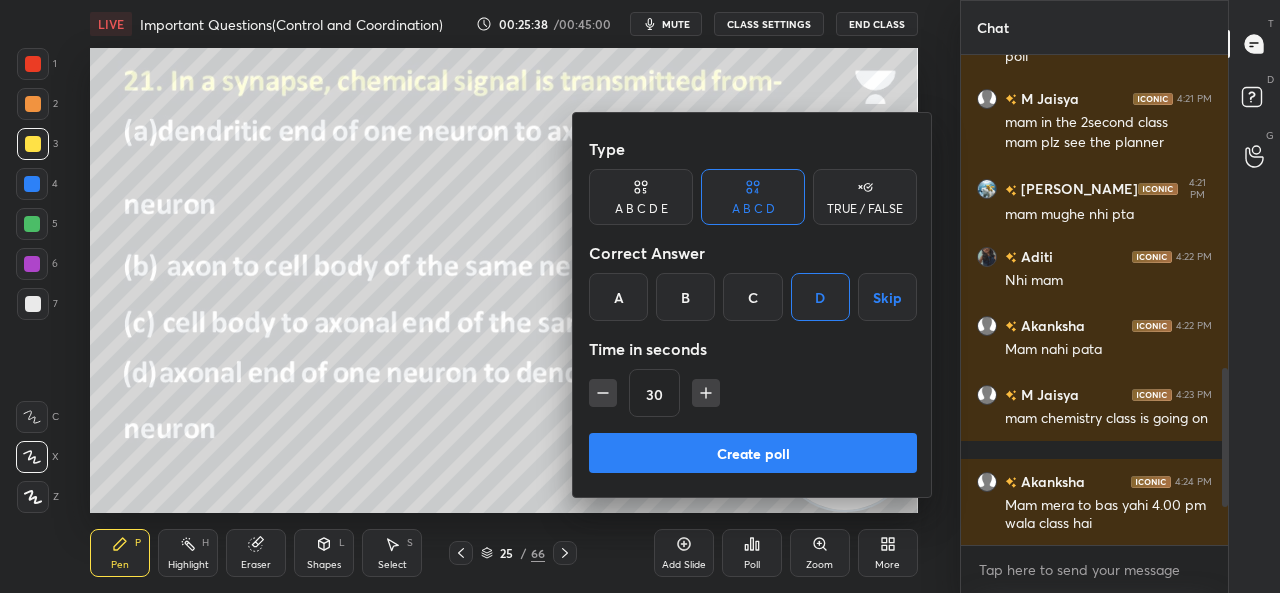 click on "Create poll" at bounding box center (753, 453) 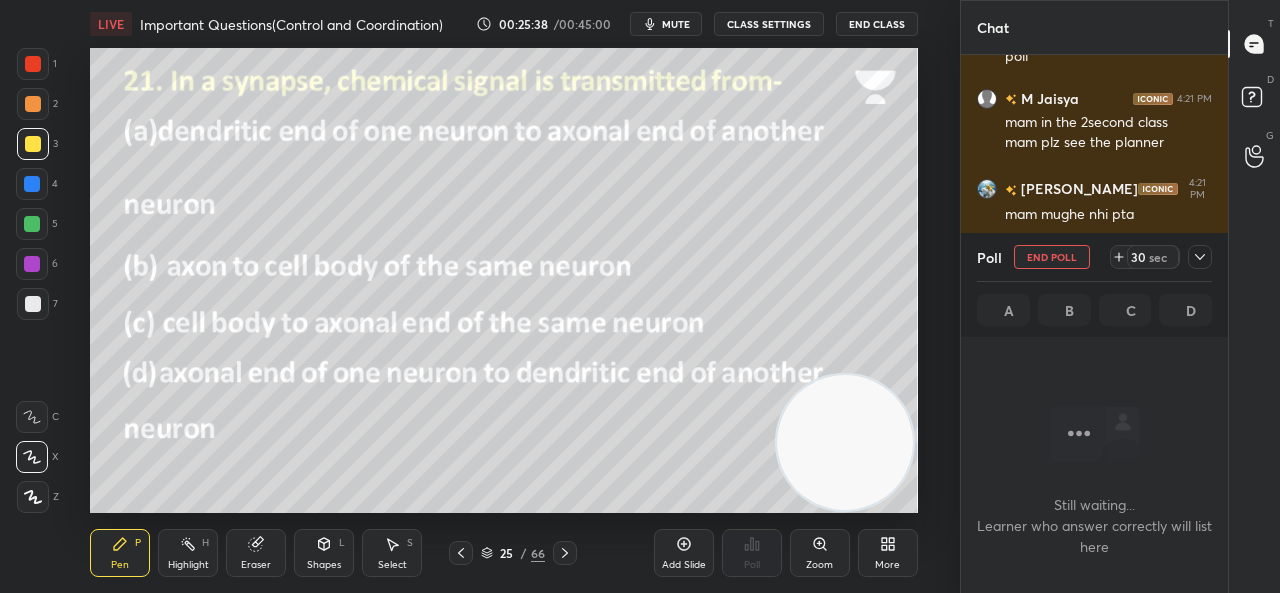 scroll, scrollTop: 468, scrollLeft: 261, axis: both 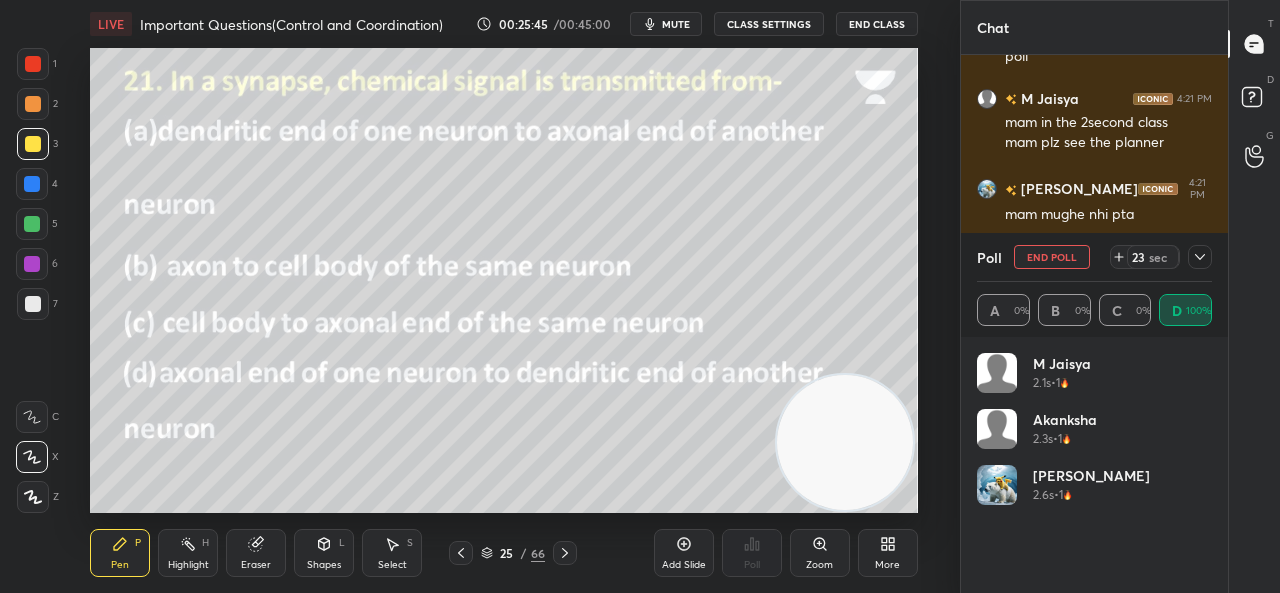 click 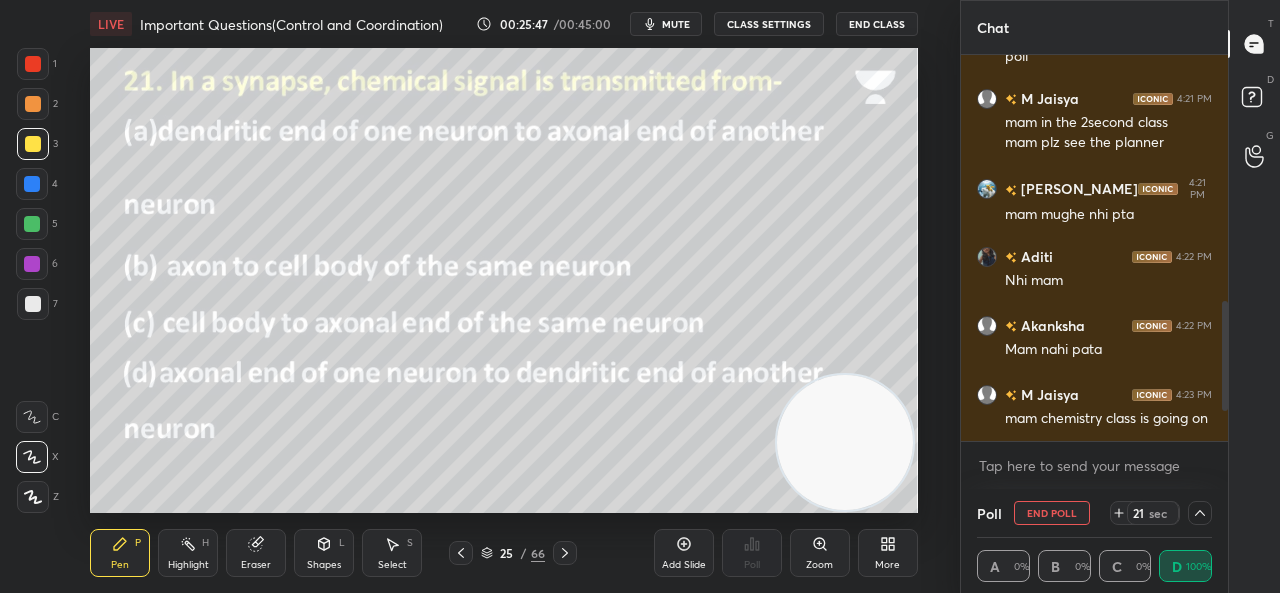click at bounding box center [1222, 248] 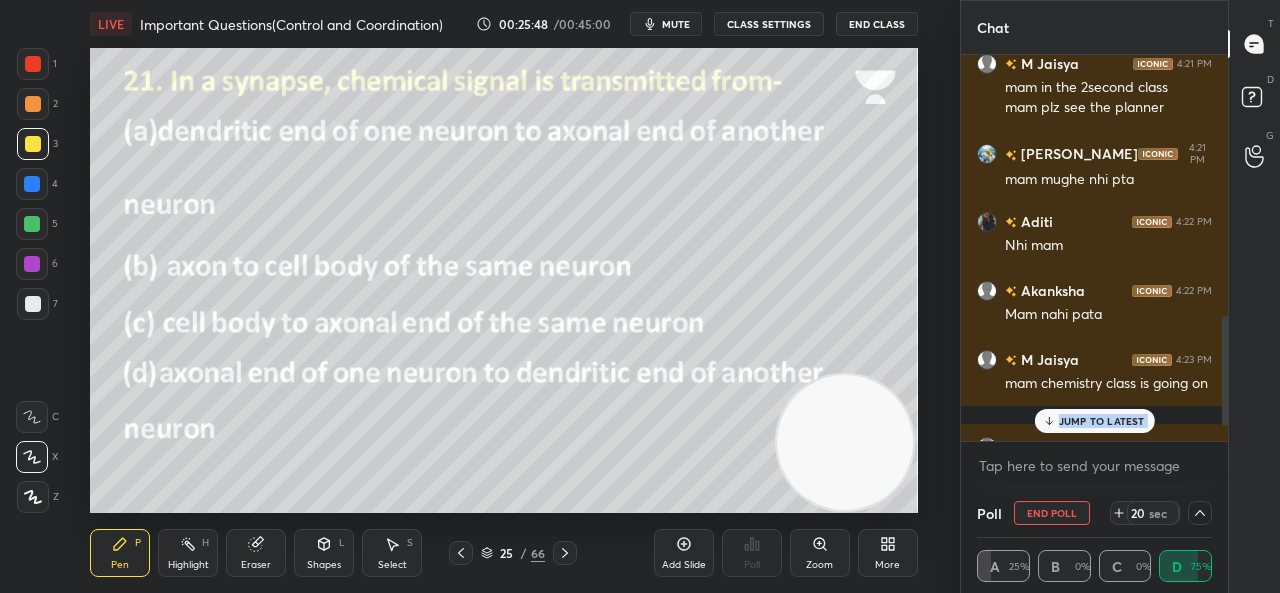 click on "JUMP TO LATEST" at bounding box center [1102, 421] 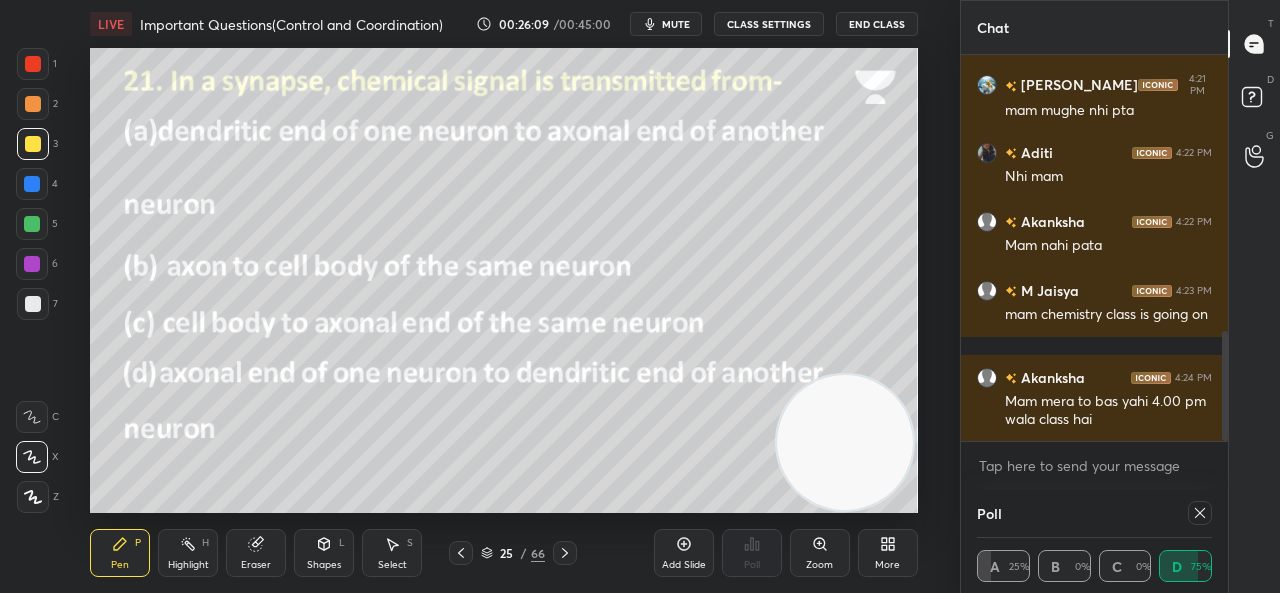 click 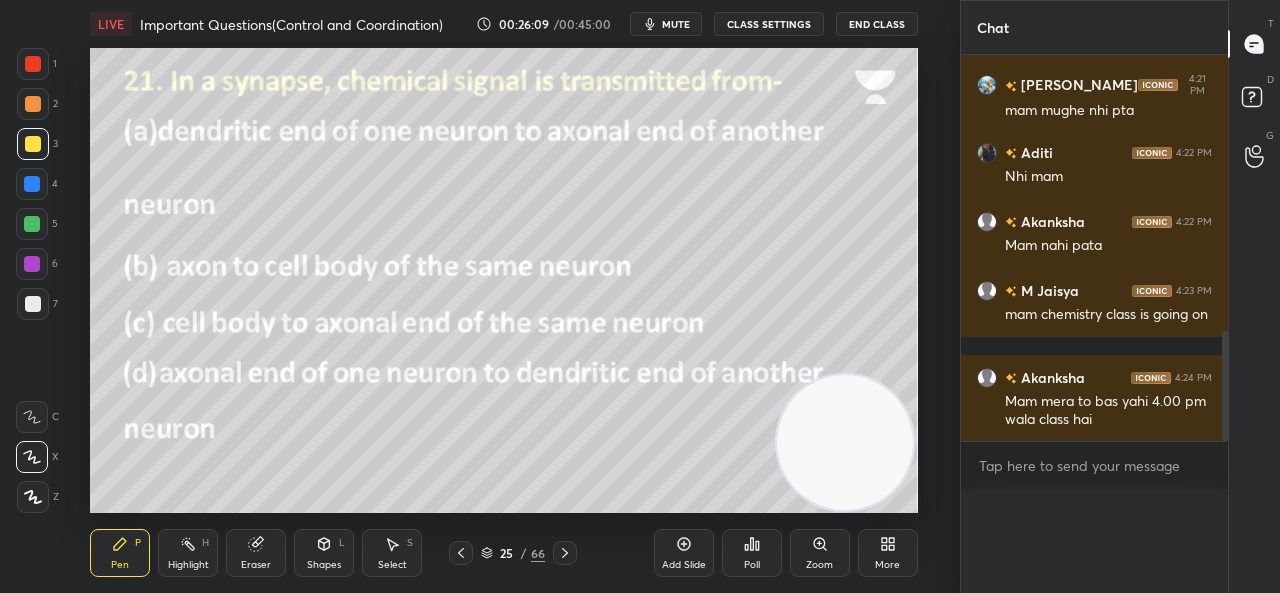 scroll, scrollTop: 6, scrollLeft: 6, axis: both 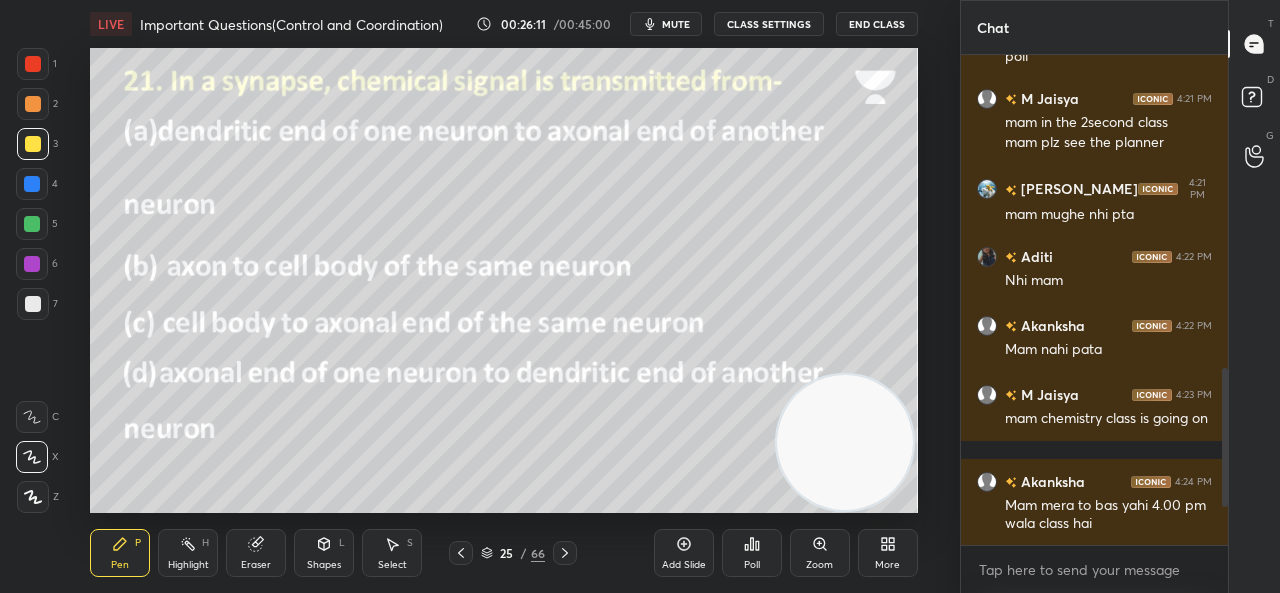 click 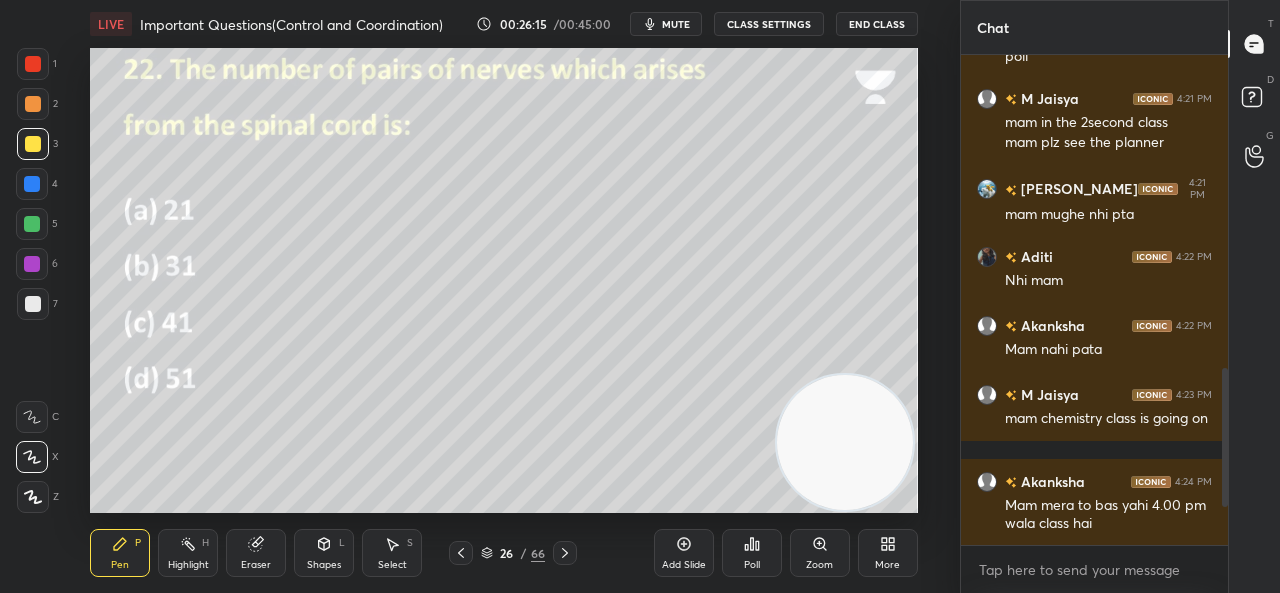 click on "Poll" at bounding box center (752, 553) 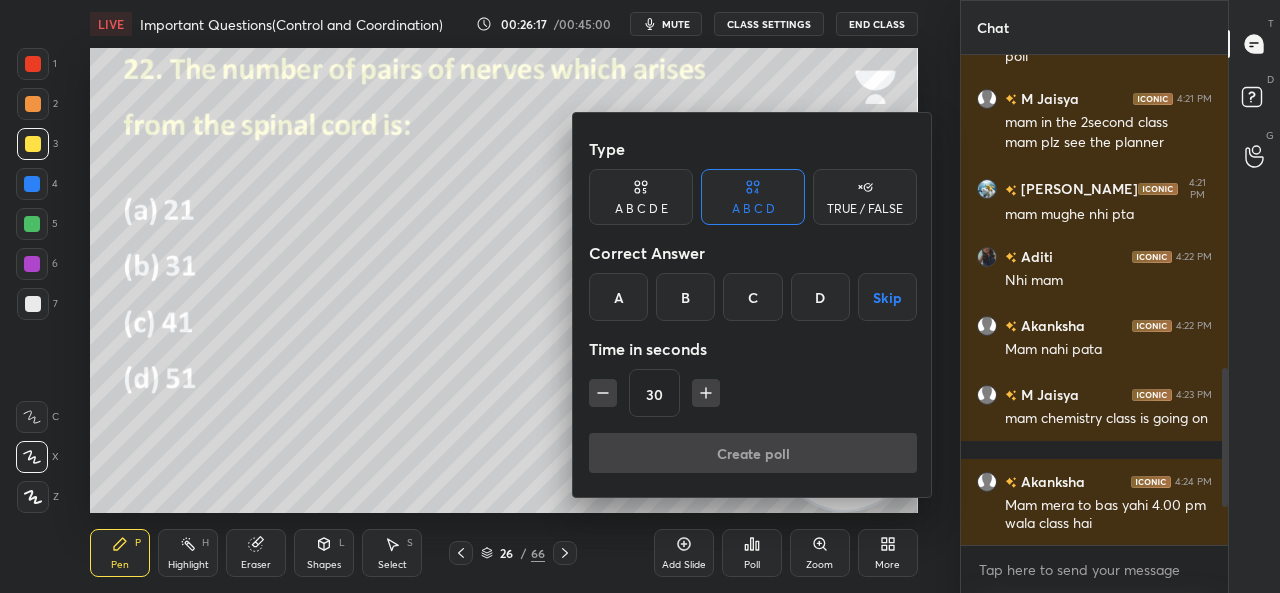 click on "B" at bounding box center (685, 297) 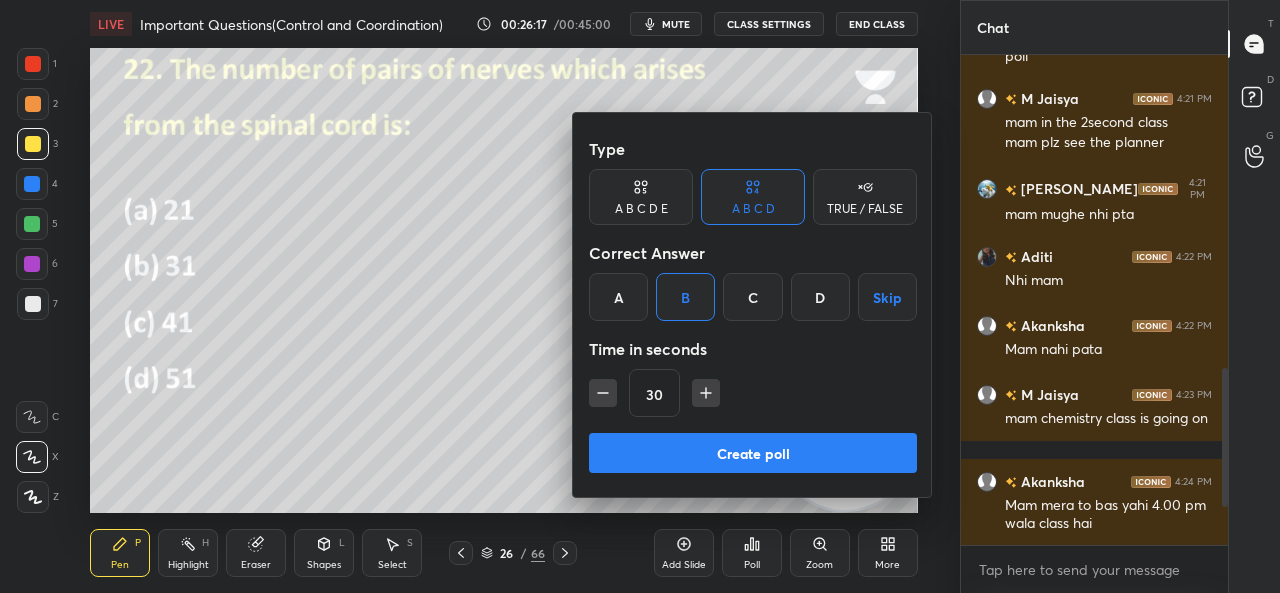 click on "Create poll" at bounding box center (753, 453) 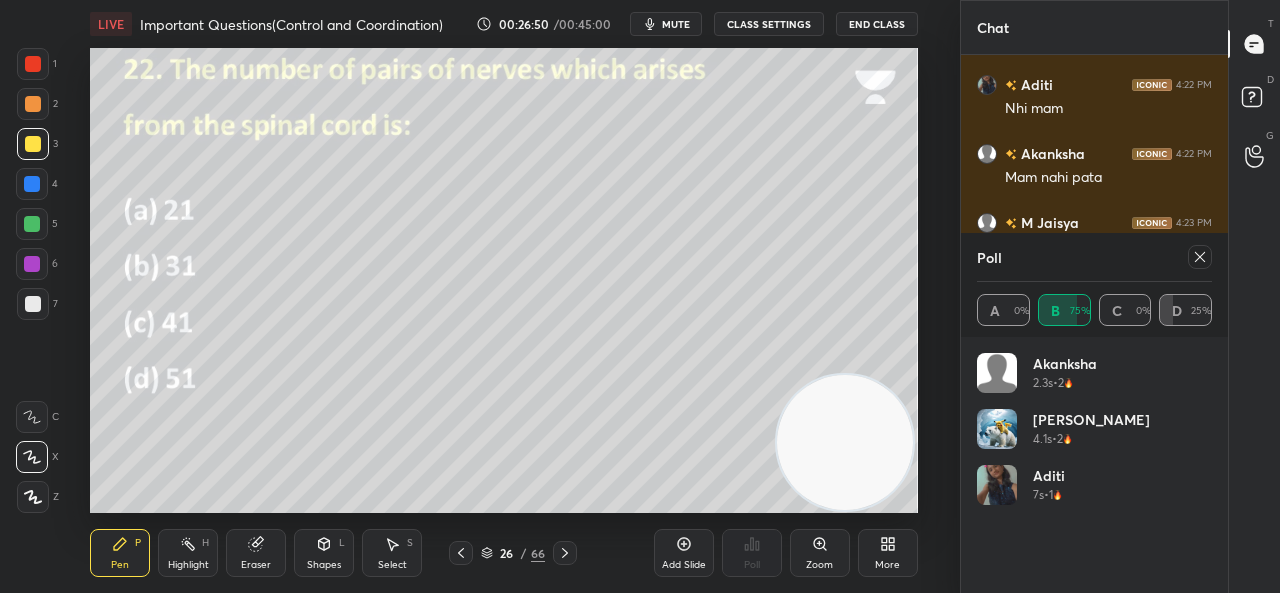drag, startPoint x: 1196, startPoint y: 254, endPoint x: 986, endPoint y: 309, distance: 217.08293 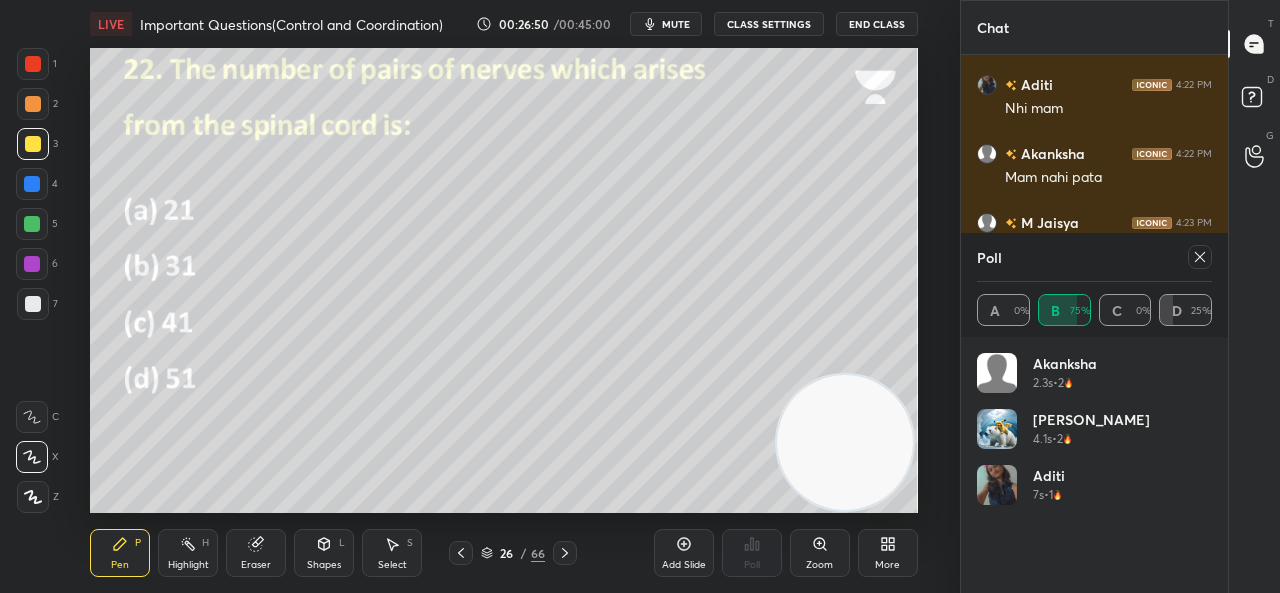 click 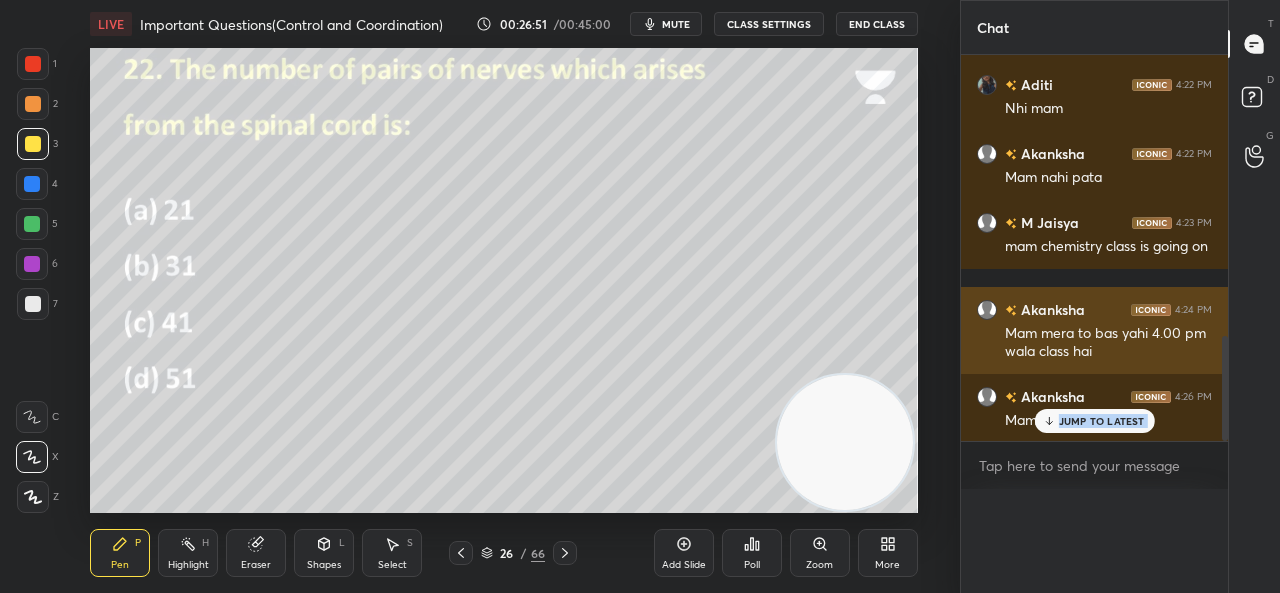 scroll, scrollTop: 0, scrollLeft: 0, axis: both 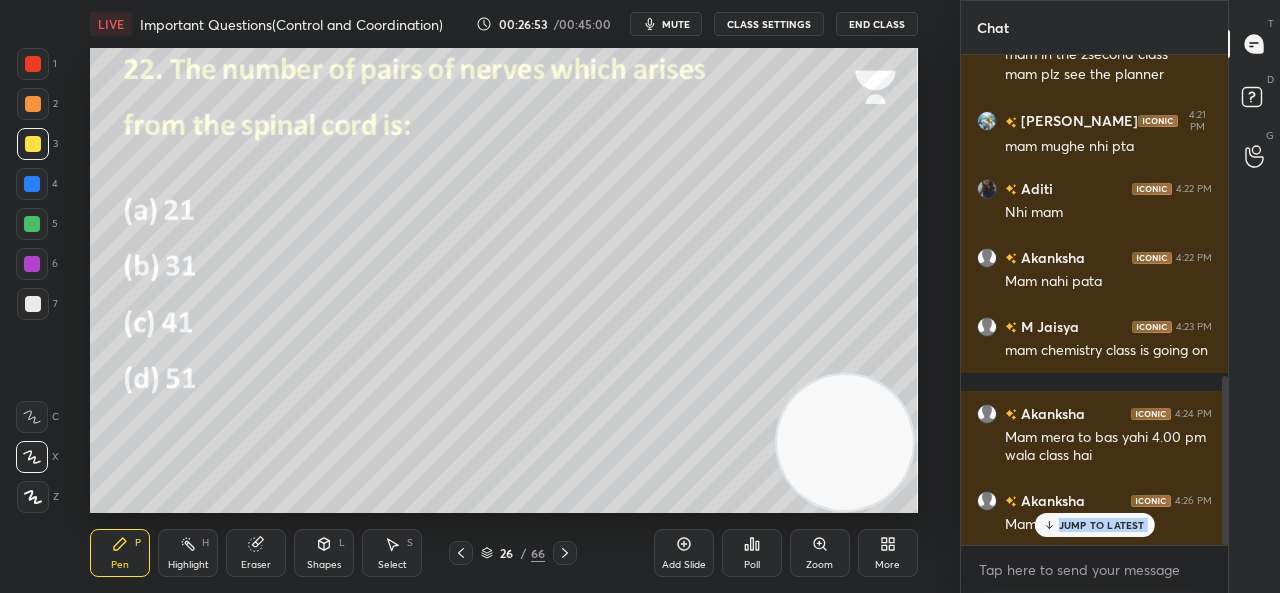 click 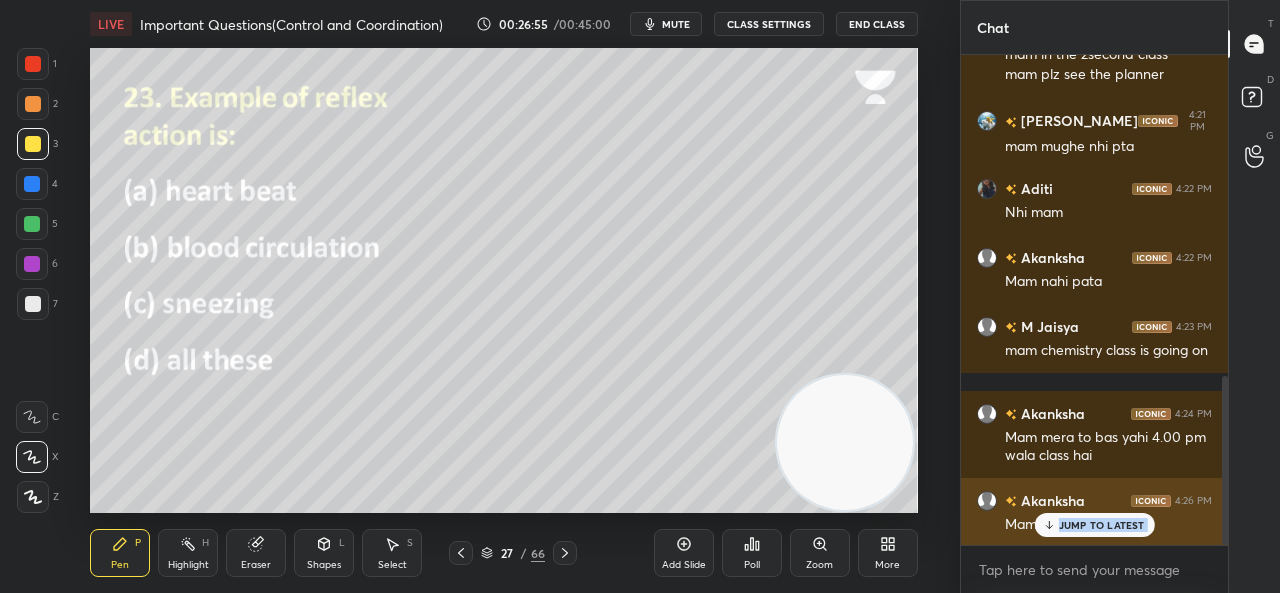 click on "JUMP TO LATEST" at bounding box center (1102, 525) 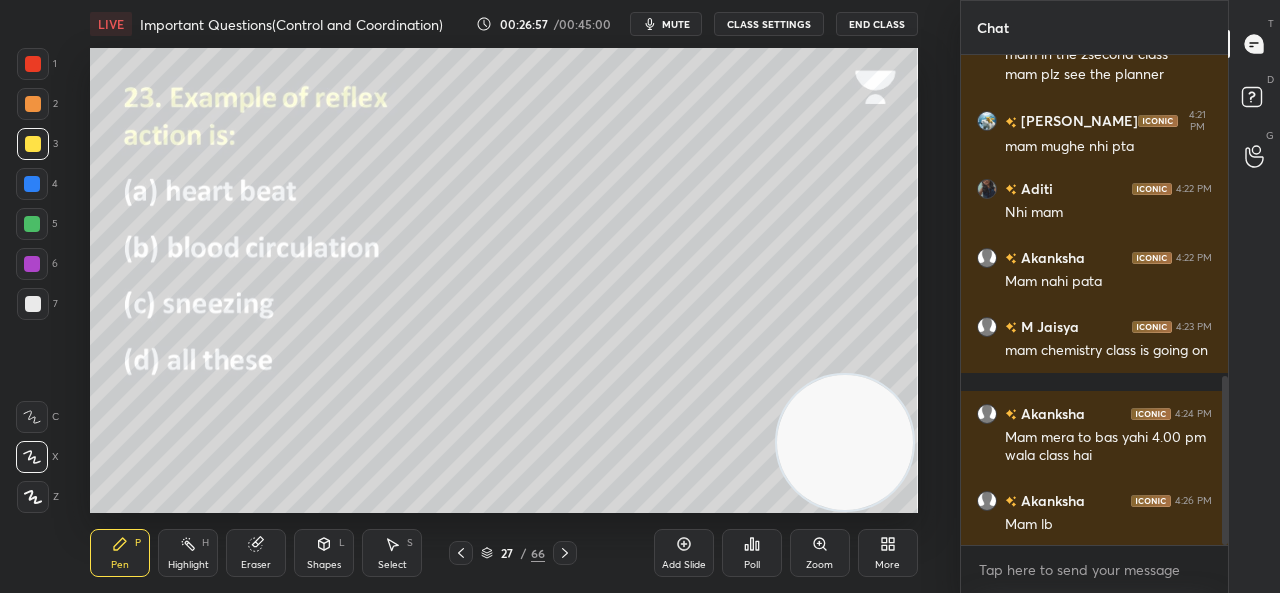 click on "Poll" at bounding box center [752, 553] 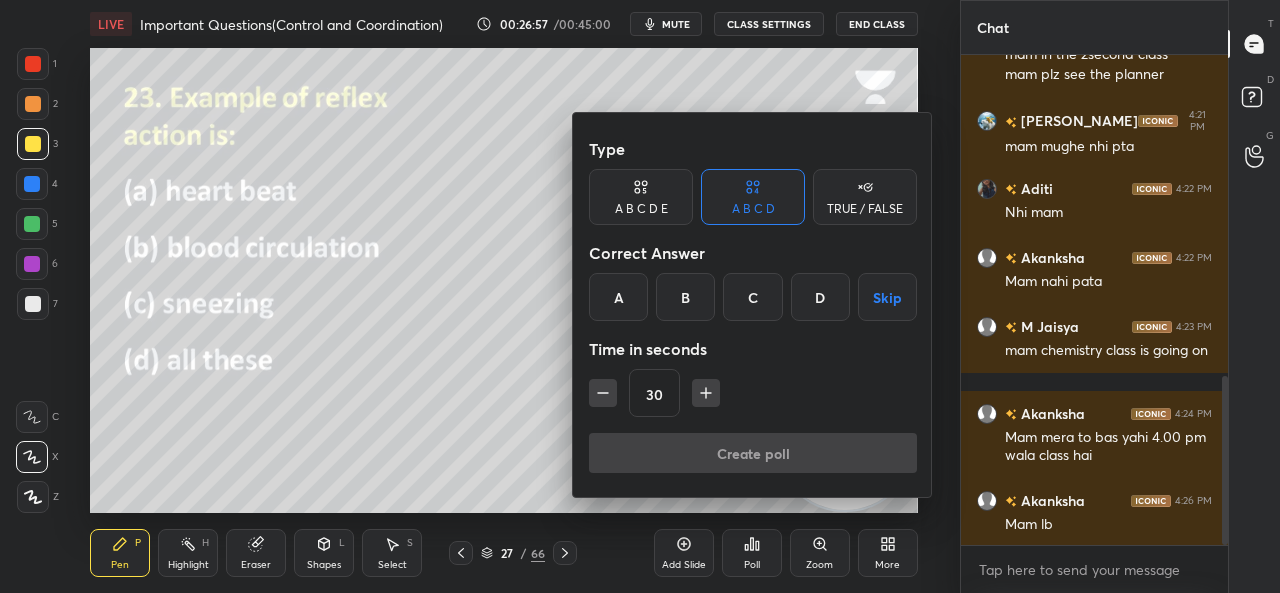 drag, startPoint x: 755, startPoint y: 299, endPoint x: 774, endPoint y: 386, distance: 89.050545 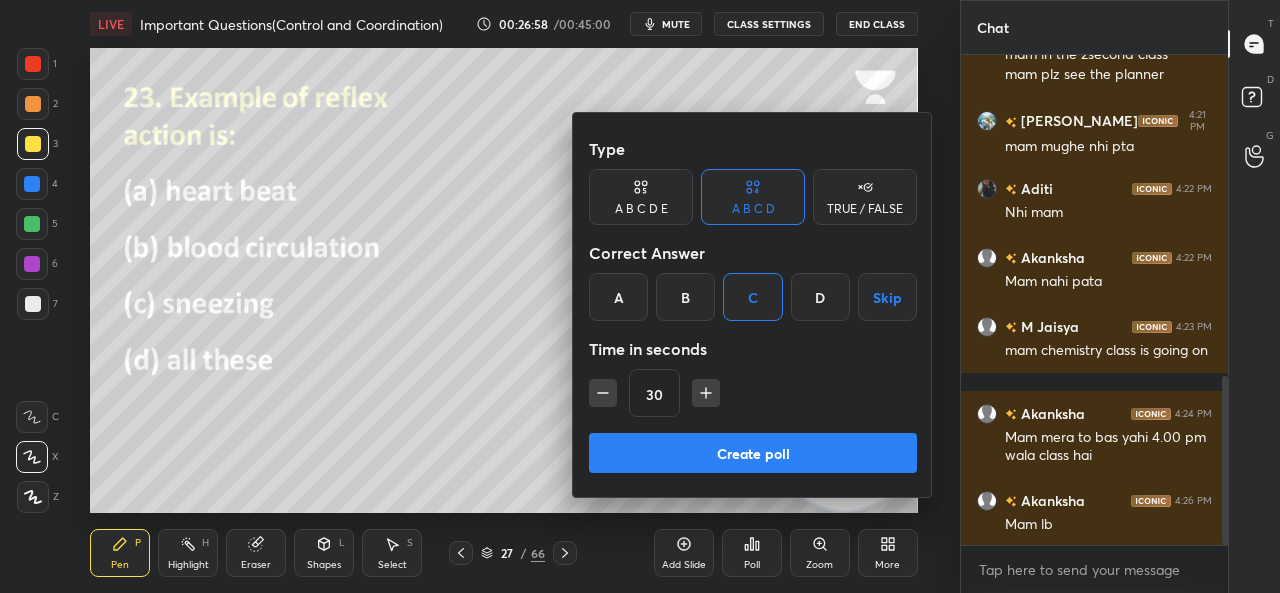 click on "Create poll" at bounding box center [753, 453] 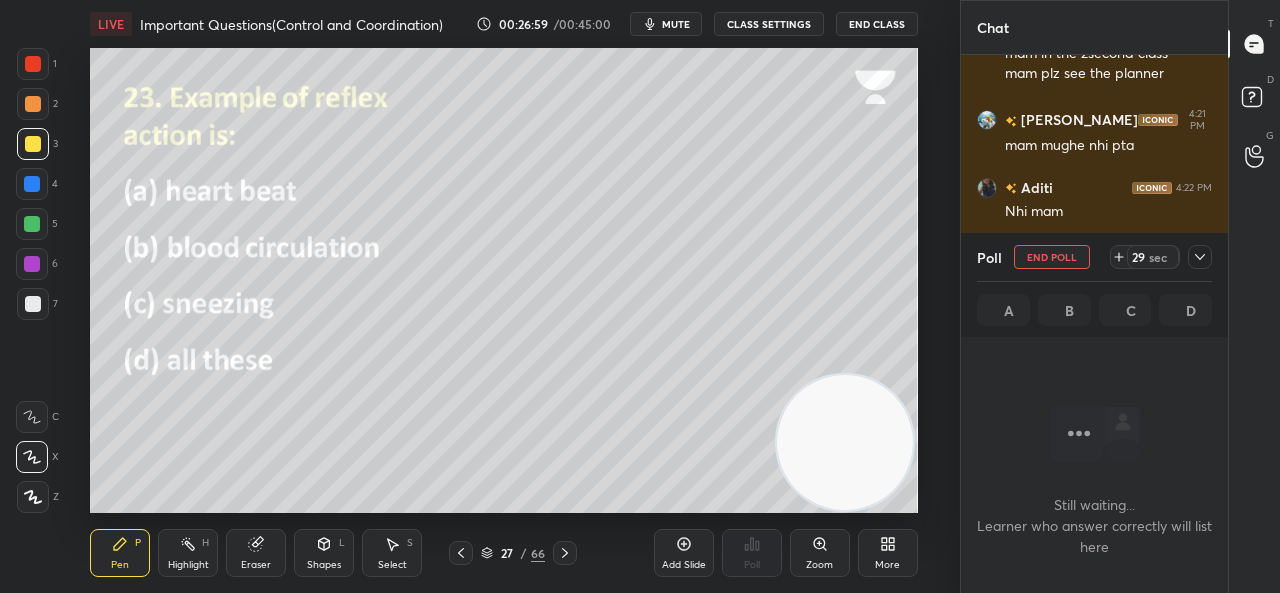 click on "29  sec" at bounding box center [1161, 257] 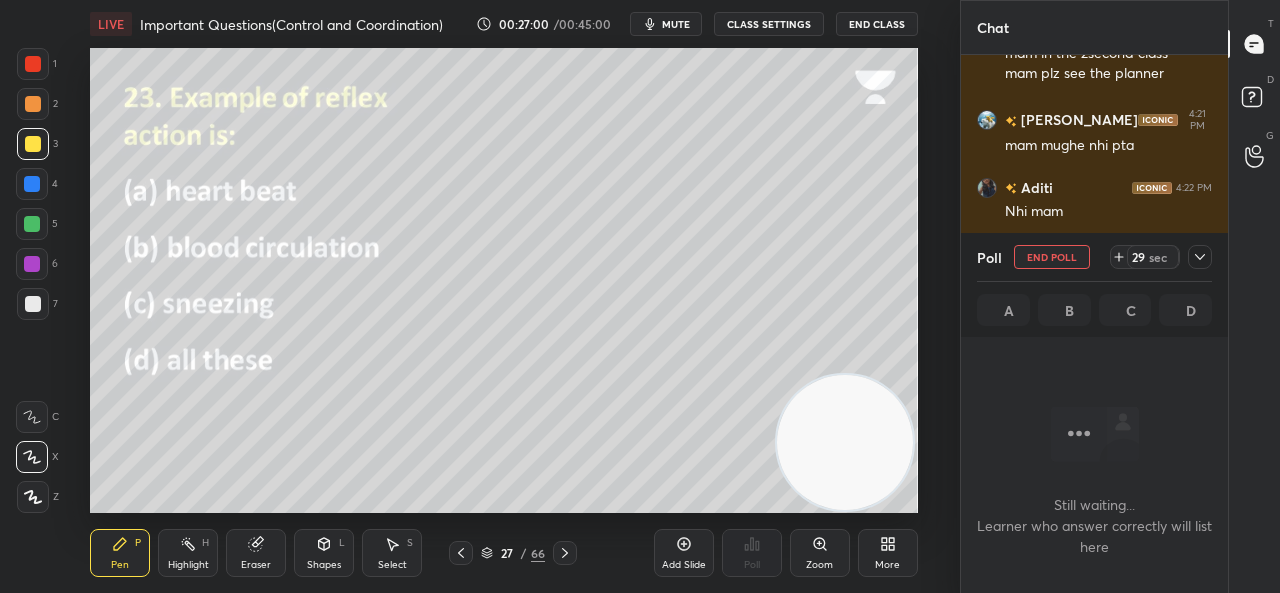 click 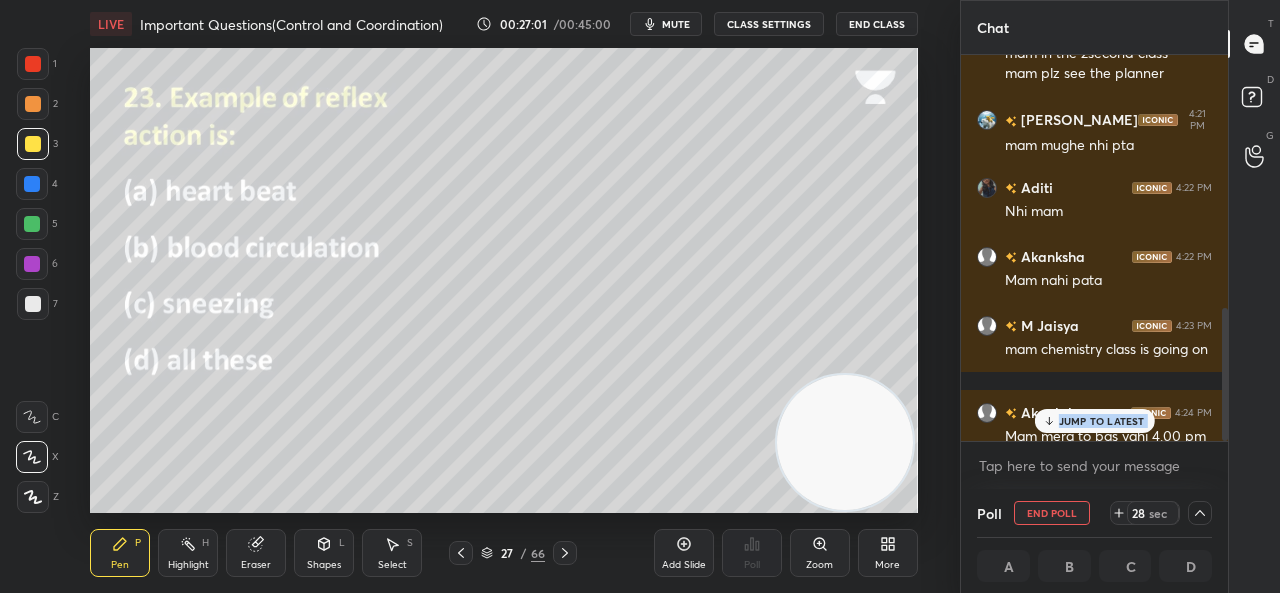click on "JUMP TO LATEST" at bounding box center [1102, 421] 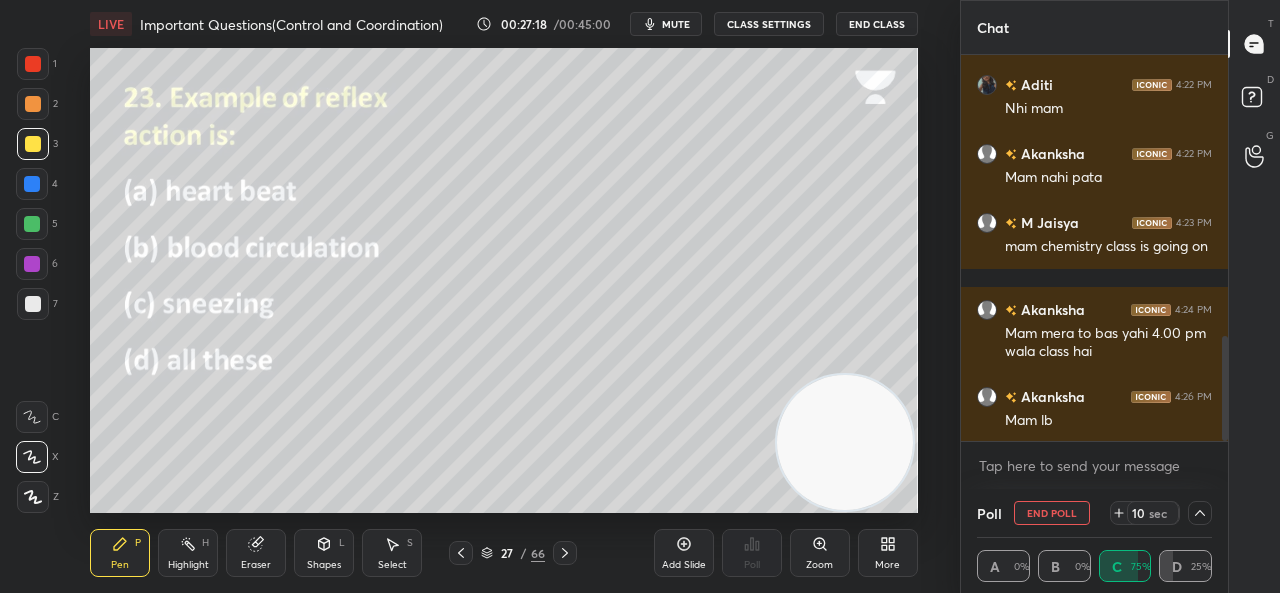 scroll, scrollTop: 1108, scrollLeft: 0, axis: vertical 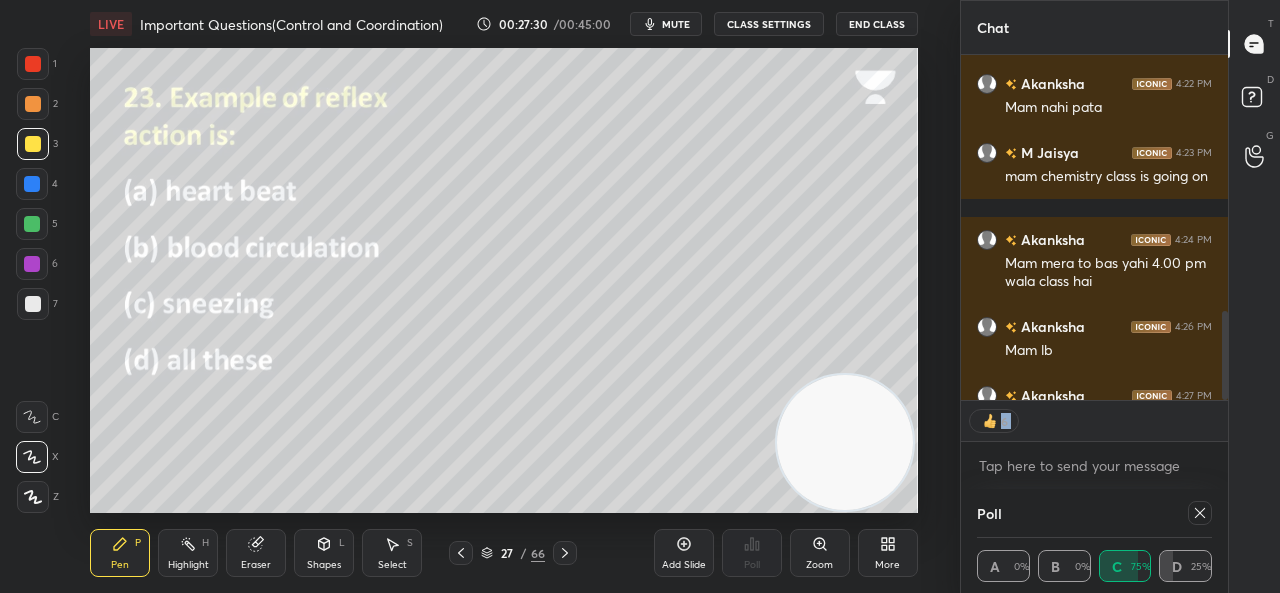 click 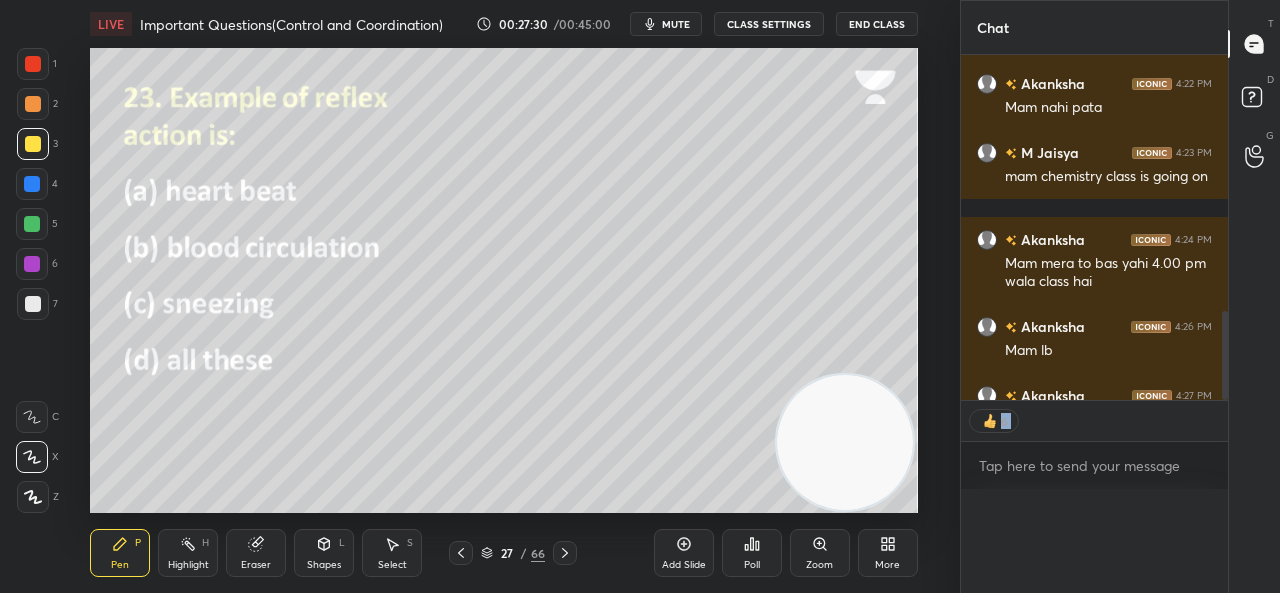 scroll, scrollTop: 6, scrollLeft: 6, axis: both 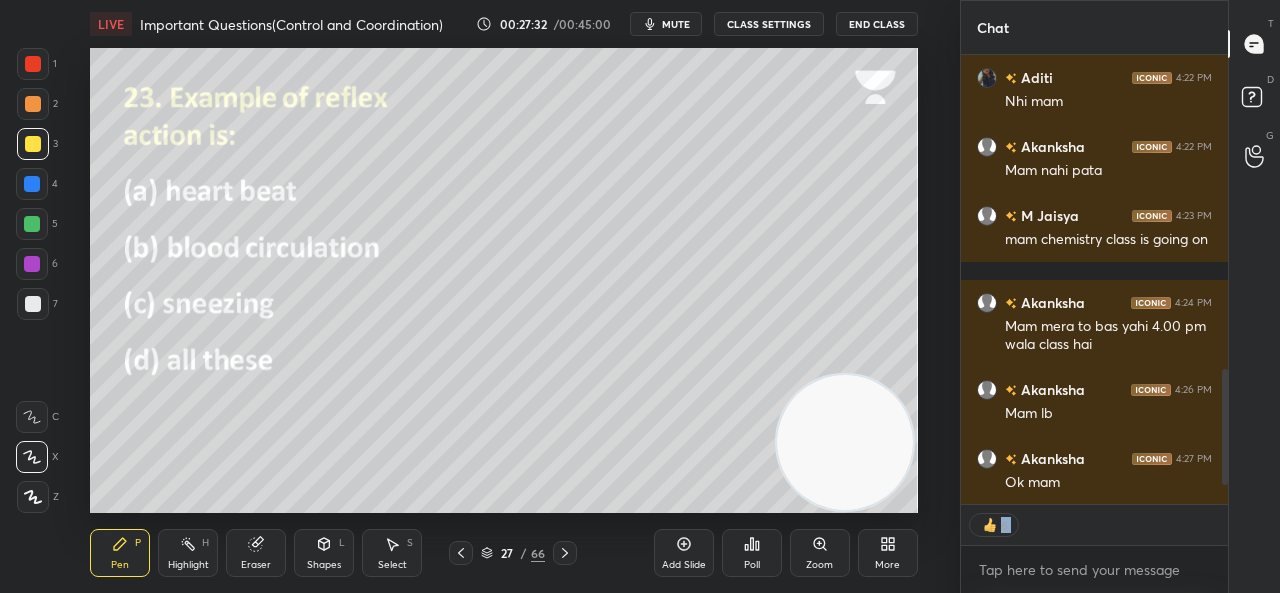 click 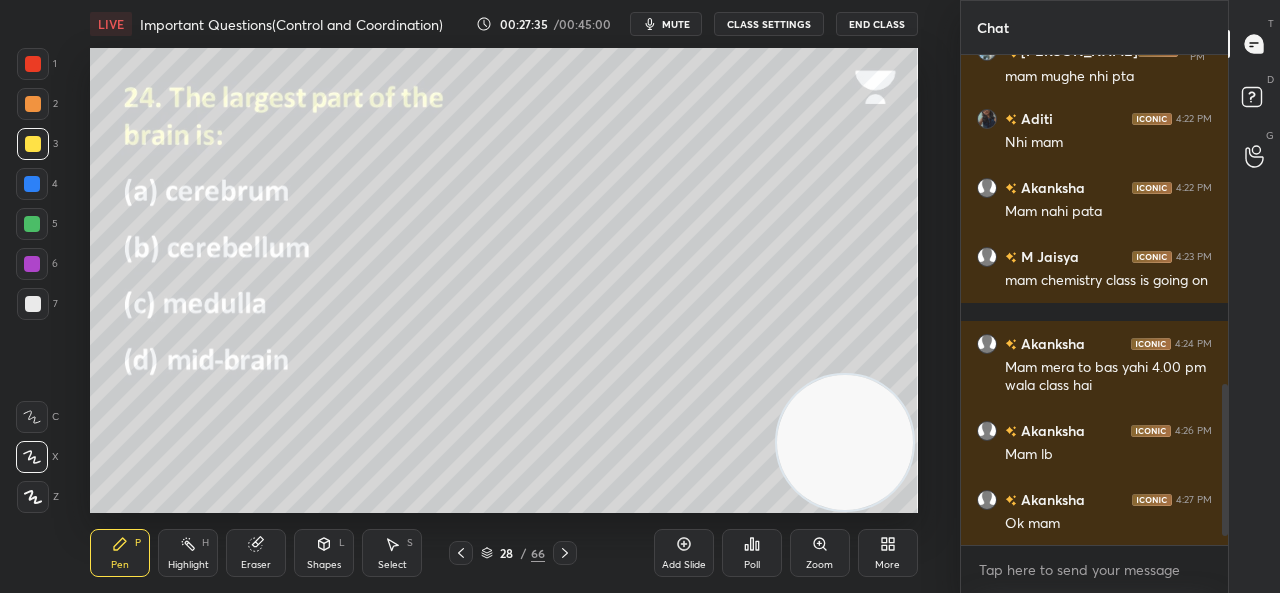 click 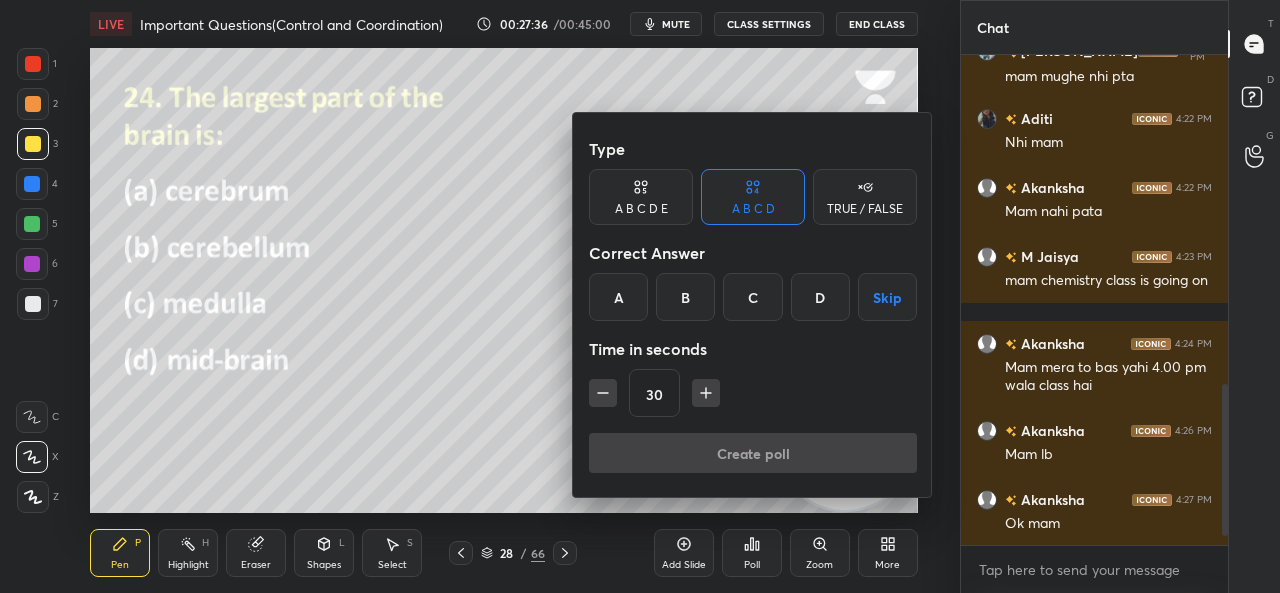 click on "A" at bounding box center [618, 297] 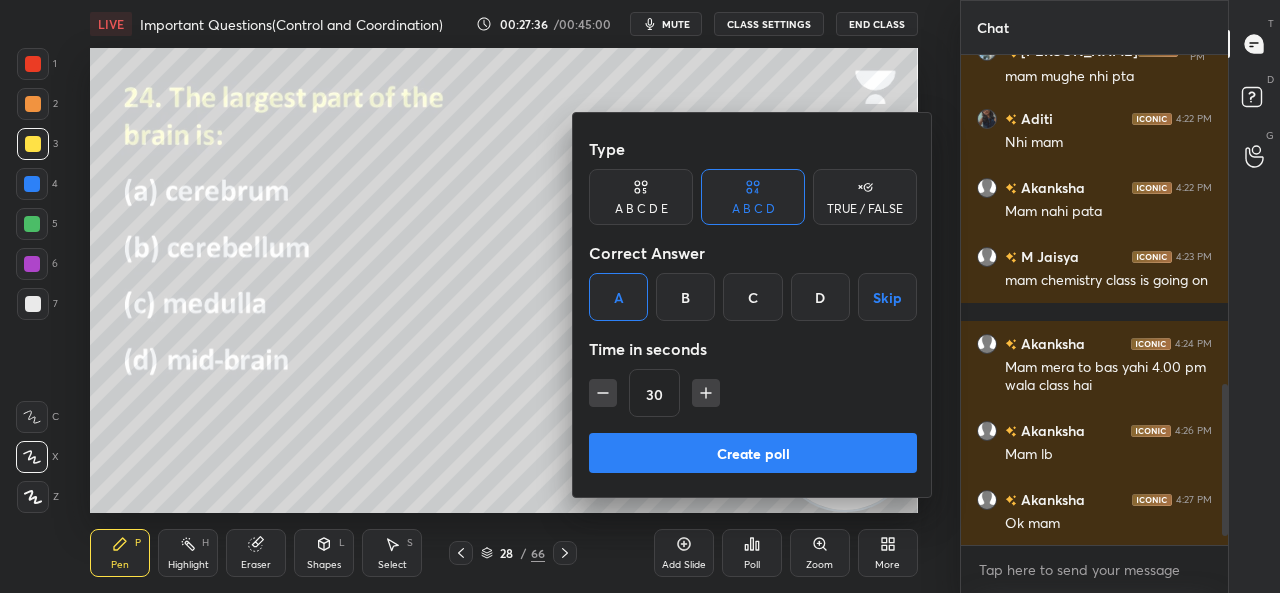 drag, startPoint x: 725, startPoint y: 455, endPoint x: 742, endPoint y: 435, distance: 26.24881 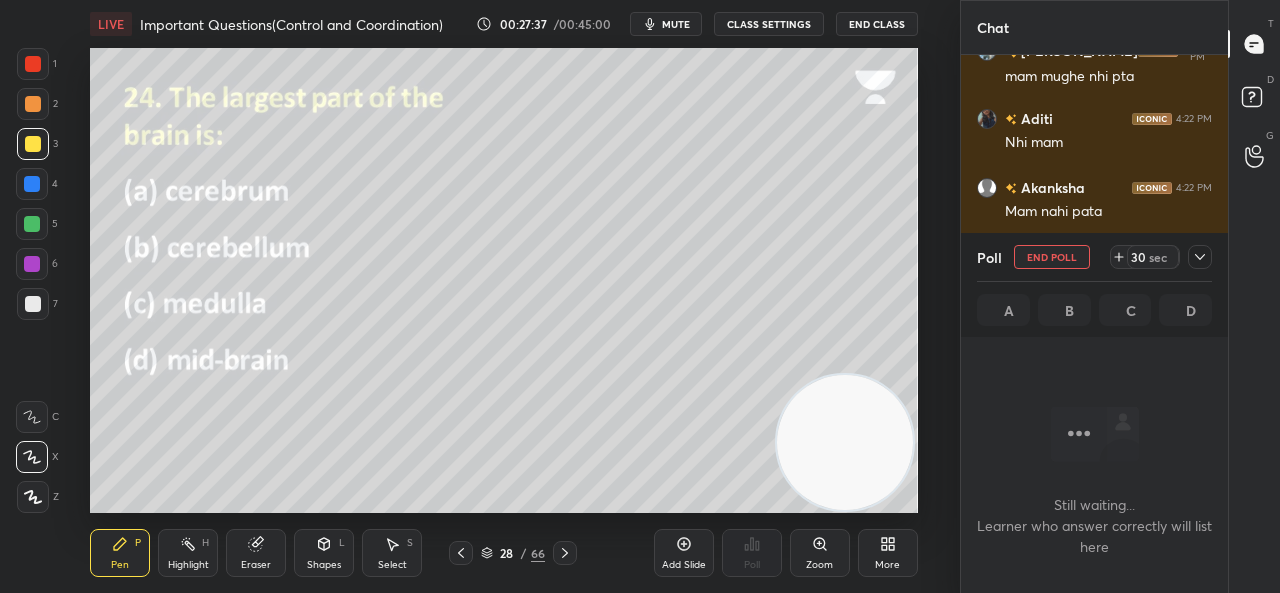 click on "LIVE Important Questions(Control and Coordination) 00:27:37 /  00:45:00 mute CLASS SETTINGS End Class Setting up your live class Poll for   secs No correct answer Start poll Back Important Questions(Control and Coordination) • L1 of Comprehensive course on Foundation Biology Pooja Pen P Highlight H Eraser Shapes L Select S 28 / 66 Add Slide Poll Zoom More" at bounding box center [504, 296] 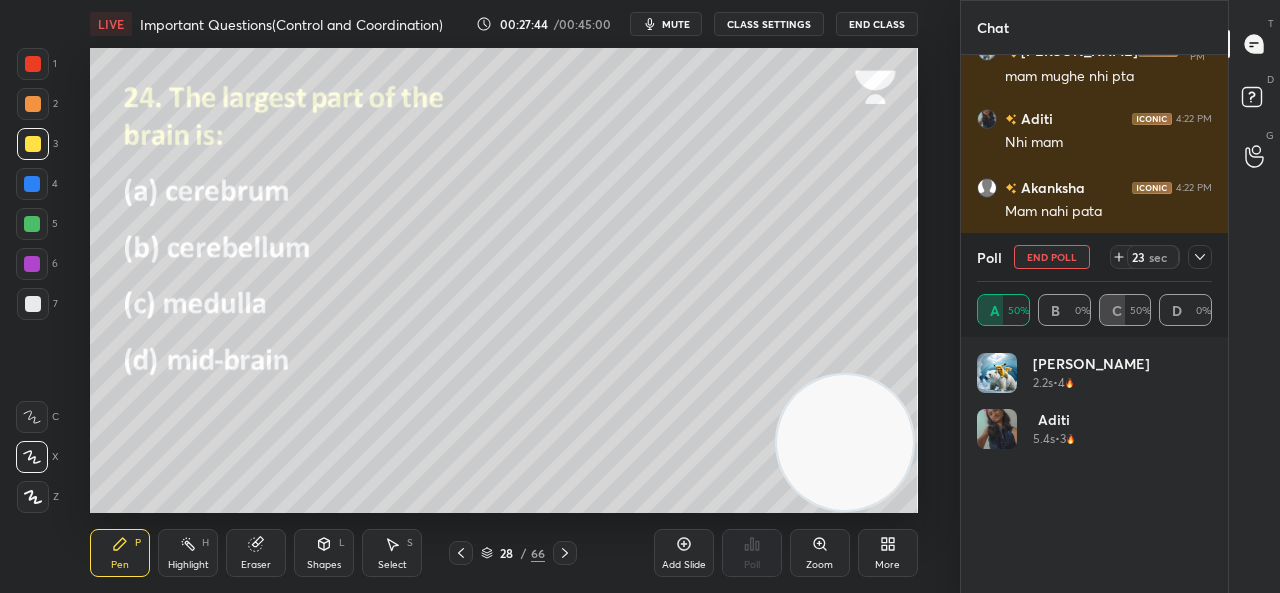 click 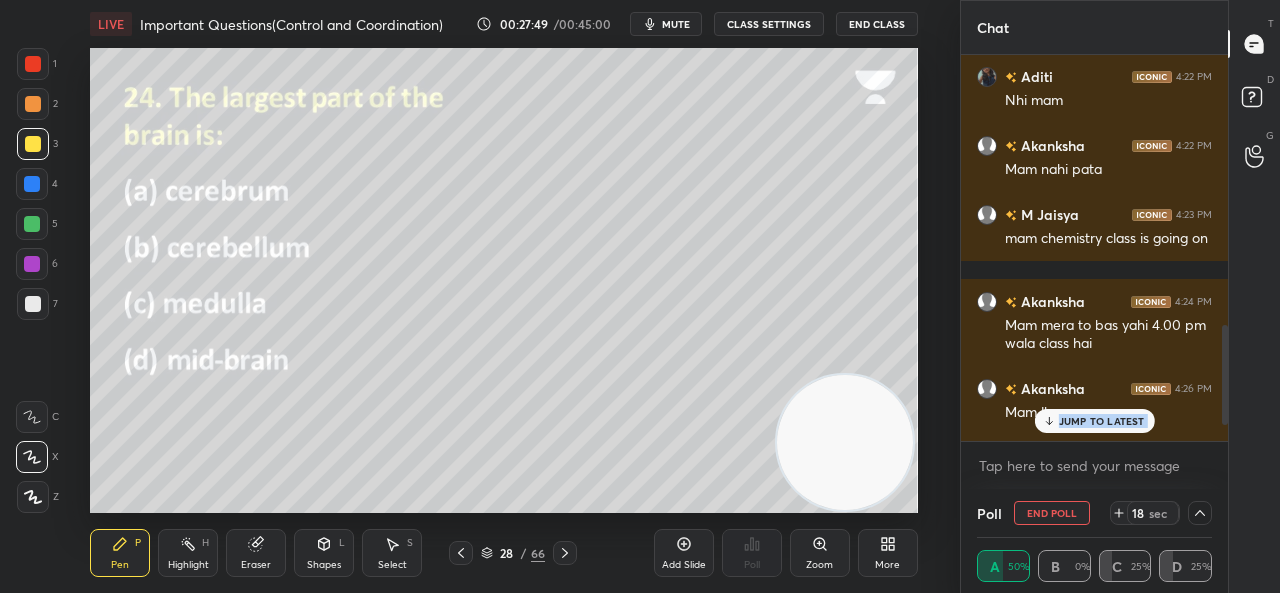 click on "JUMP TO LATEST" at bounding box center [1094, 421] 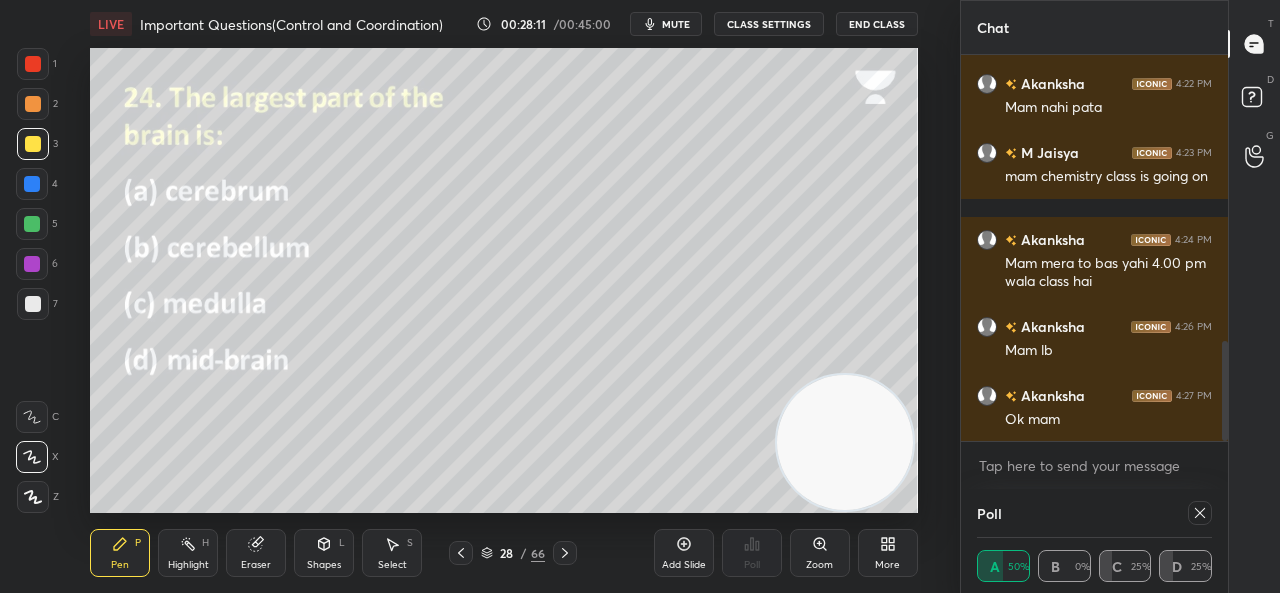 click 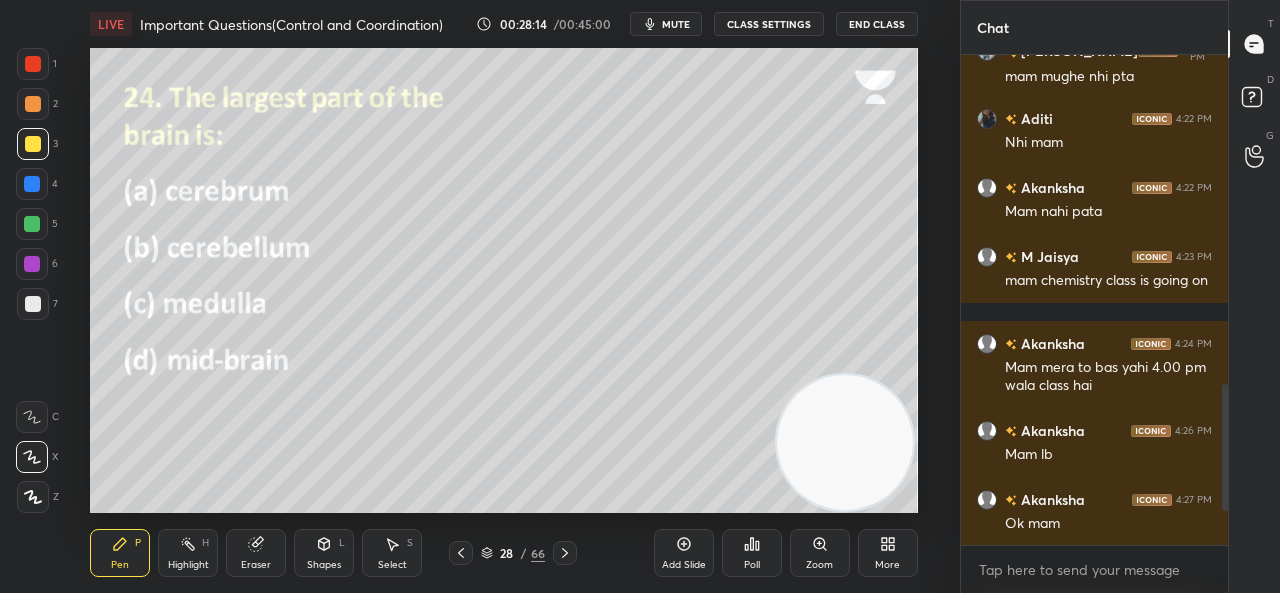 click 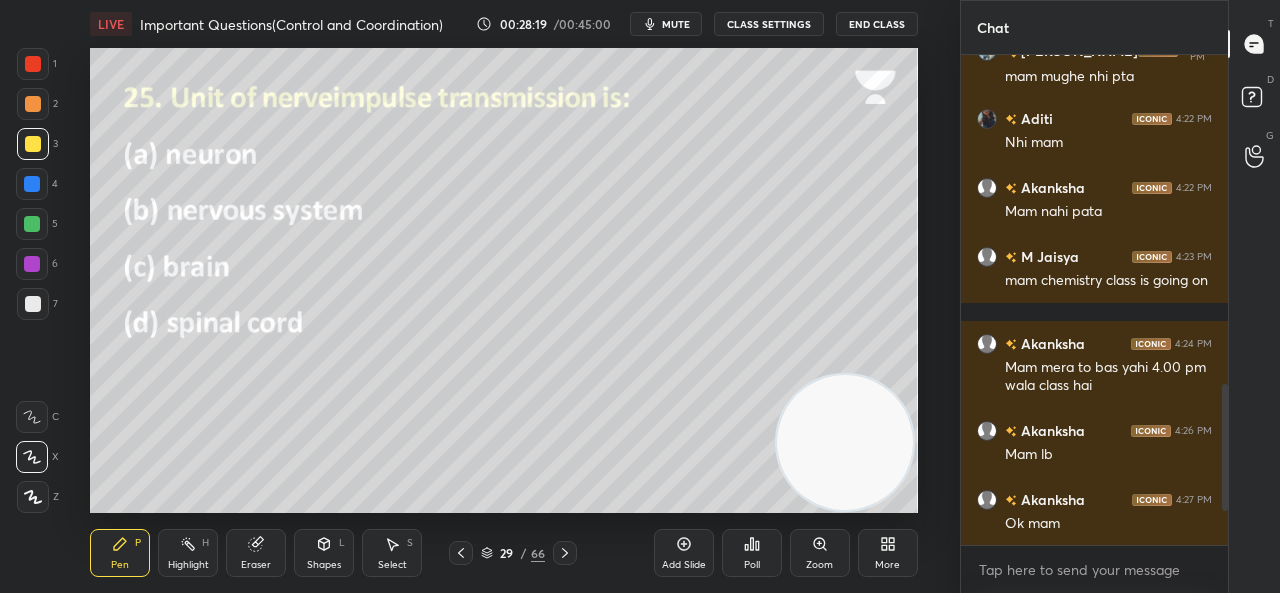 click on "Poll" at bounding box center [752, 565] 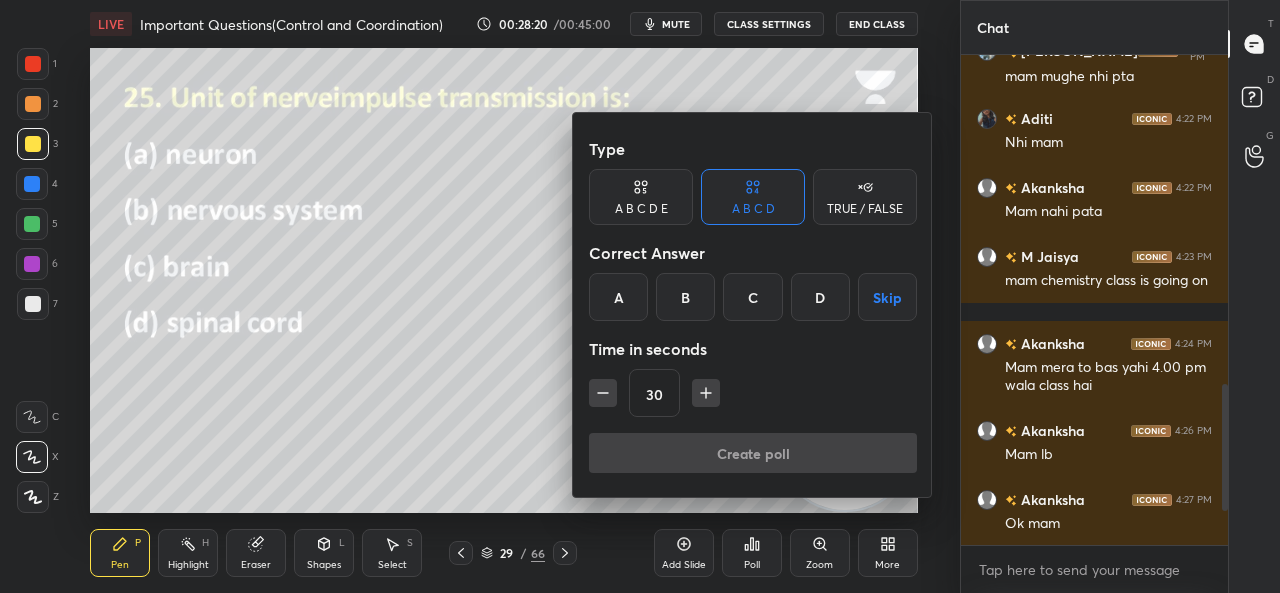 drag, startPoint x: 619, startPoint y: 296, endPoint x: 655, endPoint y: 415, distance: 124.32619 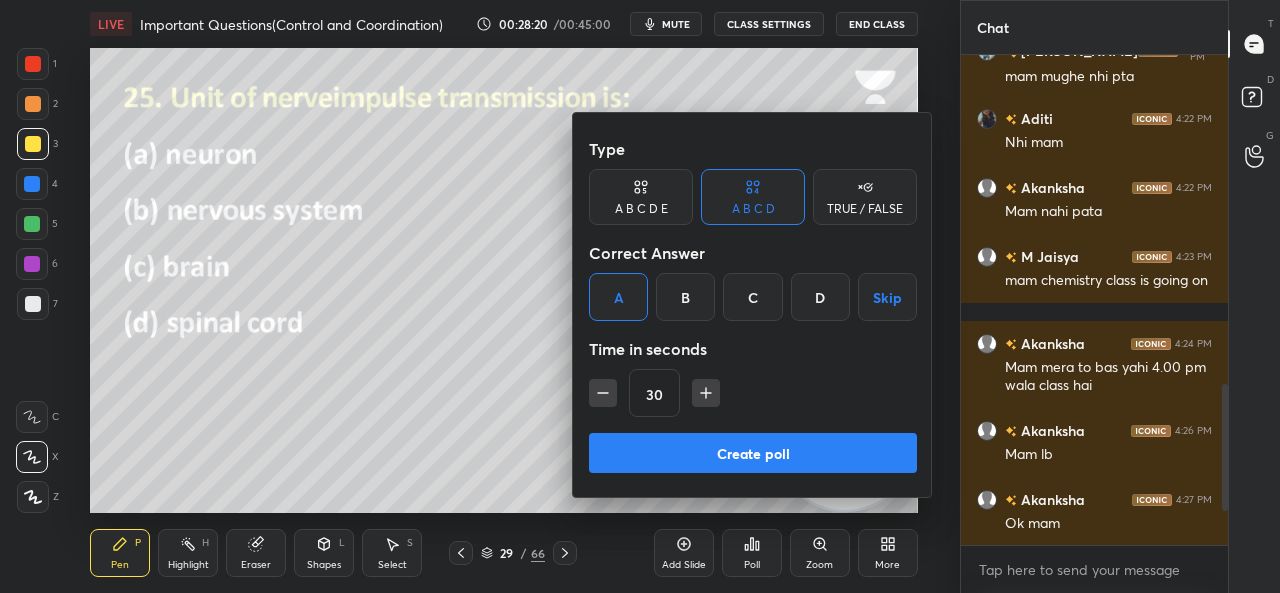 click on "Create poll" at bounding box center (753, 453) 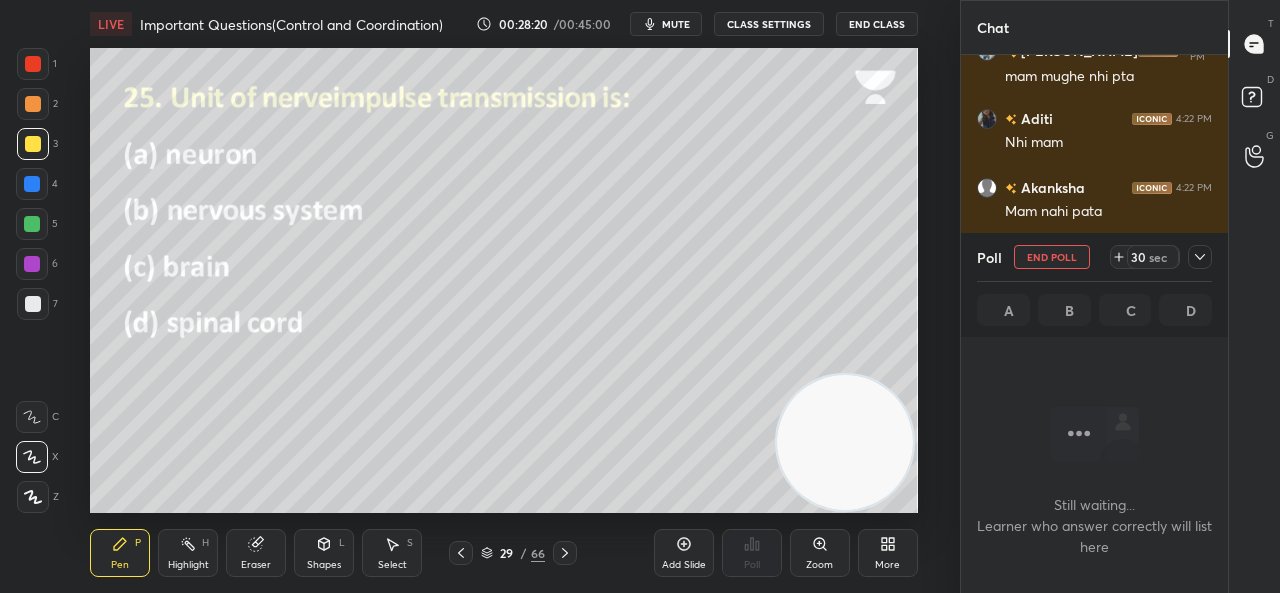 click on "Type A B C D E A B C D TRUE / FALSE Correct Answer A B C D Skip Time in seconds 30 Create poll" at bounding box center (753, 389) 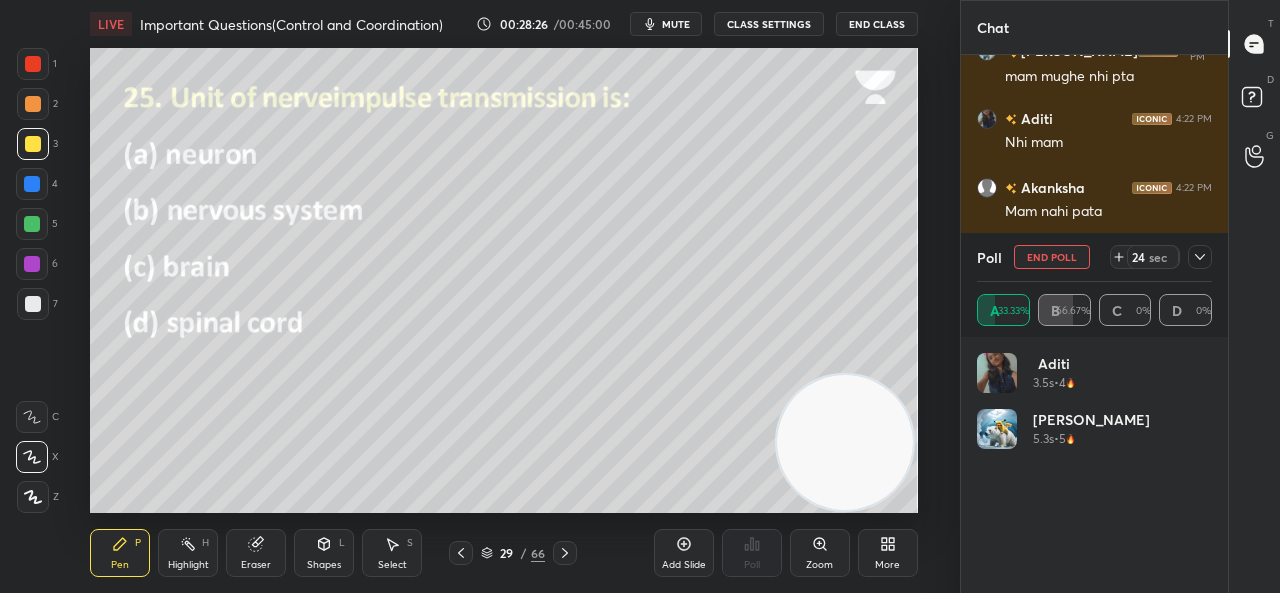 click on "A 33.33% B 66.67% C 0% D 0%" at bounding box center [1094, 310] 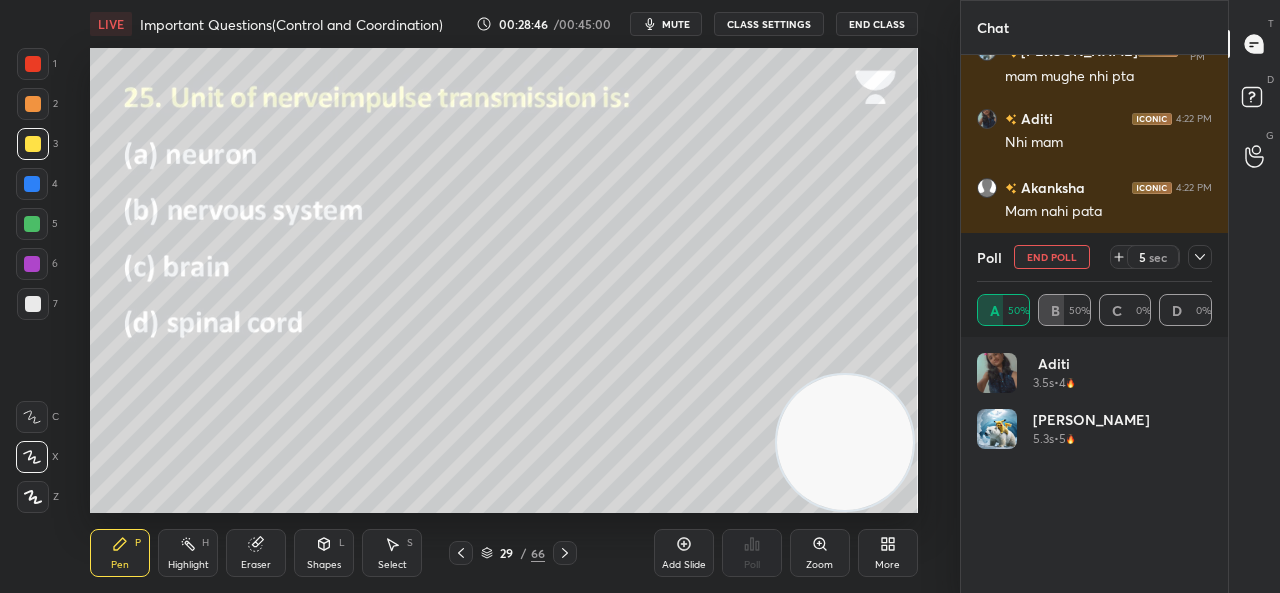 drag, startPoint x: 1279, startPoint y: 290, endPoint x: 1268, endPoint y: 285, distance: 12.083046 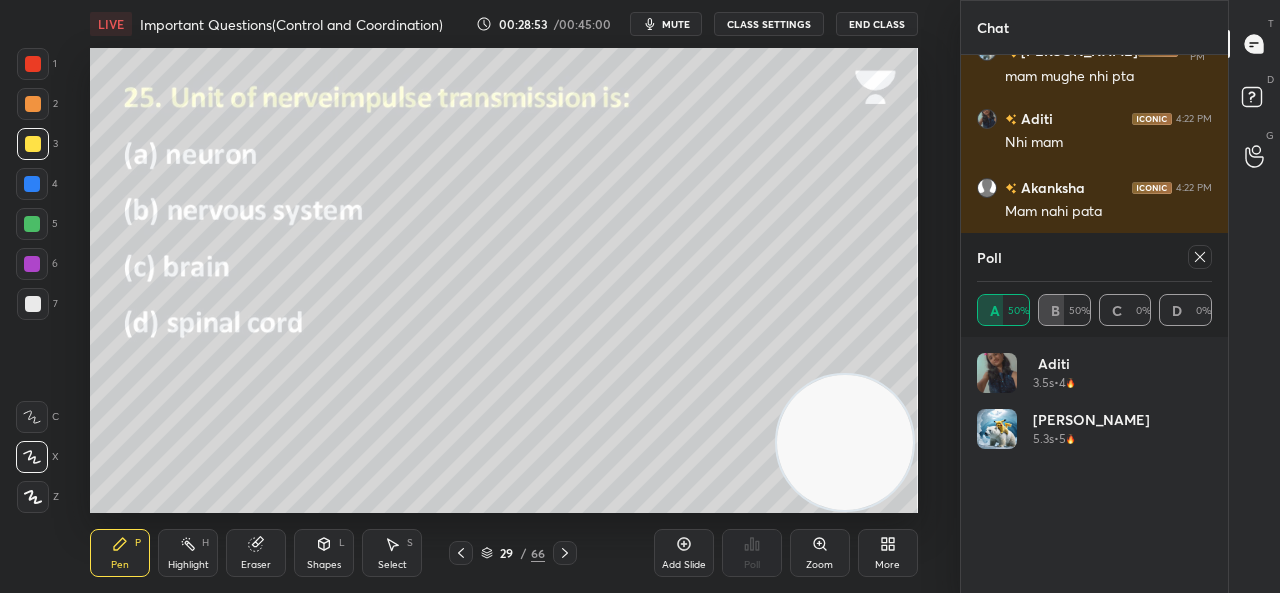 click 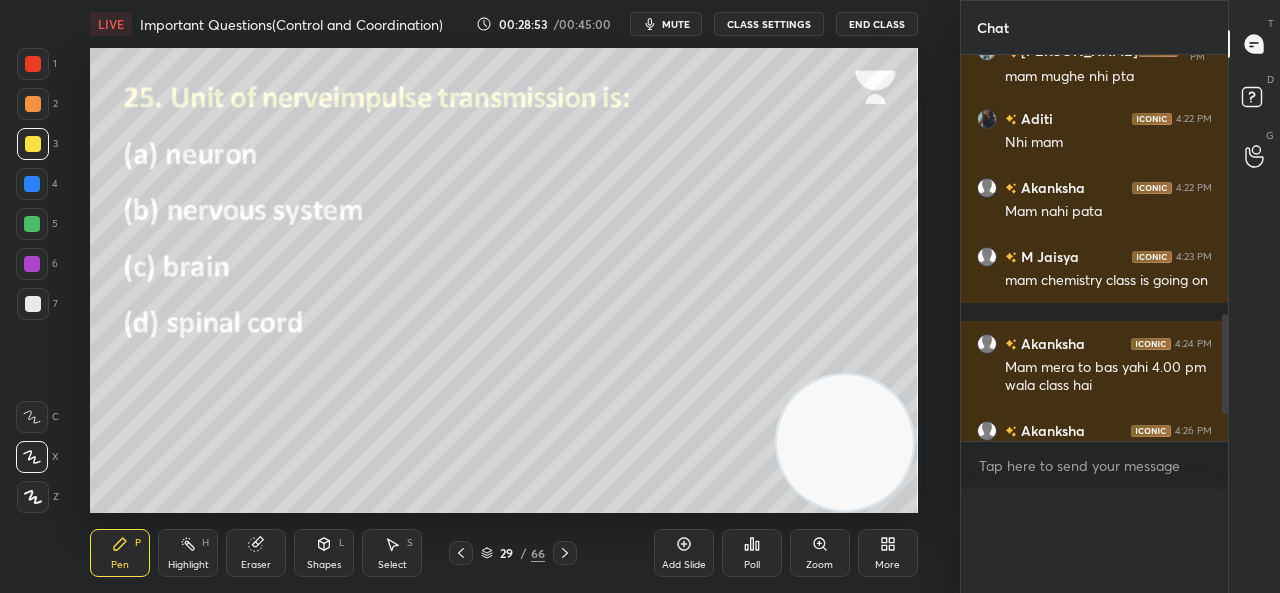 scroll, scrollTop: 88, scrollLeft: 229, axis: both 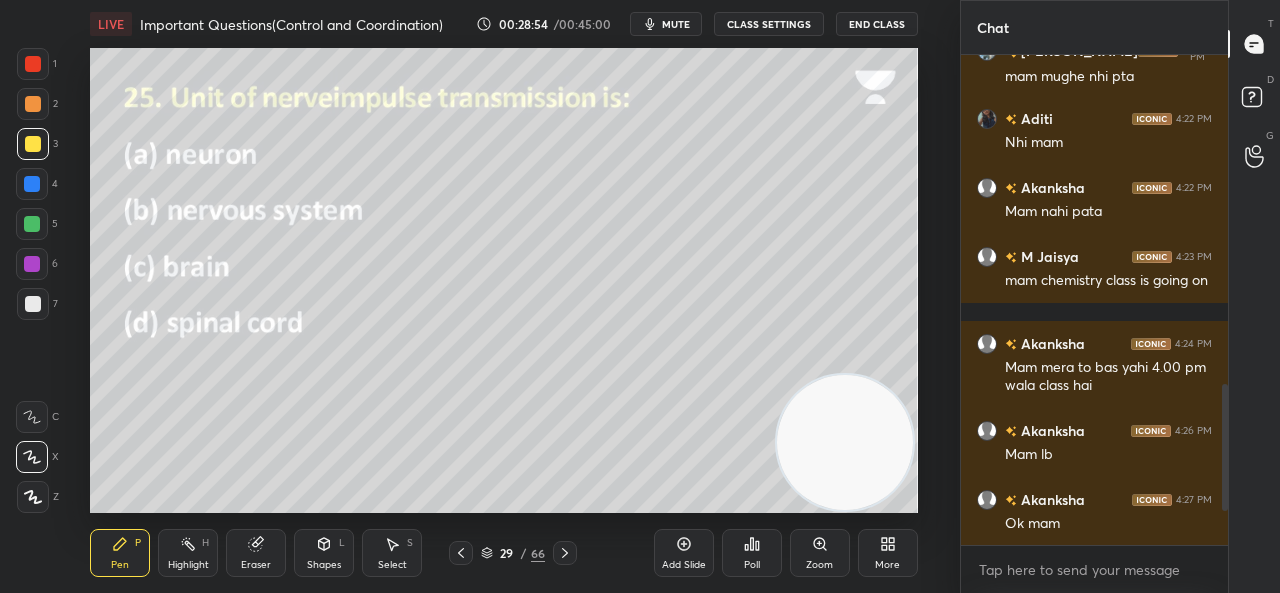 click 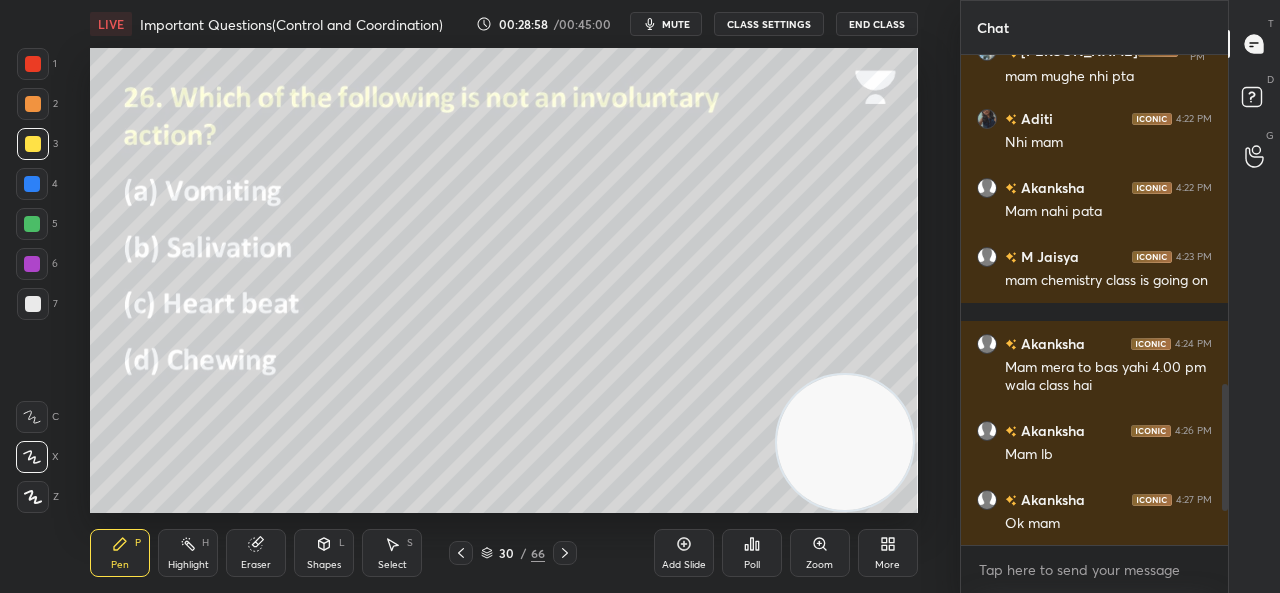 click on "Poll" at bounding box center [752, 553] 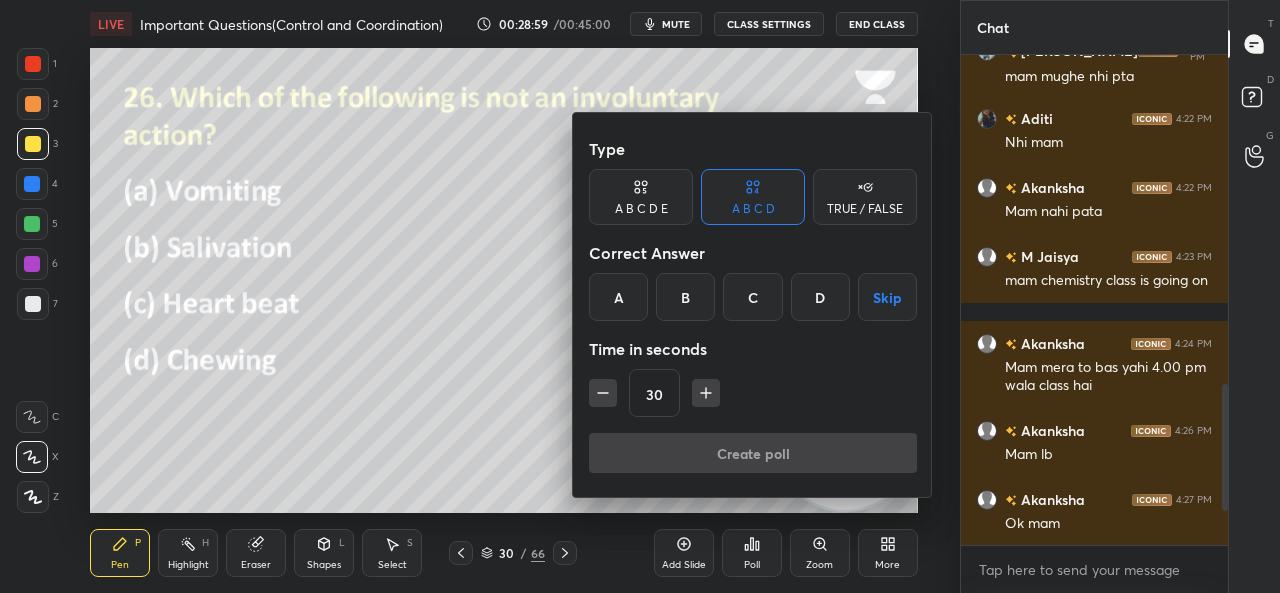 drag, startPoint x: 815, startPoint y: 287, endPoint x: 775, endPoint y: 387, distance: 107.70329 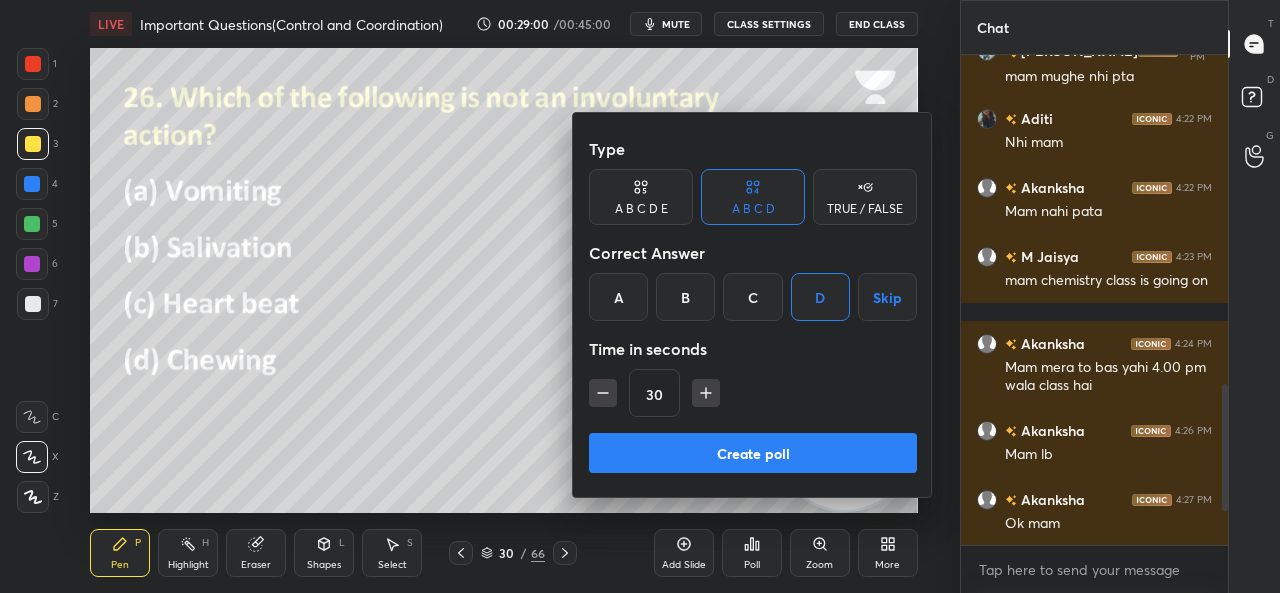 click on "Create poll" at bounding box center [753, 453] 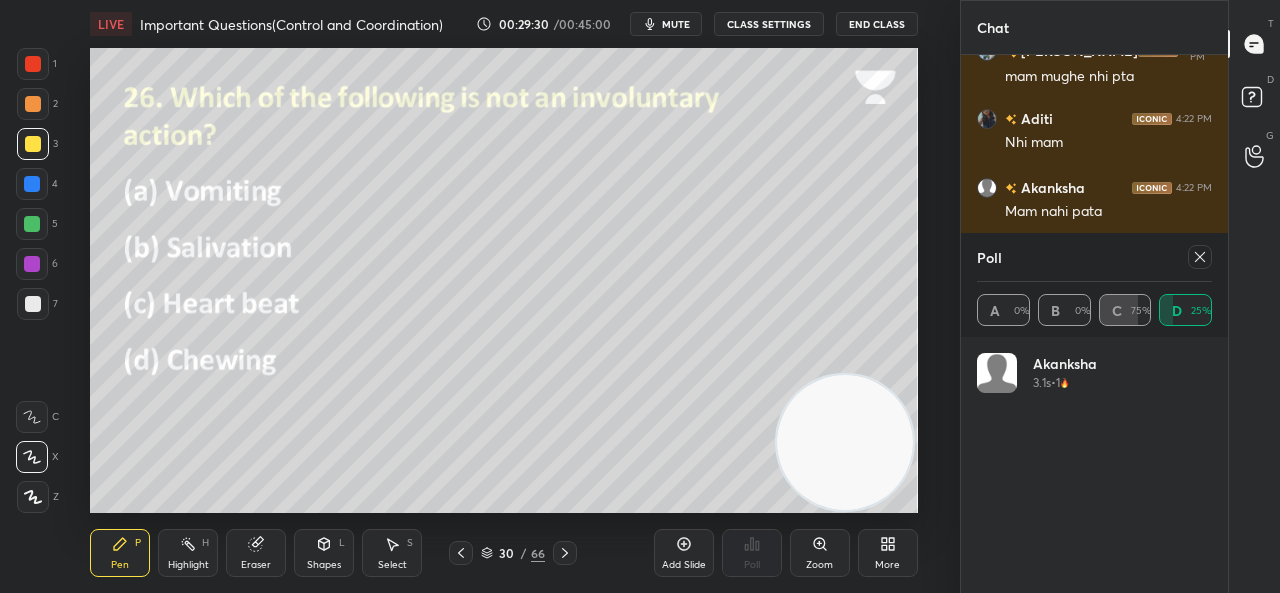 click 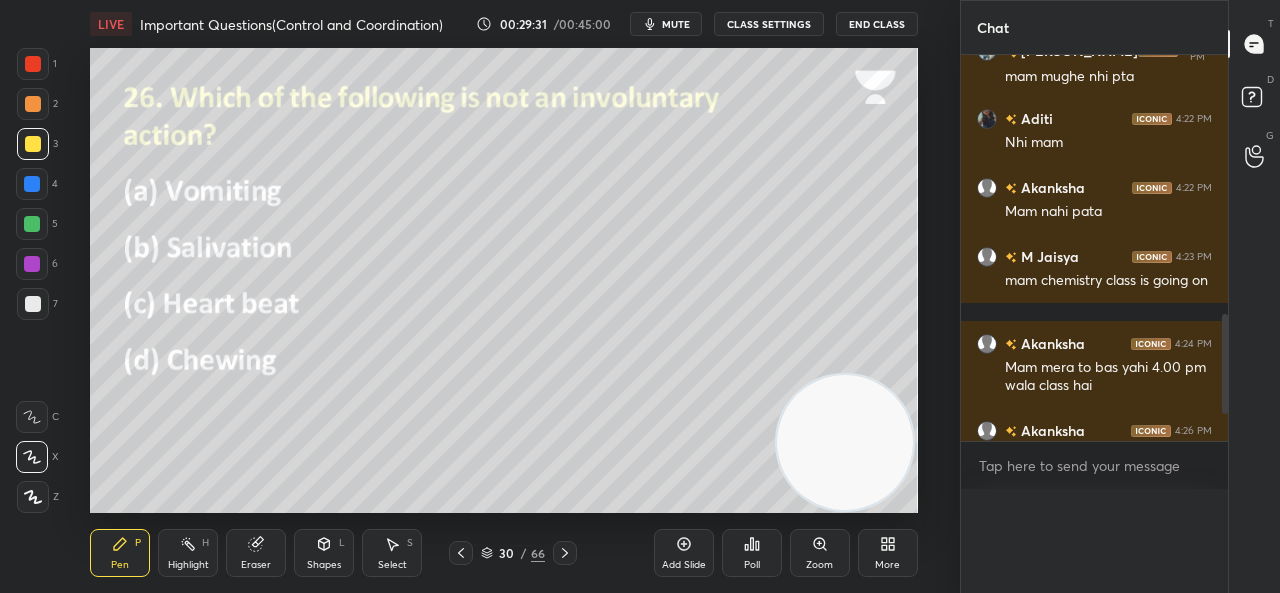 scroll, scrollTop: 1, scrollLeft: 6, axis: both 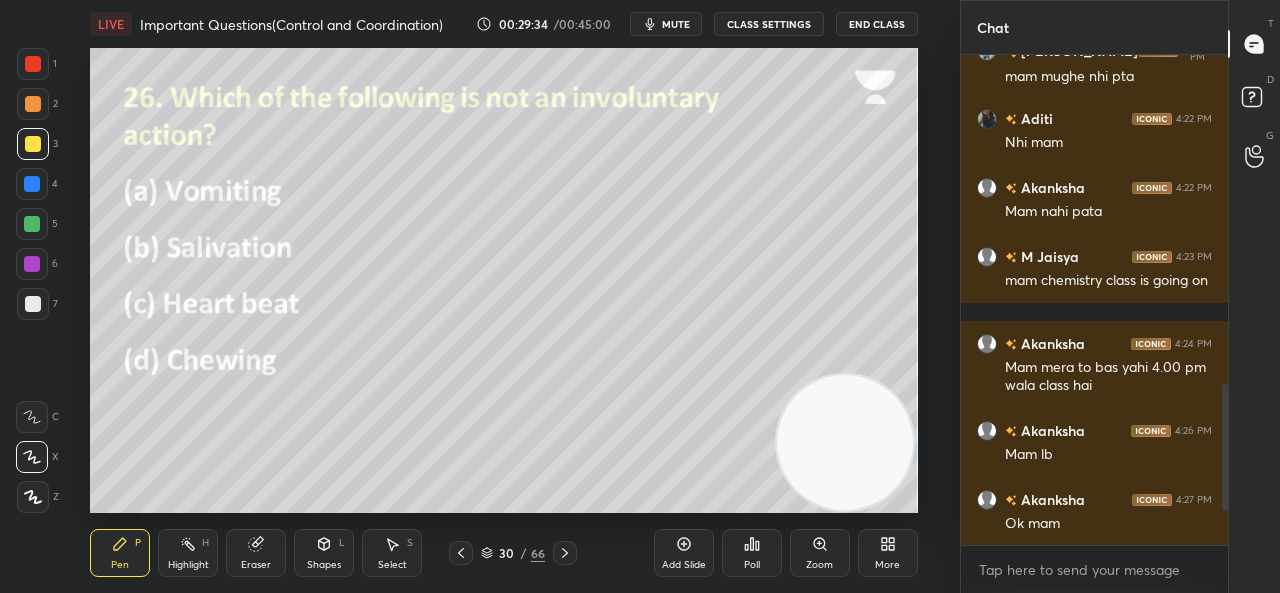 click 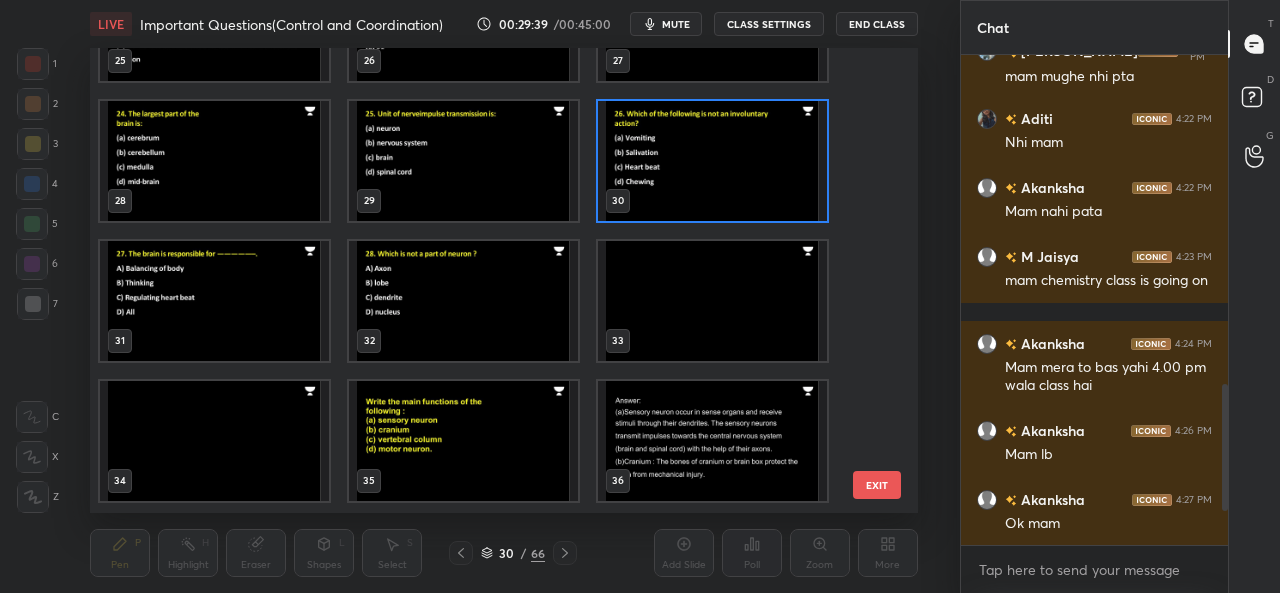 click at bounding box center (214, 300) 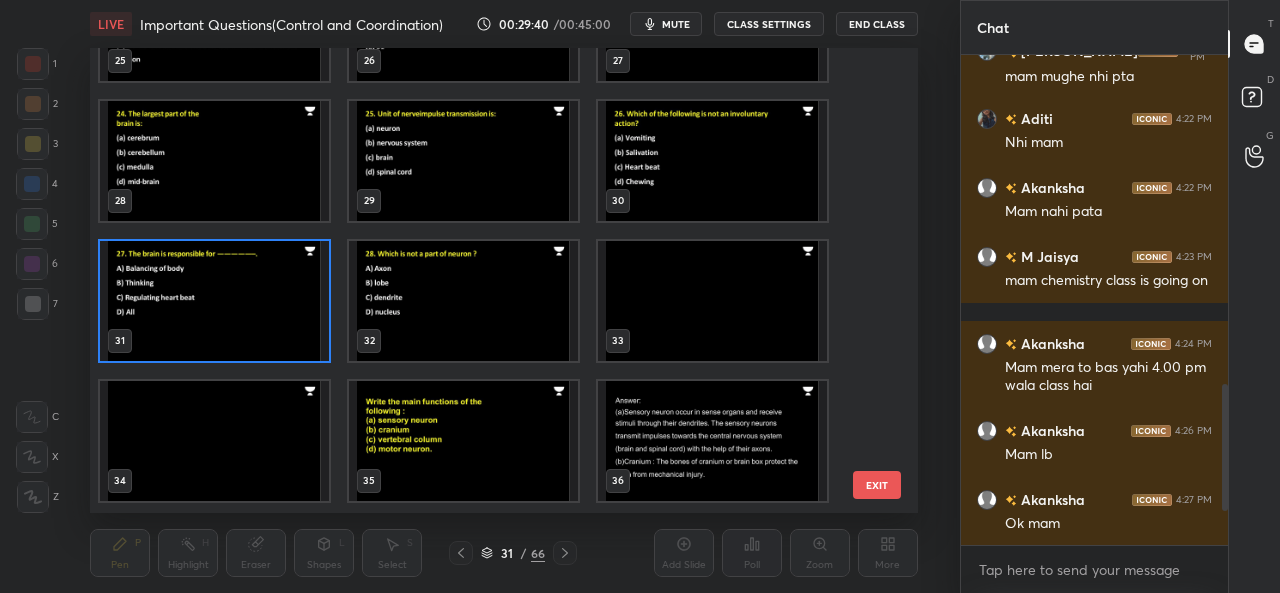 click at bounding box center [214, 300] 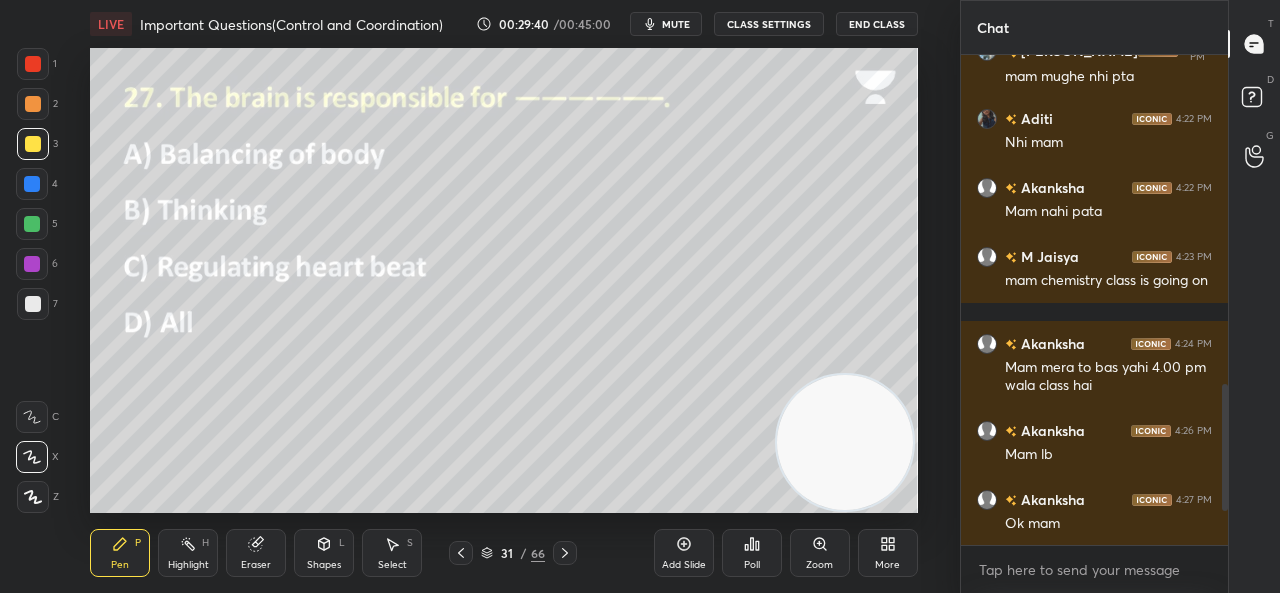 click at bounding box center (214, 300) 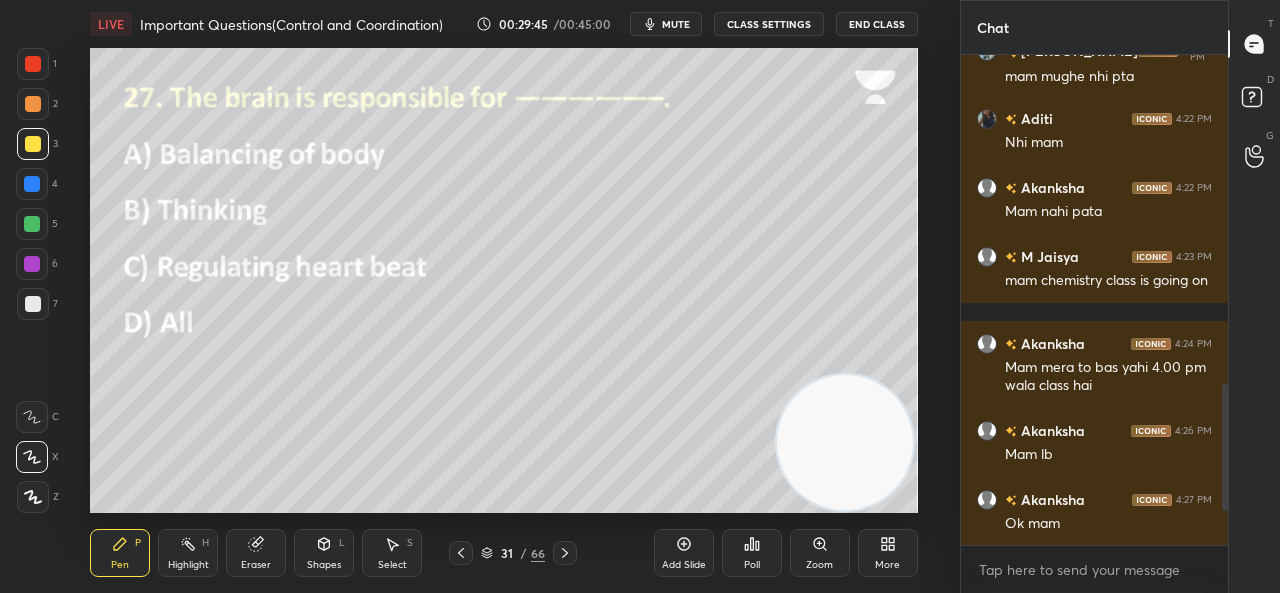 click 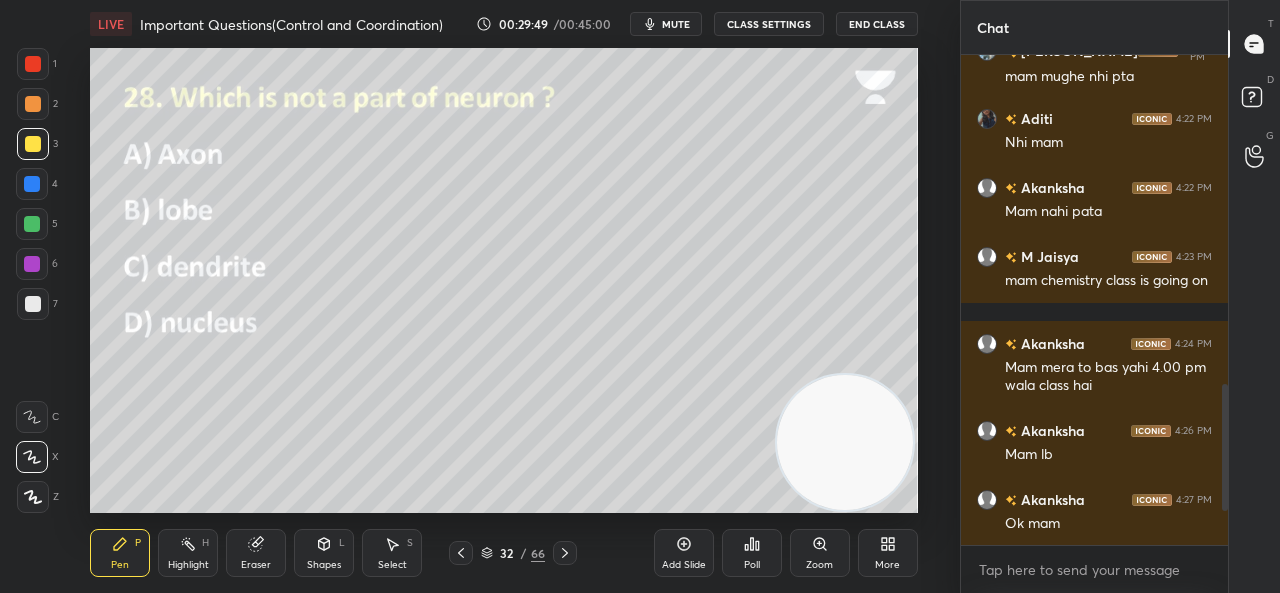click 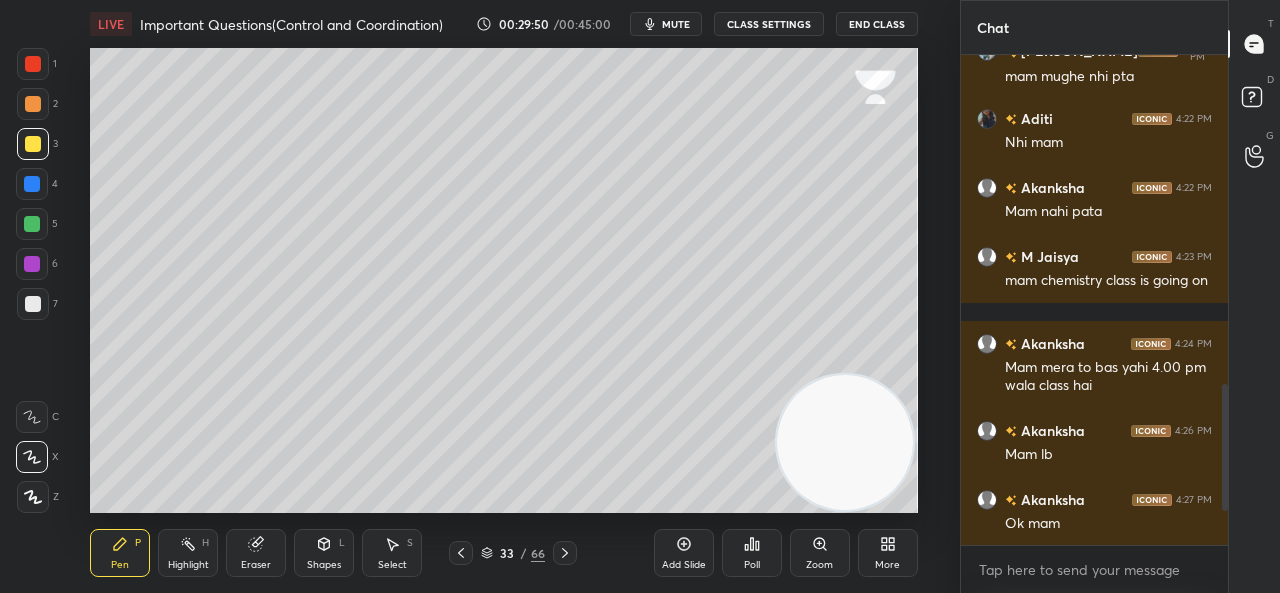 click 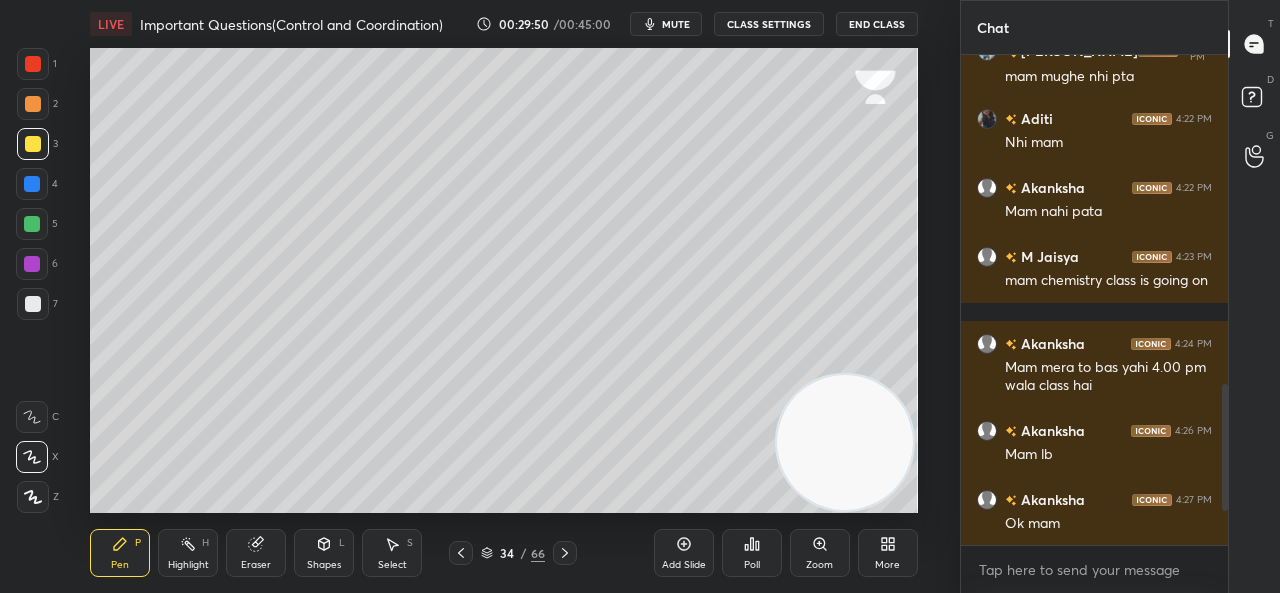 click 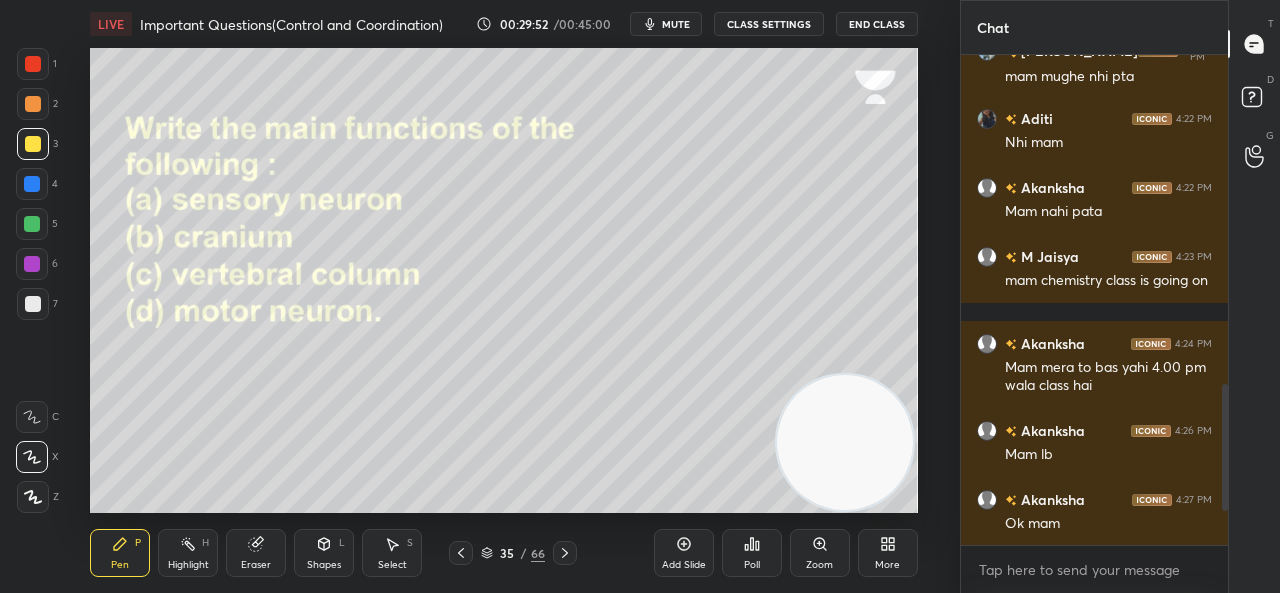 click at bounding box center [33, 104] 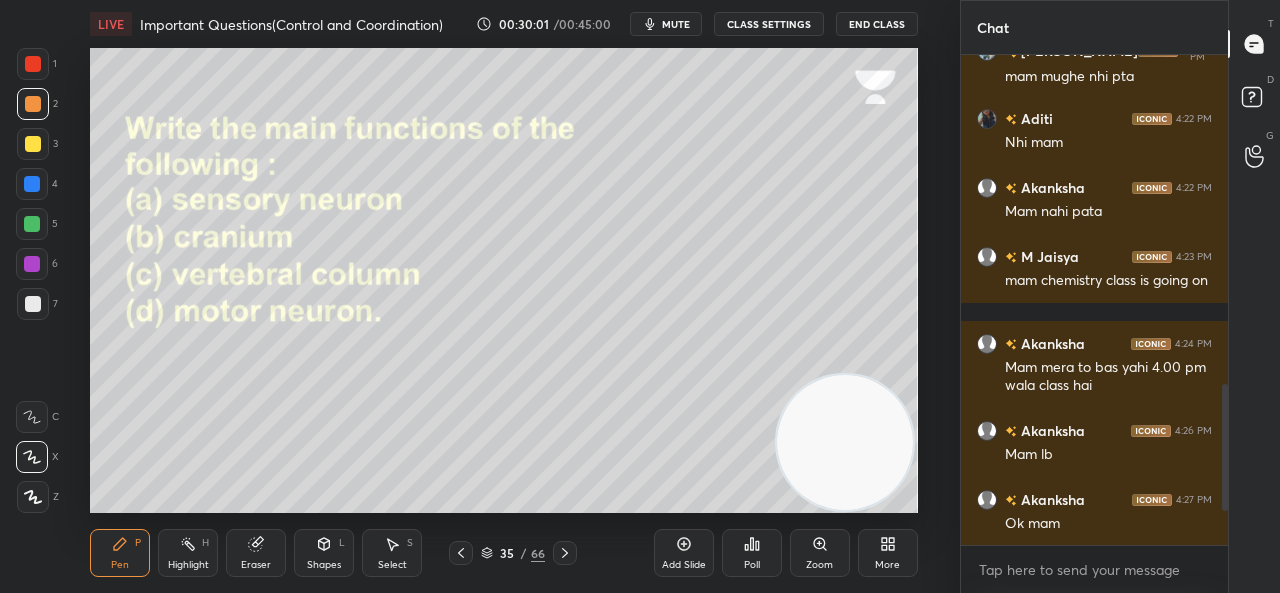 click 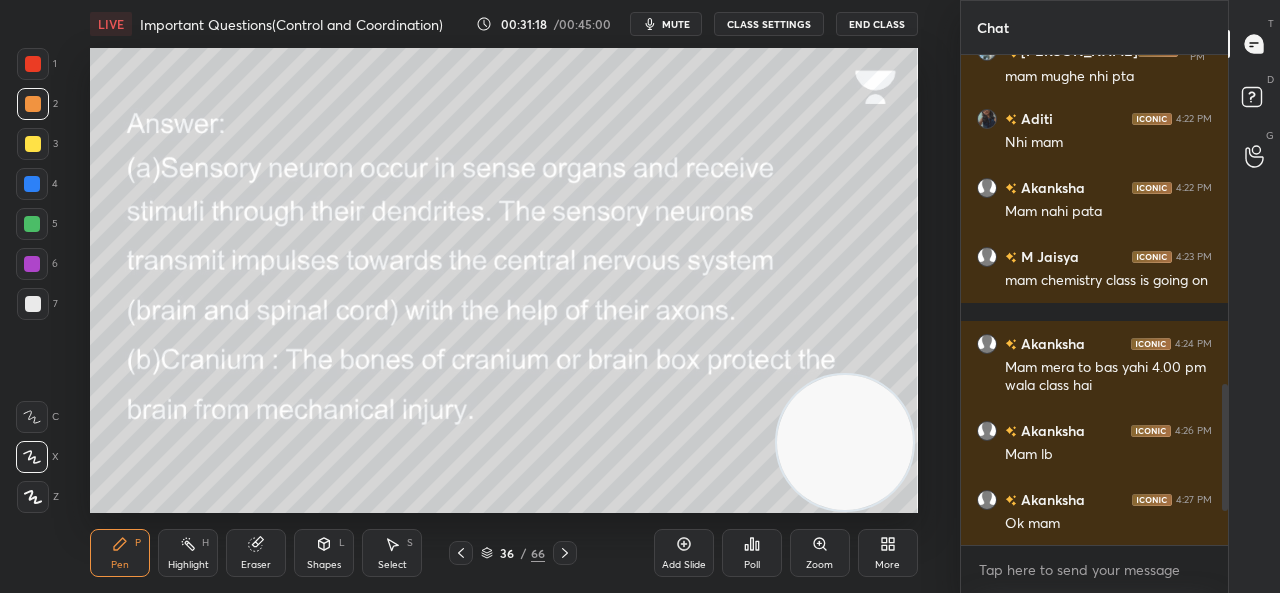 click 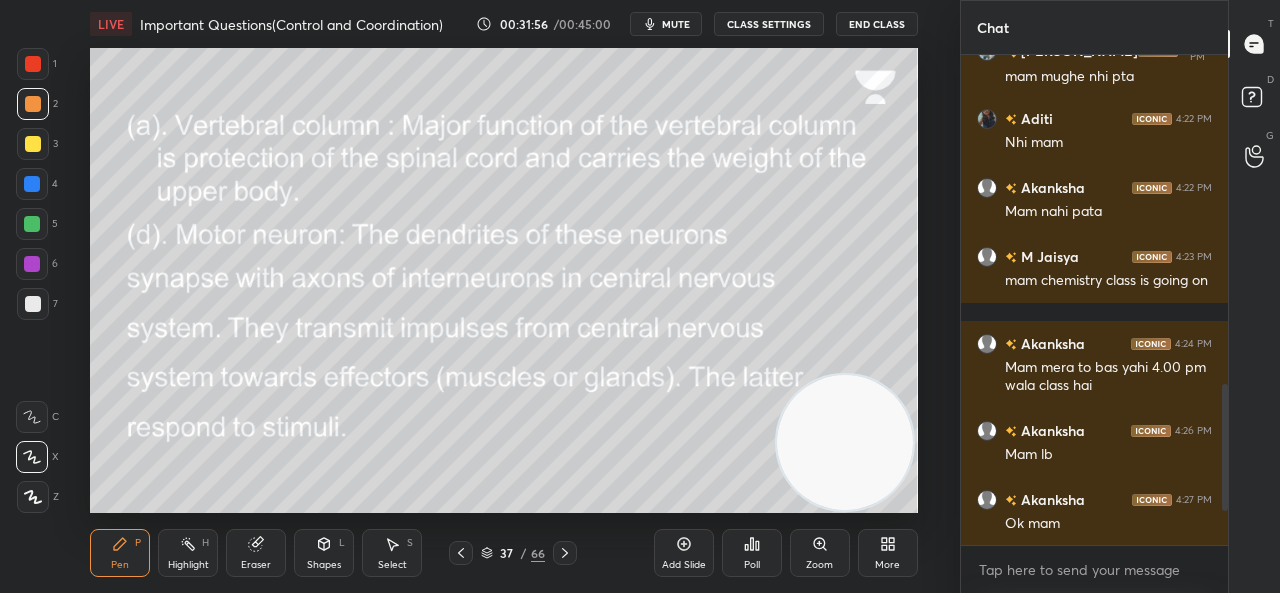 click 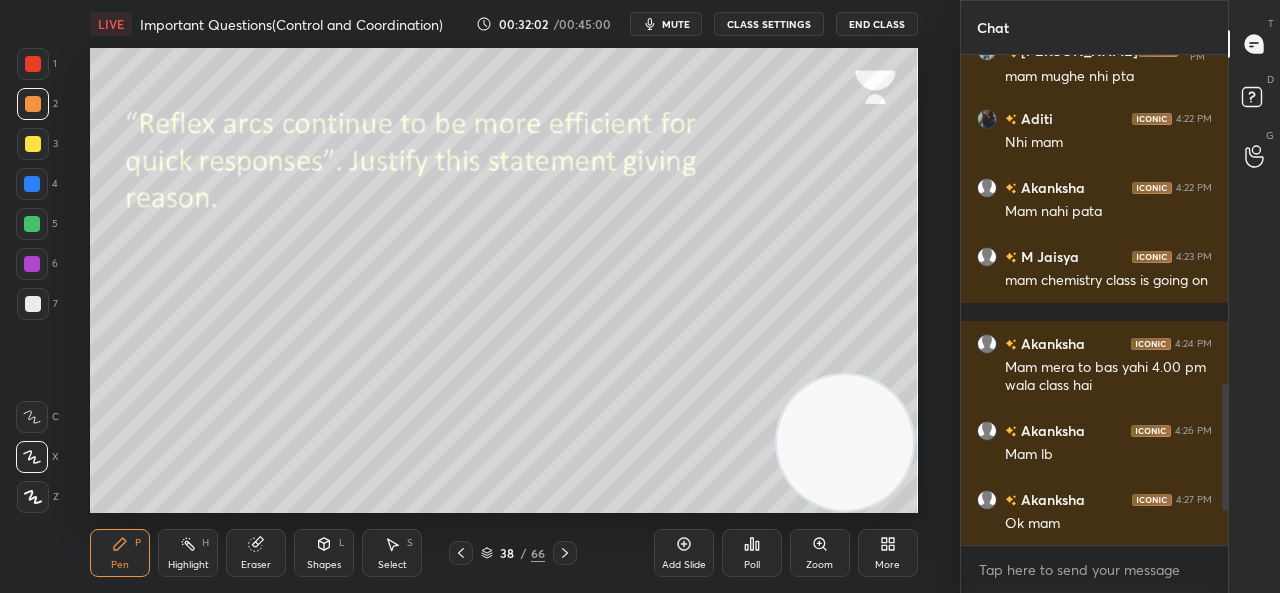 click 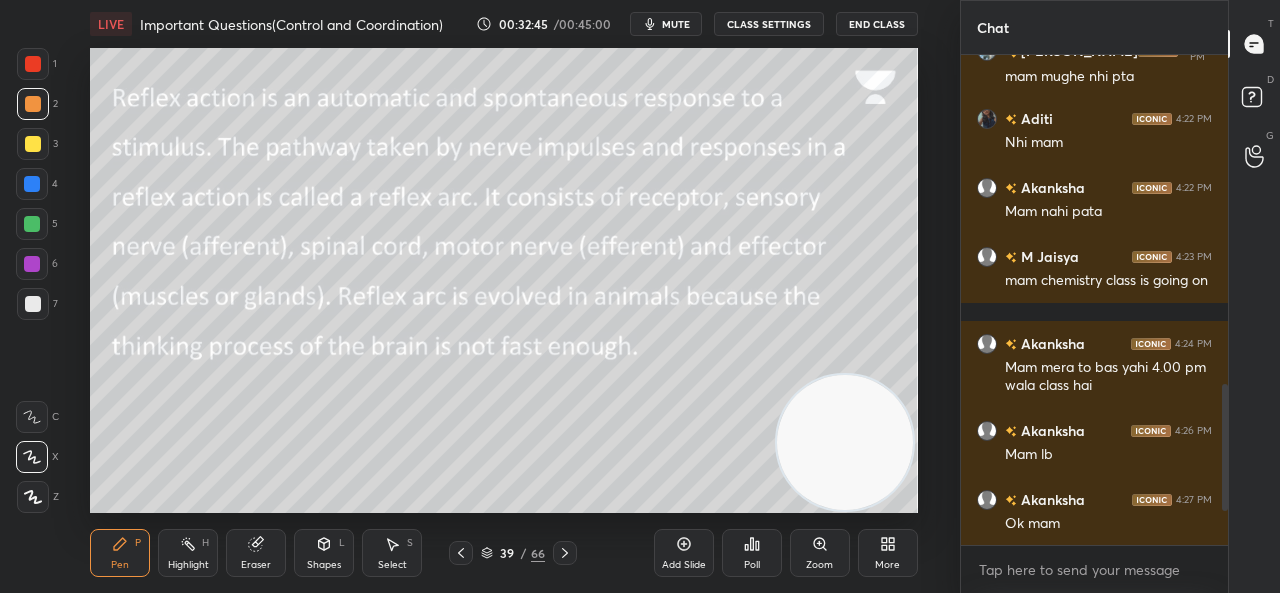 click 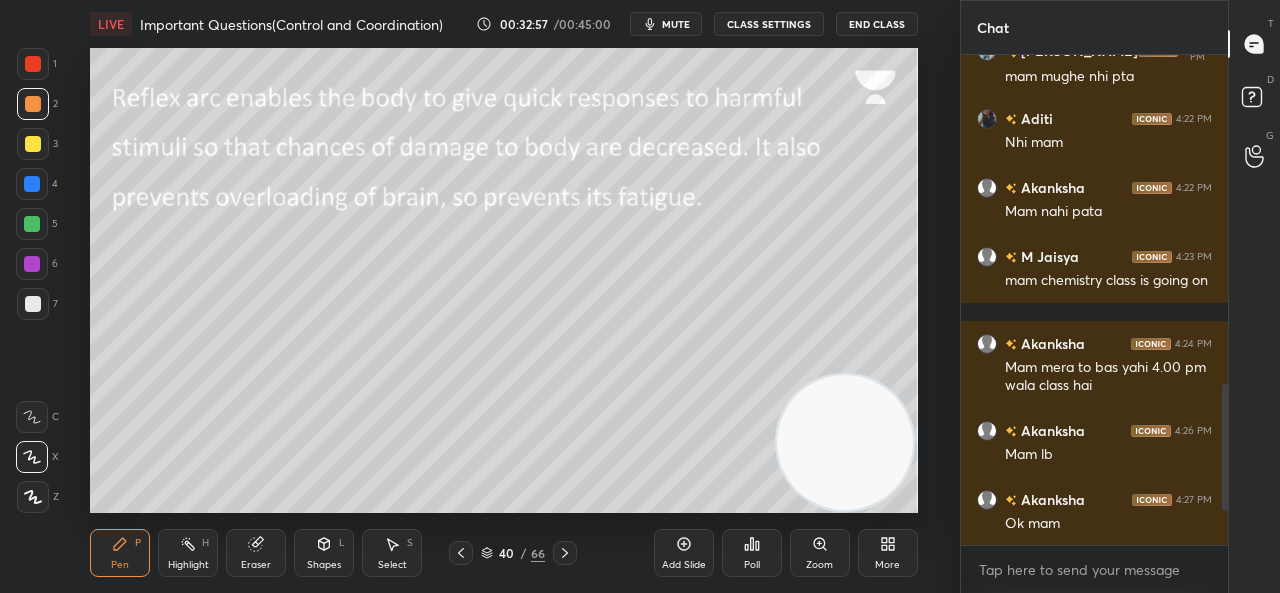 click 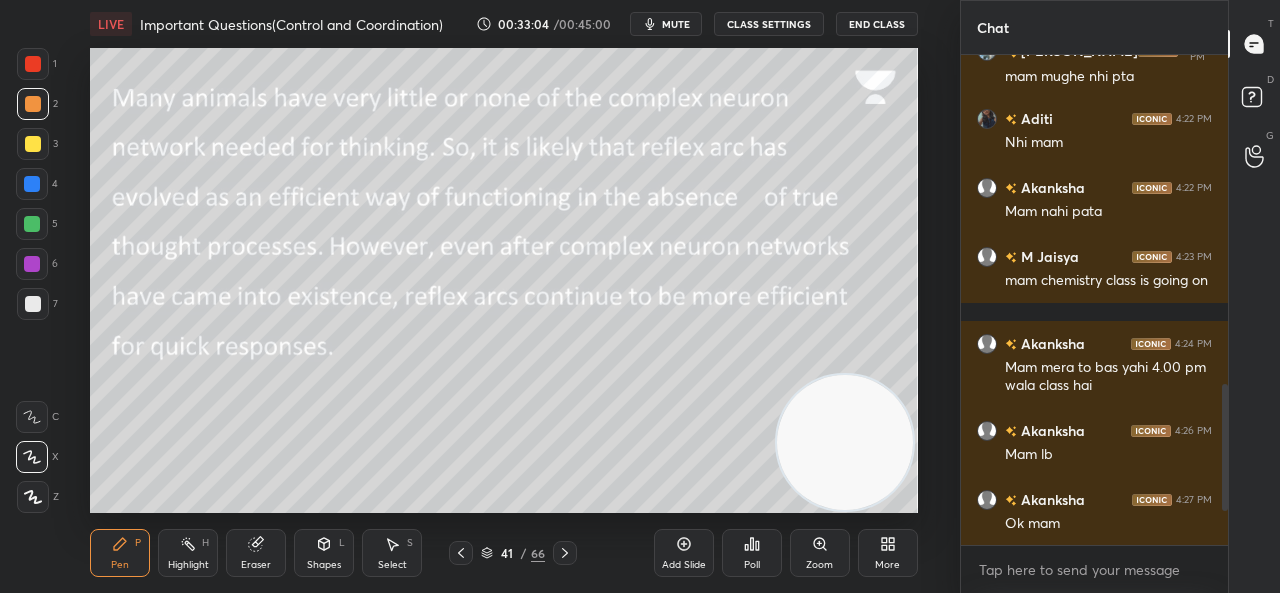 click 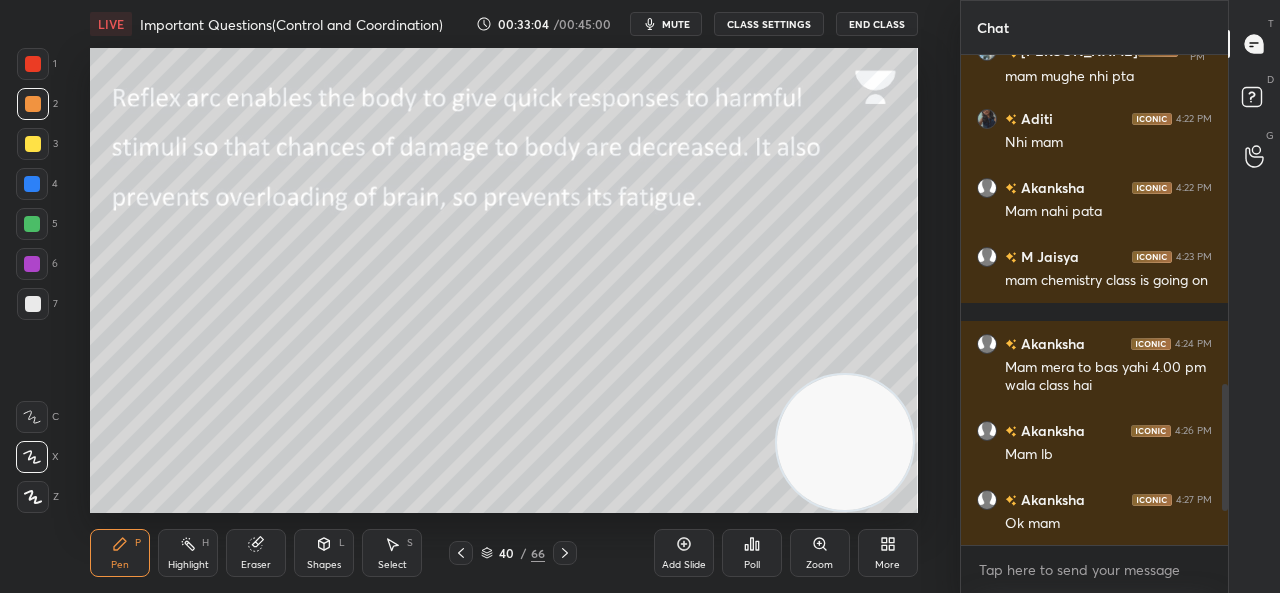 click 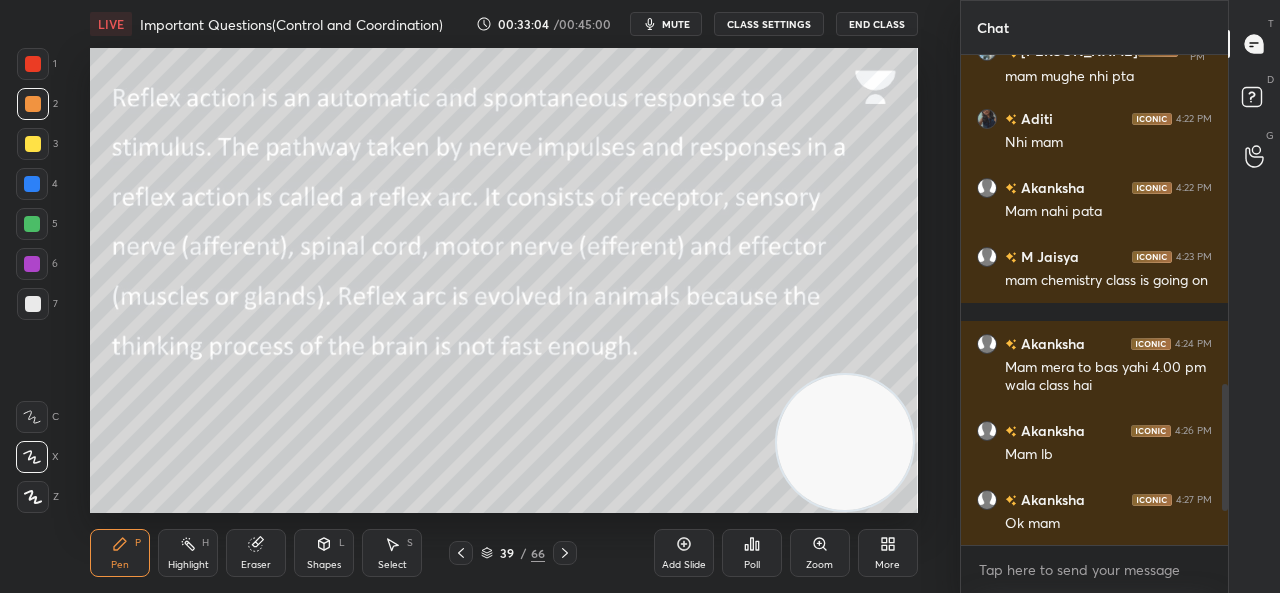 click 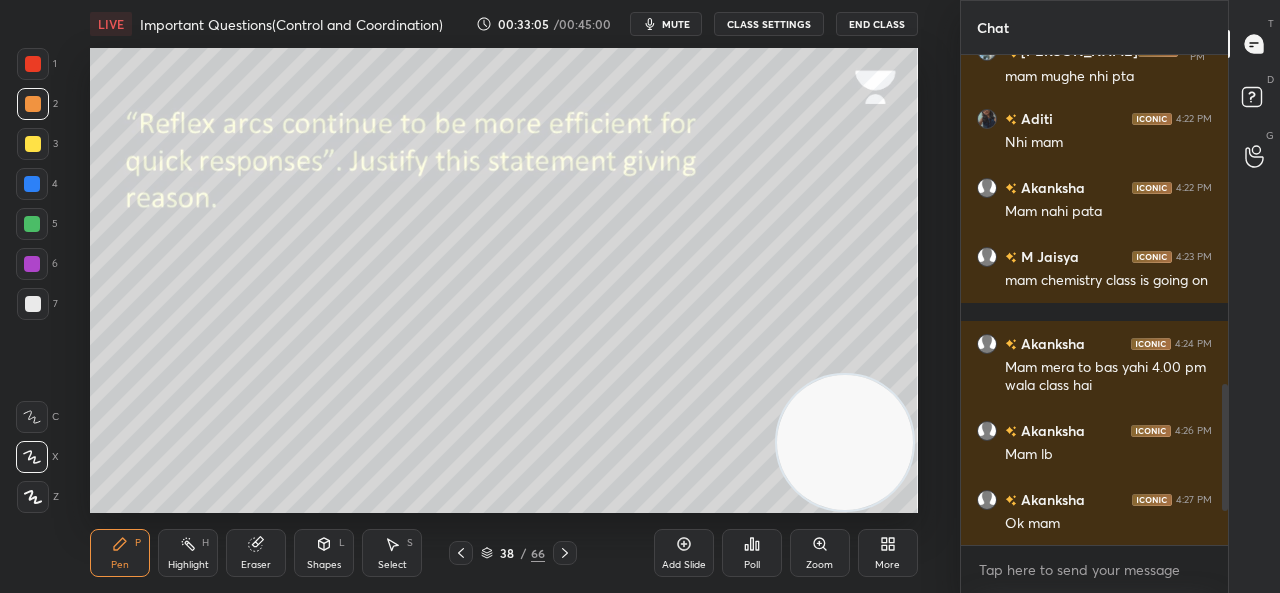 click on "38" at bounding box center (507, 553) 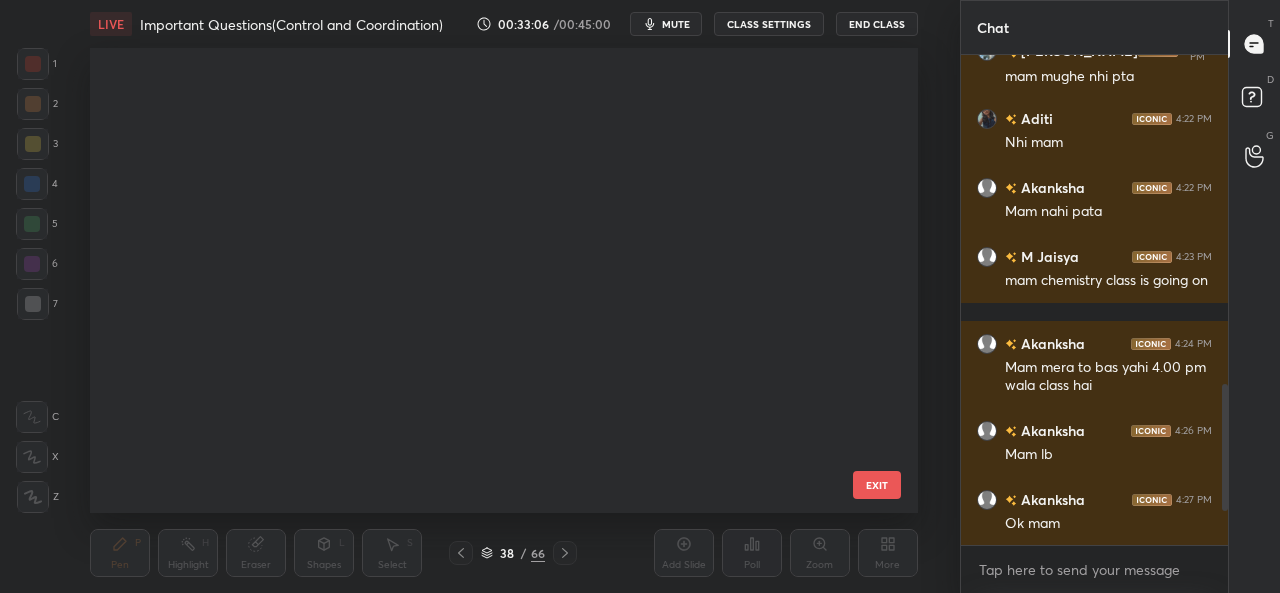 scroll, scrollTop: 459, scrollLeft: 817, axis: both 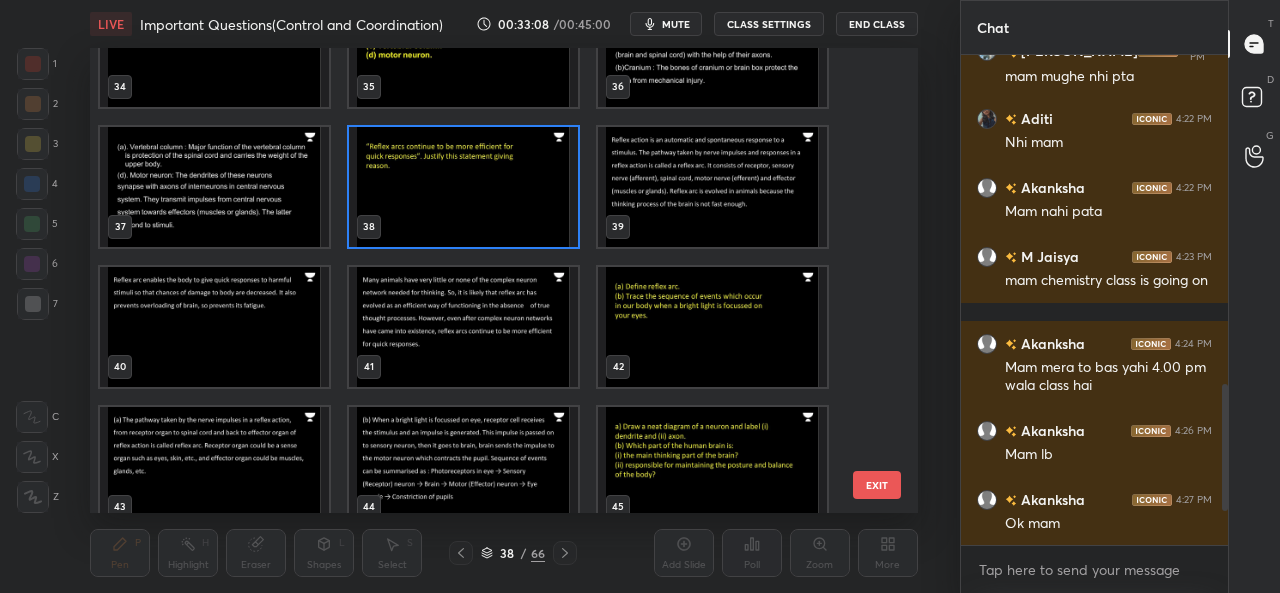 click at bounding box center [712, 327] 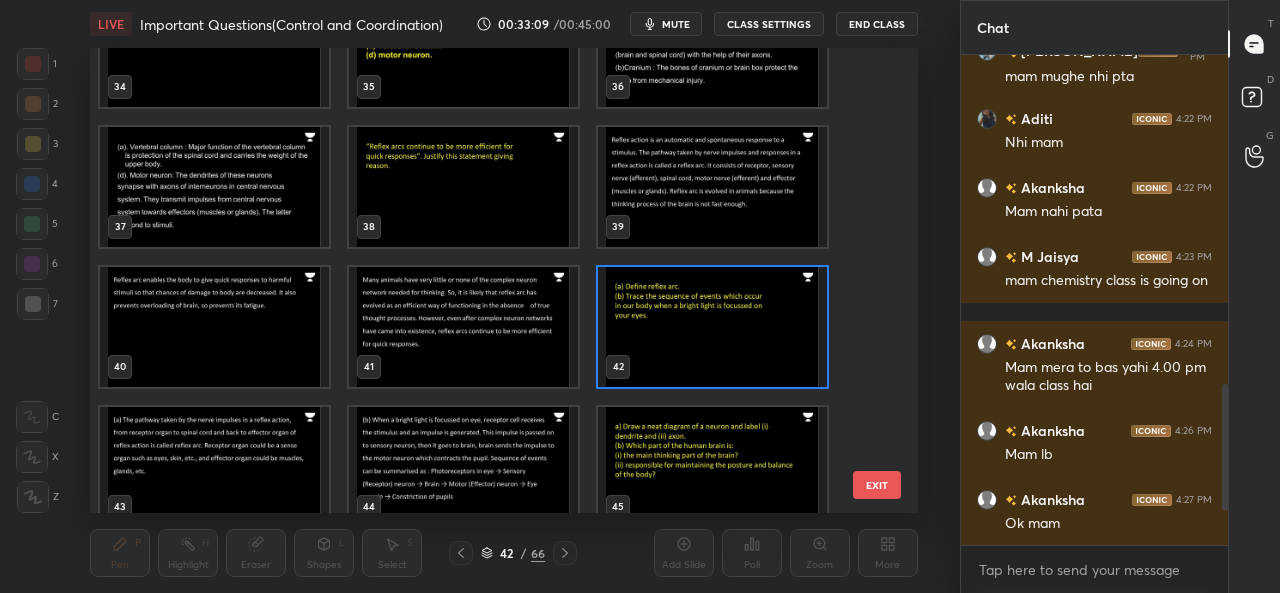 click at bounding box center [712, 327] 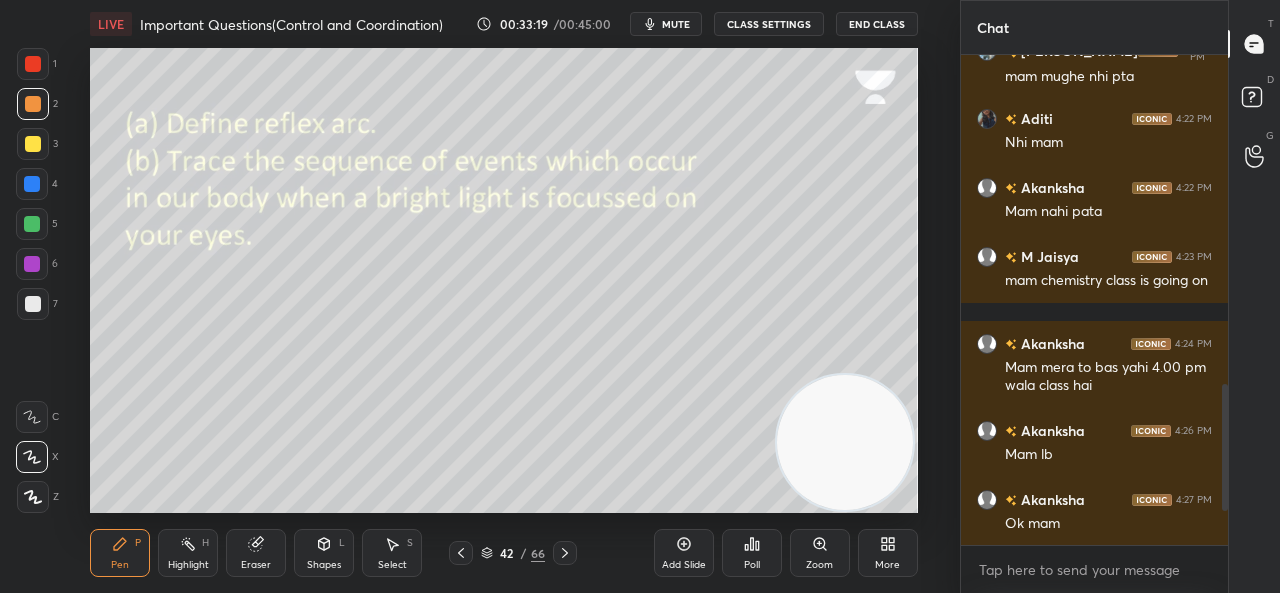 click 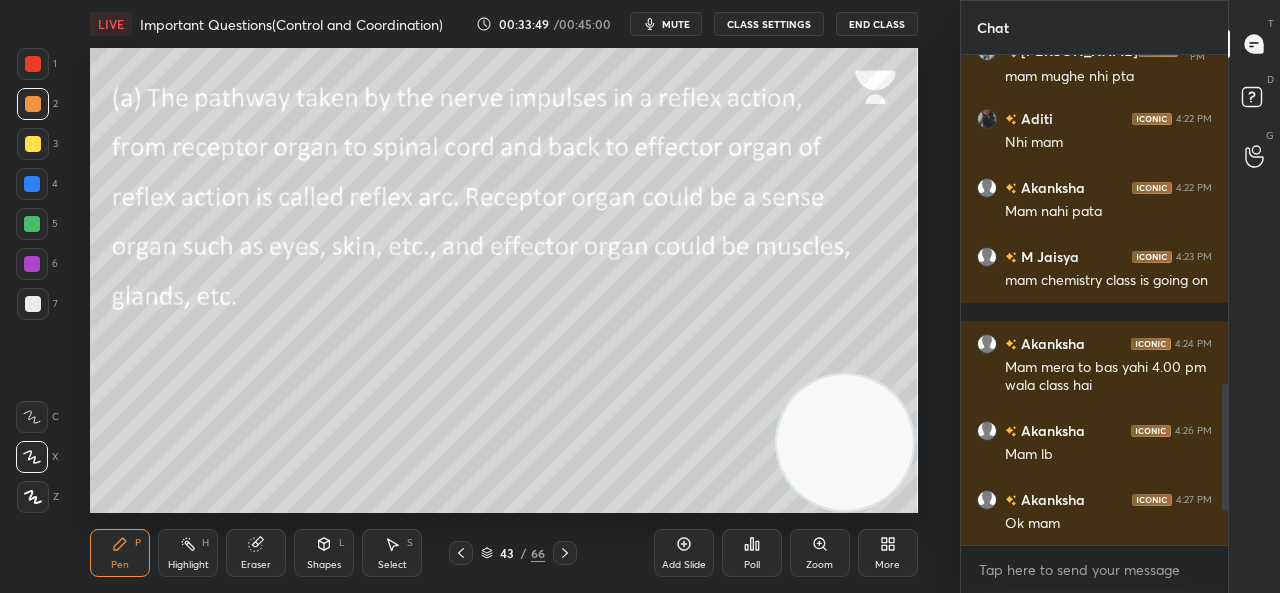 scroll, scrollTop: 443, scrollLeft: 261, axis: both 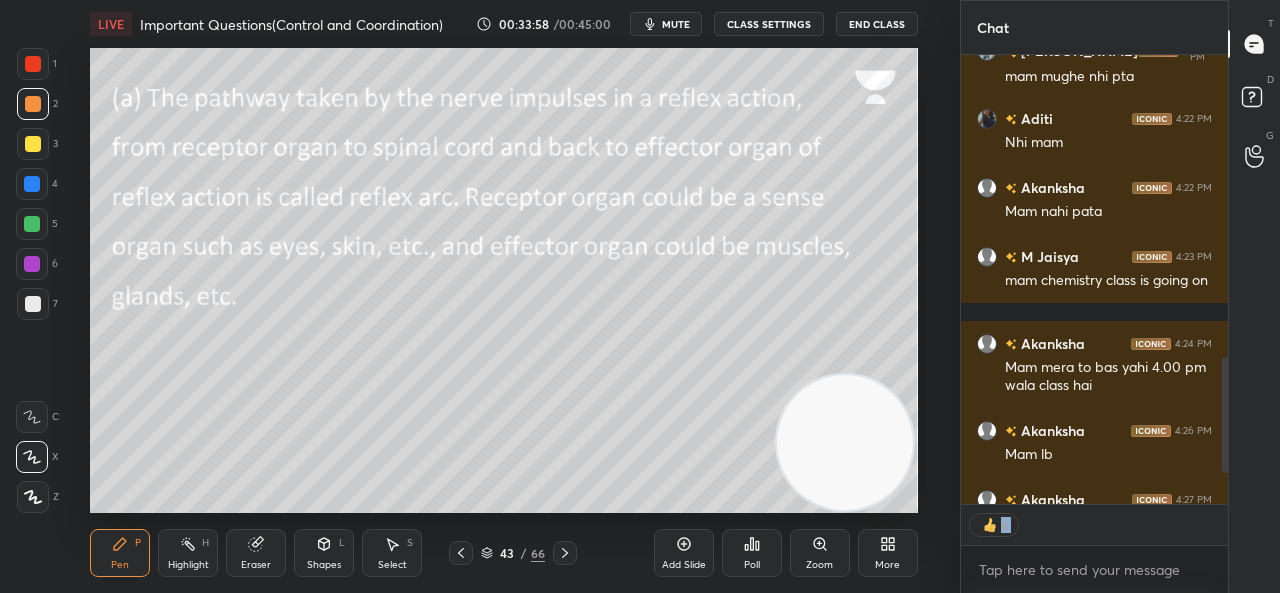 drag, startPoint x: 566, startPoint y: 553, endPoint x: 569, endPoint y: 541, distance: 12.369317 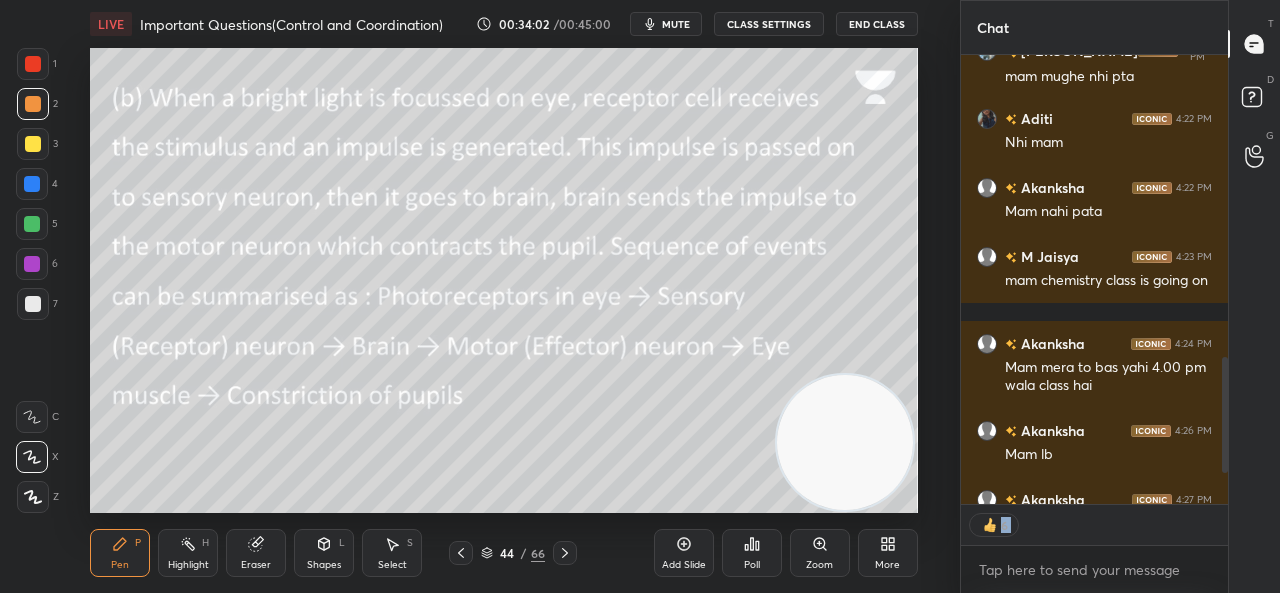 click 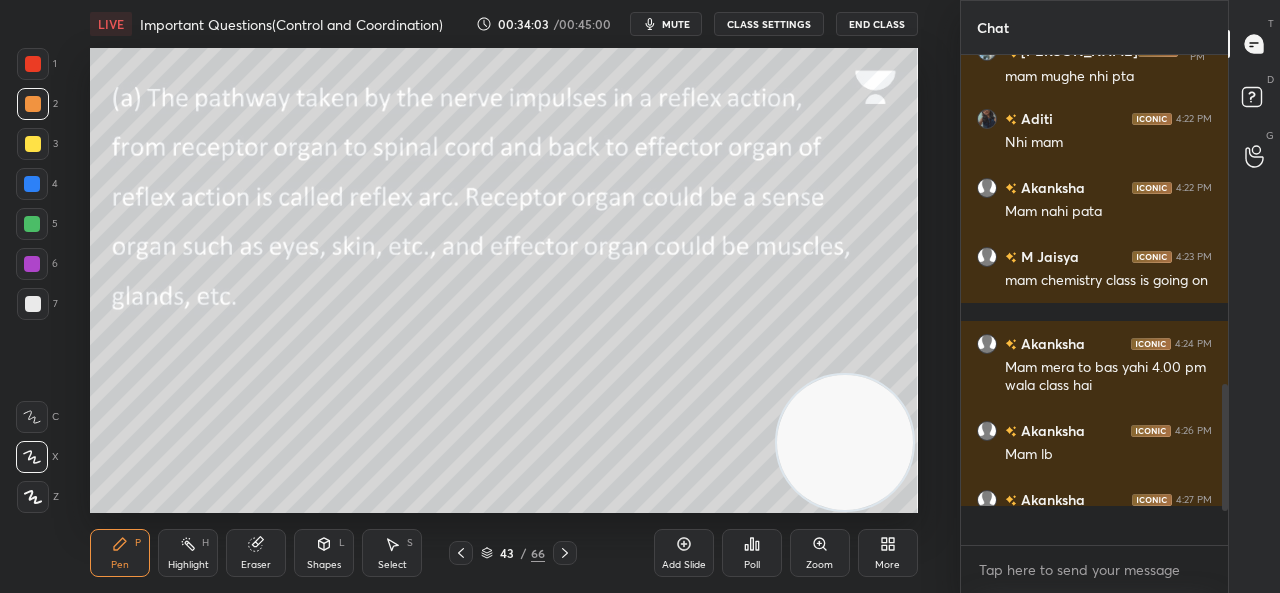 scroll, scrollTop: 7, scrollLeft: 6, axis: both 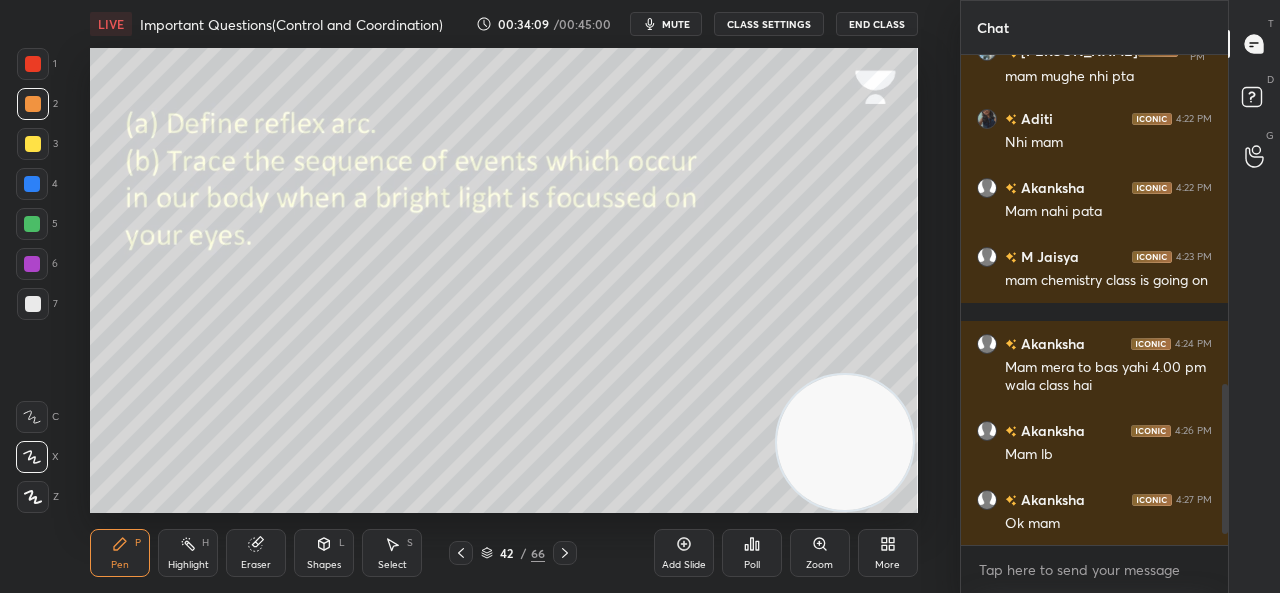 click 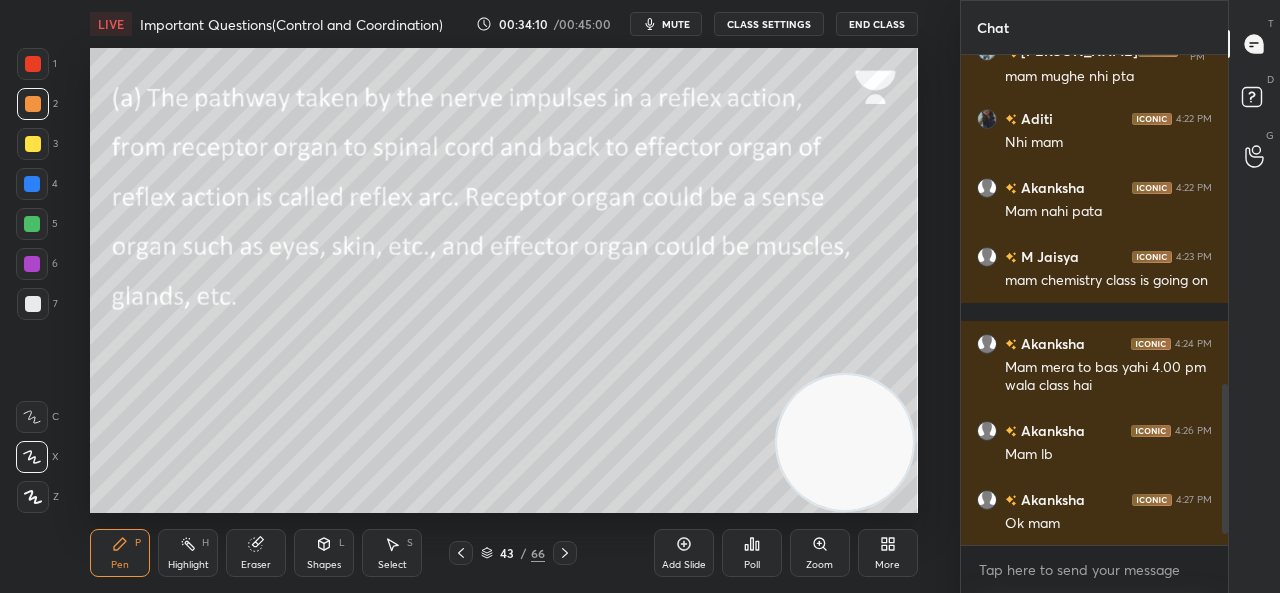 click 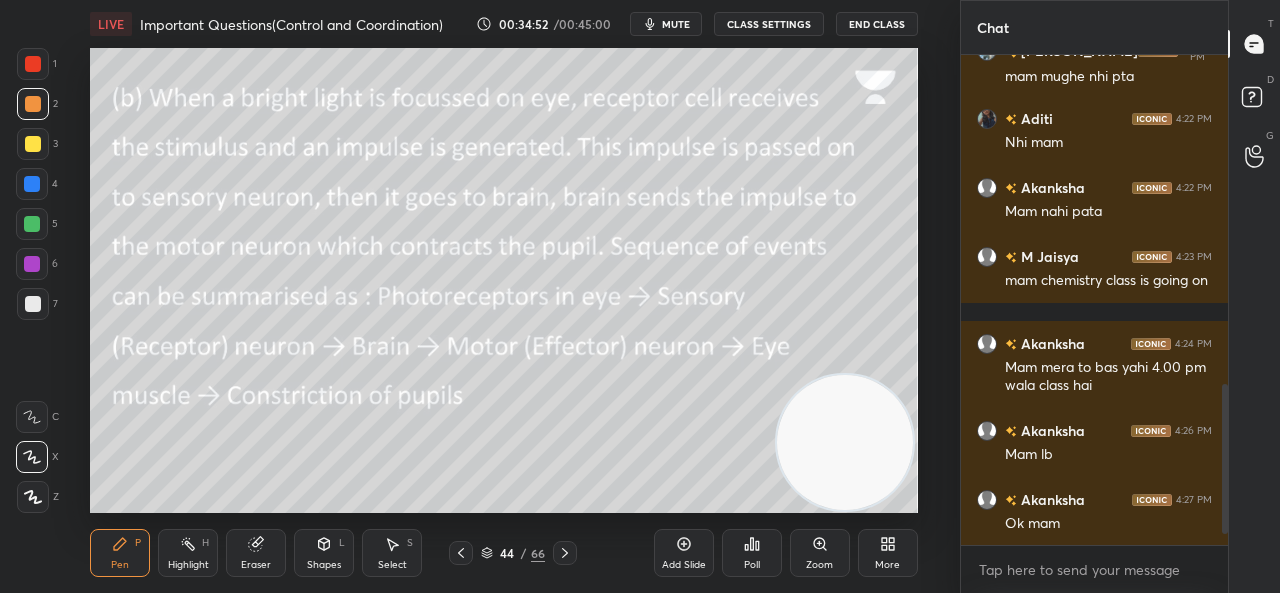 click 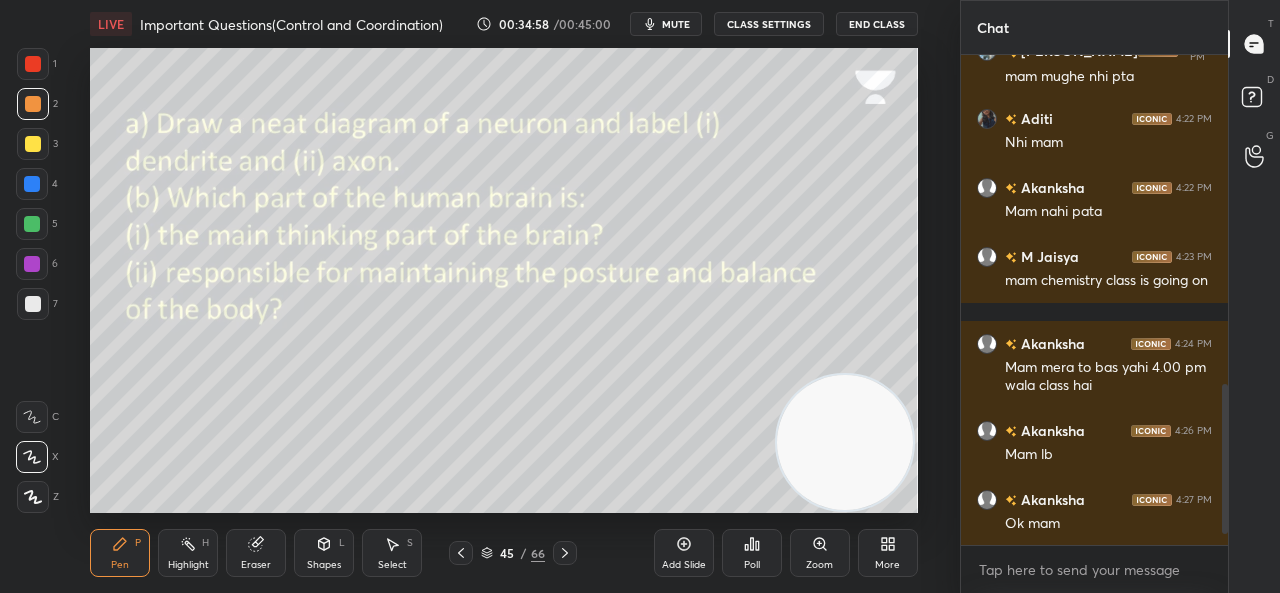 click 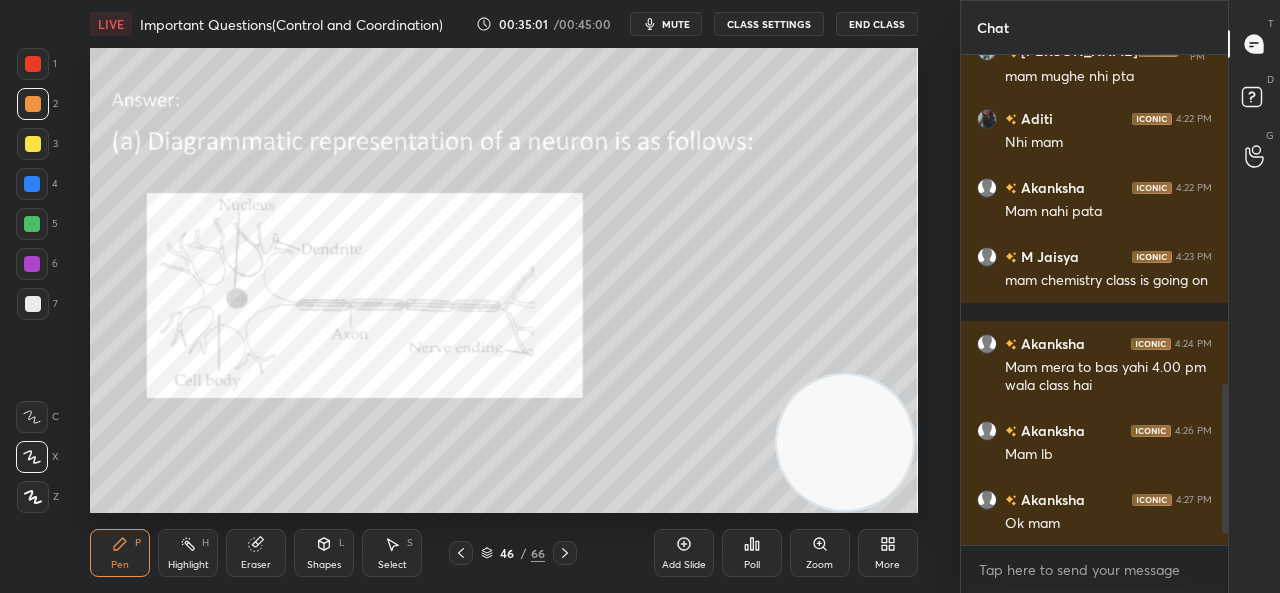 click 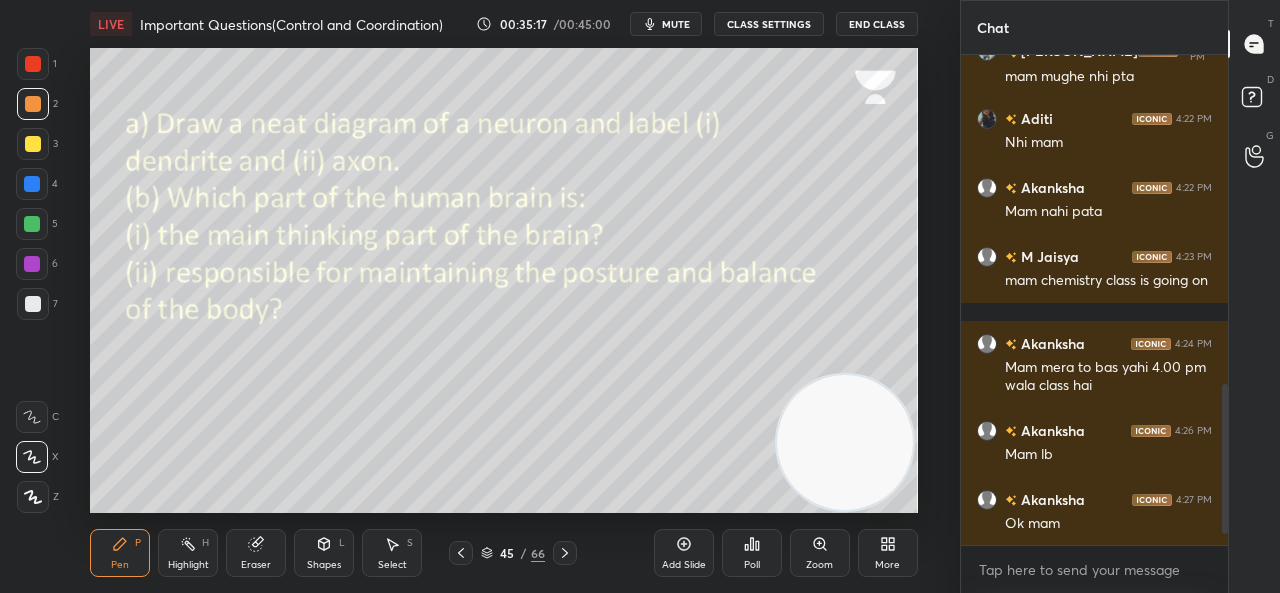 click 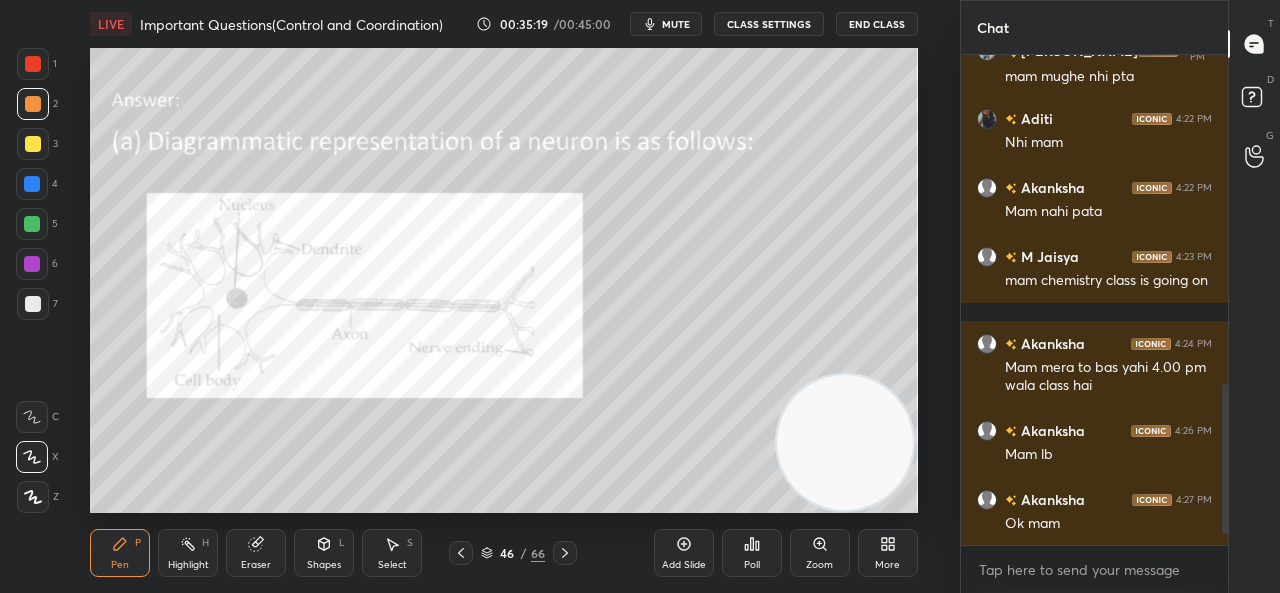 click 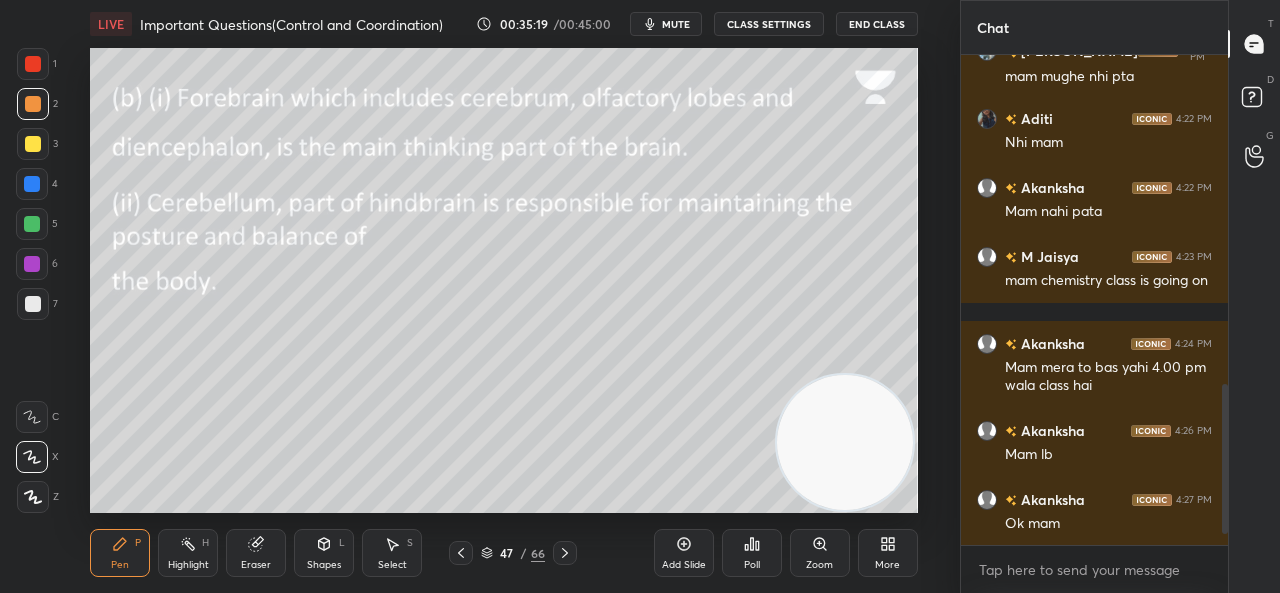 click 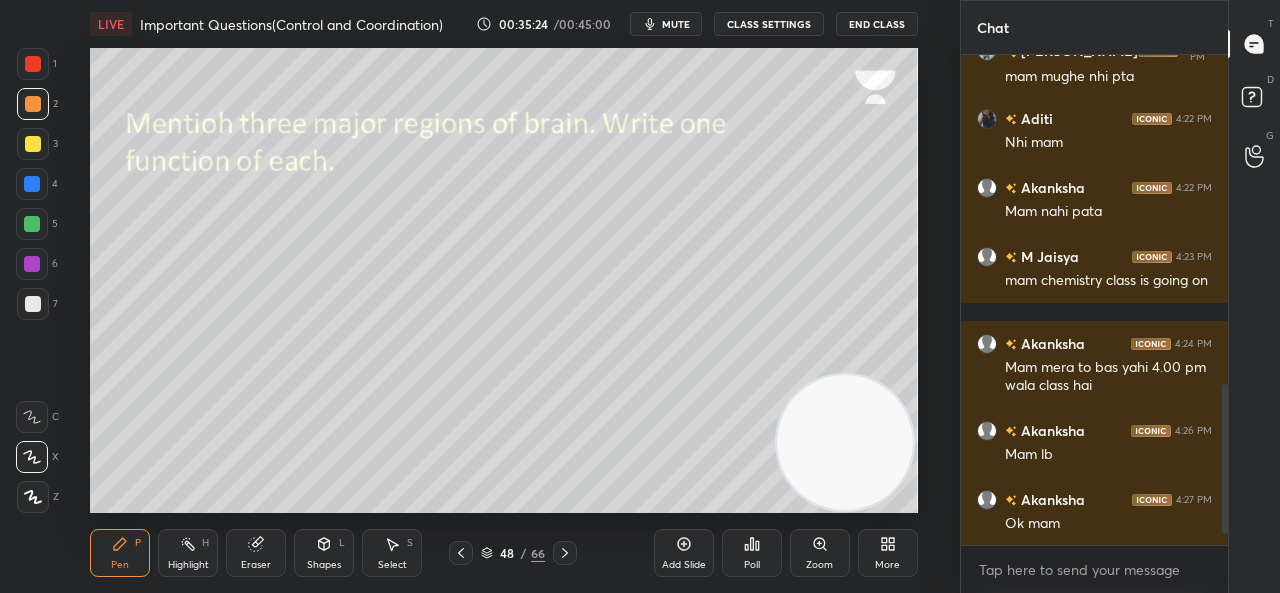 click at bounding box center (565, 553) 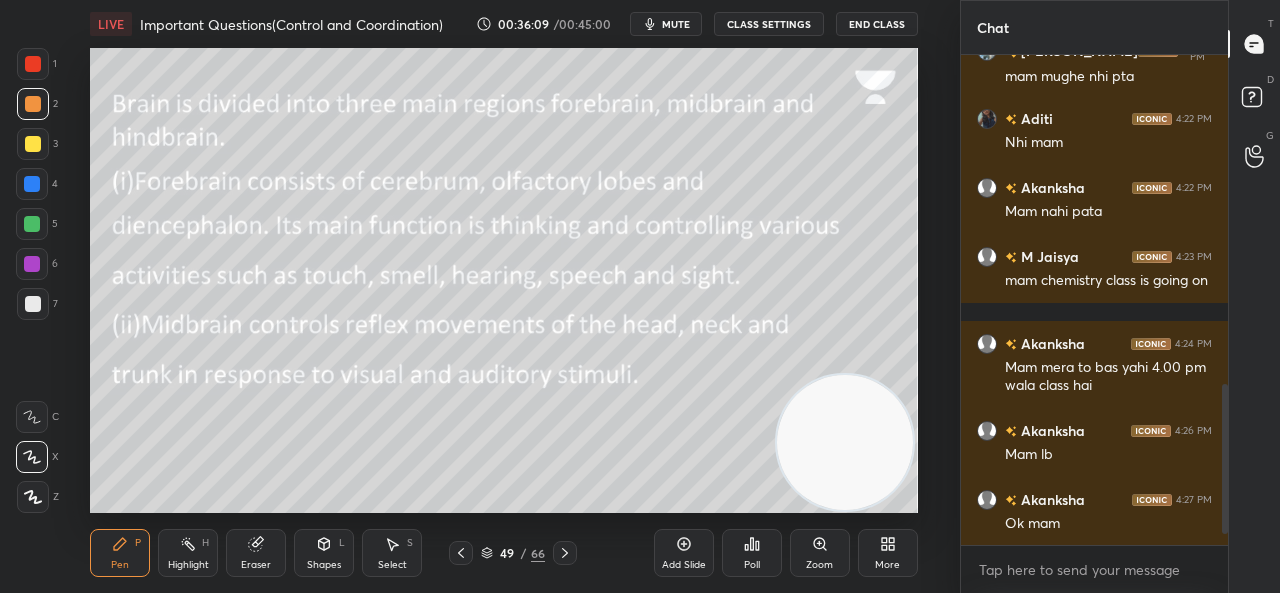 drag, startPoint x: 562, startPoint y: 555, endPoint x: 578, endPoint y: 526, distance: 33.12099 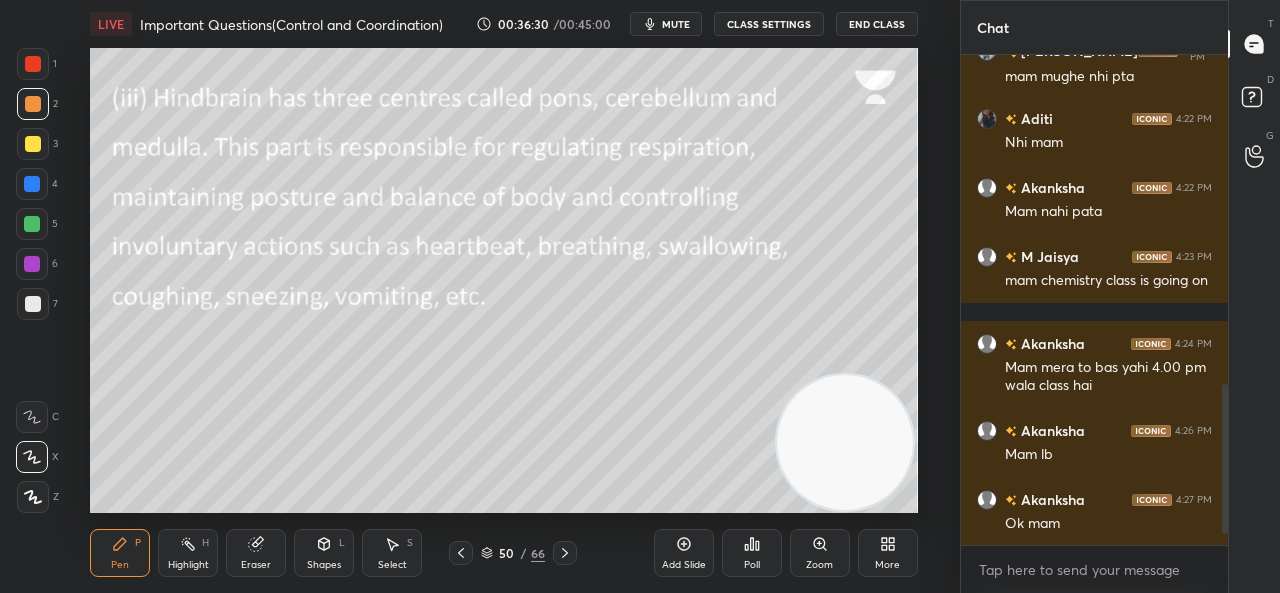 click 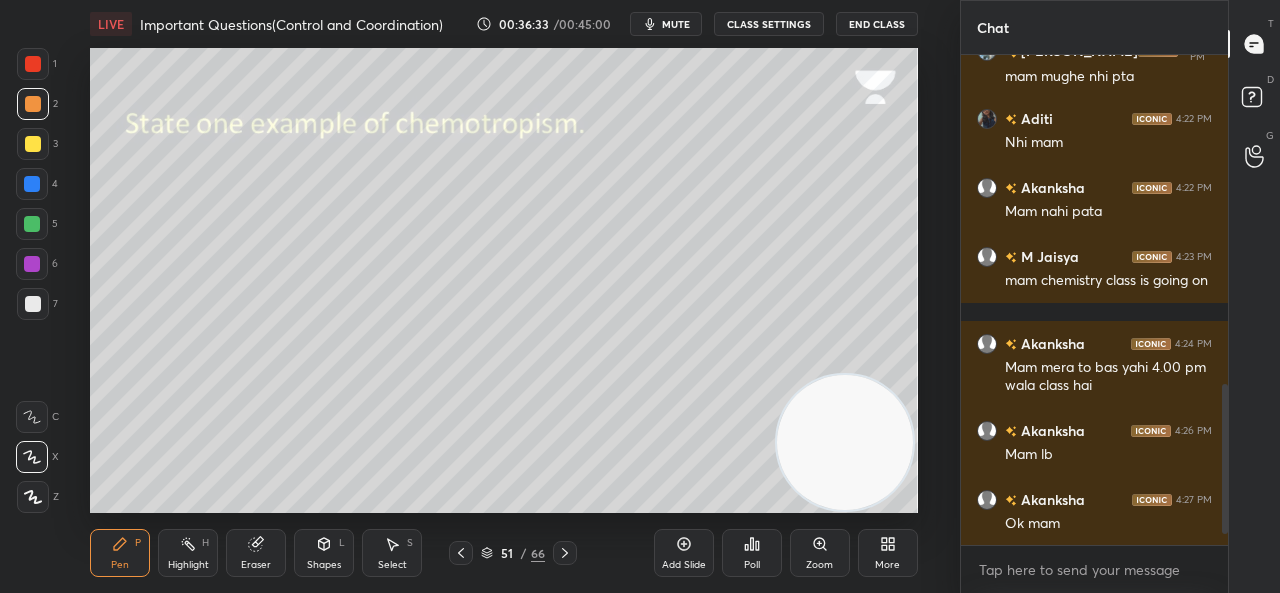 click 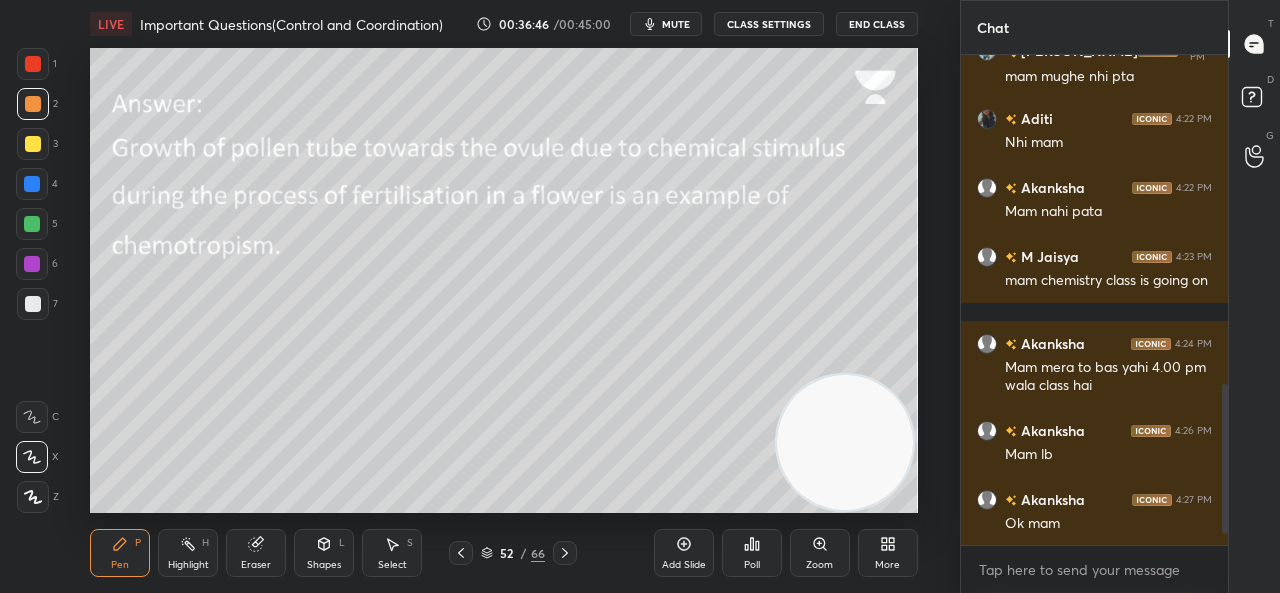 click 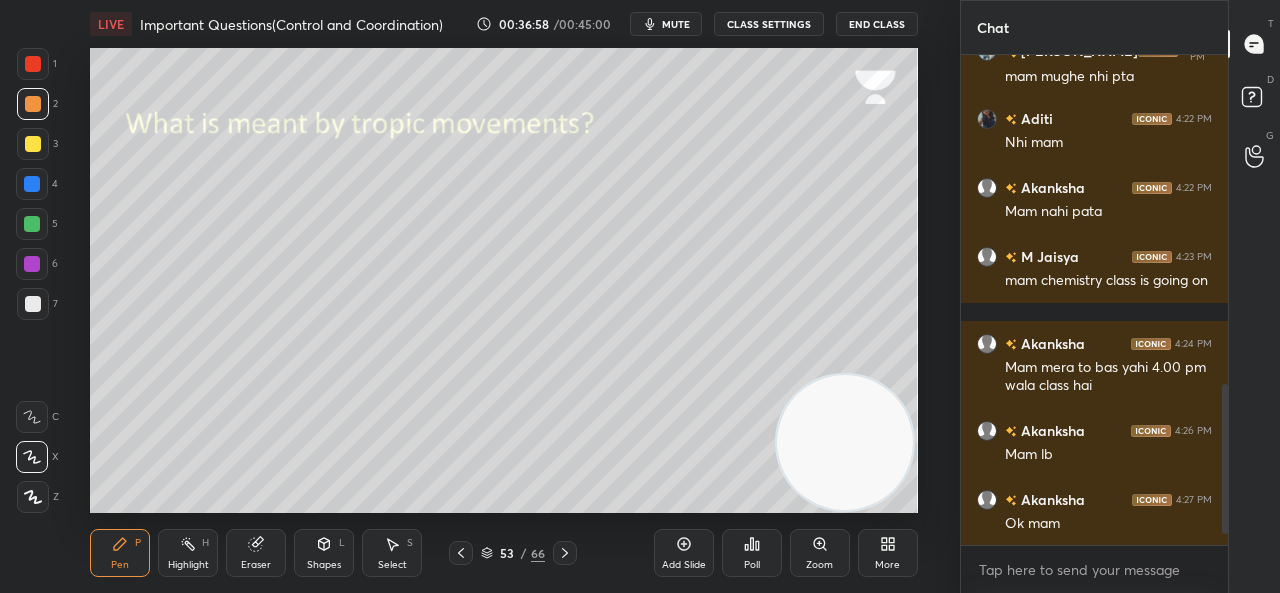 click 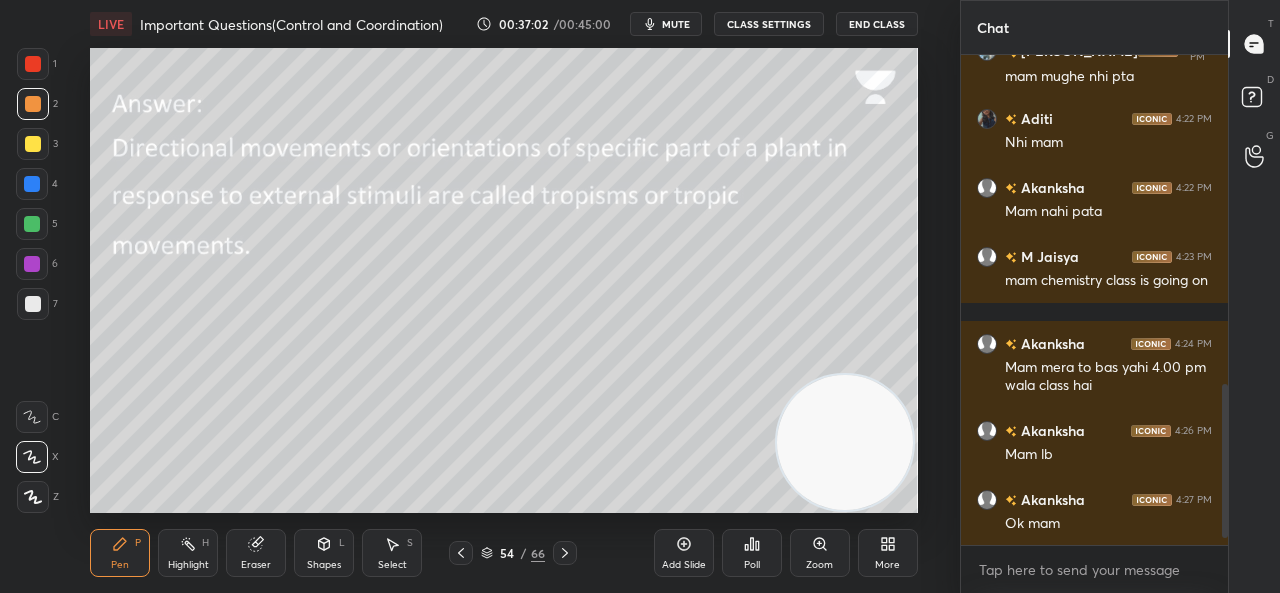 scroll, scrollTop: 1072, scrollLeft: 0, axis: vertical 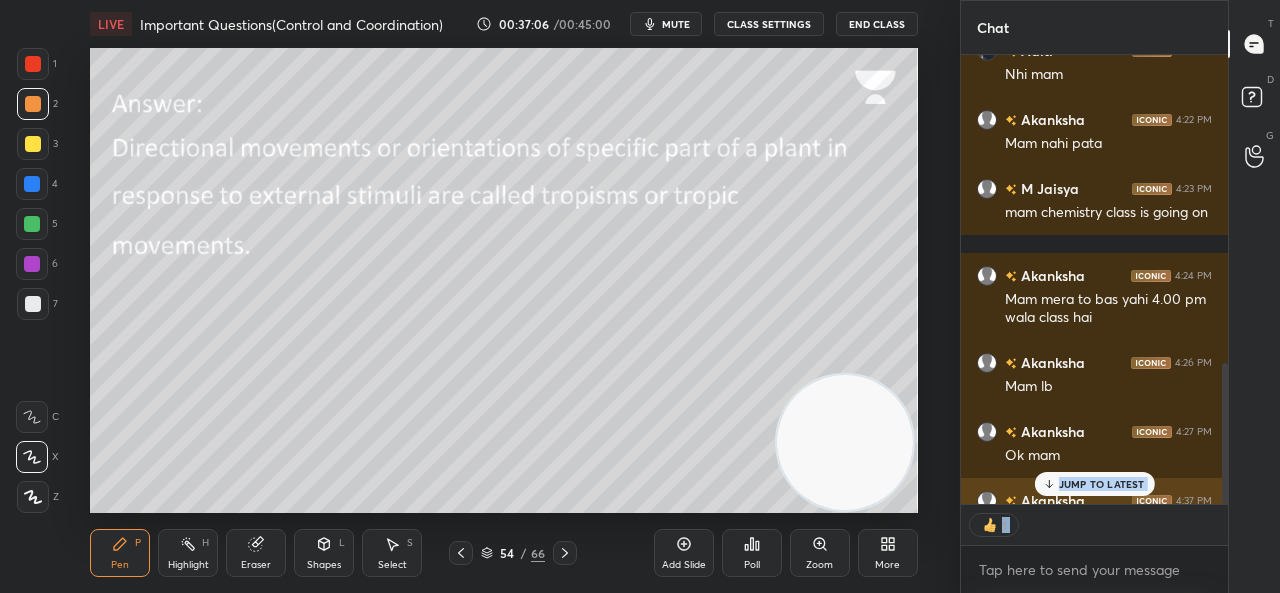 click on "JUMP TO LATEST" at bounding box center [1094, 484] 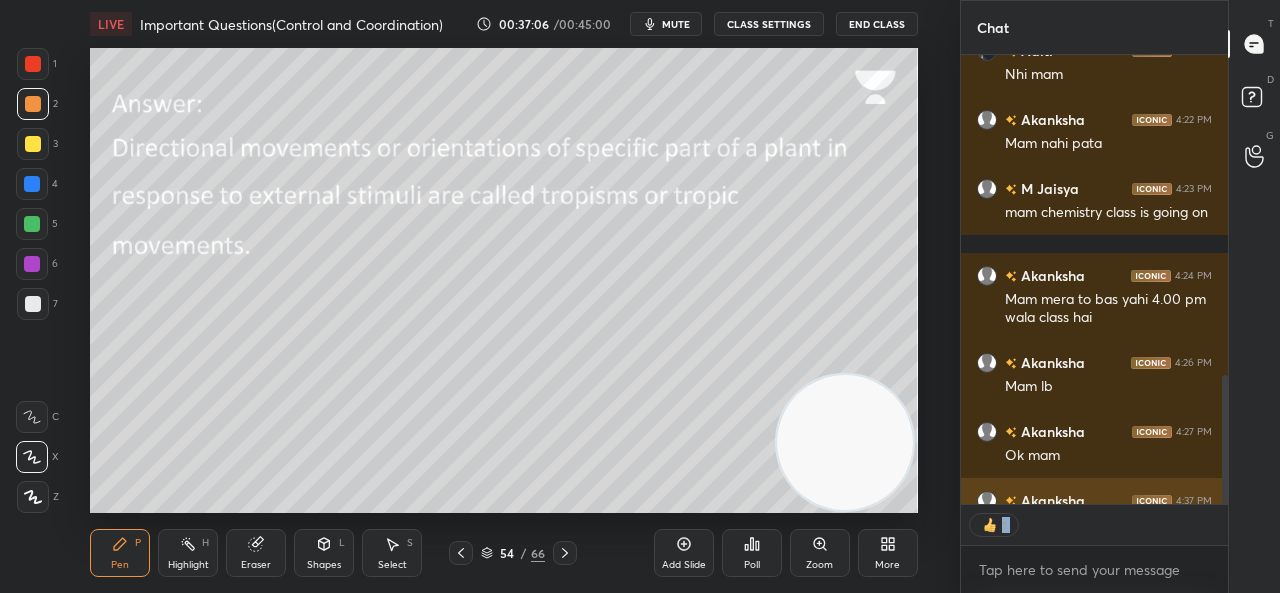 scroll, scrollTop: 1114, scrollLeft: 0, axis: vertical 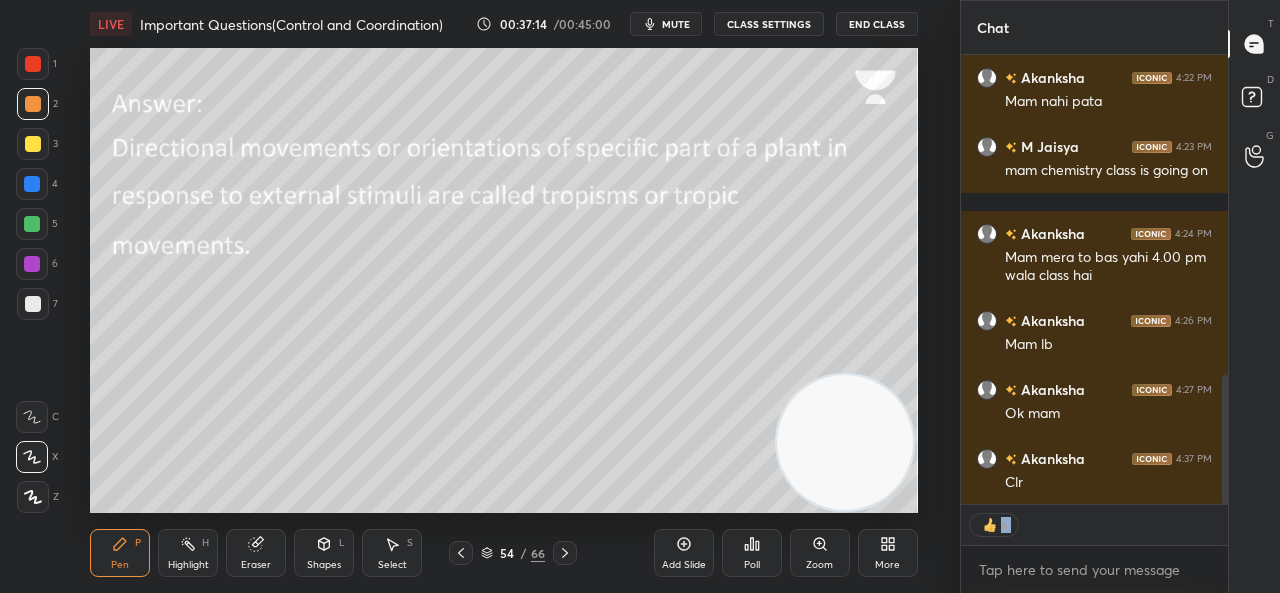 click 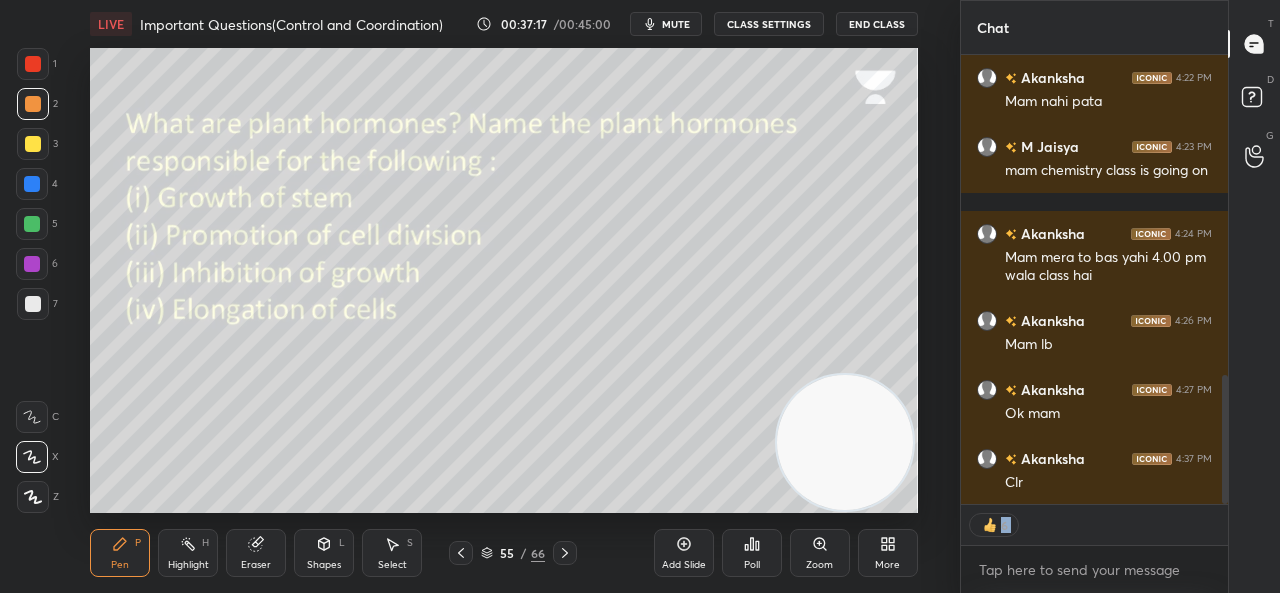 scroll, scrollTop: 7, scrollLeft: 6, axis: both 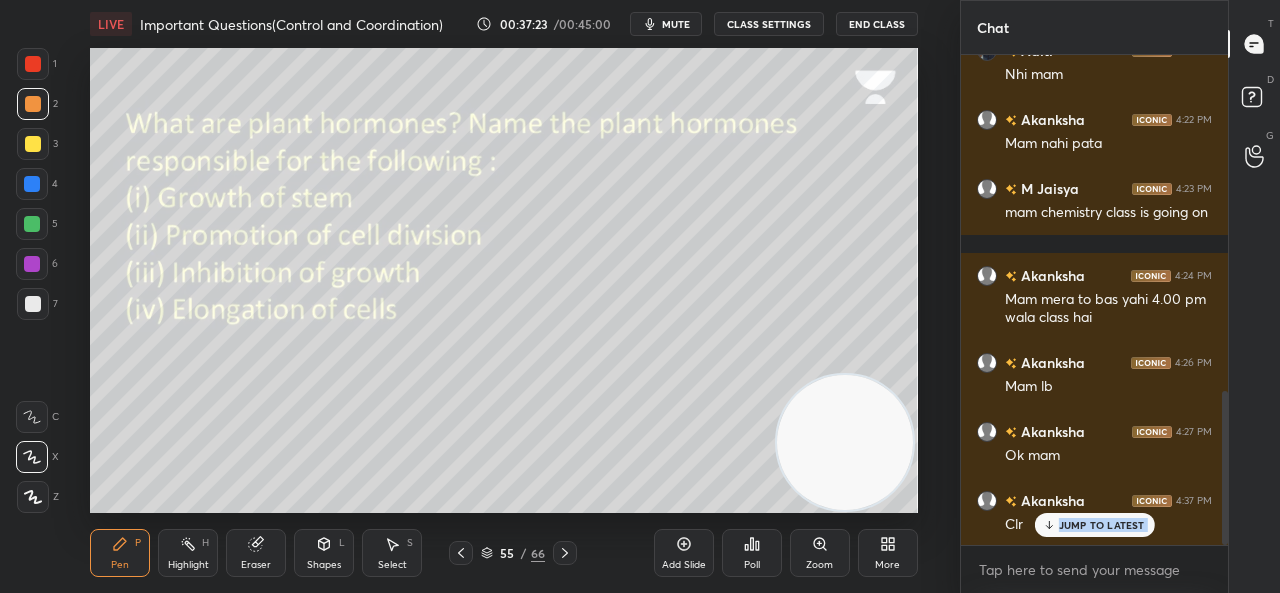 drag, startPoint x: 570, startPoint y: 554, endPoint x: 562, endPoint y: 523, distance: 32.01562 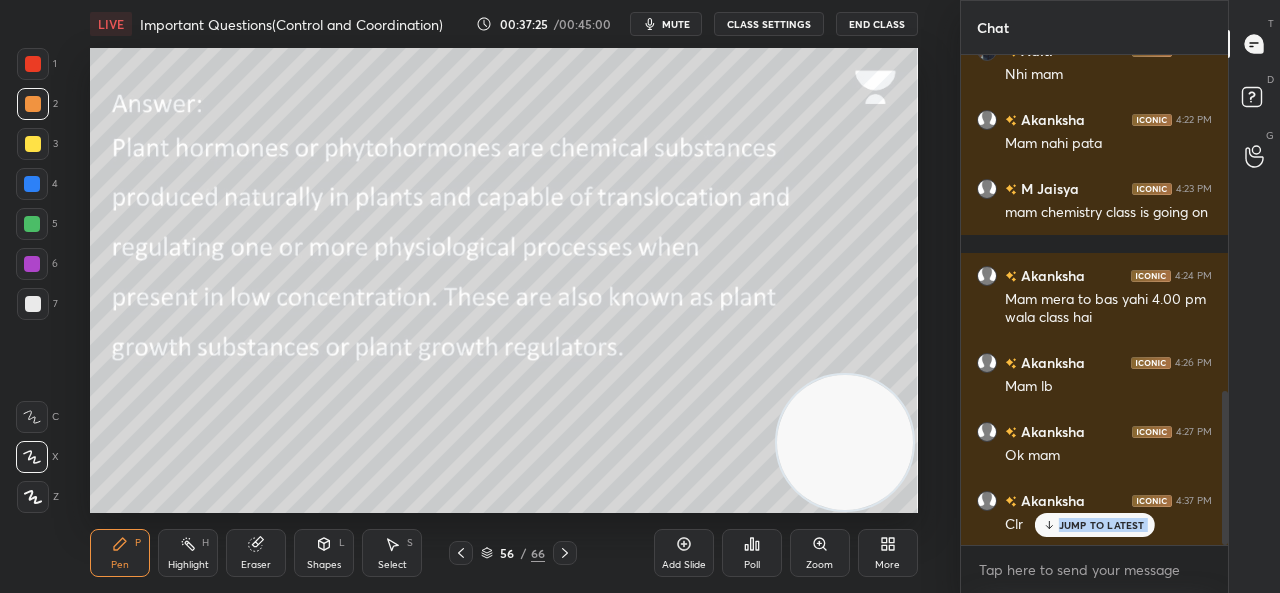 click 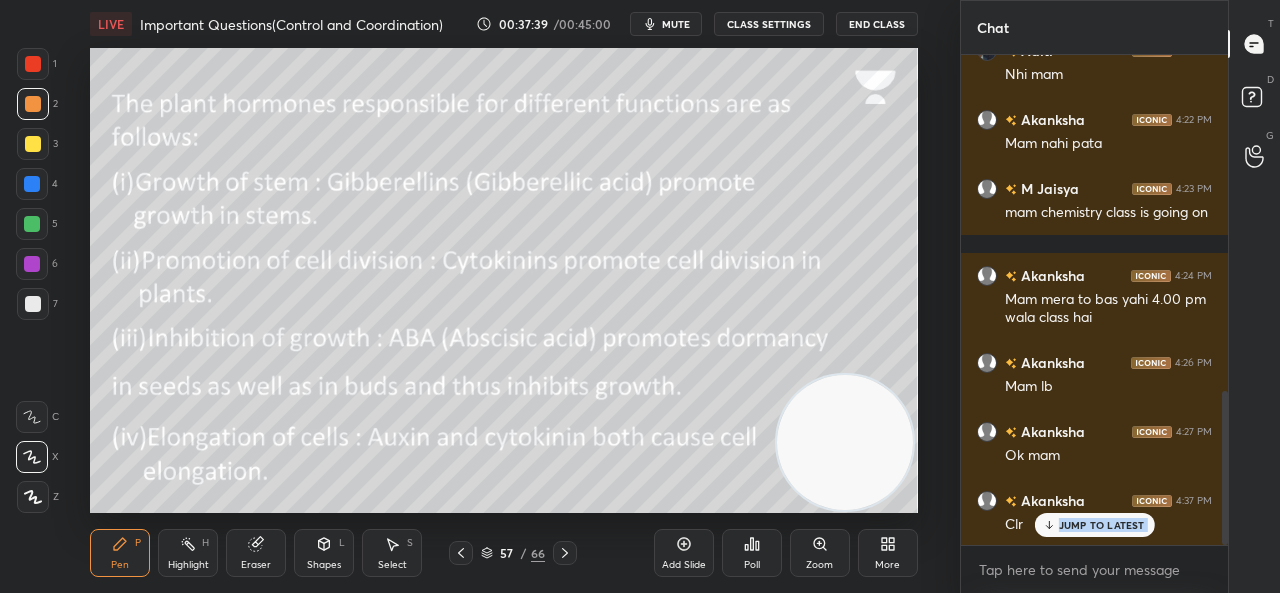 click 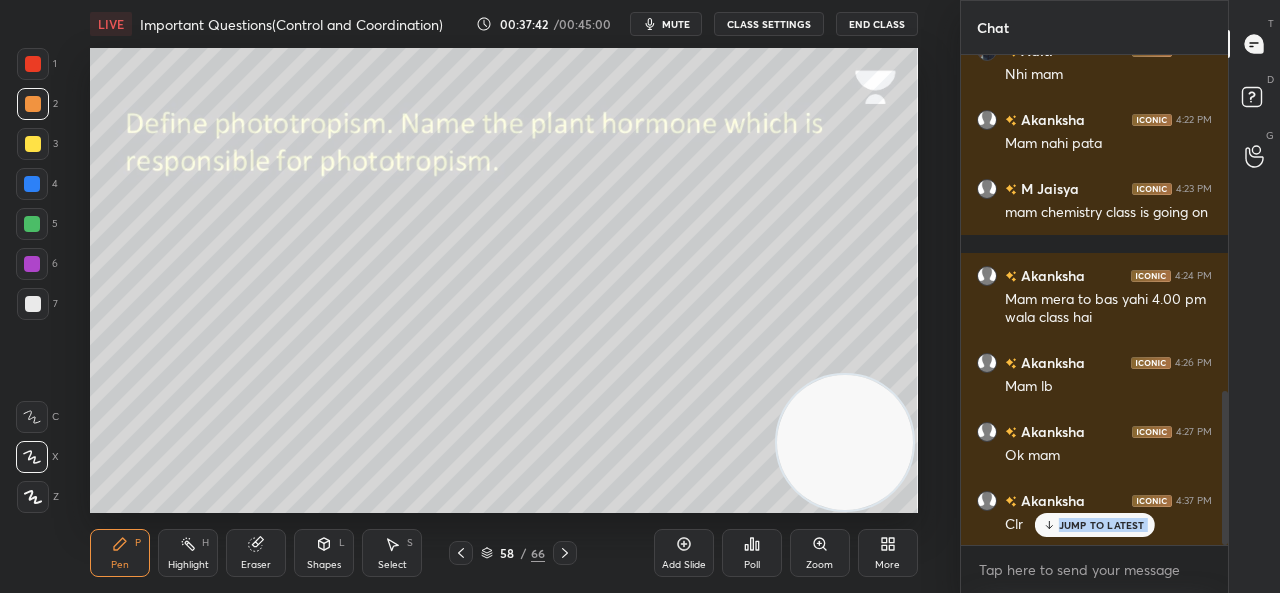 click 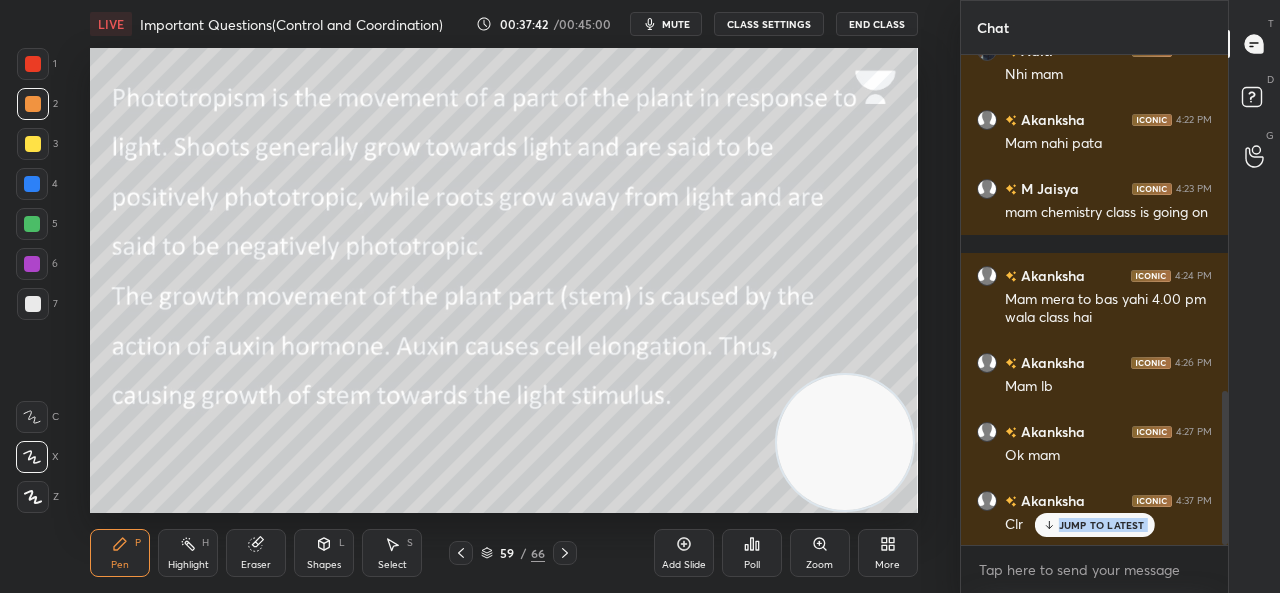 click 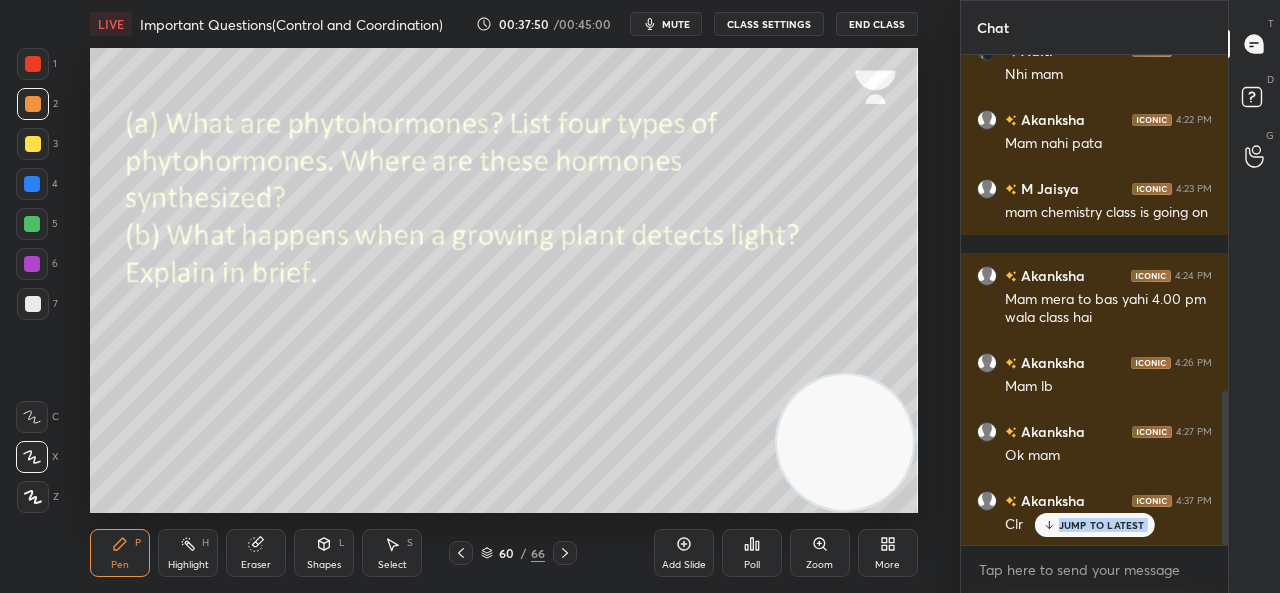 click at bounding box center [565, 553] 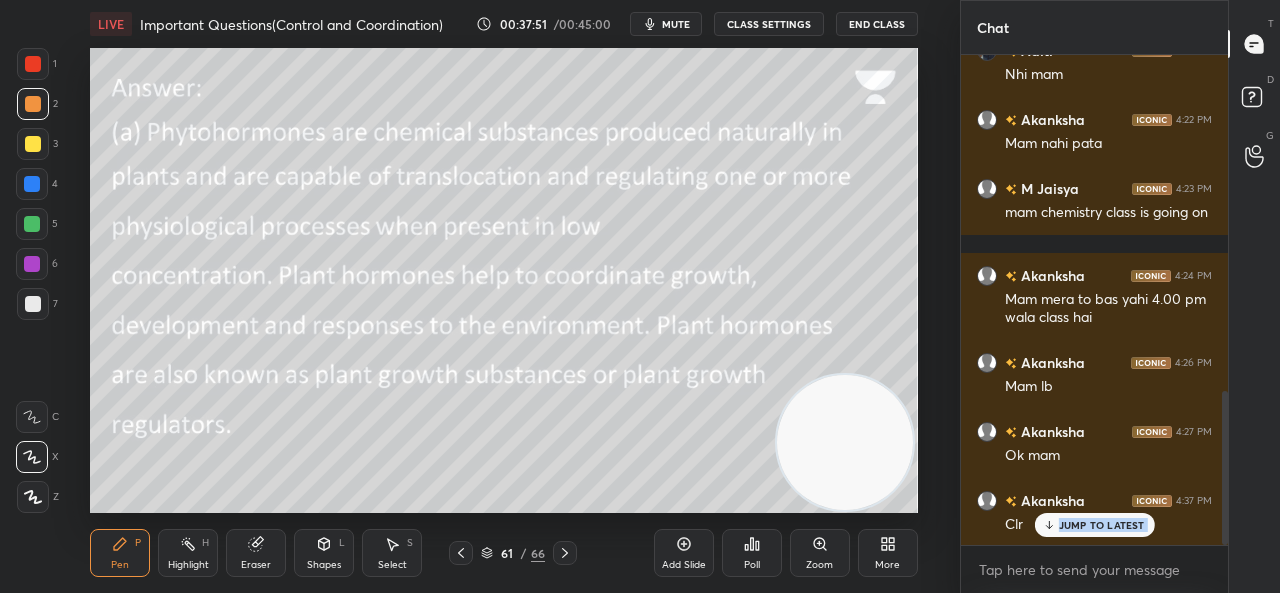 click 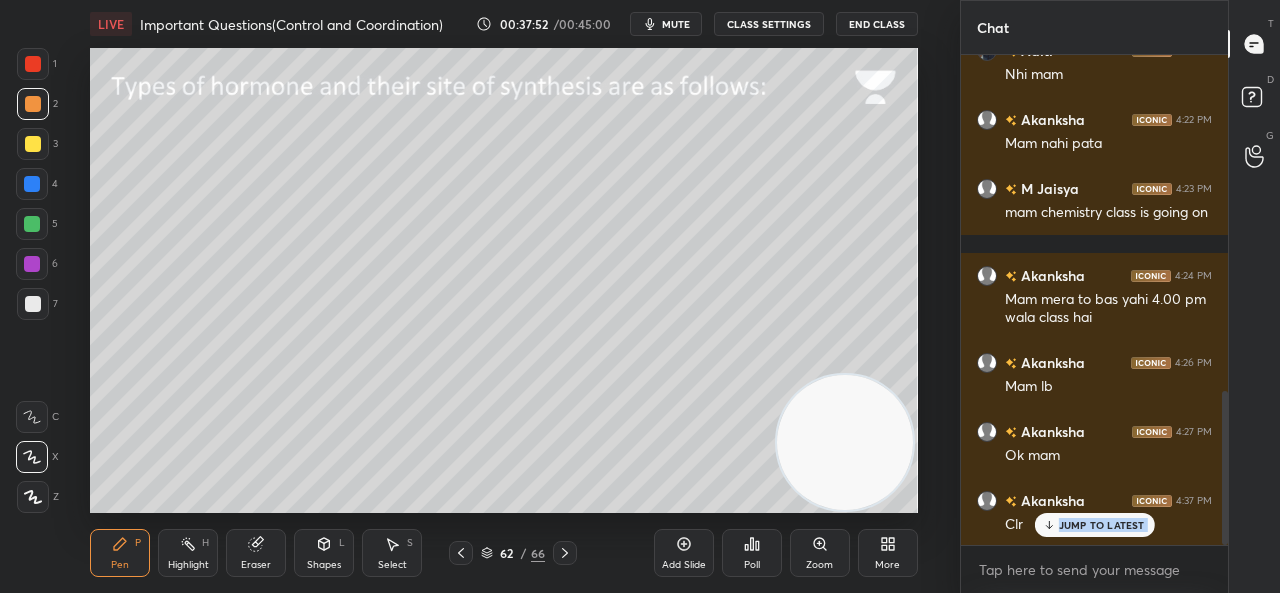 click 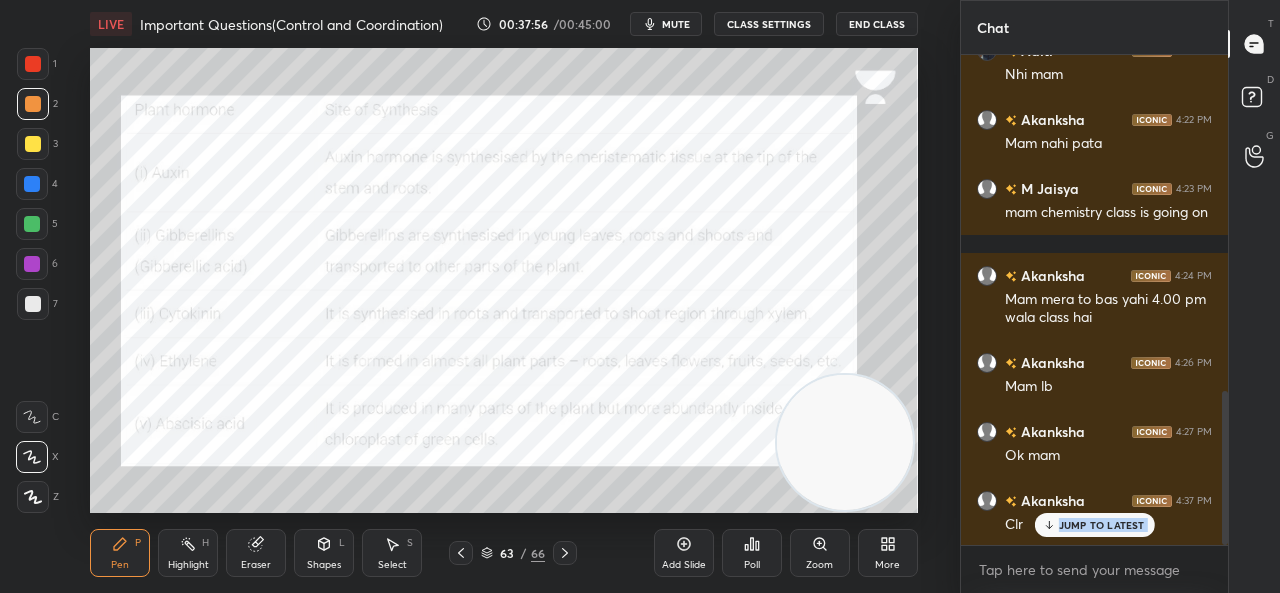 click 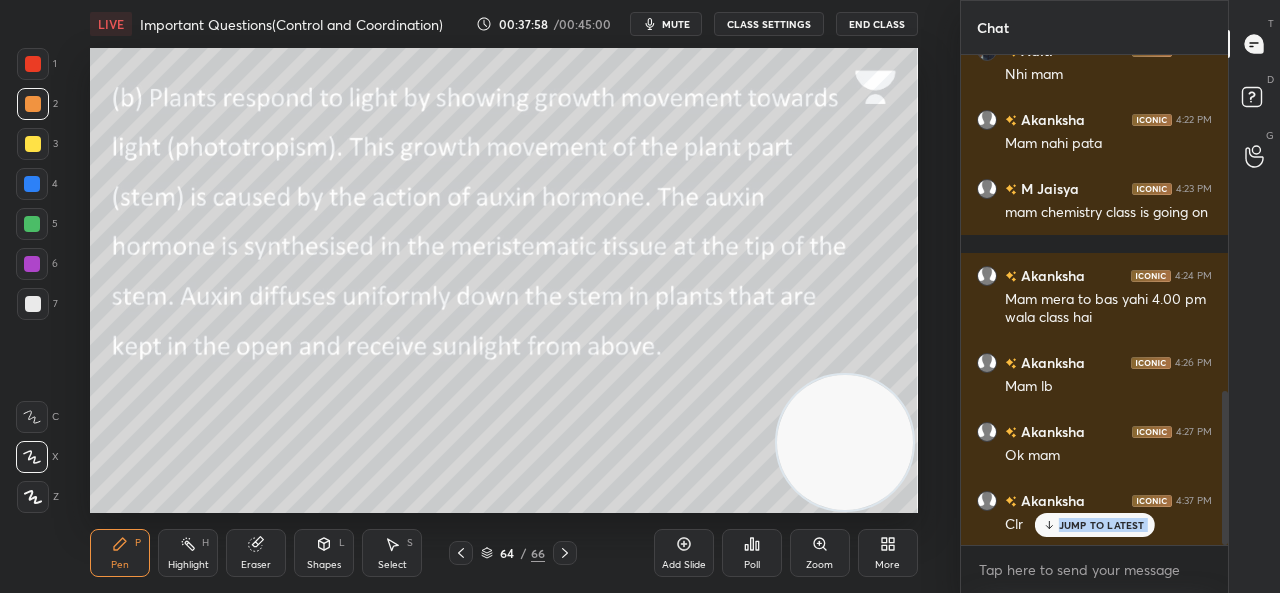 click at bounding box center (565, 553) 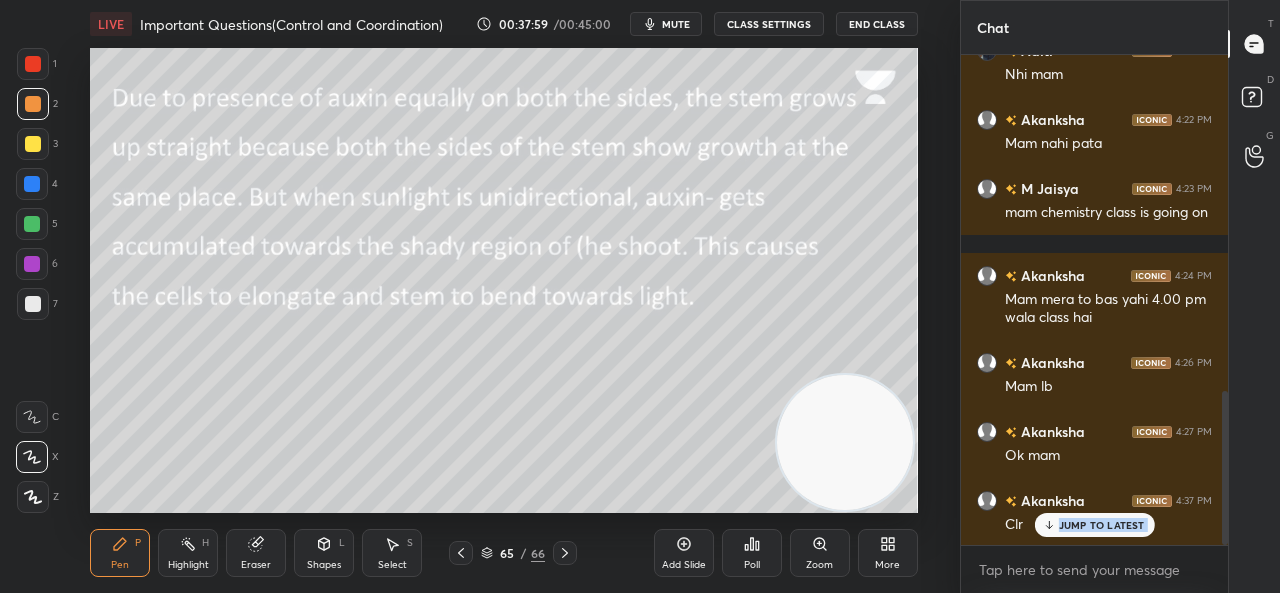 click at bounding box center (565, 553) 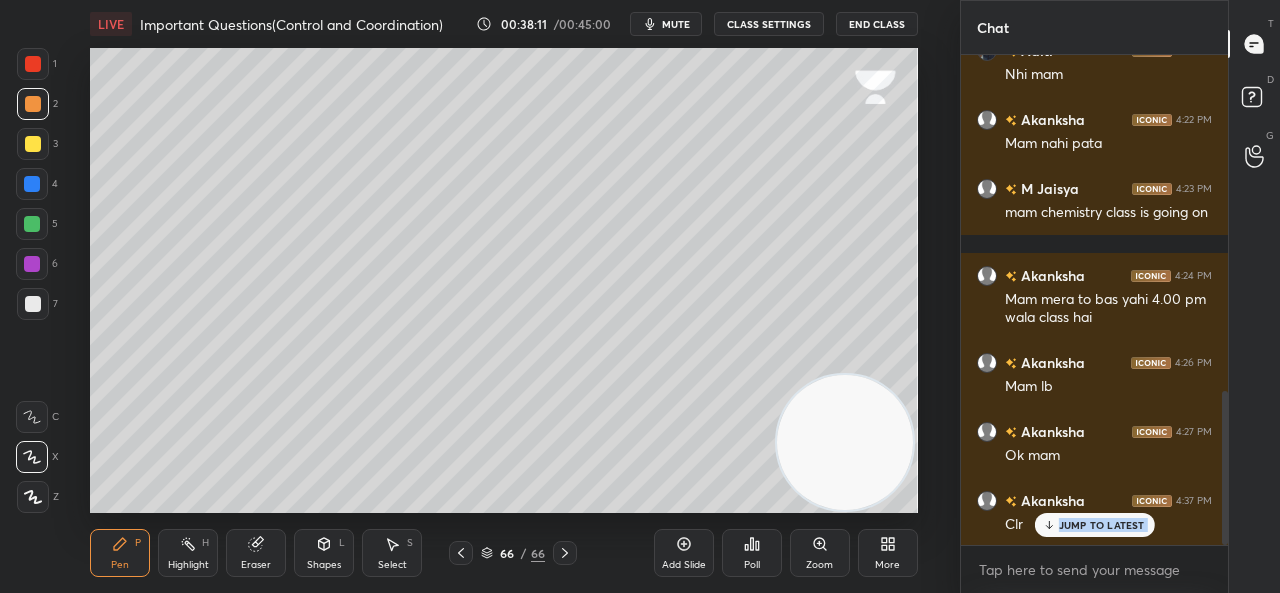 click on "JUMP TO LATEST" at bounding box center [1102, 525] 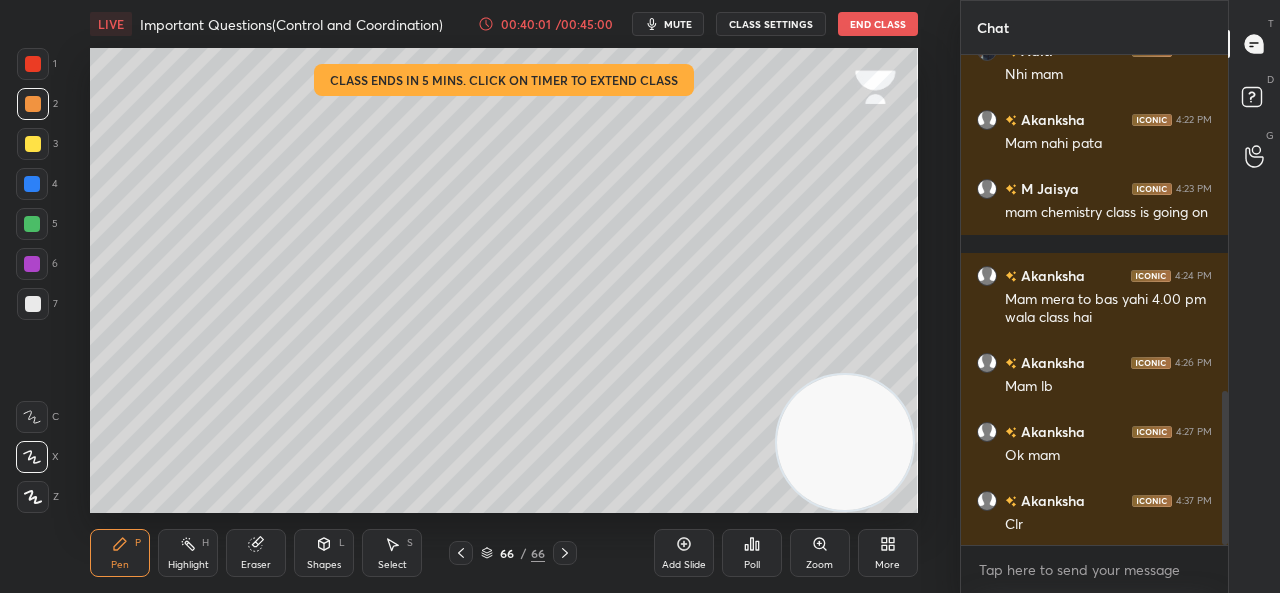 click on "End Class" at bounding box center [878, 24] 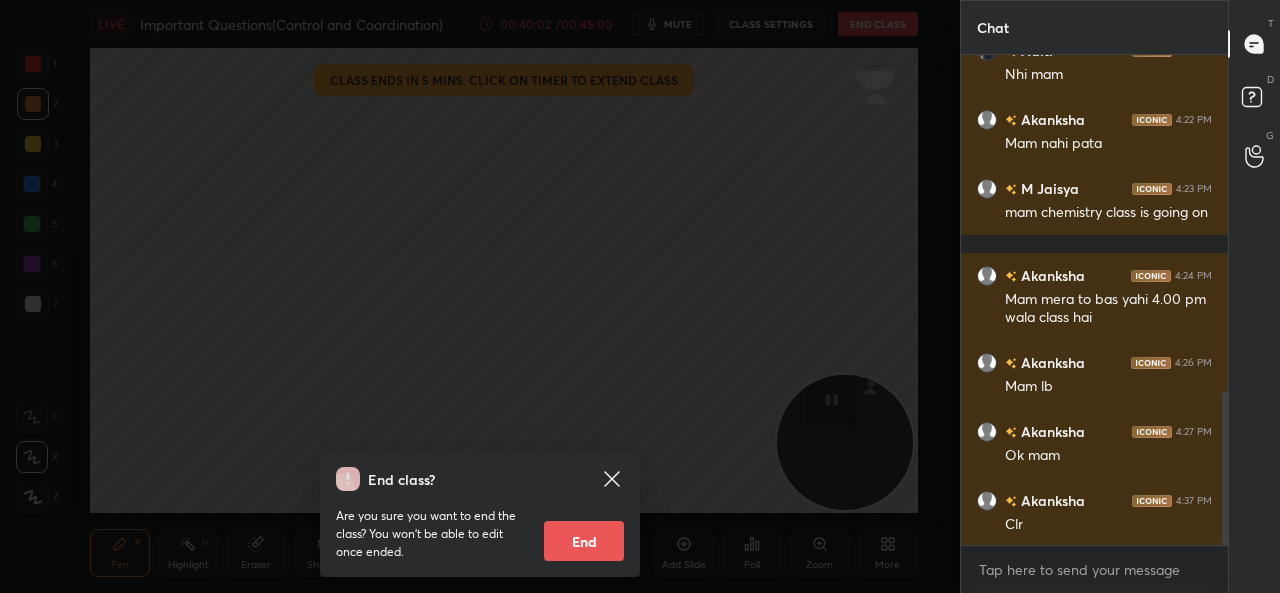 click on "End" at bounding box center [584, 541] 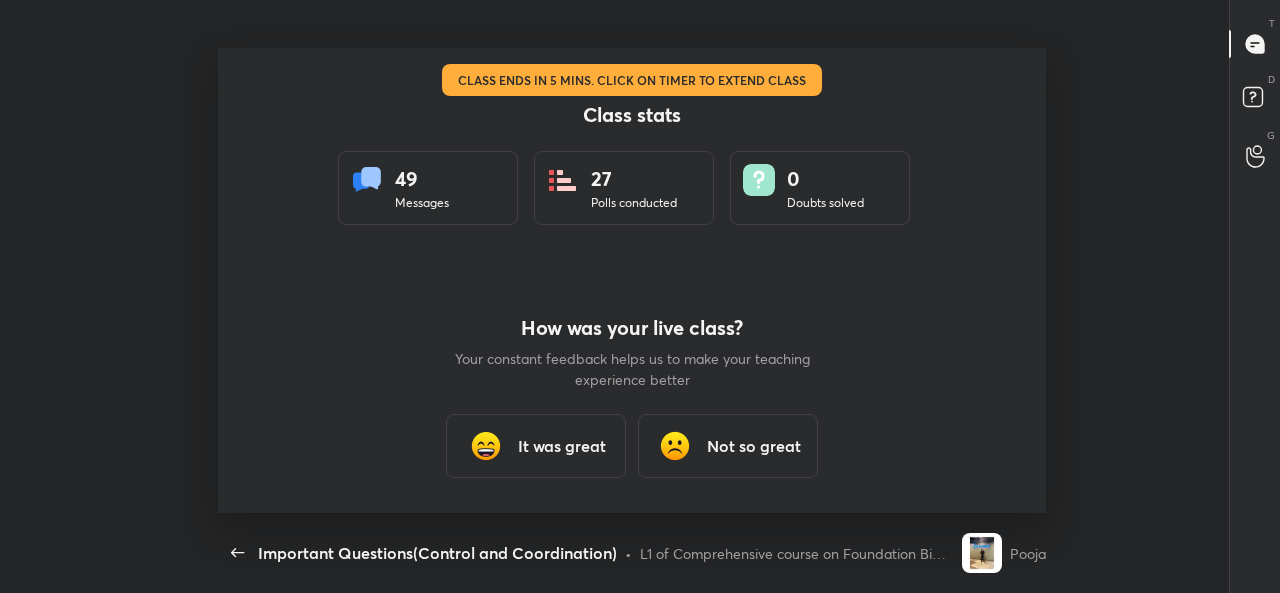 scroll, scrollTop: 99534, scrollLeft: 99055, axis: both 